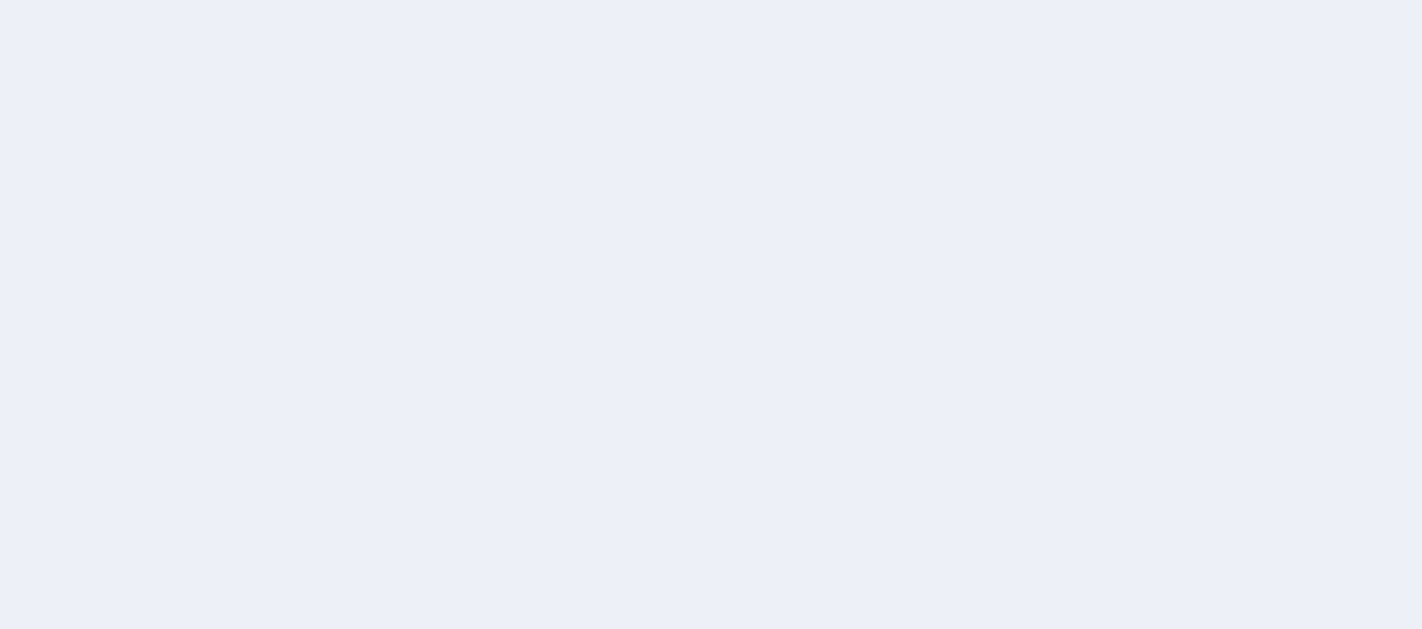 scroll, scrollTop: 0, scrollLeft: 0, axis: both 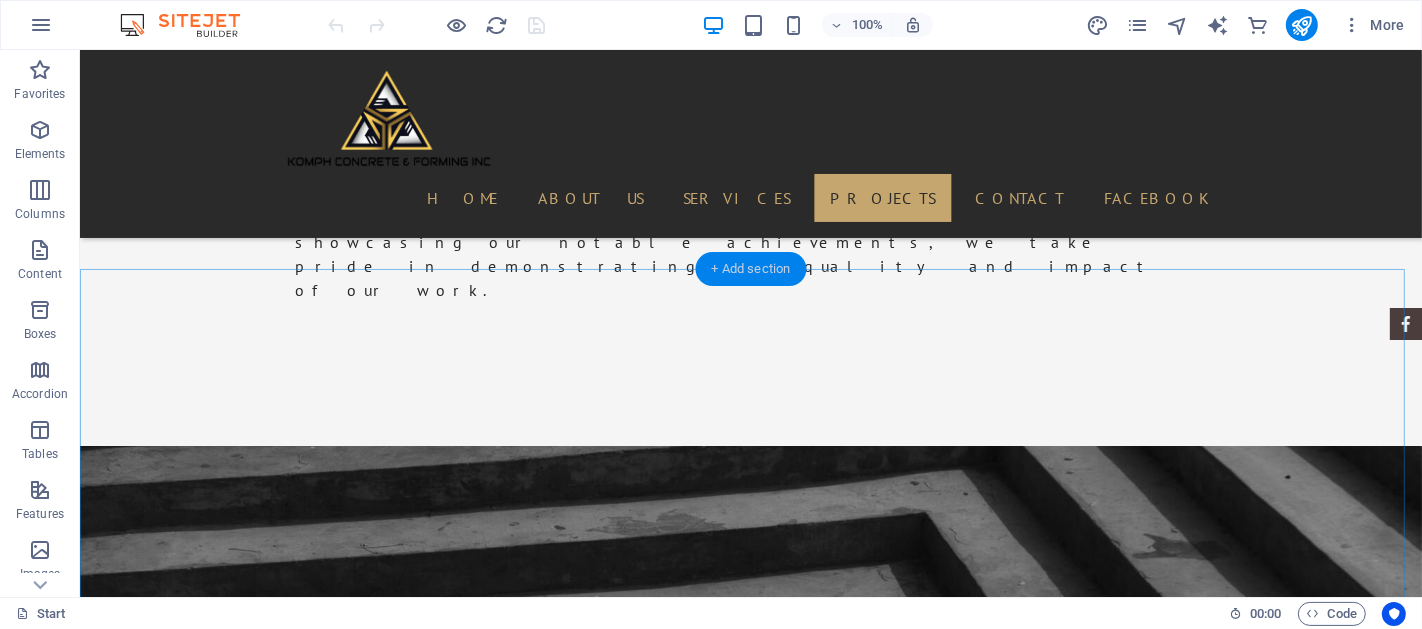 click on "+ Add section" at bounding box center (751, 269) 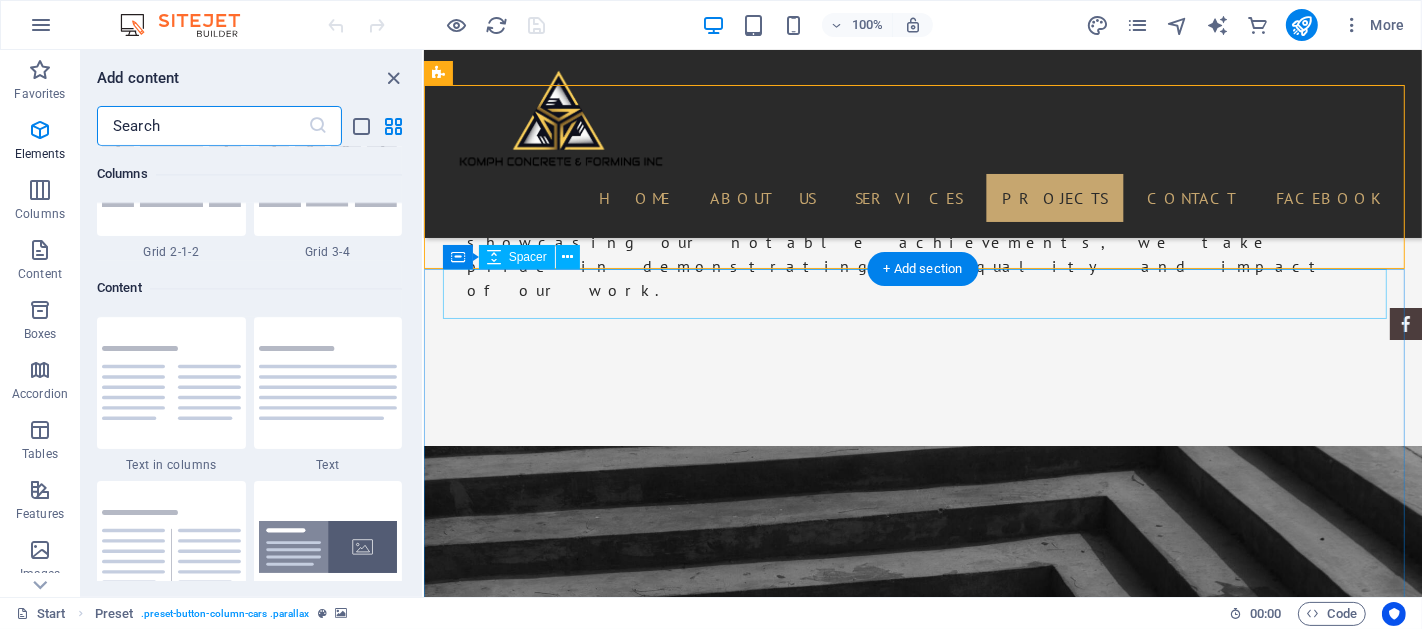 scroll, scrollTop: 3499, scrollLeft: 0, axis: vertical 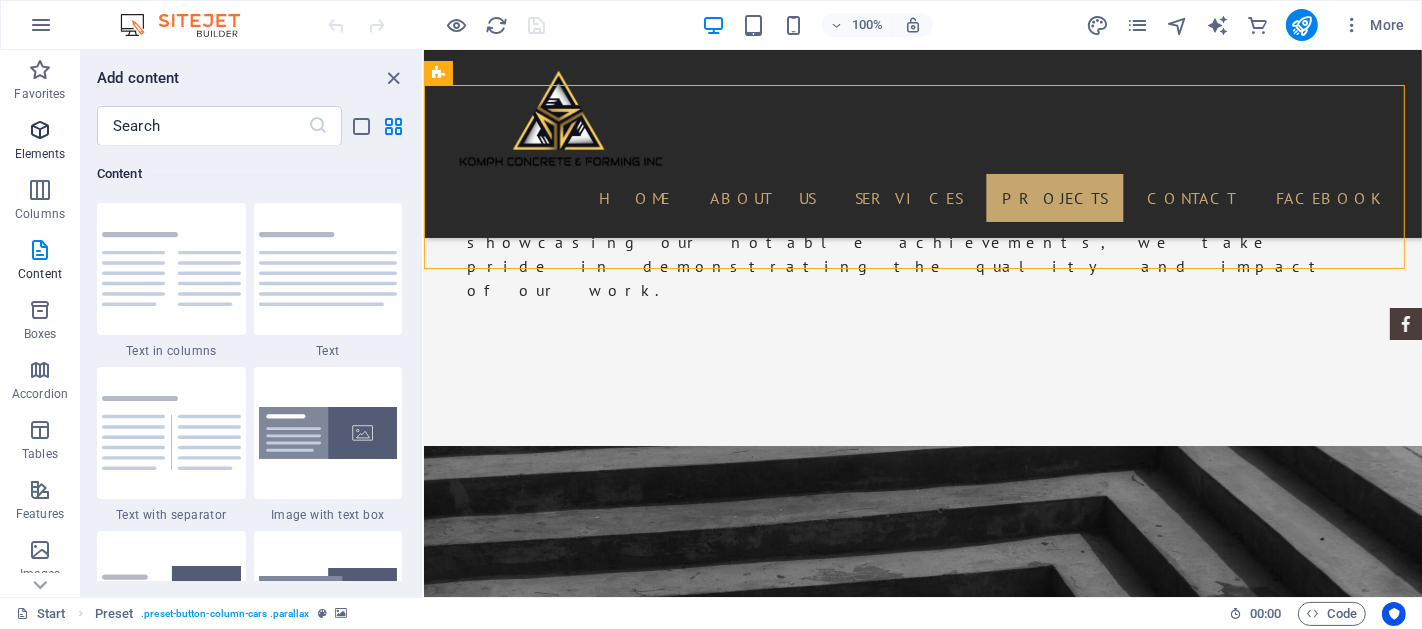 click at bounding box center [40, 130] 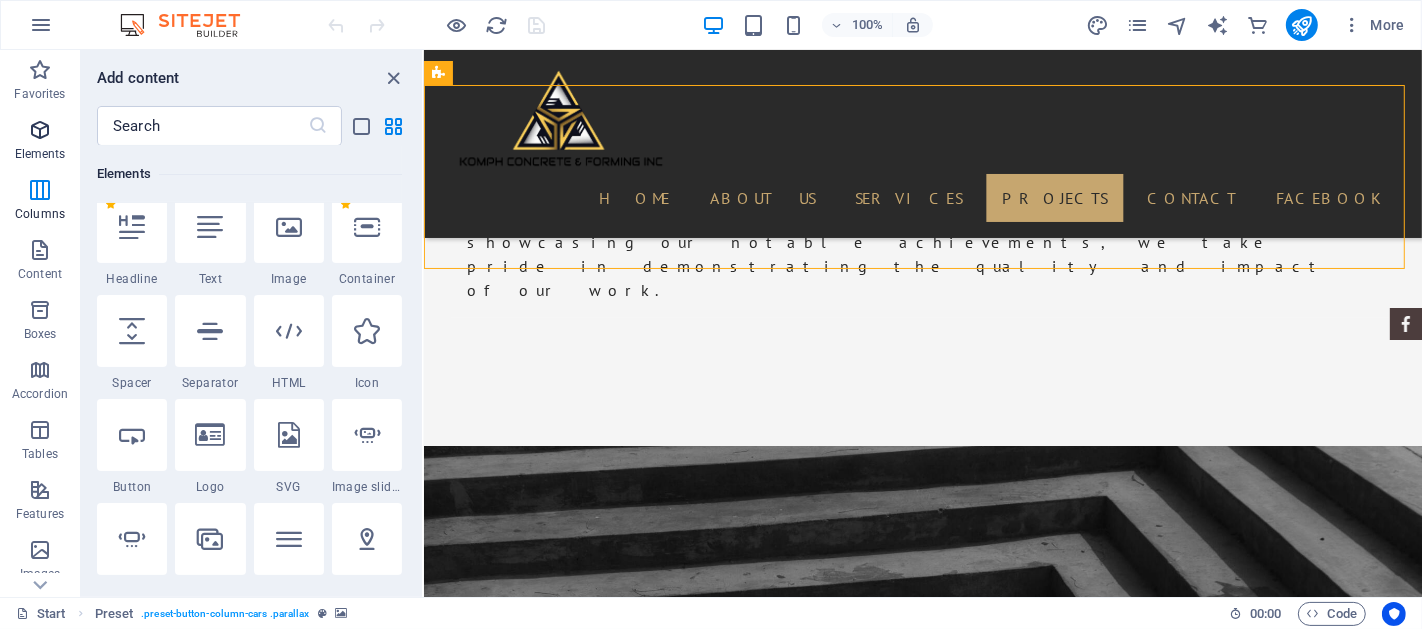 scroll, scrollTop: 213, scrollLeft: 0, axis: vertical 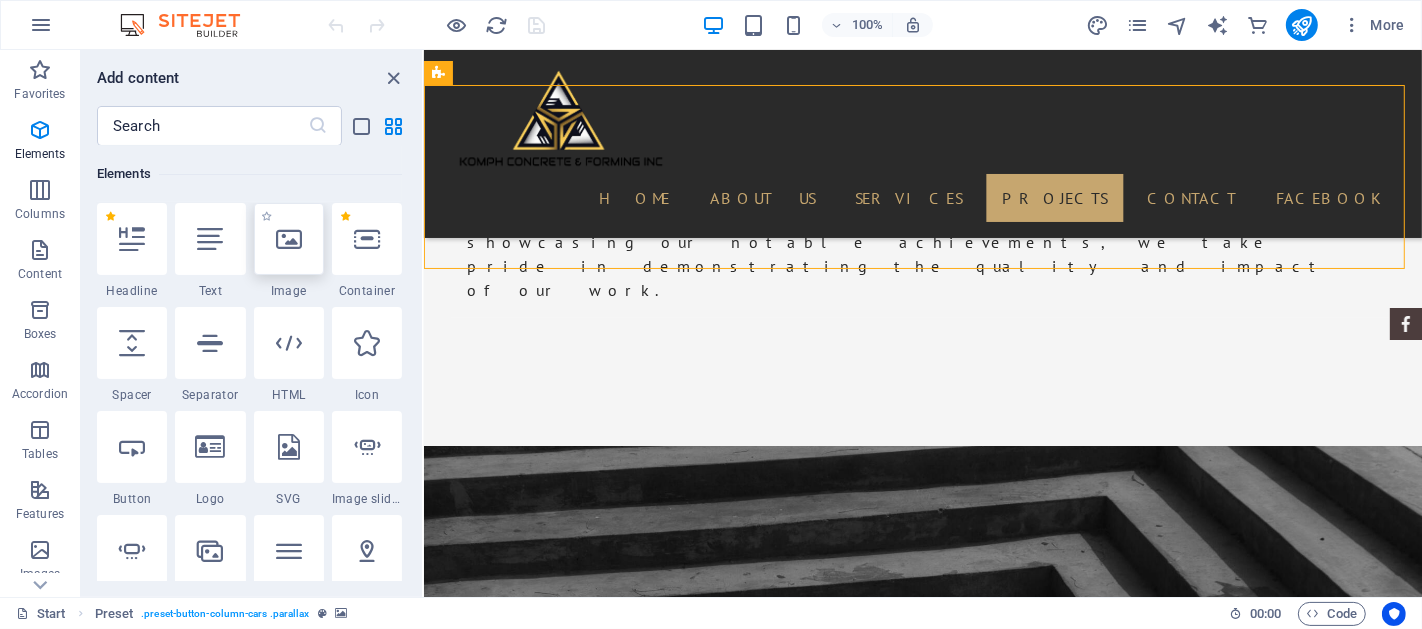 click at bounding box center (289, 239) 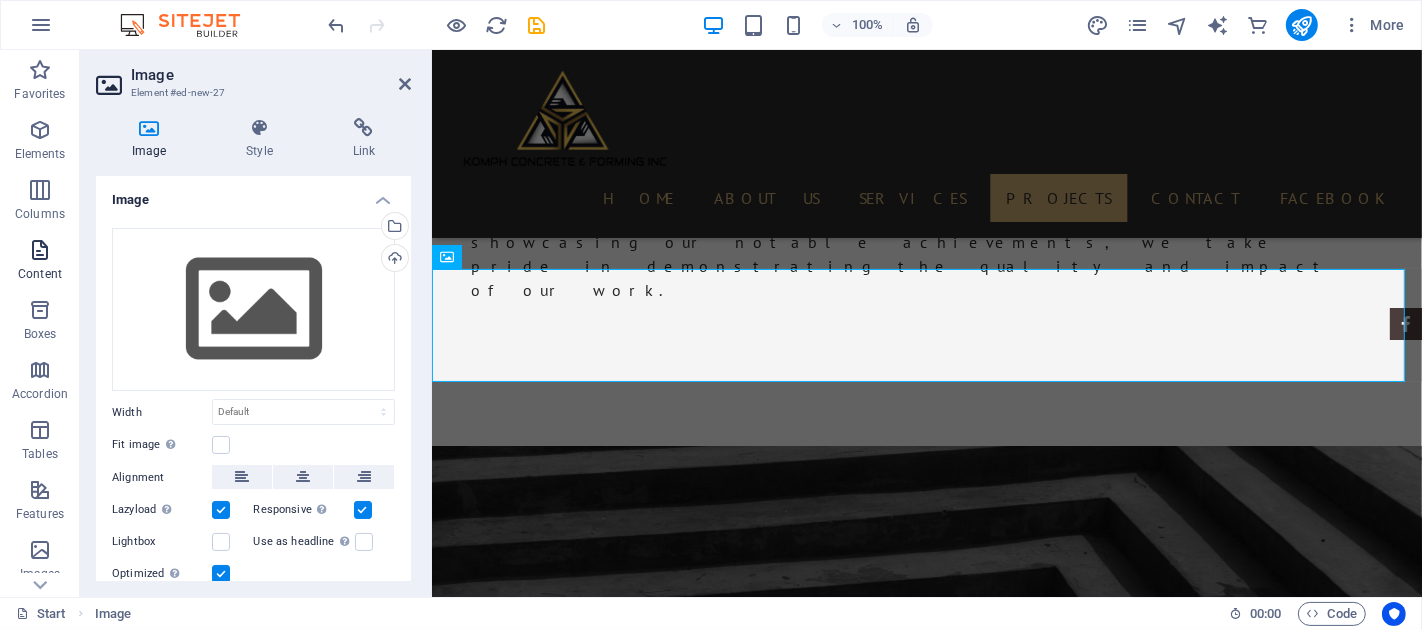 click at bounding box center [40, 250] 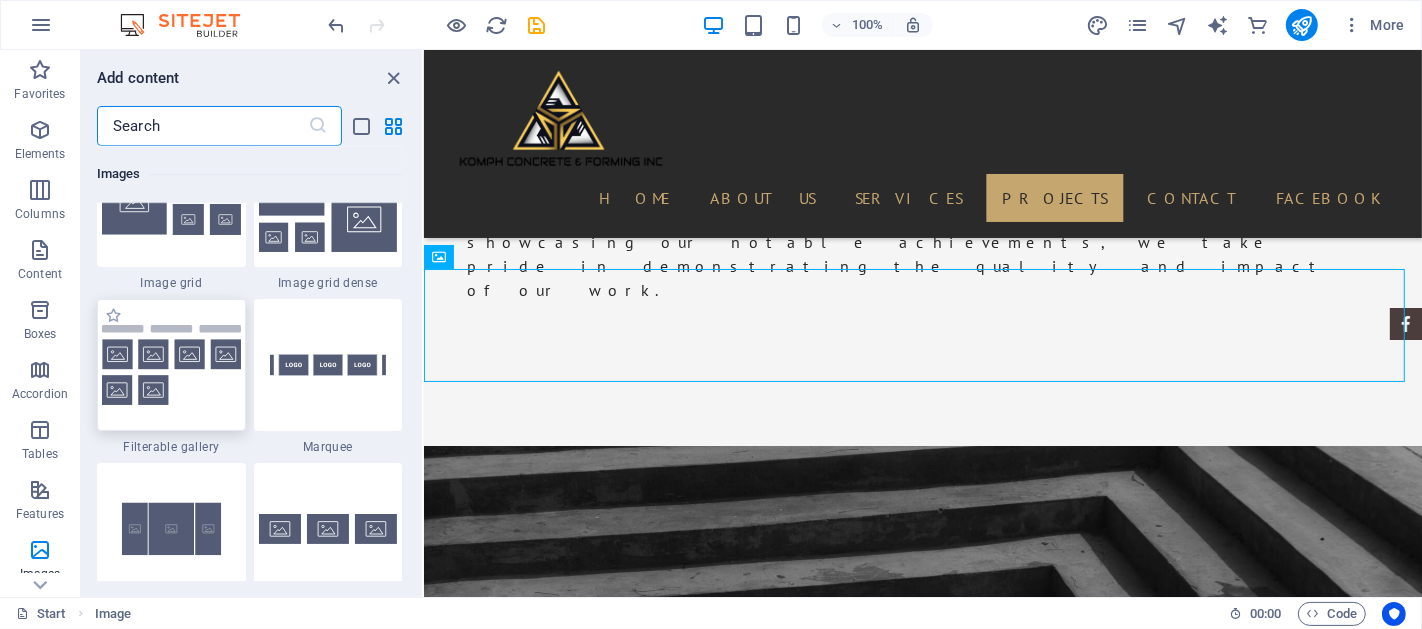 scroll, scrollTop: 10351, scrollLeft: 0, axis: vertical 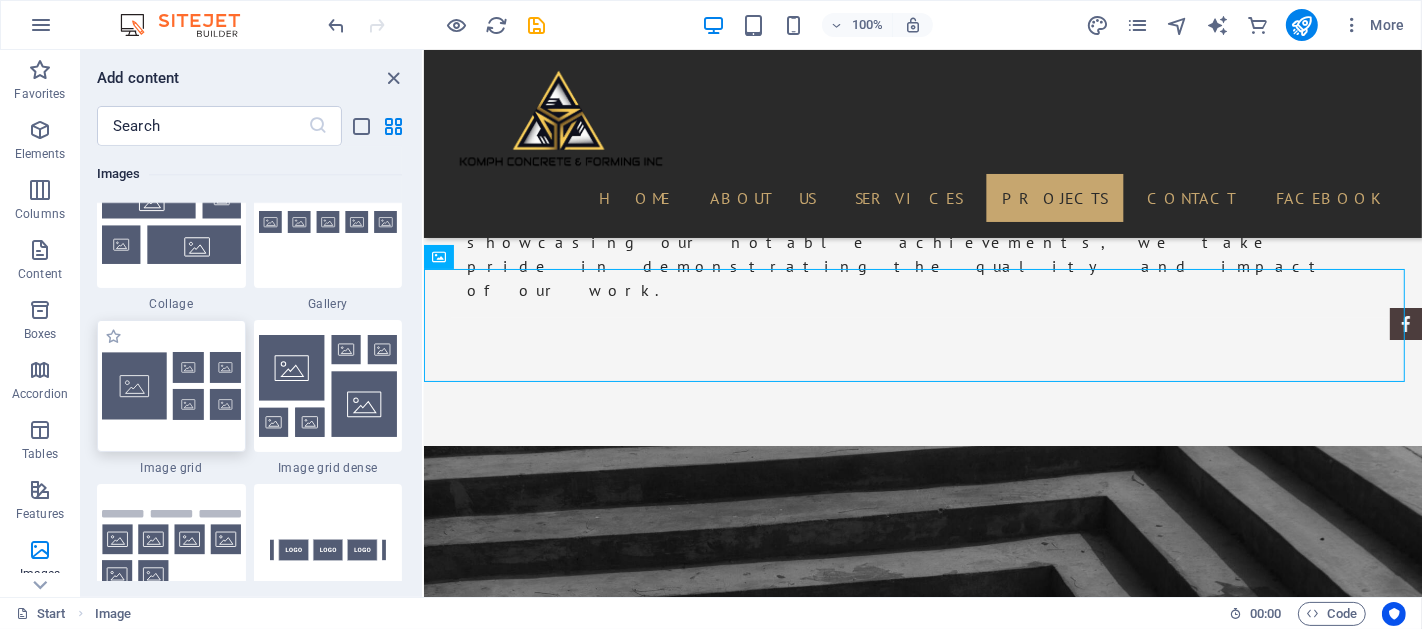 drag, startPoint x: 182, startPoint y: 389, endPoint x: 51, endPoint y: 373, distance: 131.97348 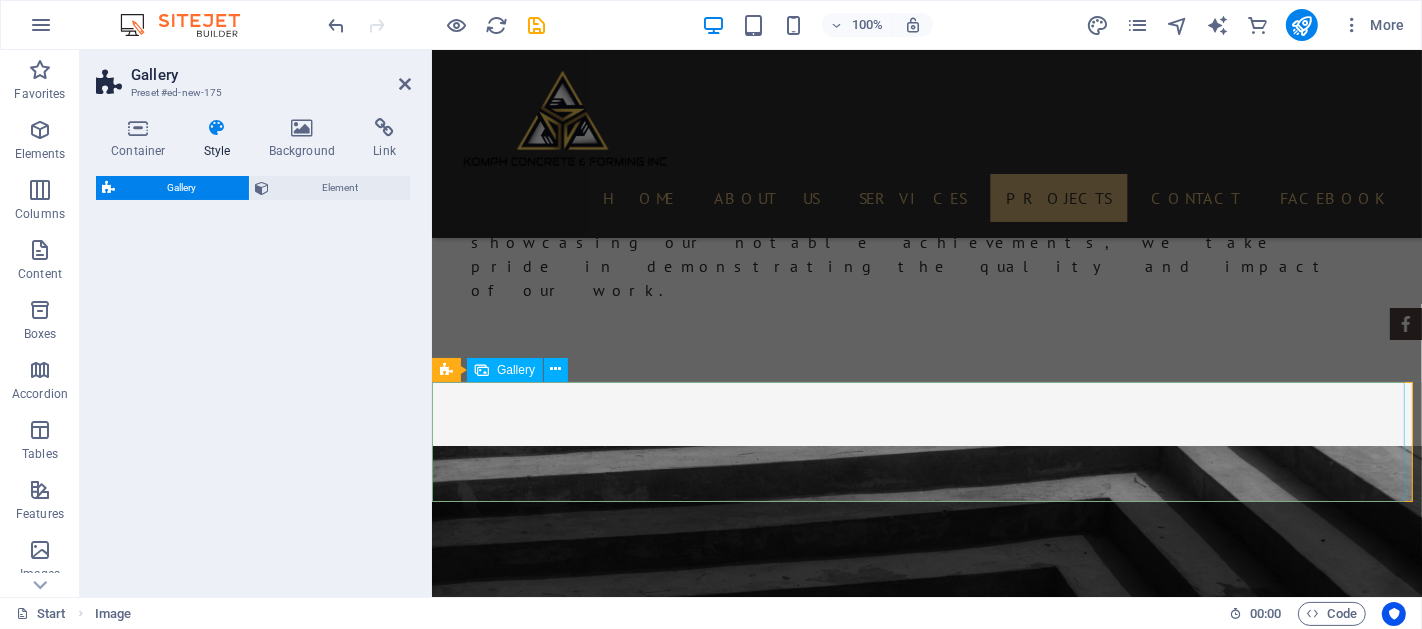 select on "rem" 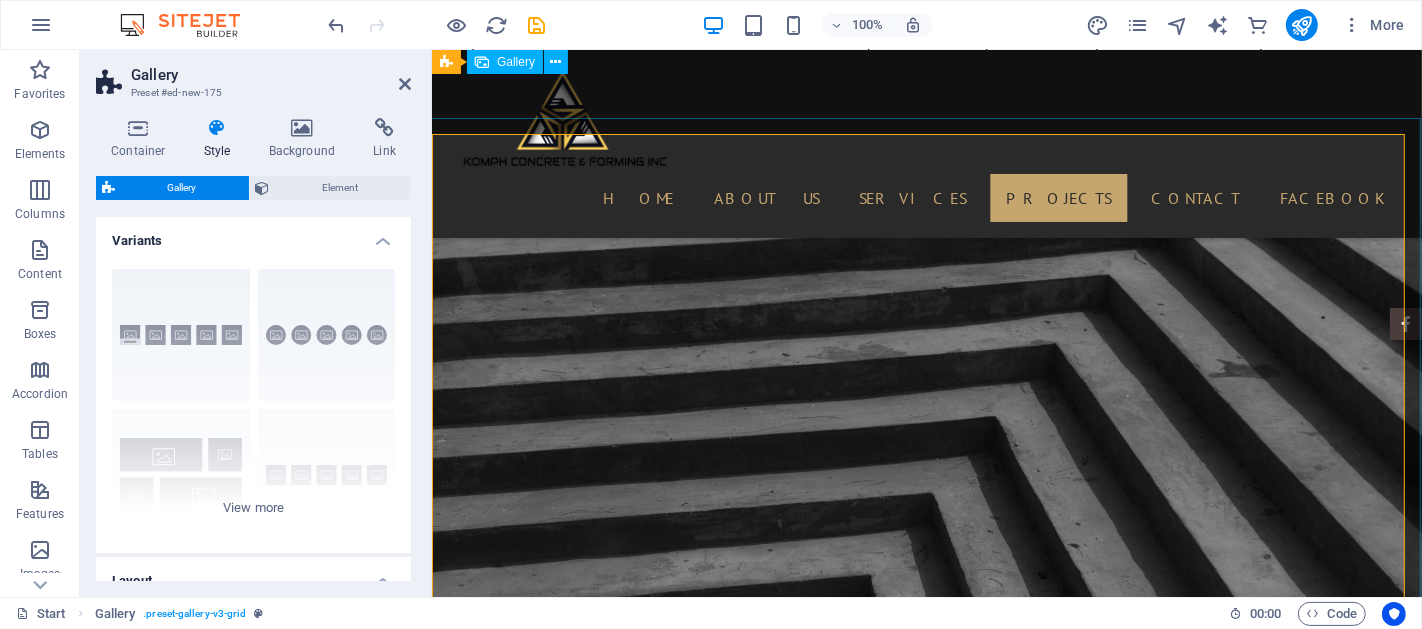 scroll, scrollTop: 2962, scrollLeft: 0, axis: vertical 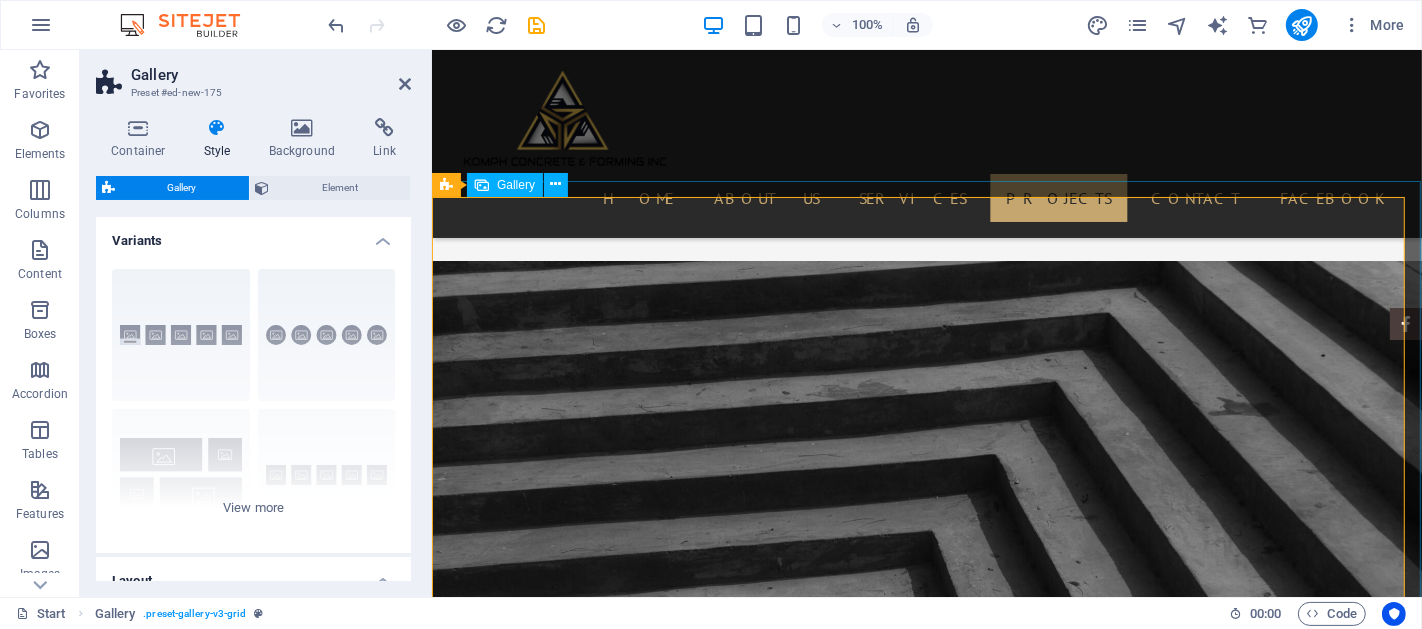 click at bounding box center [670, 2457] 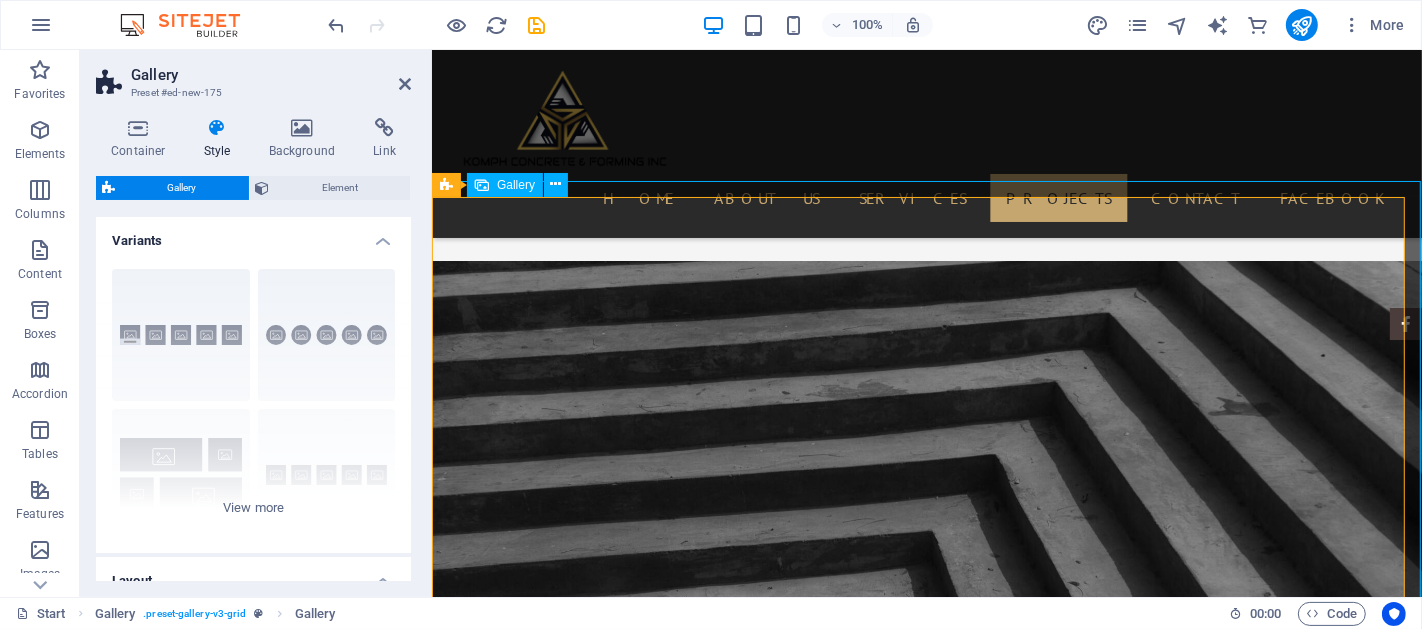 click at bounding box center [670, 2457] 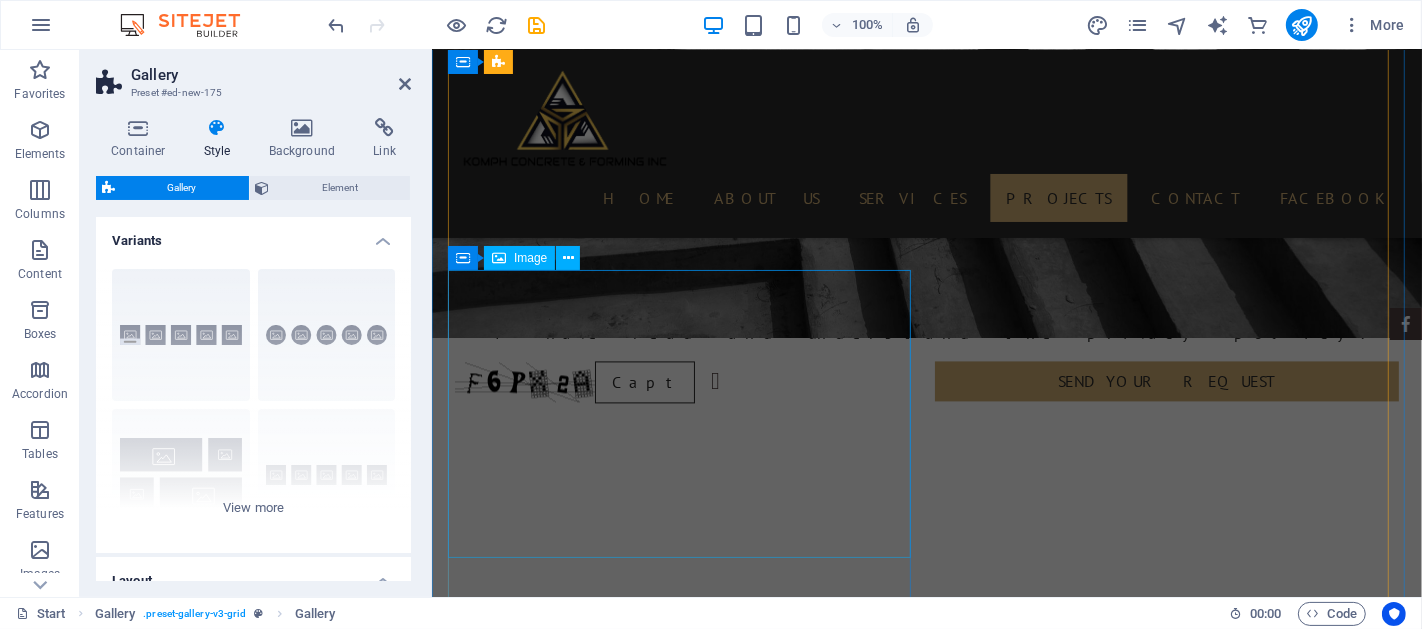 scroll, scrollTop: 3147, scrollLeft: 0, axis: vertical 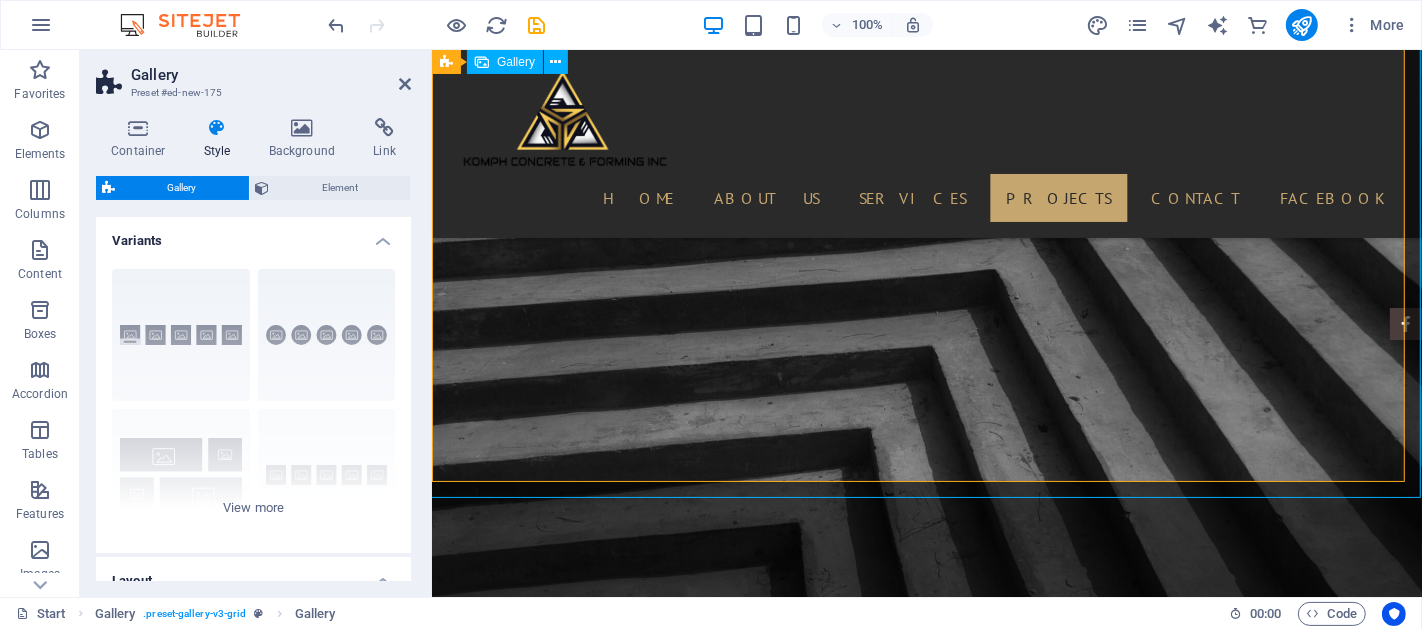 click at bounding box center [670, 2272] 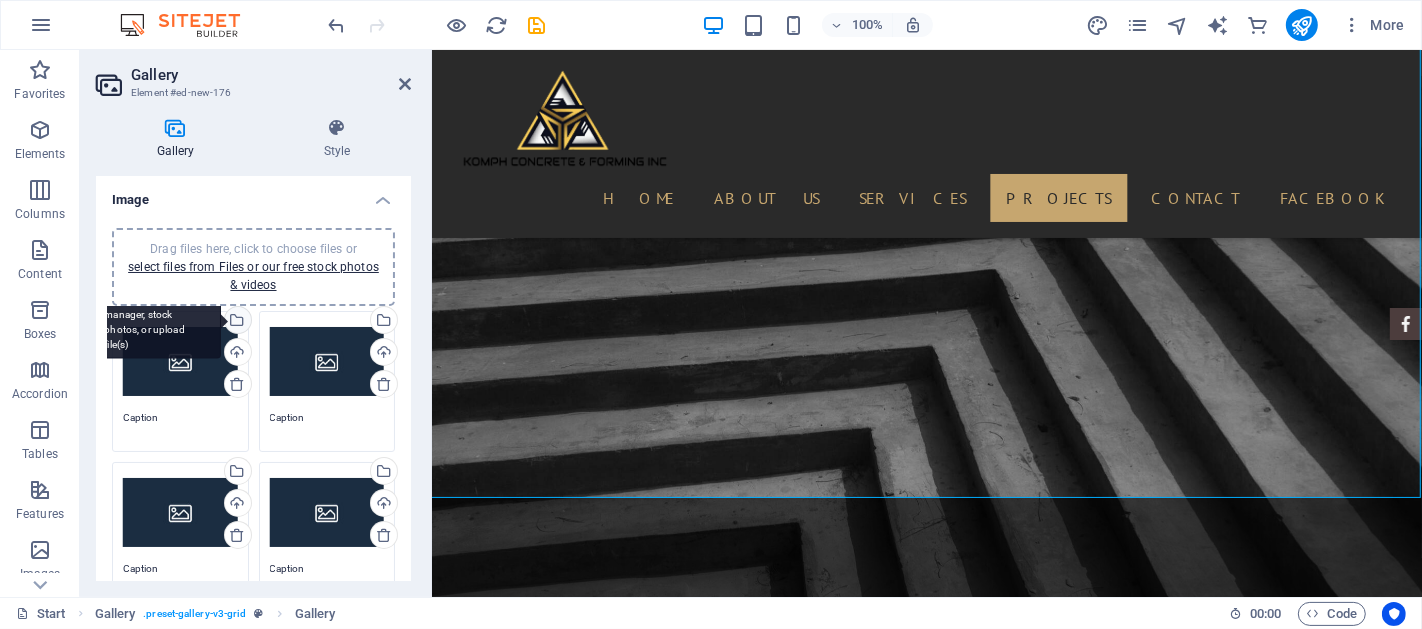click on "Select files from the file manager, stock photos, or upload file(s)" at bounding box center [236, 322] 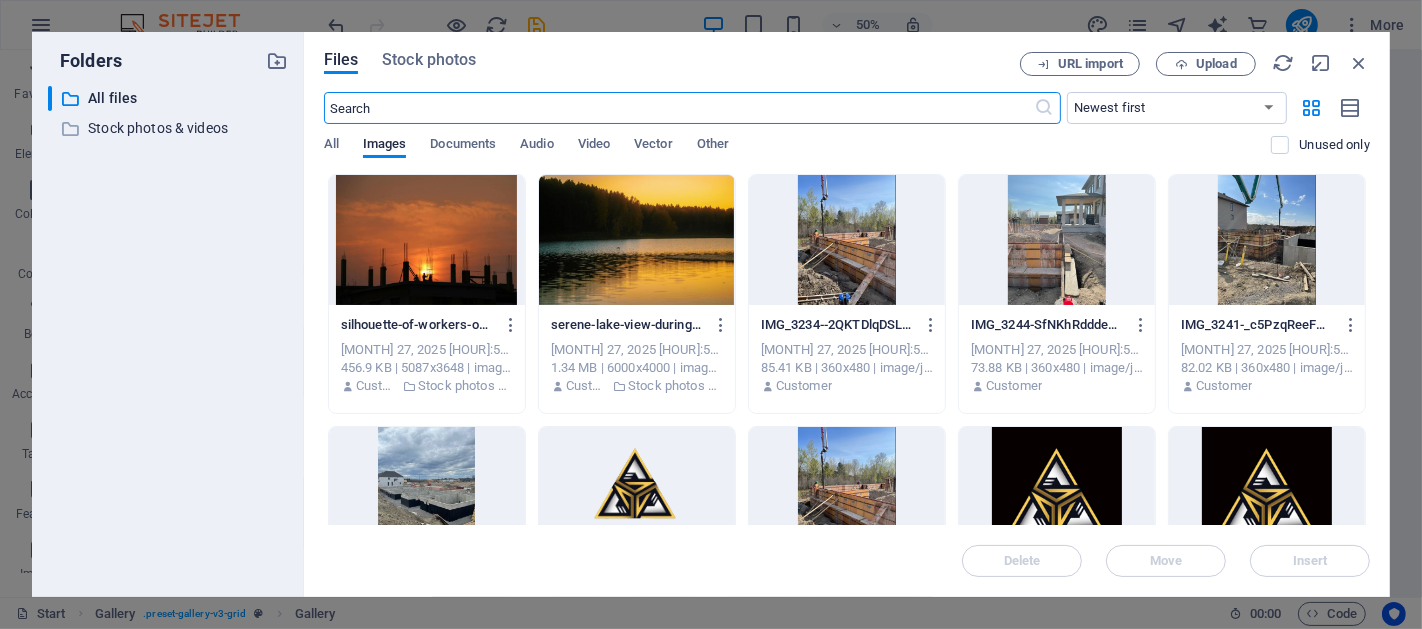 scroll, scrollTop: 3421, scrollLeft: 0, axis: vertical 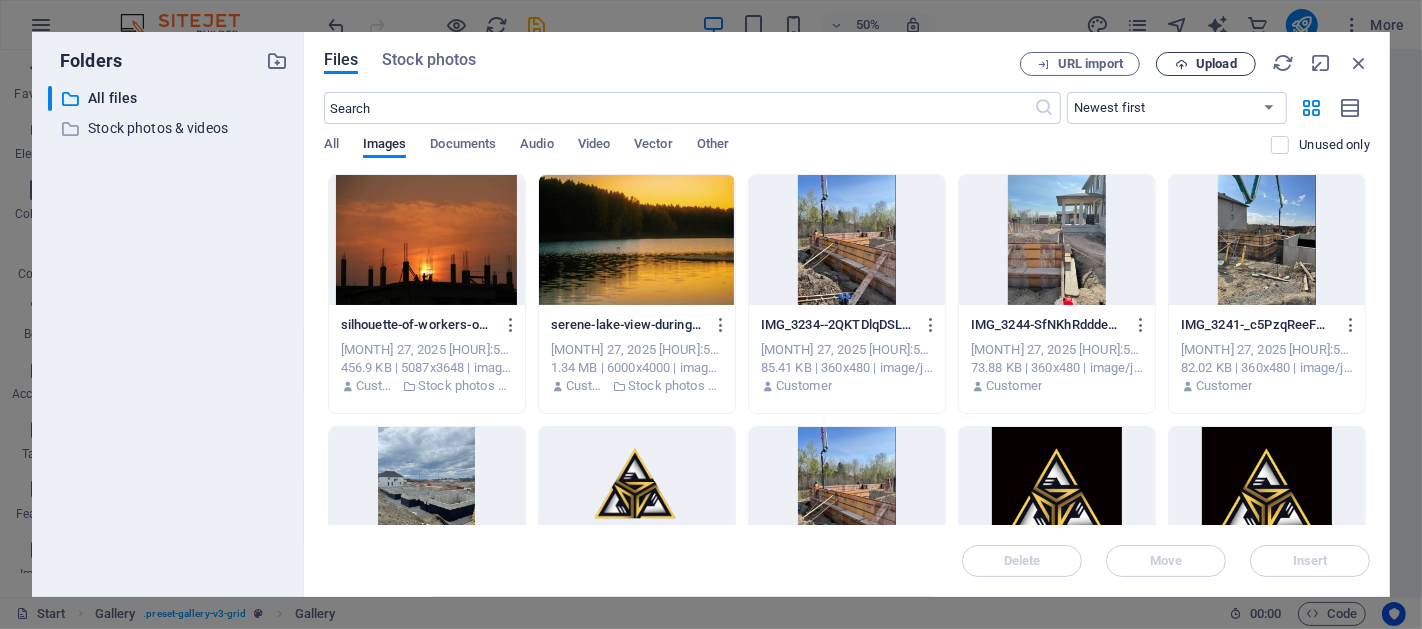 click on "Upload" at bounding box center [1216, 64] 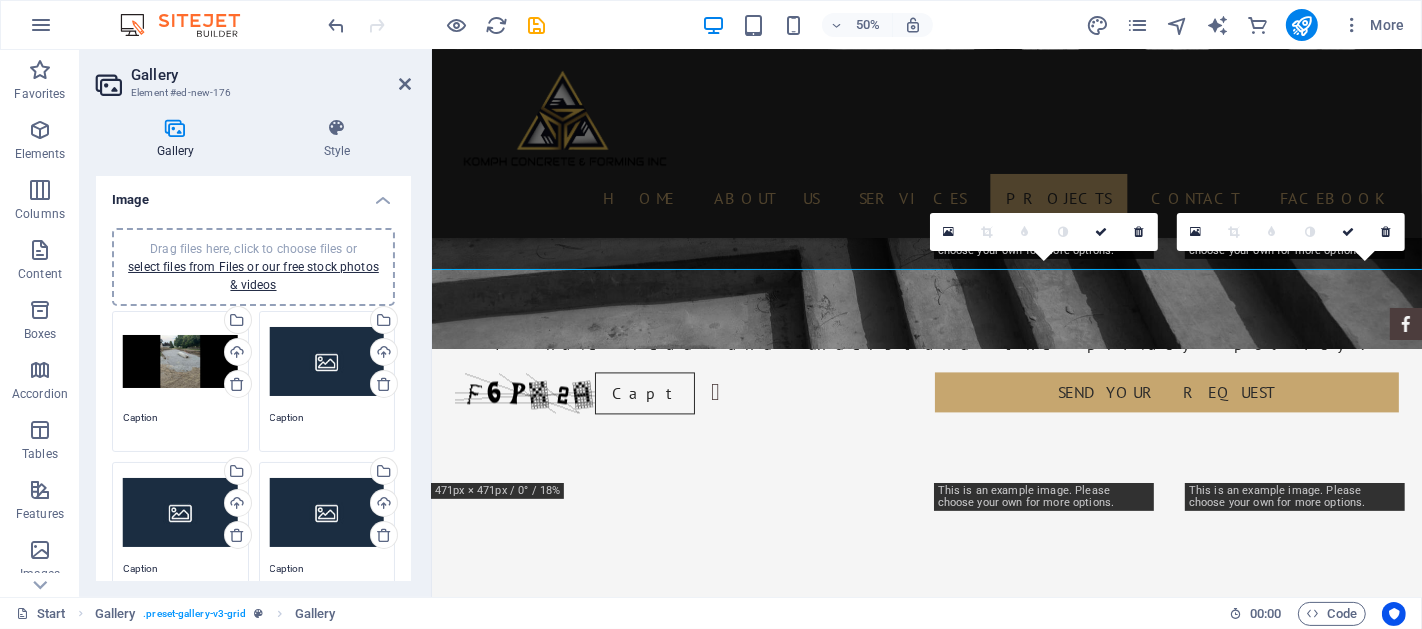 scroll, scrollTop: 3147, scrollLeft: 0, axis: vertical 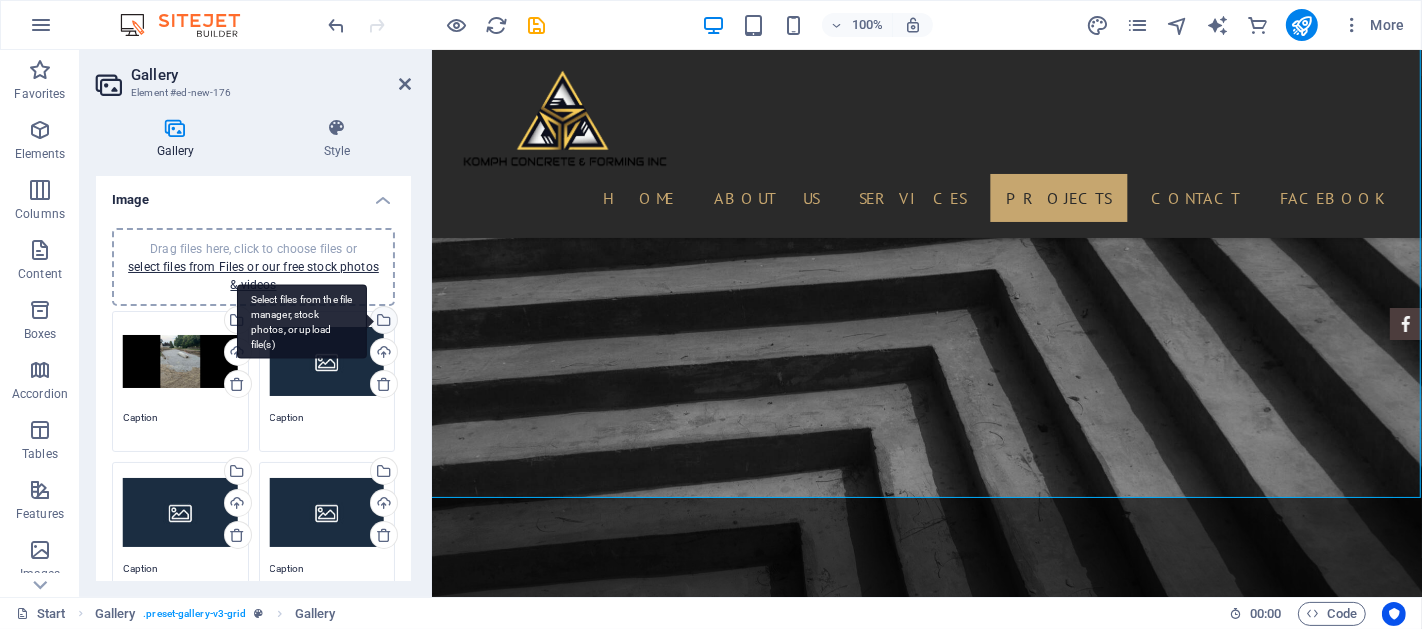 click on "Select files from the file manager, stock photos, or upload file(s)" at bounding box center [302, 321] 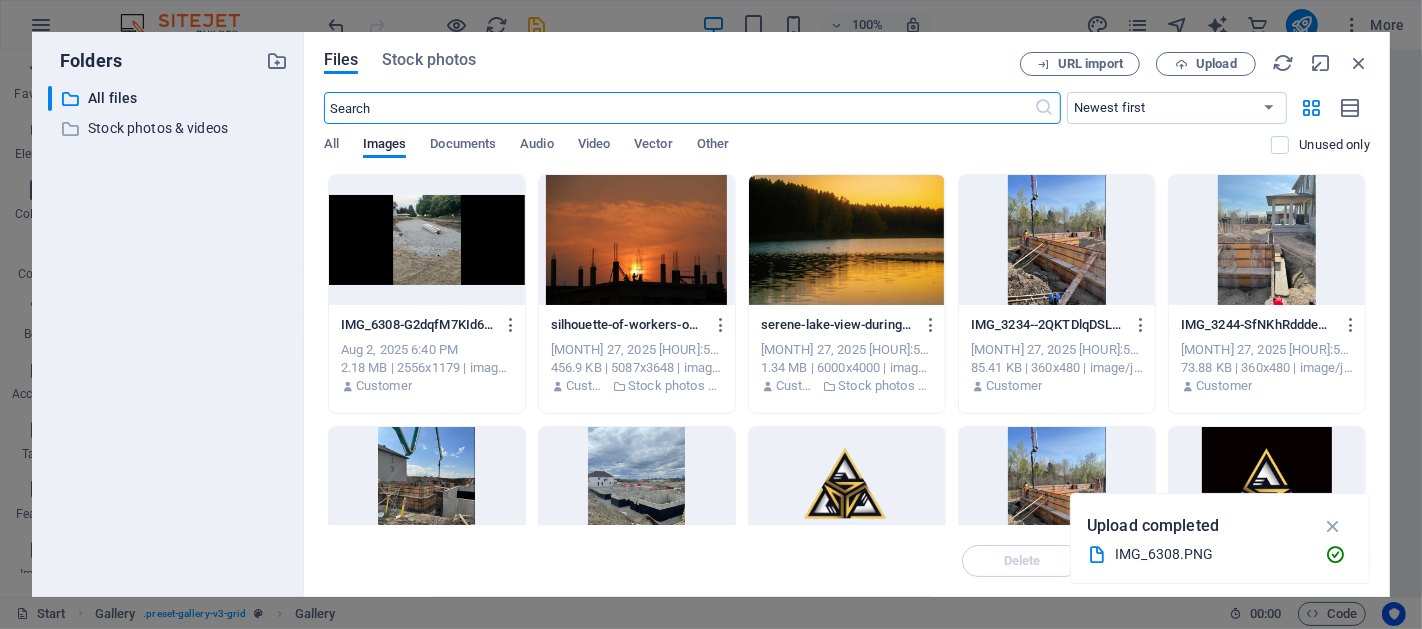 scroll, scrollTop: 3421, scrollLeft: 0, axis: vertical 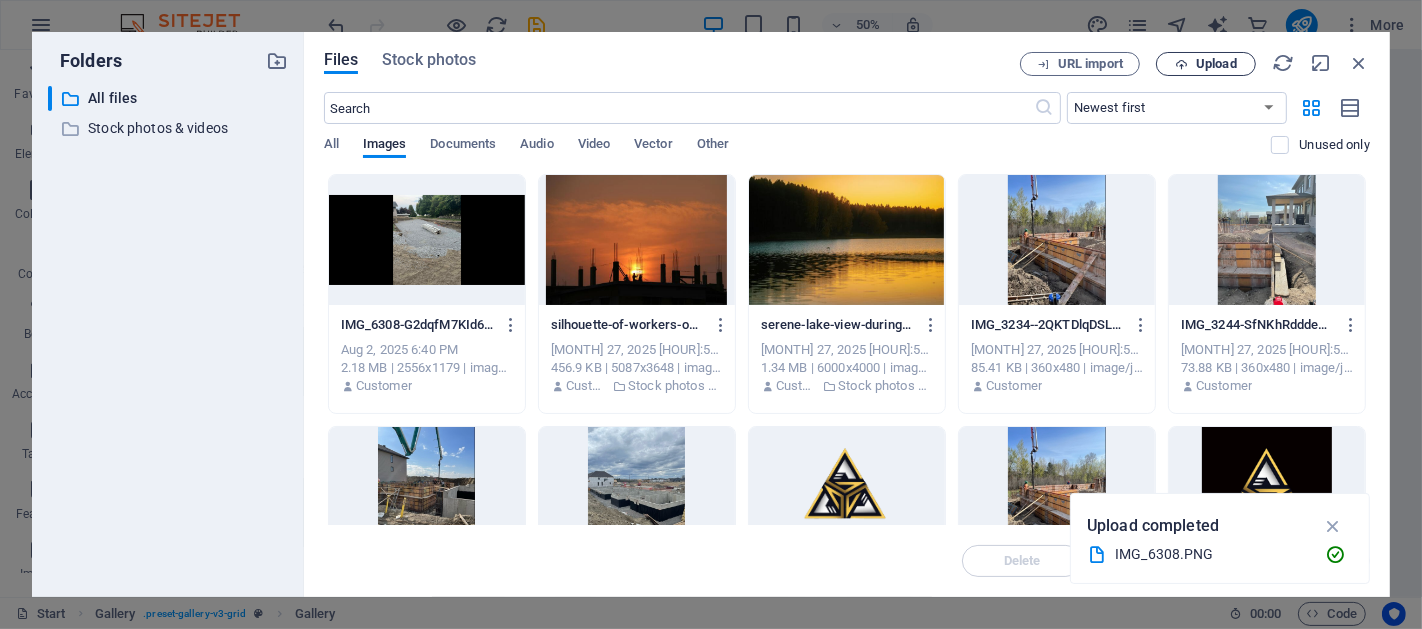 click on "Upload" at bounding box center [1216, 64] 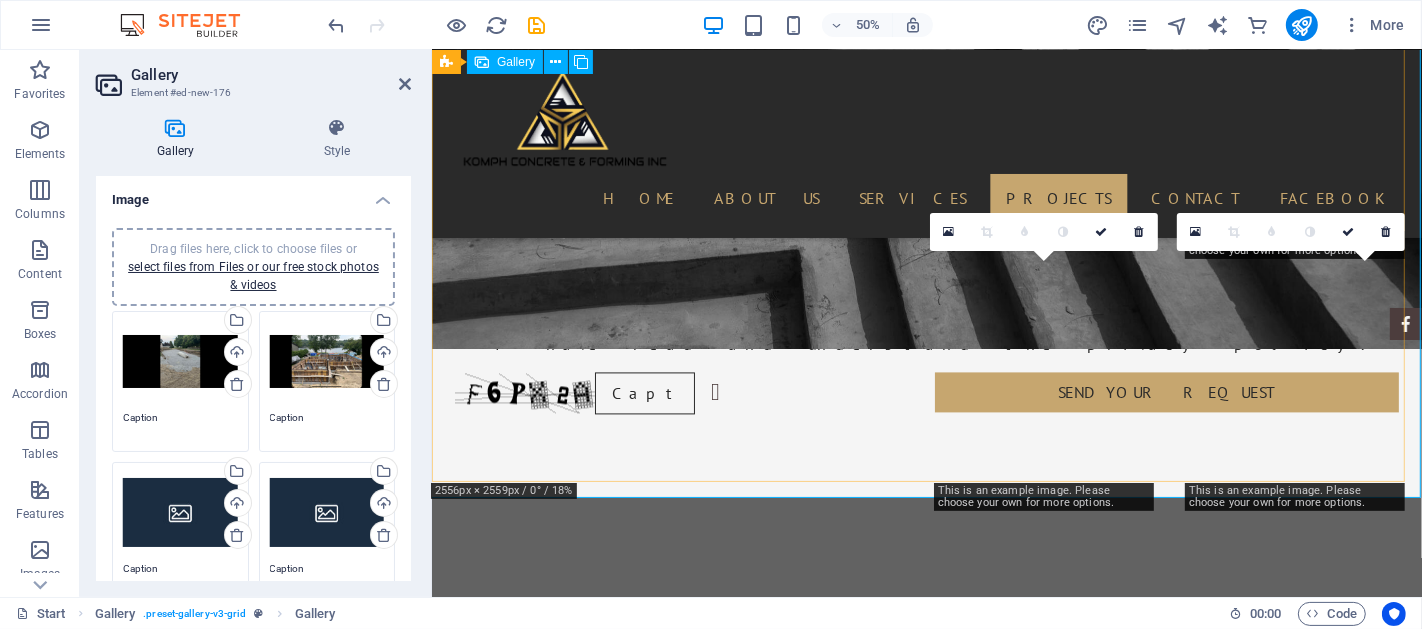 scroll, scrollTop: 3147, scrollLeft: 0, axis: vertical 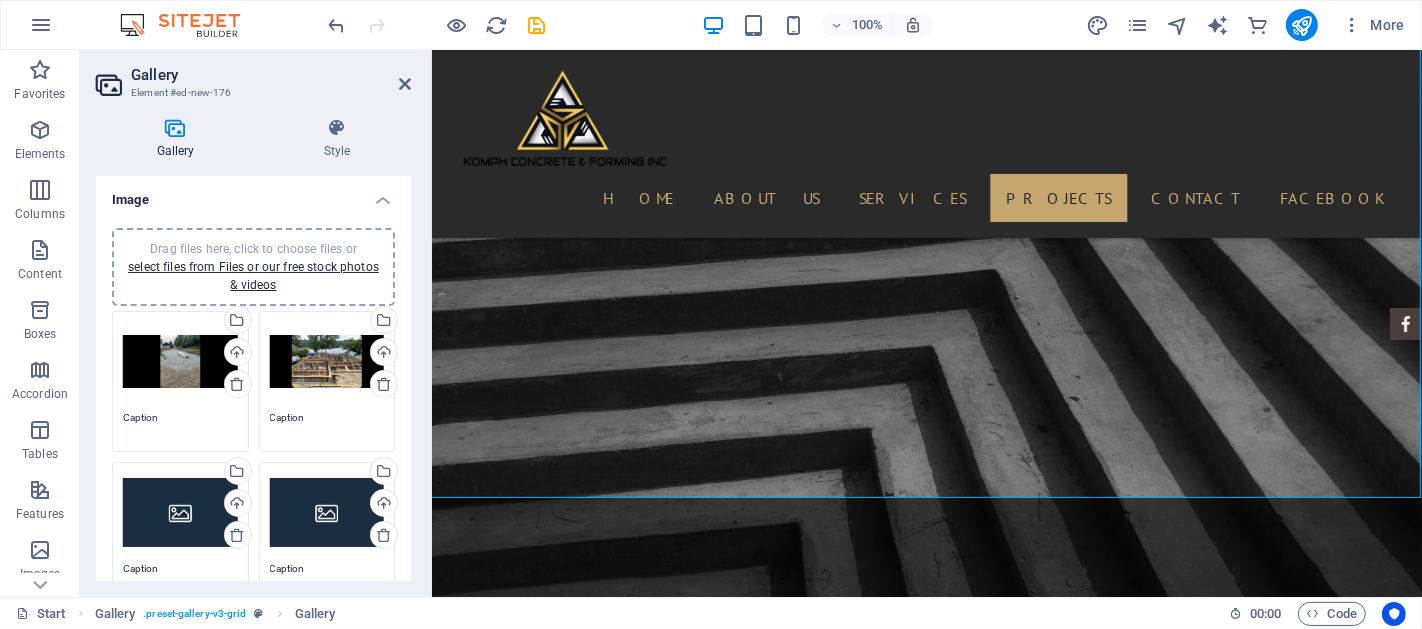 click on "Drag files here, click to choose files or select files from Files or our free stock photos & videos" at bounding box center (180, 362) 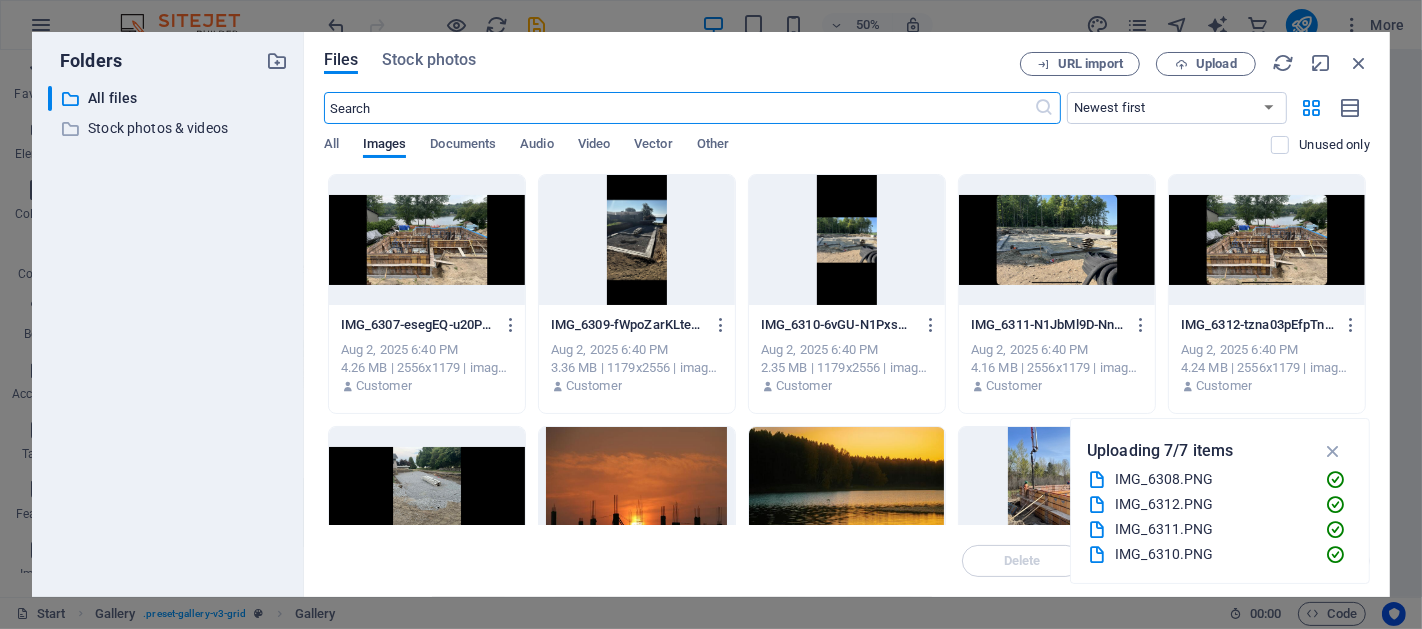scroll, scrollTop: 3421, scrollLeft: 0, axis: vertical 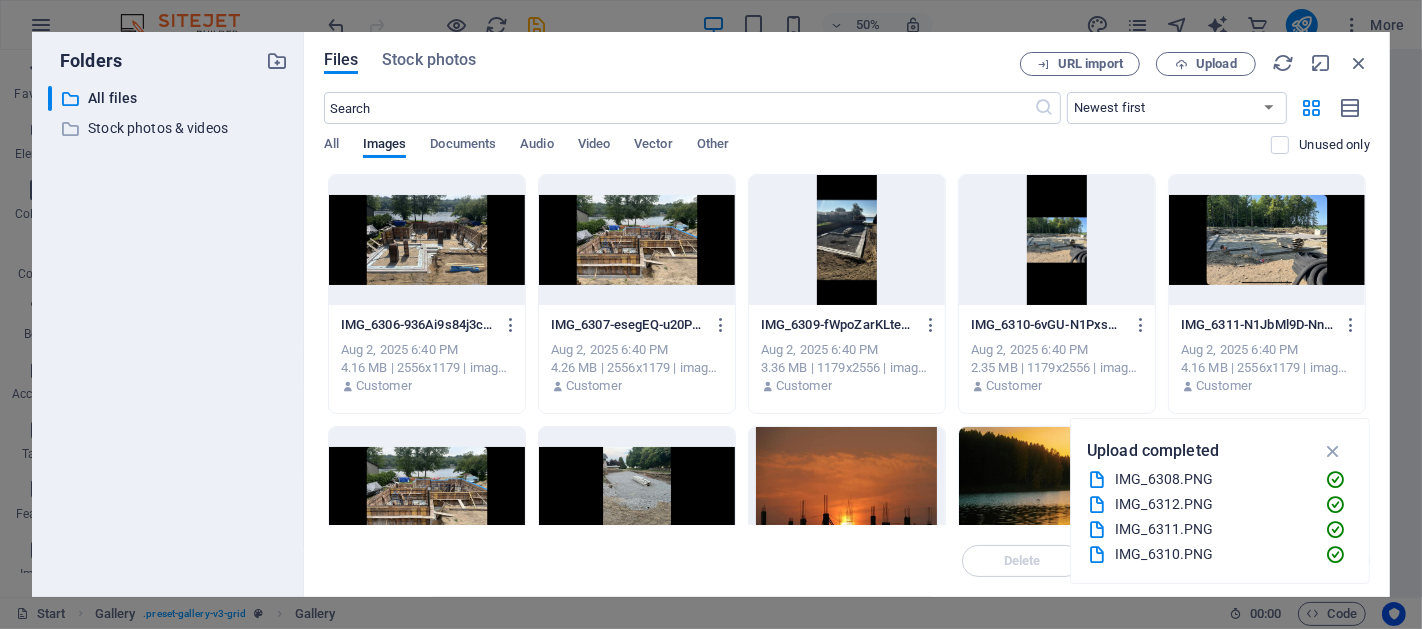click at bounding box center (427, 240) 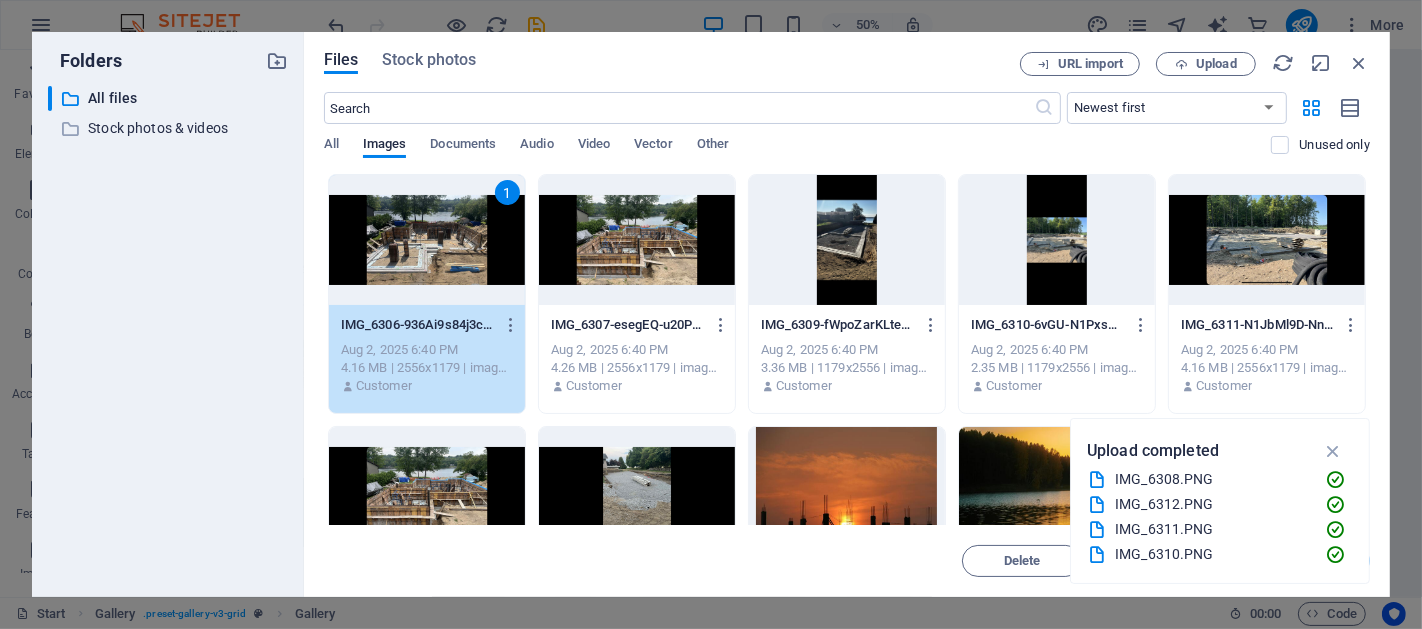 click on "1" at bounding box center (427, 240) 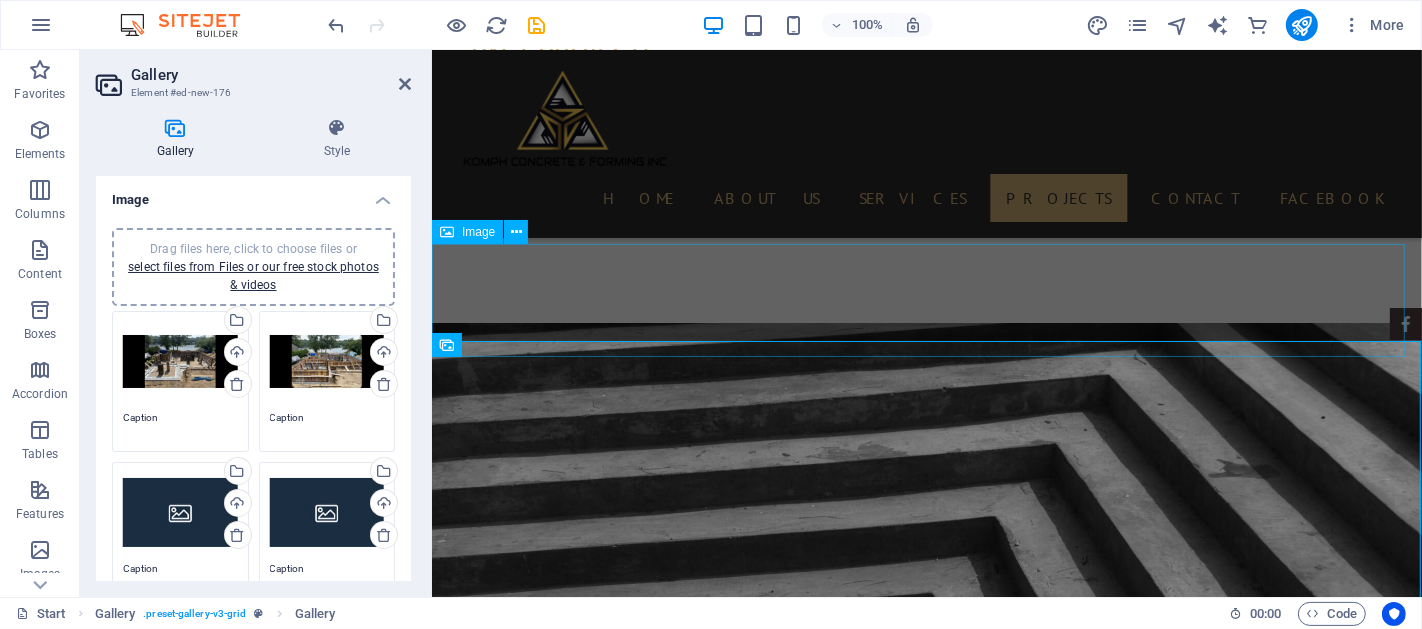 scroll, scrollTop: 2962, scrollLeft: 0, axis: vertical 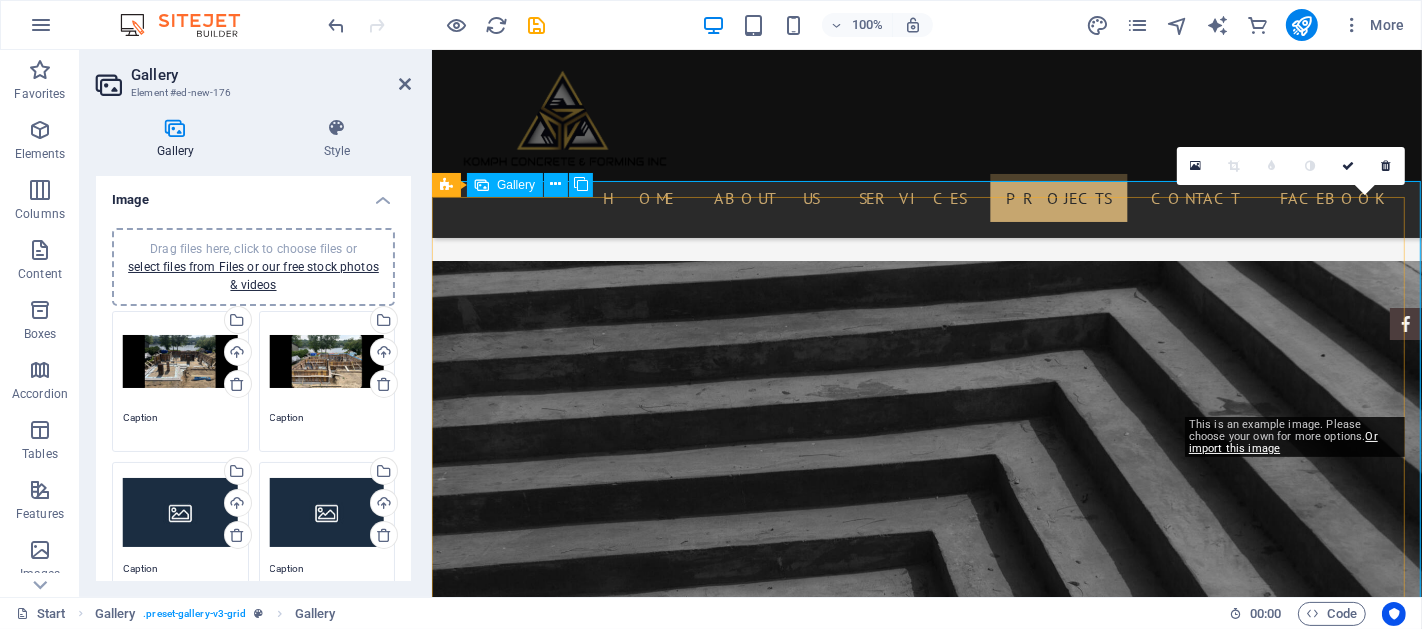 click at bounding box center (1310, 2330) 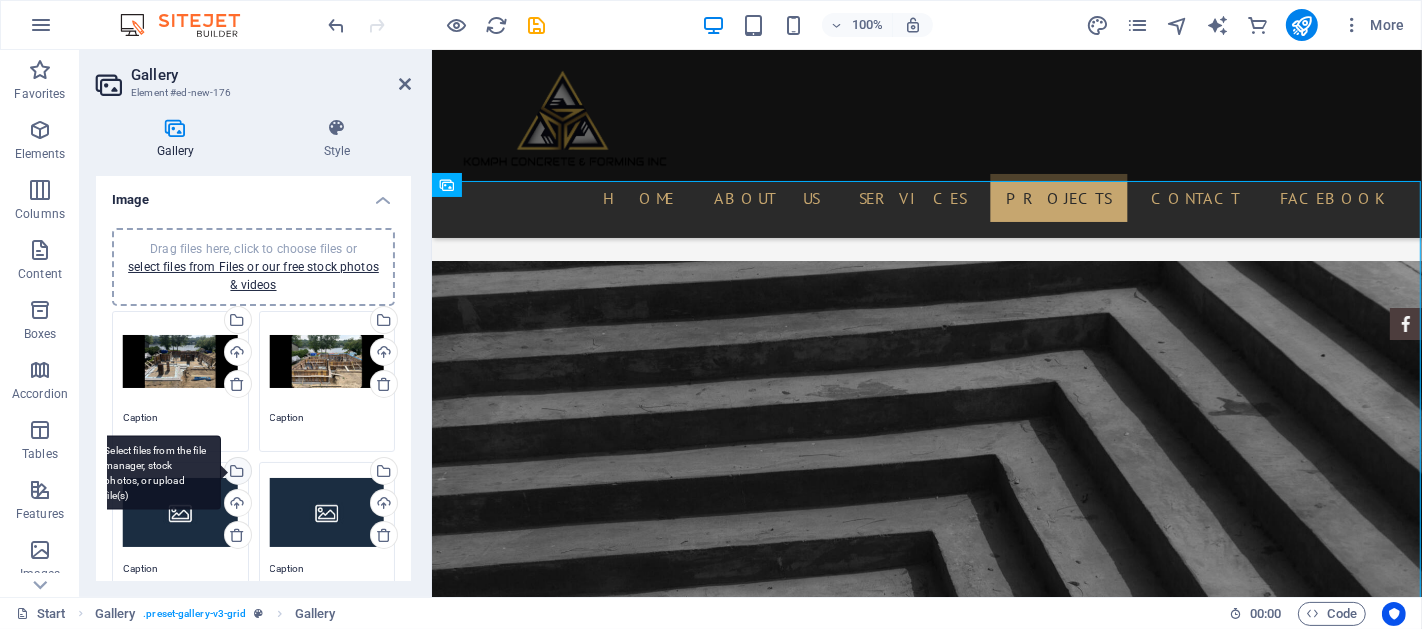 click on "Select files from the file manager, stock photos, or upload file(s)" at bounding box center [236, 473] 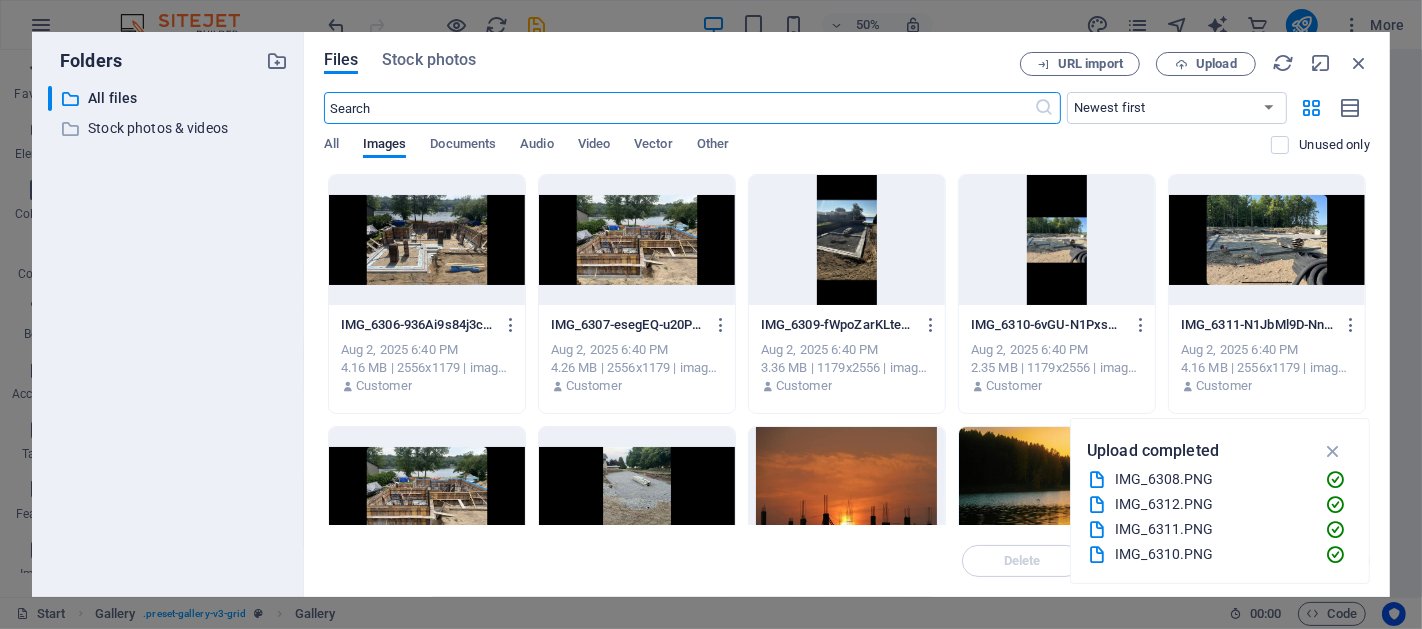 scroll, scrollTop: 3237, scrollLeft: 0, axis: vertical 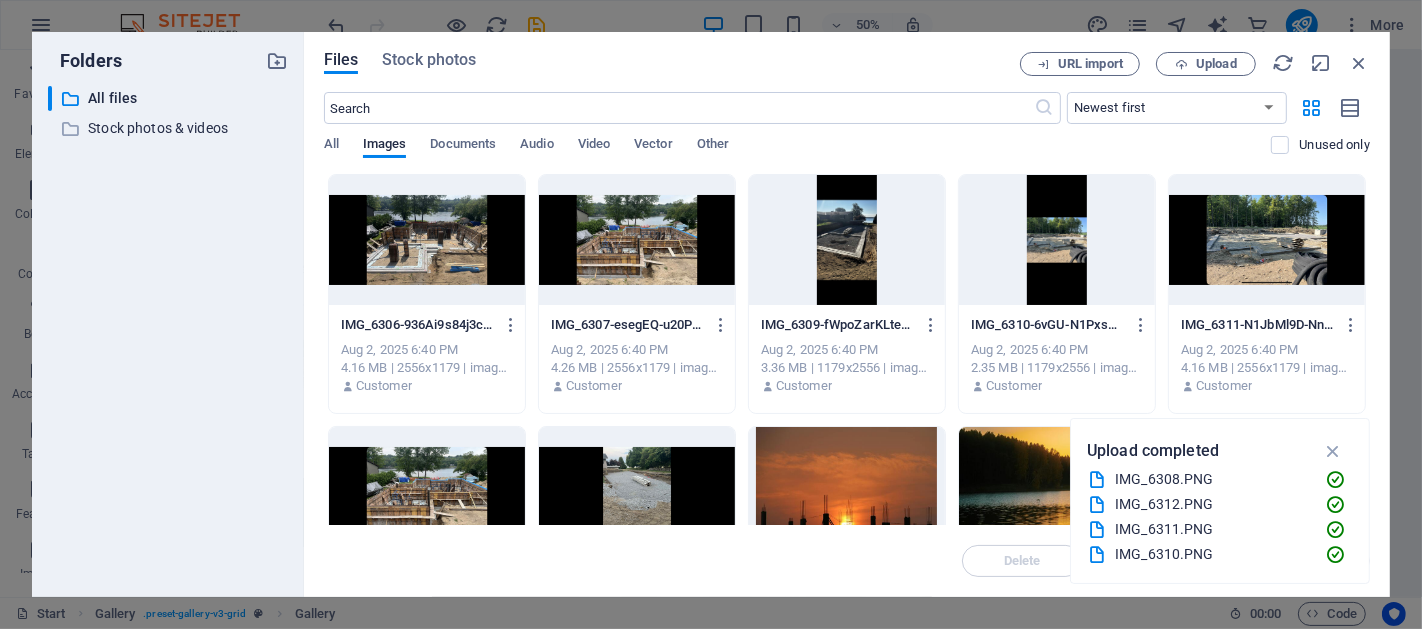 click at bounding box center [1267, 240] 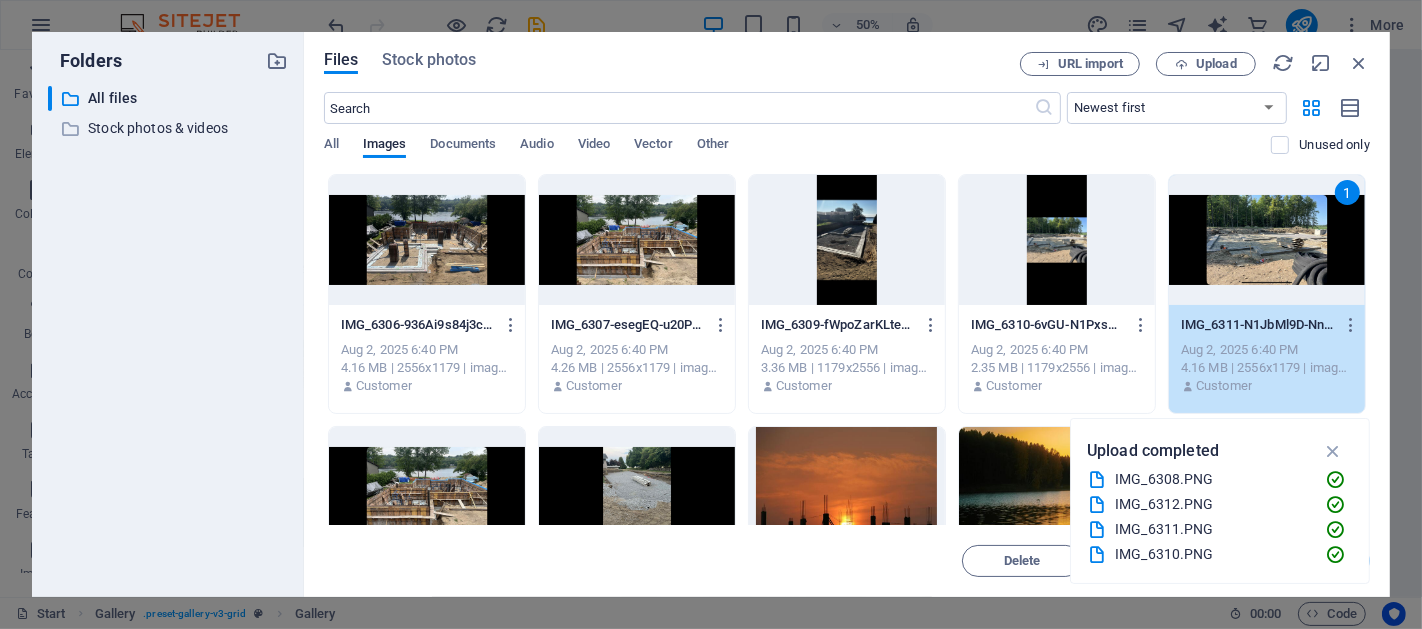 click on "1" at bounding box center [1267, 240] 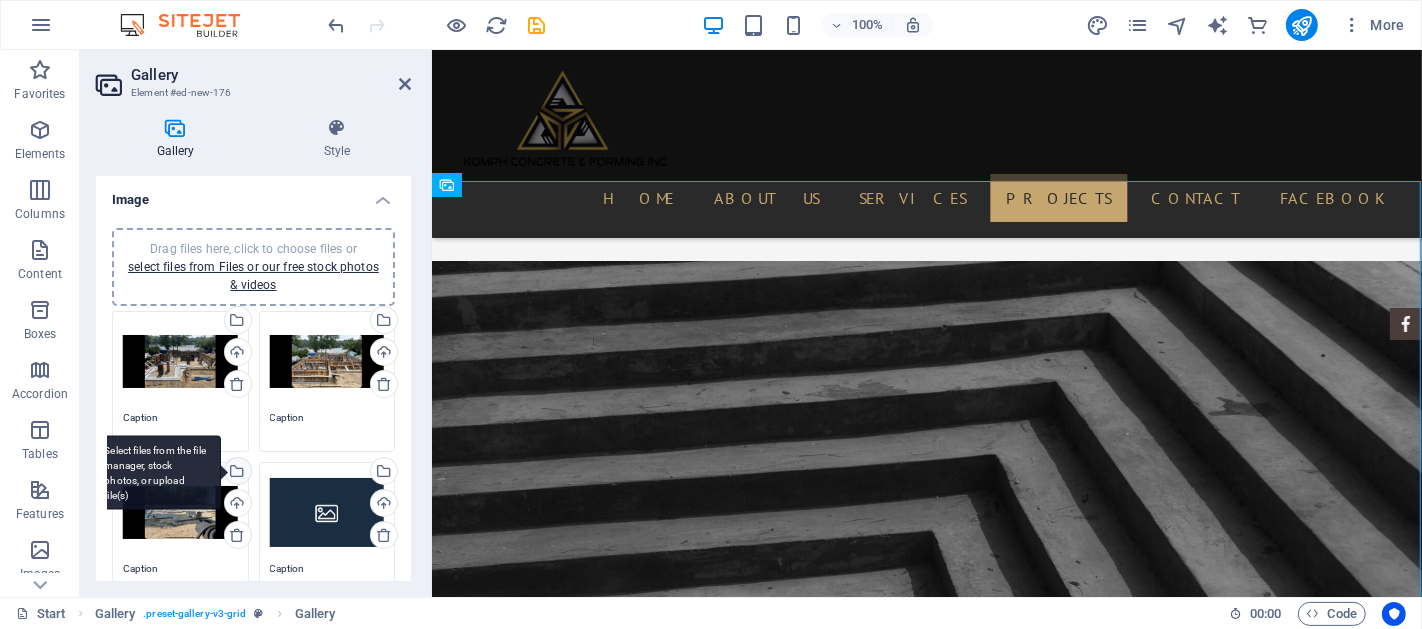 click on "Select files from the file manager, stock photos, or upload file(s)" at bounding box center [236, 473] 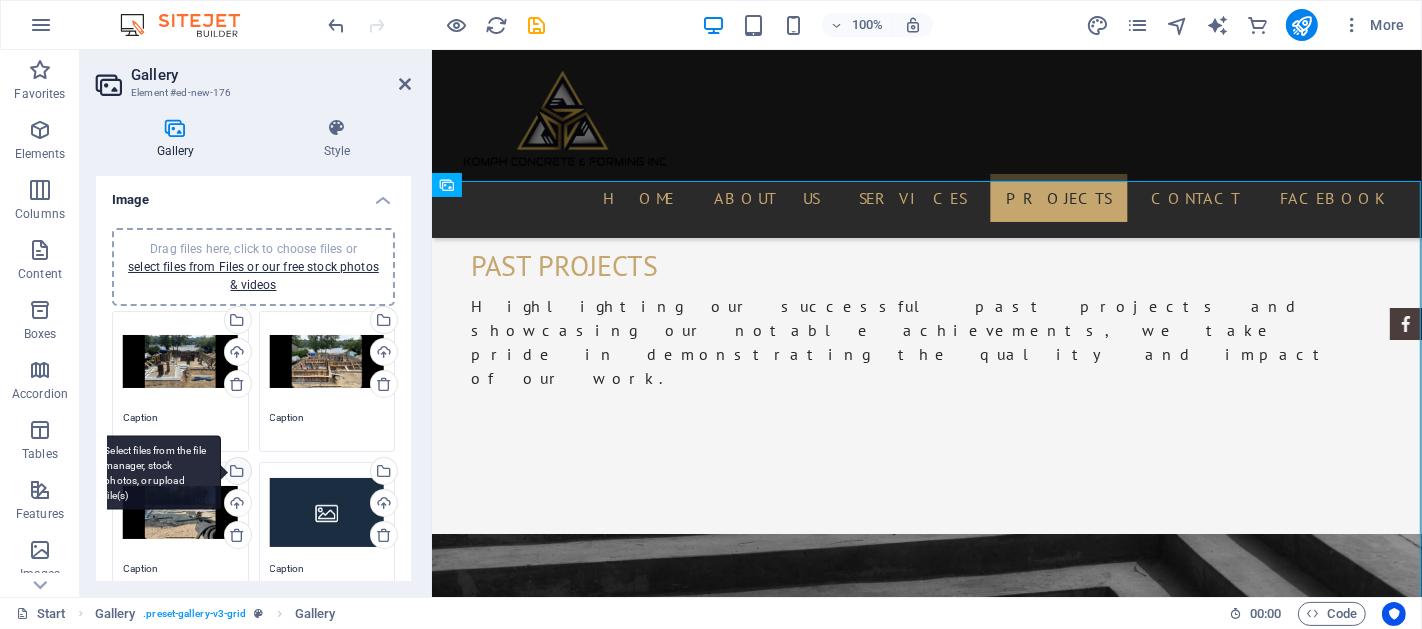 scroll, scrollTop: 3237, scrollLeft: 0, axis: vertical 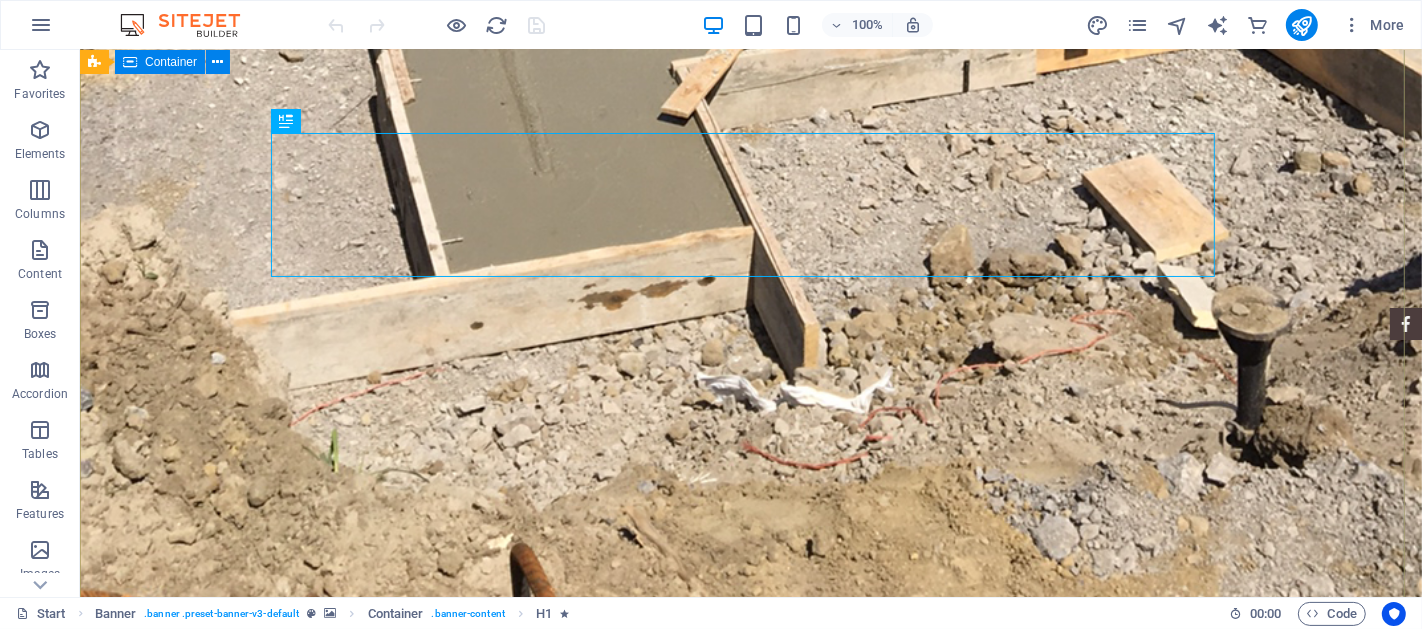 click on "Komph Concrete & Forming INC. We provide quality concrete solutions for walls, slabs, and footings in Ottawa and surrounding areas. As a licensed and insured business, we prioritize integrity and professionalism in every project. Contact us to bring your vision to life—your satisfaction is our top priority!  CALL NOW   Make an appointment" at bounding box center [750, 1172] 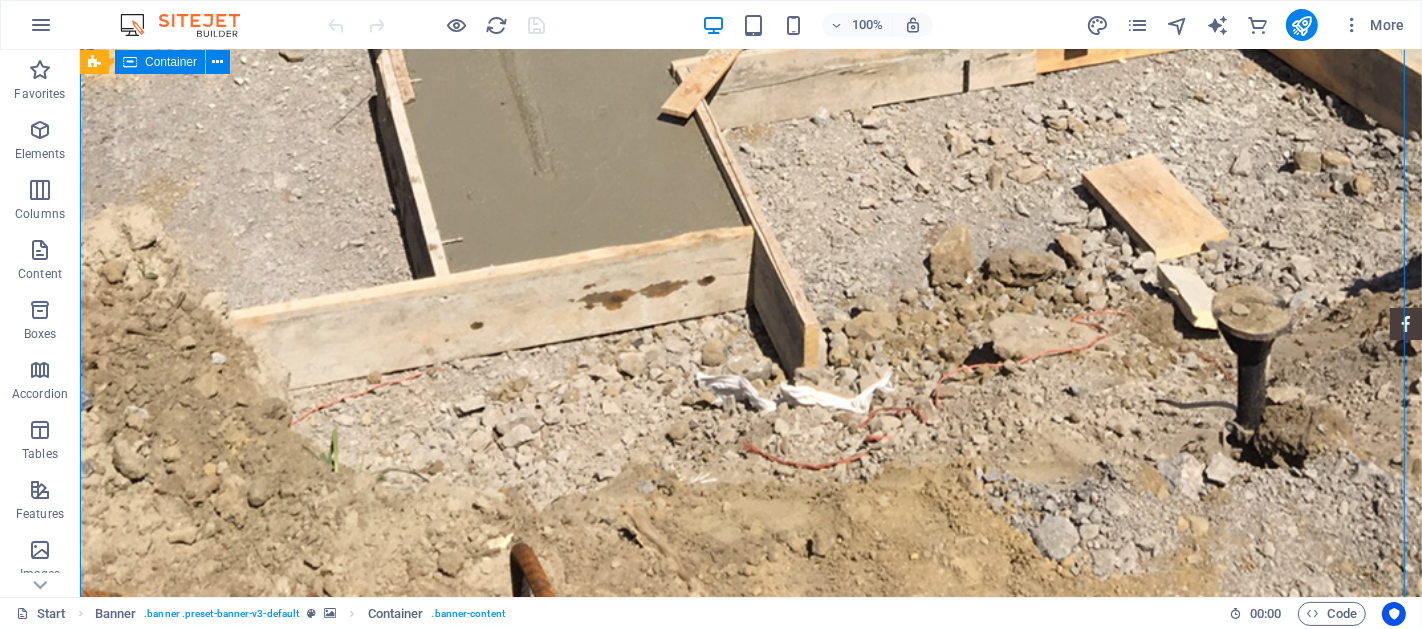 click on "Komph Concrete & Forming INC. We provide quality concrete solutions for walls, slabs, and footings in Ottawa and surrounding areas. As a licensed and insured business, we prioritize integrity and professionalism in every project. Contact us to bring your vision to life—your satisfaction is our top priority!  CALL NOW   Make an appointment" at bounding box center [750, 1172] 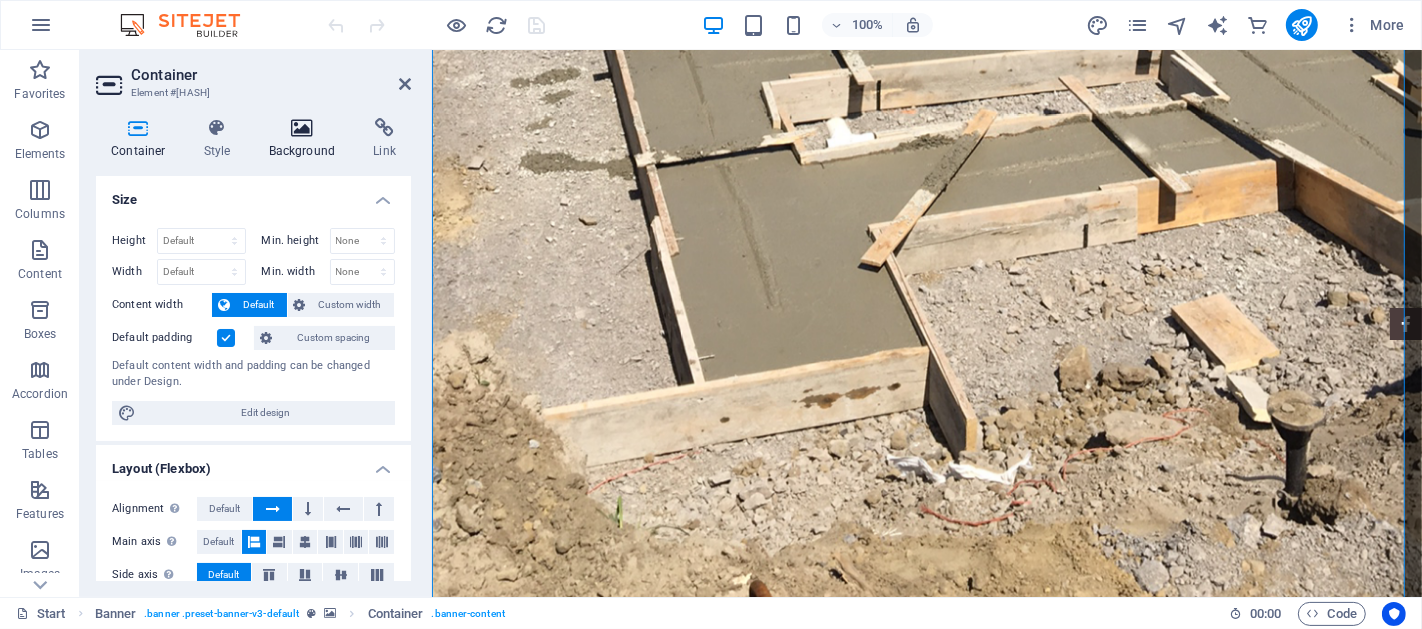 click at bounding box center [302, 128] 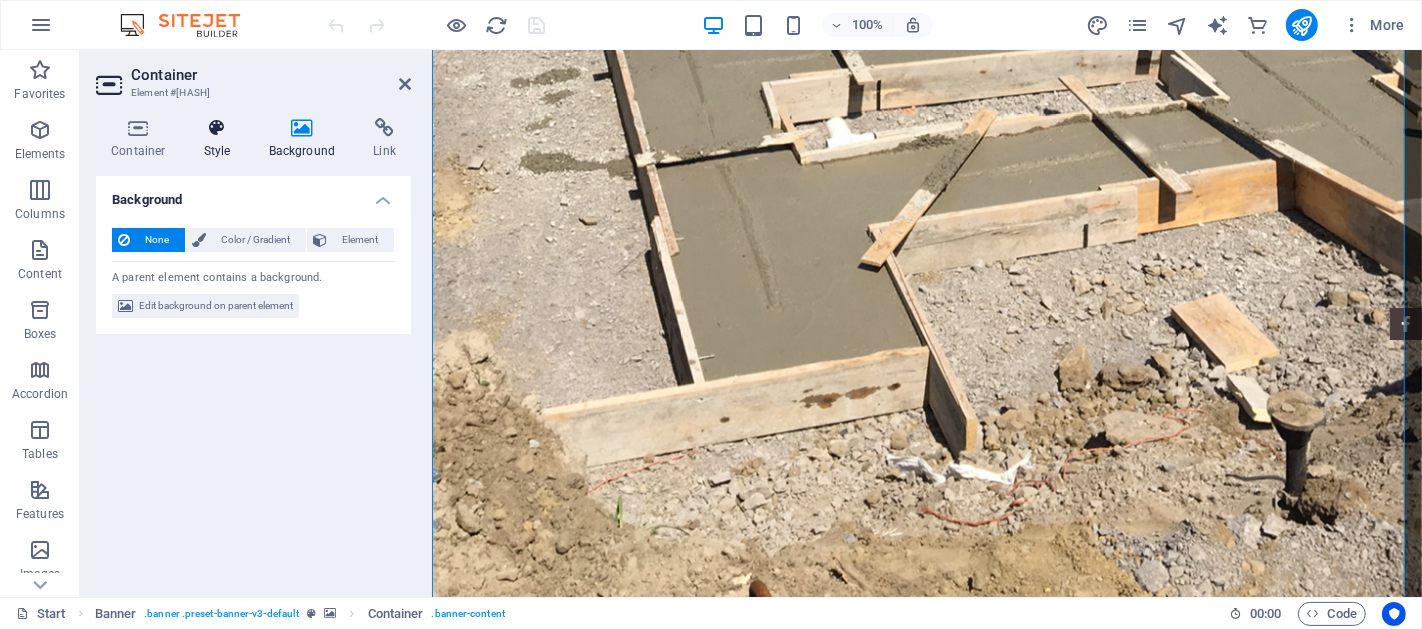 click at bounding box center (217, 128) 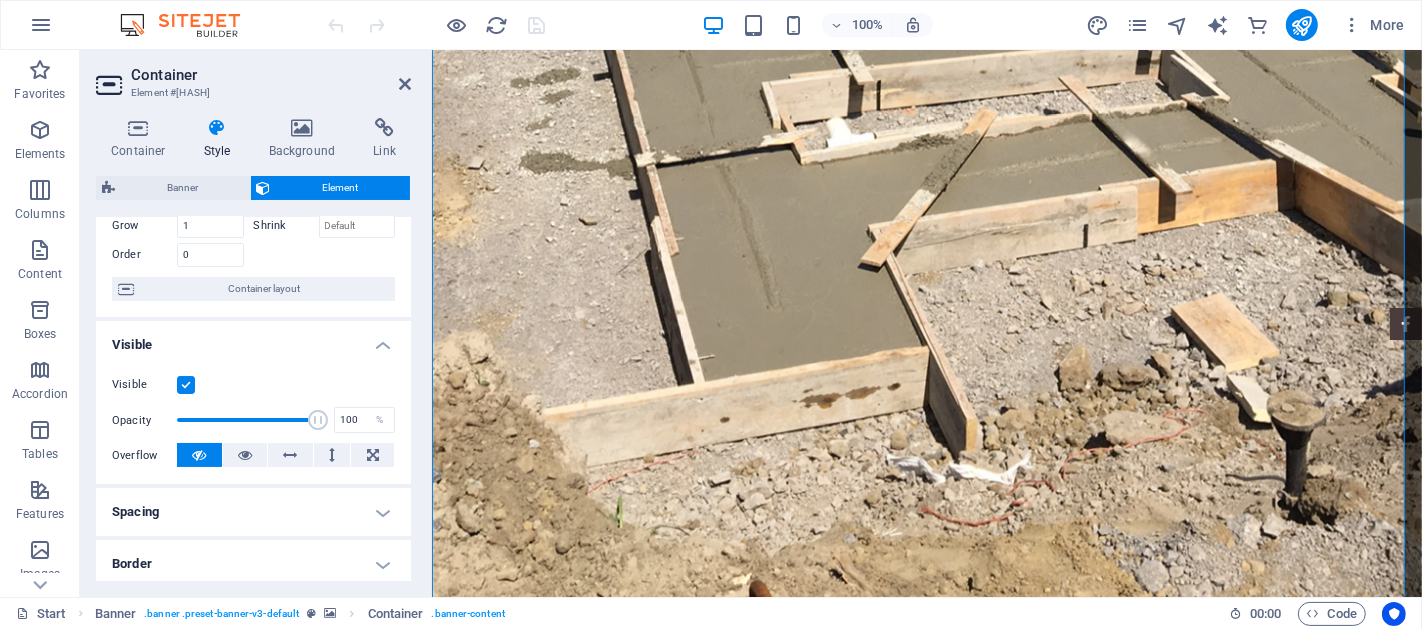 scroll, scrollTop: 0, scrollLeft: 0, axis: both 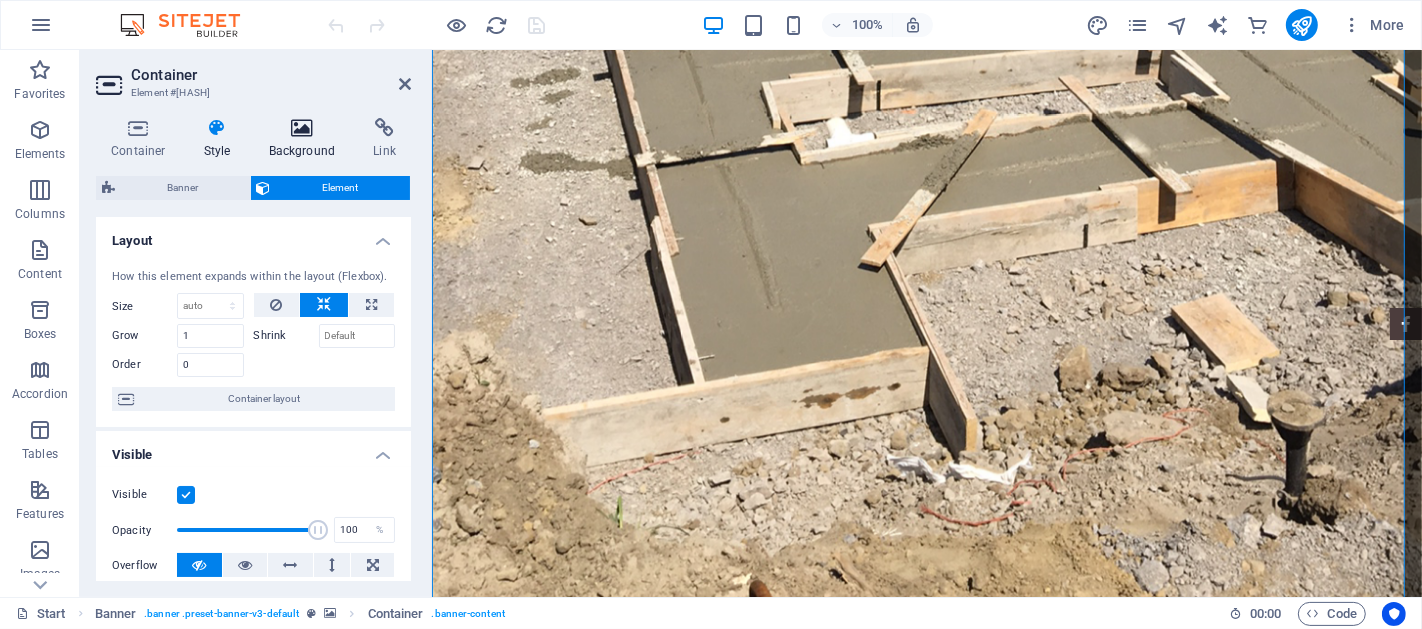 click on "Background" at bounding box center [306, 139] 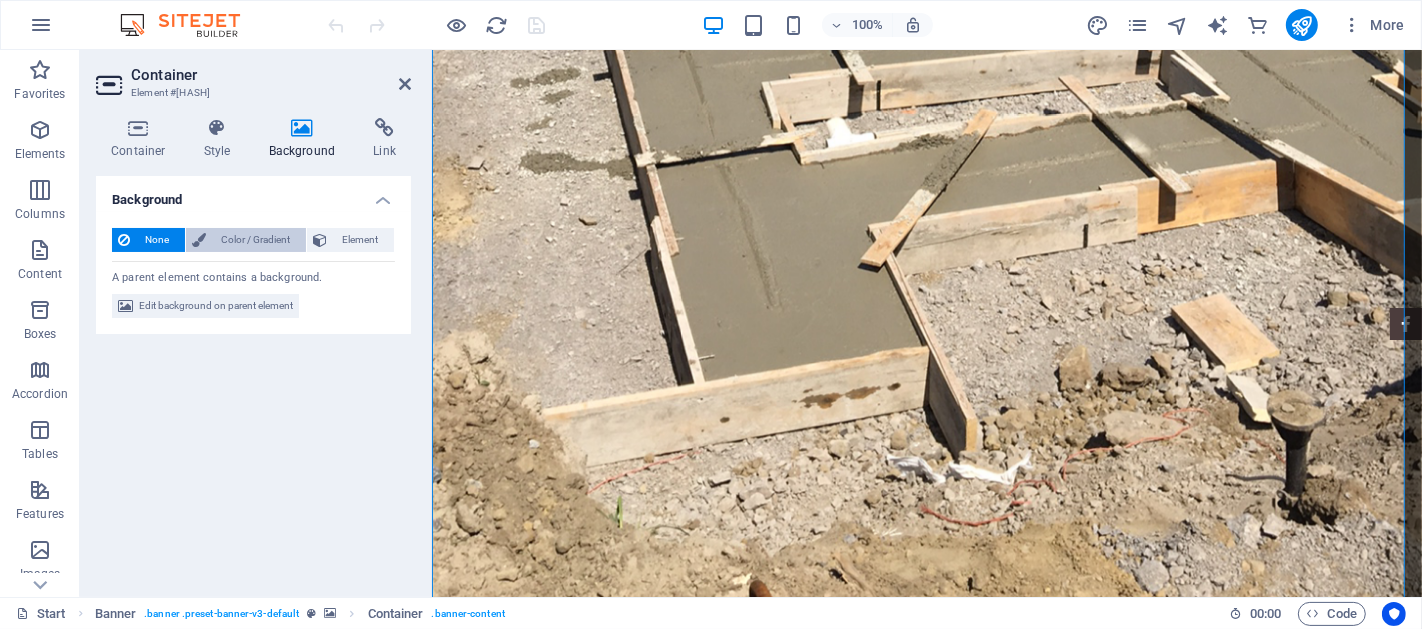 click on "Color / Gradient" at bounding box center (256, 240) 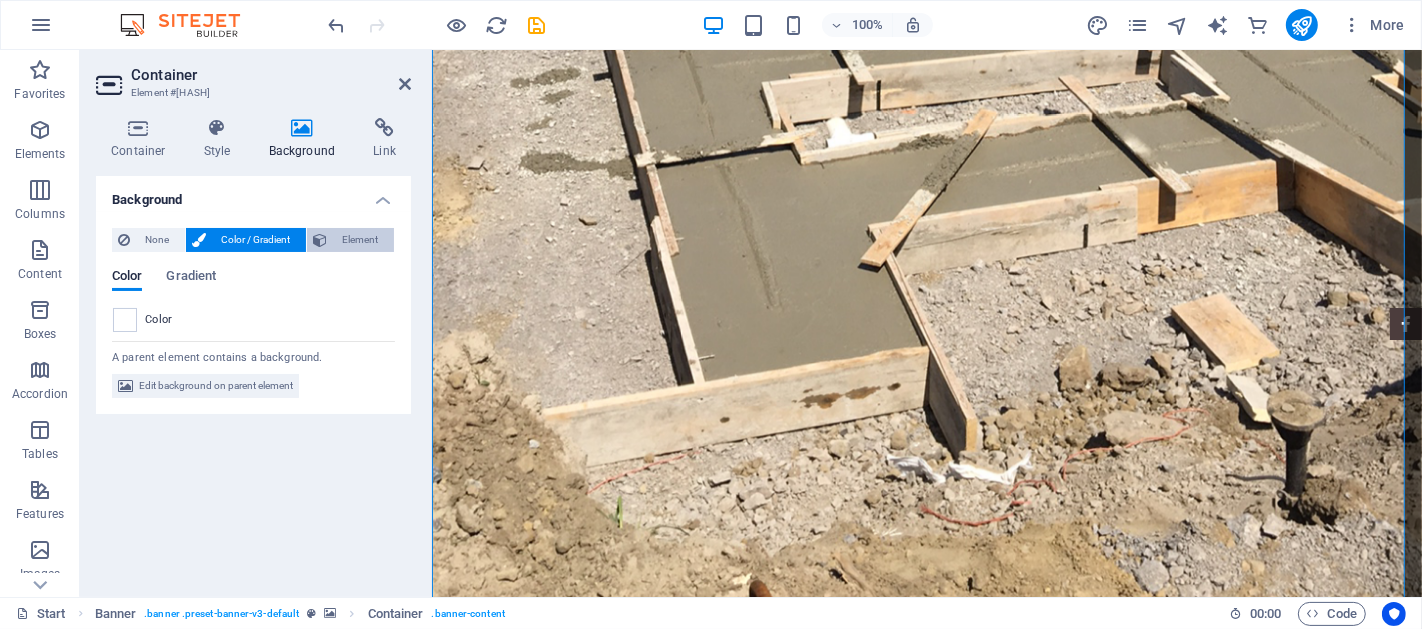 click on "Element" at bounding box center (360, 240) 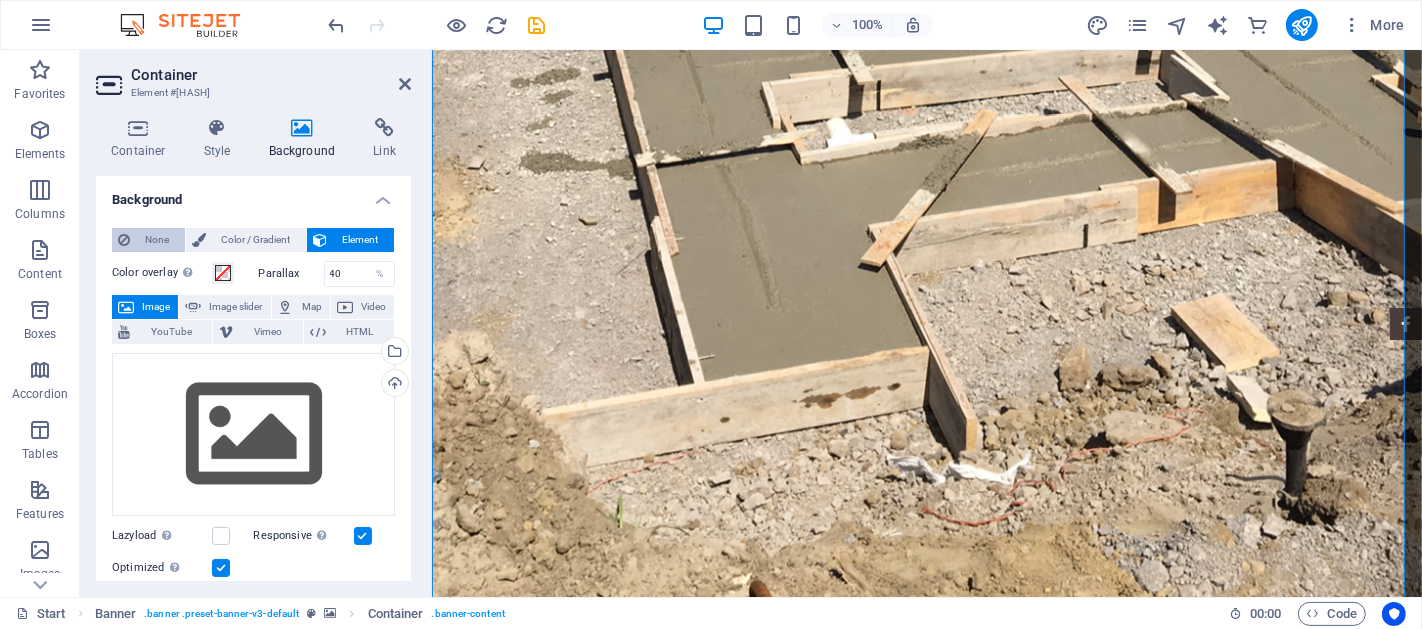 click on "None" at bounding box center [148, 240] 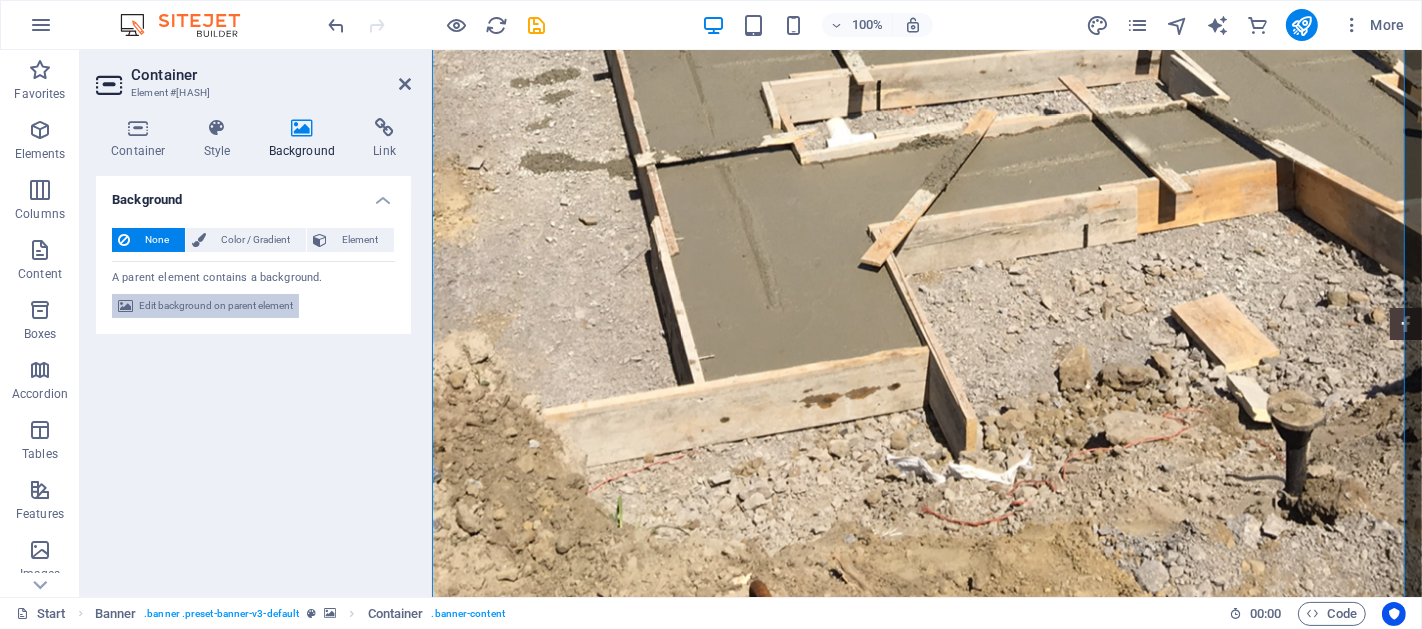 click on "Edit background on parent element" at bounding box center [216, 306] 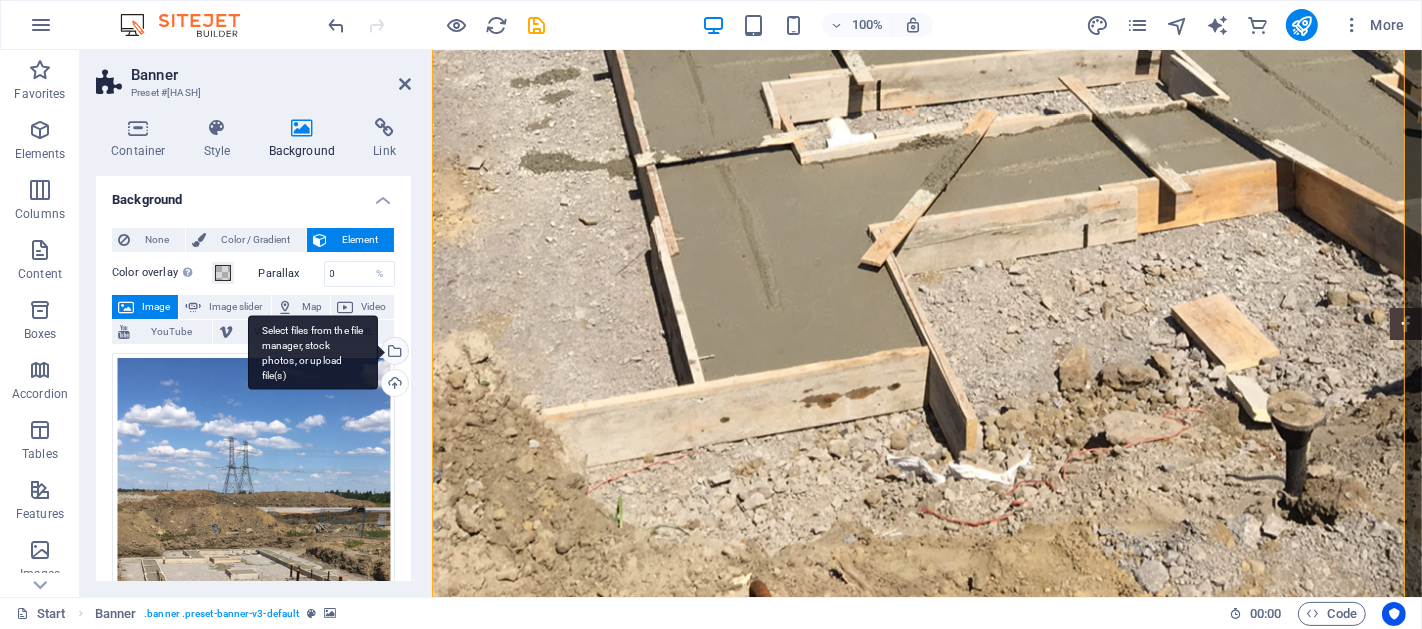 click on "Select files from the file manager, stock photos, or upload file(s)" at bounding box center [393, 353] 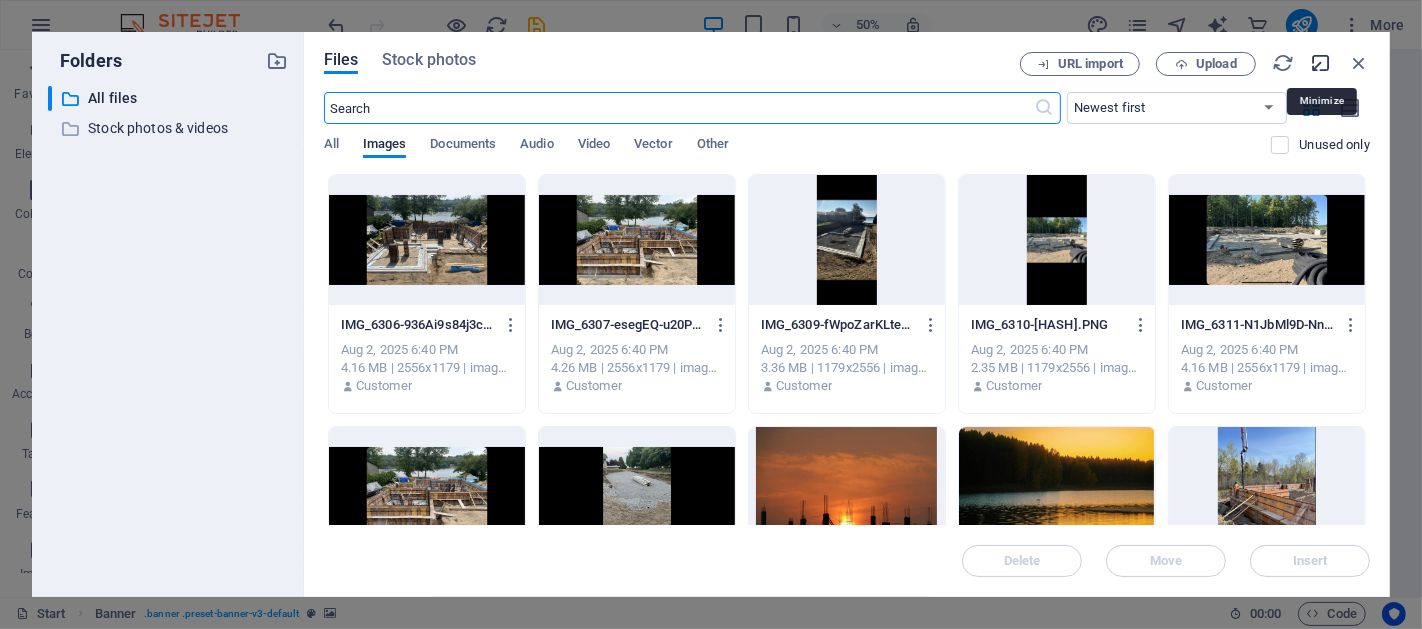 click at bounding box center [1321, 63] 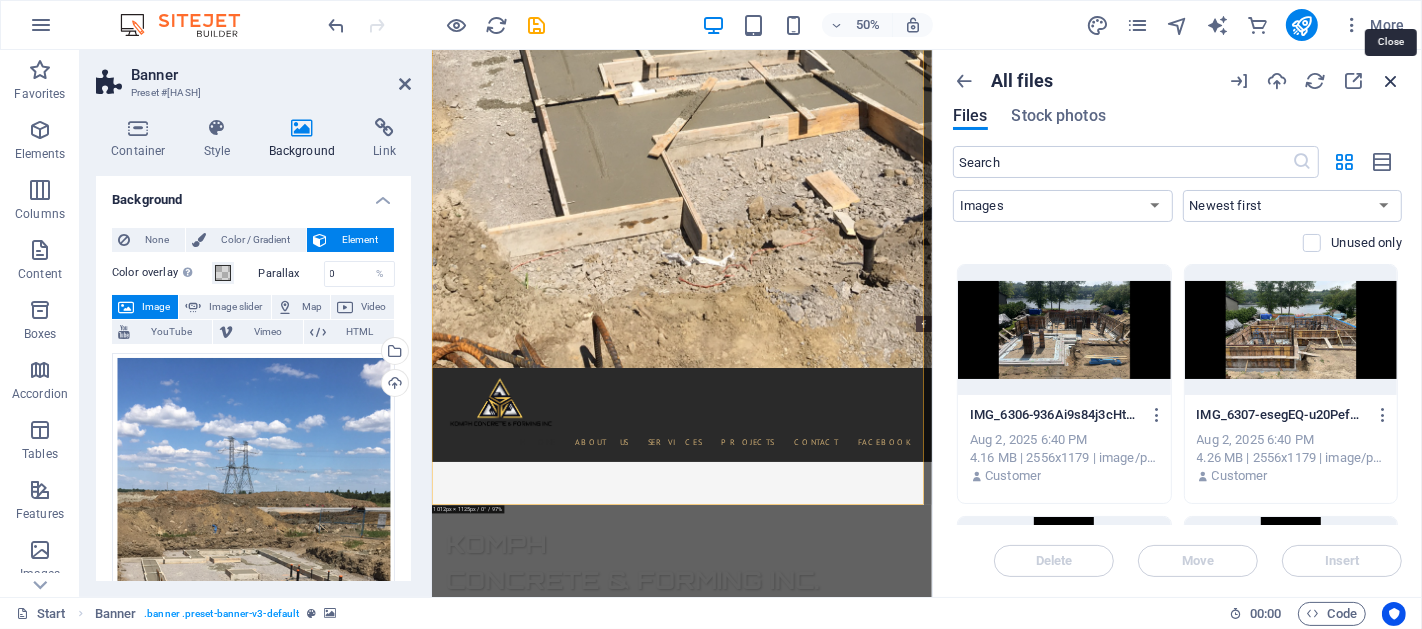 drag, startPoint x: 1388, startPoint y: 80, endPoint x: 950, endPoint y: 23, distance: 441.69333 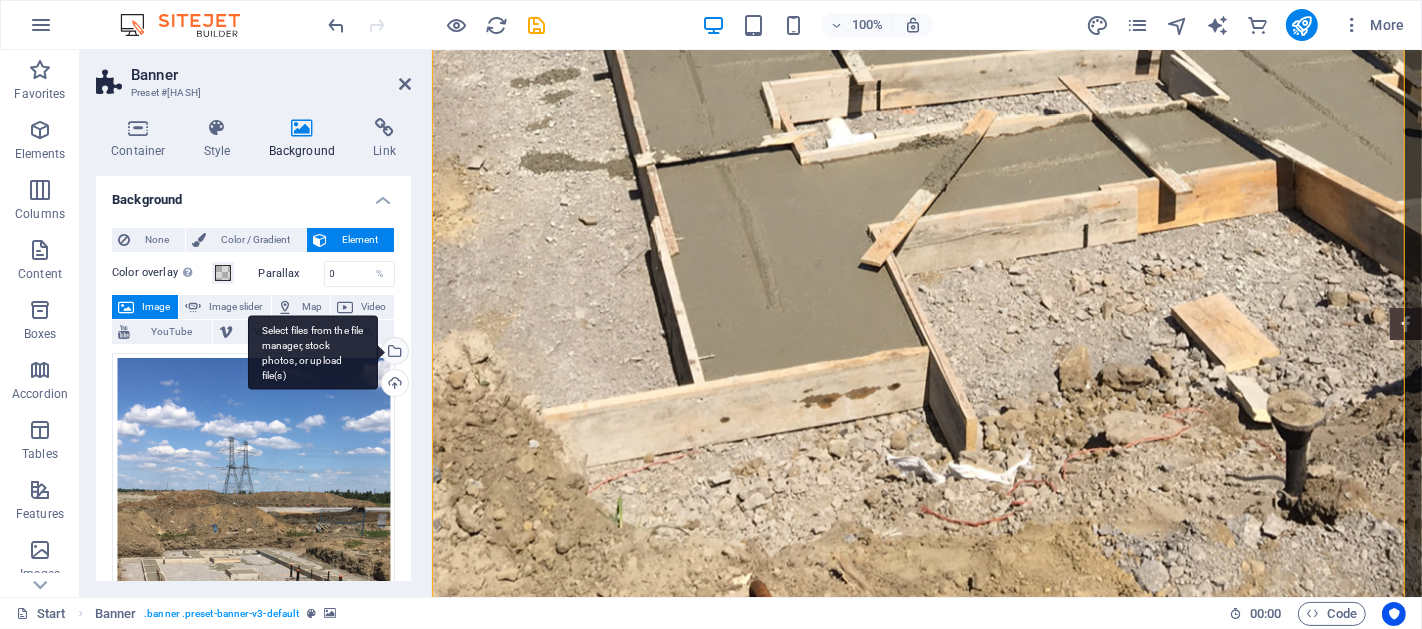 click on "Select files from the file manager, stock photos, or upload file(s)" at bounding box center (393, 353) 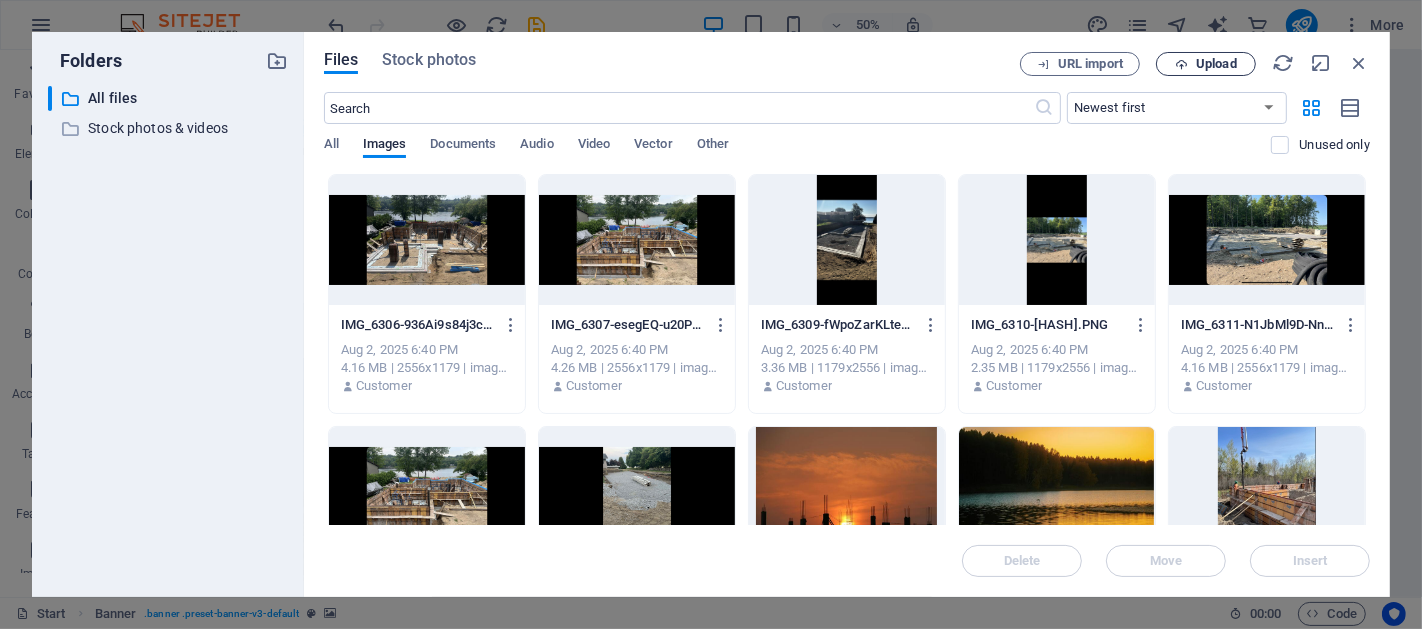 click at bounding box center [1181, 64] 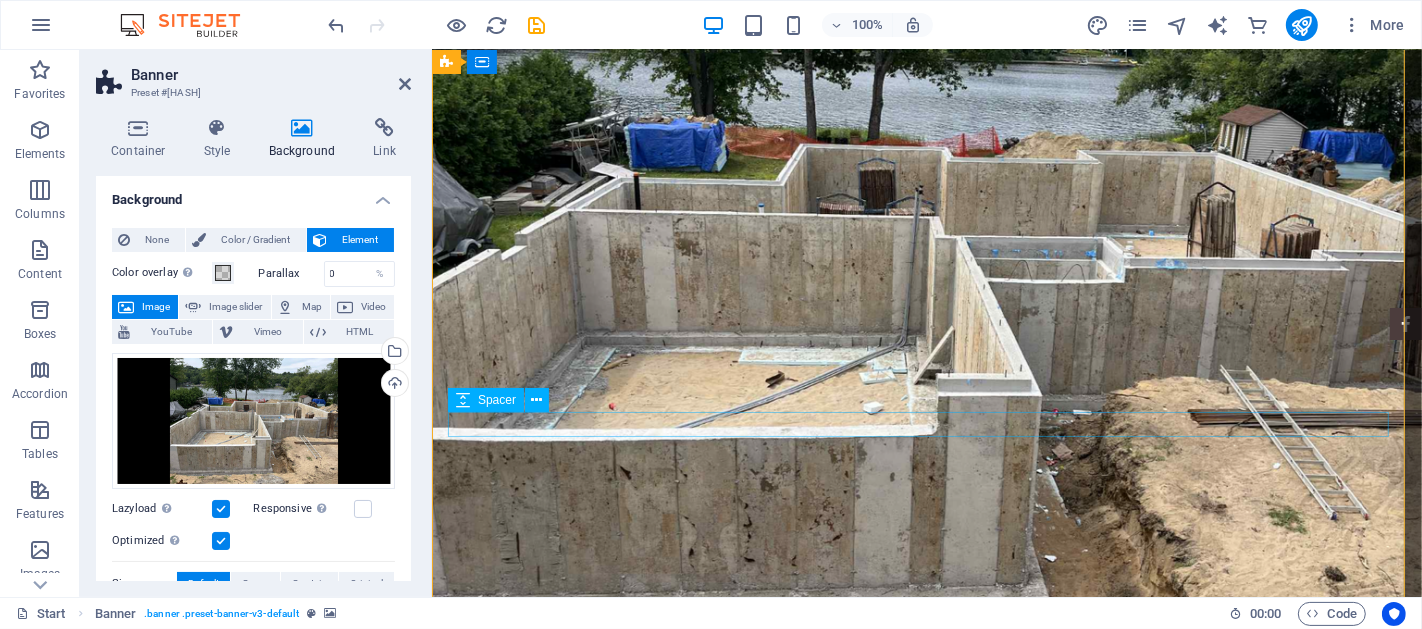 drag, startPoint x: 1107, startPoint y: 428, endPoint x: 1456, endPoint y: 428, distance: 349 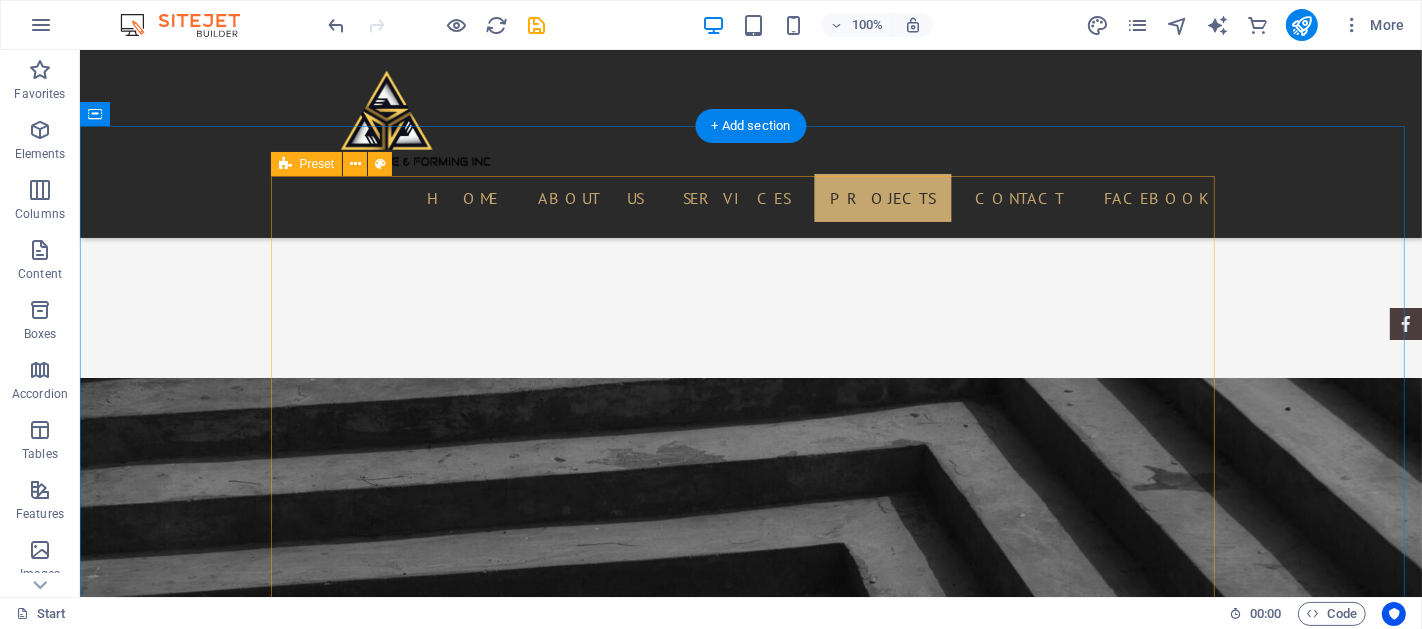 scroll, scrollTop: 2777, scrollLeft: 0, axis: vertical 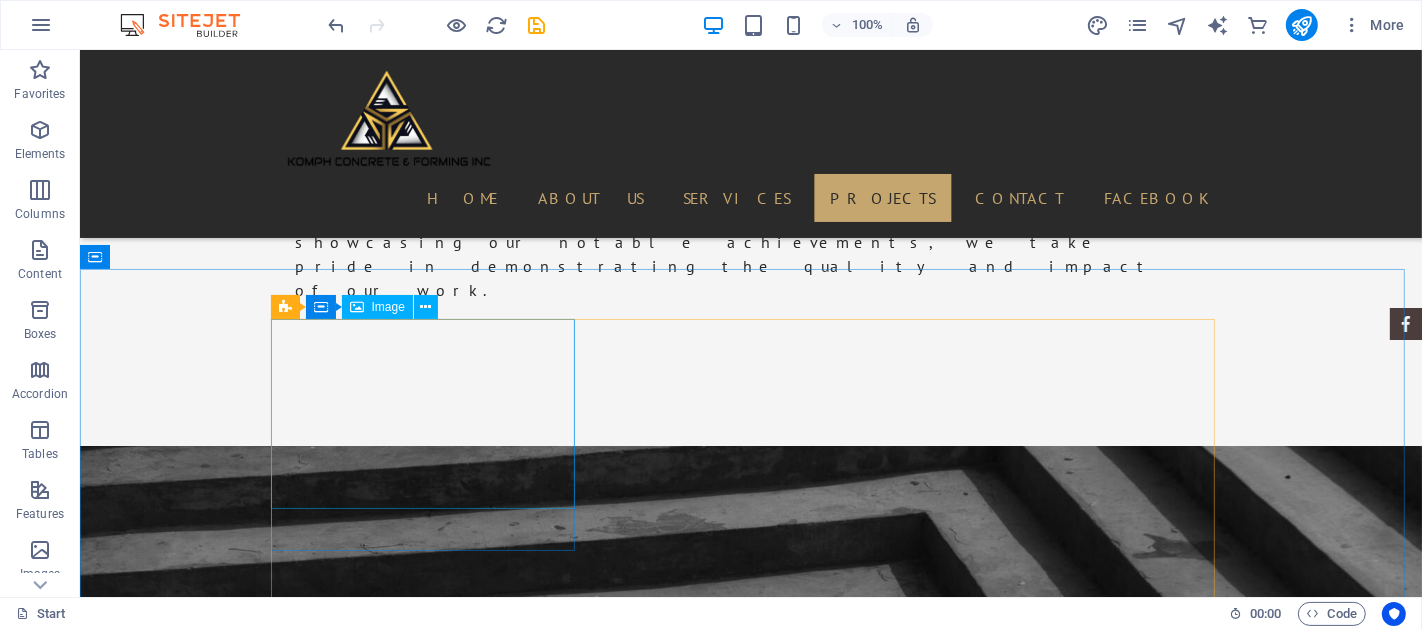 click on "Image" at bounding box center [377, 307] 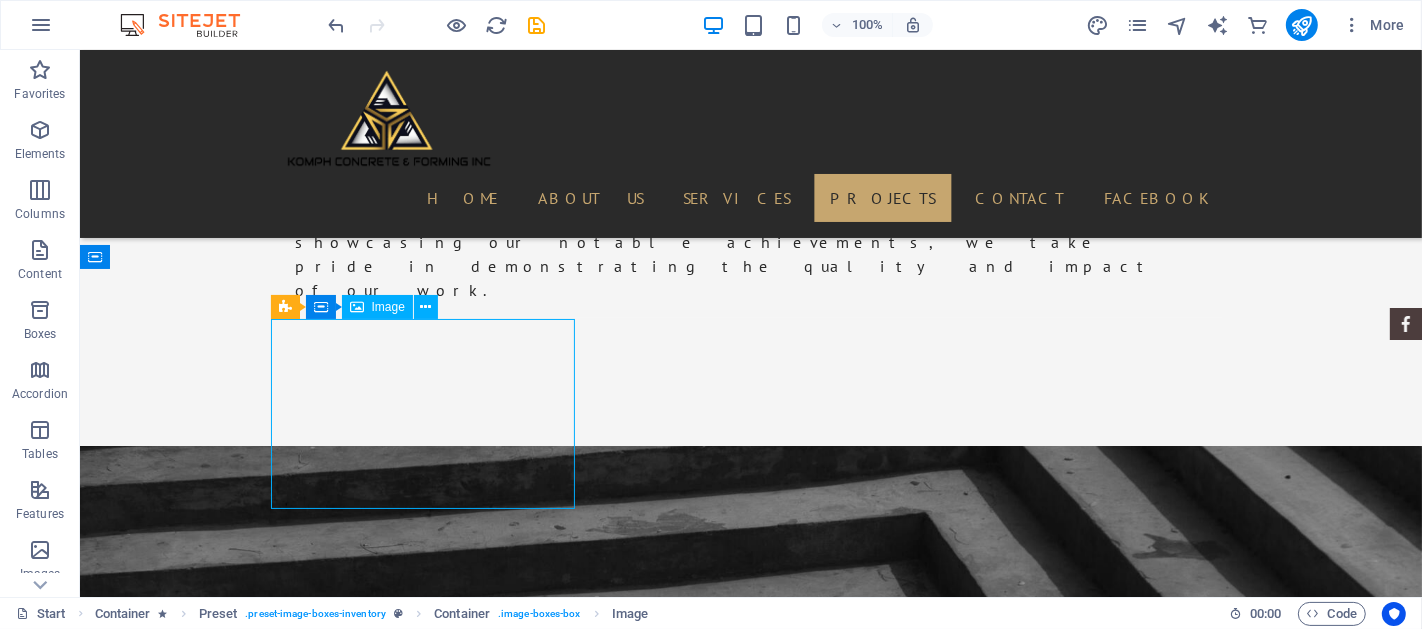 click on "Image" at bounding box center [388, 307] 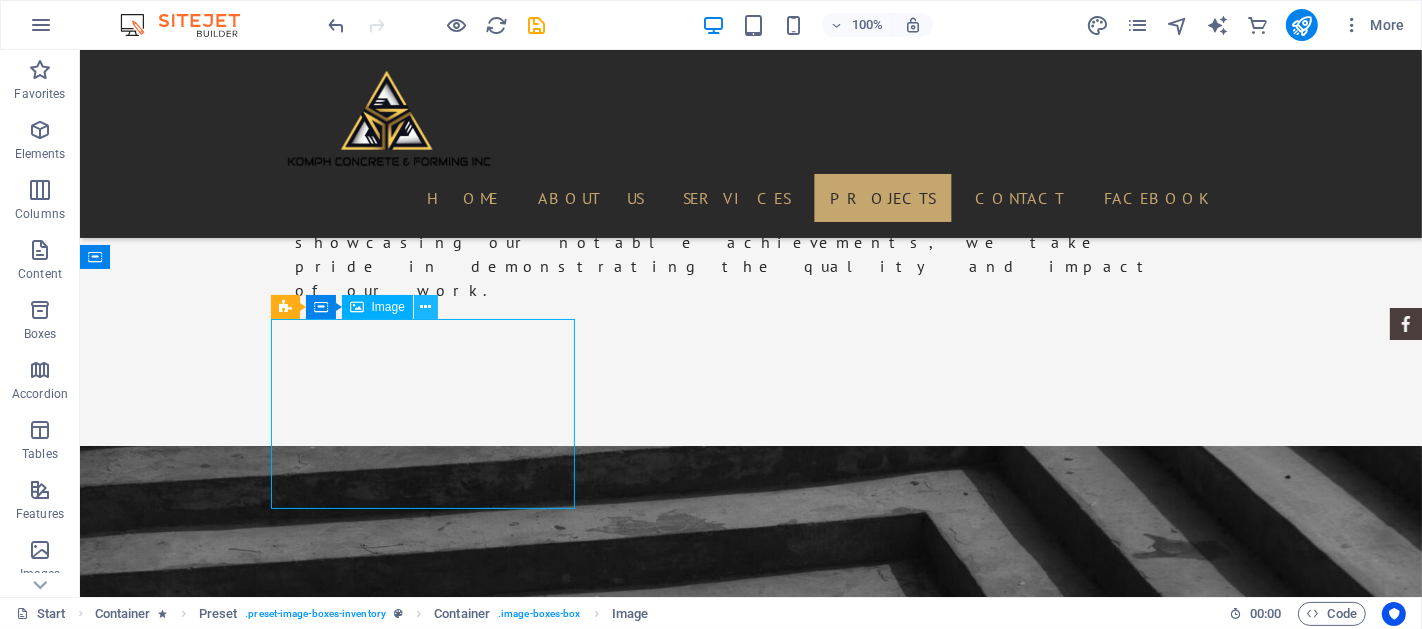 click at bounding box center (425, 307) 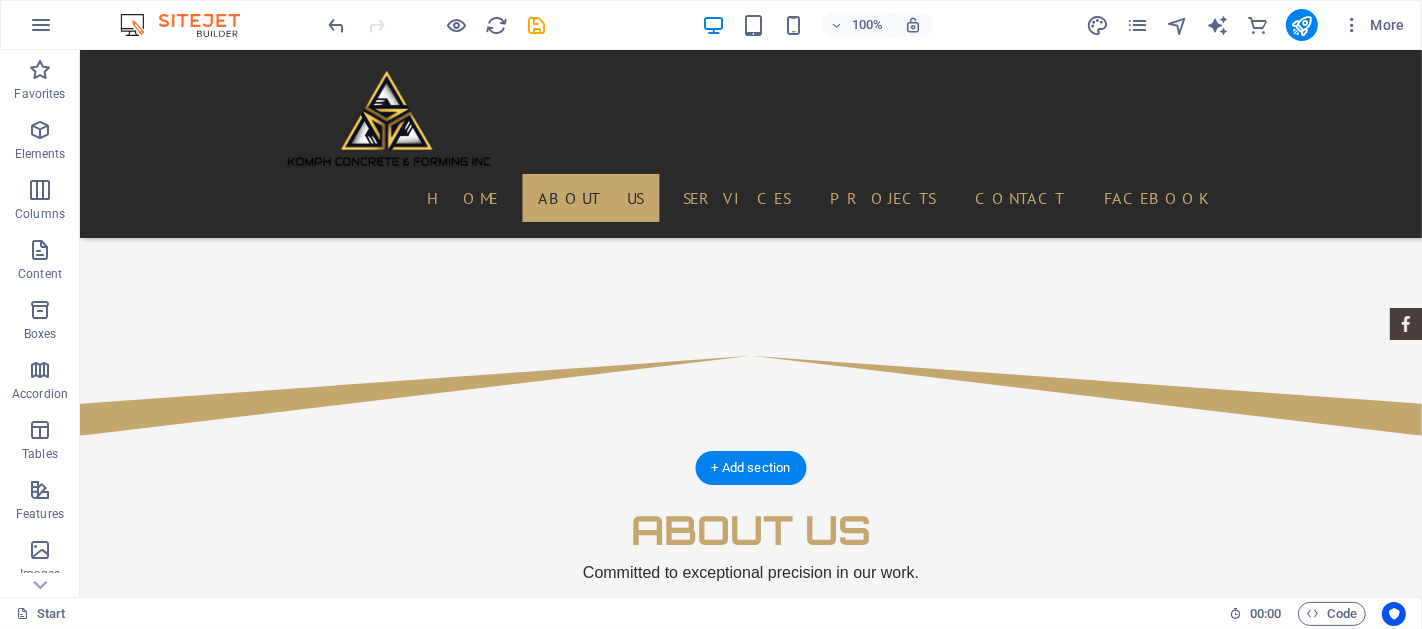 scroll, scrollTop: 1294, scrollLeft: 0, axis: vertical 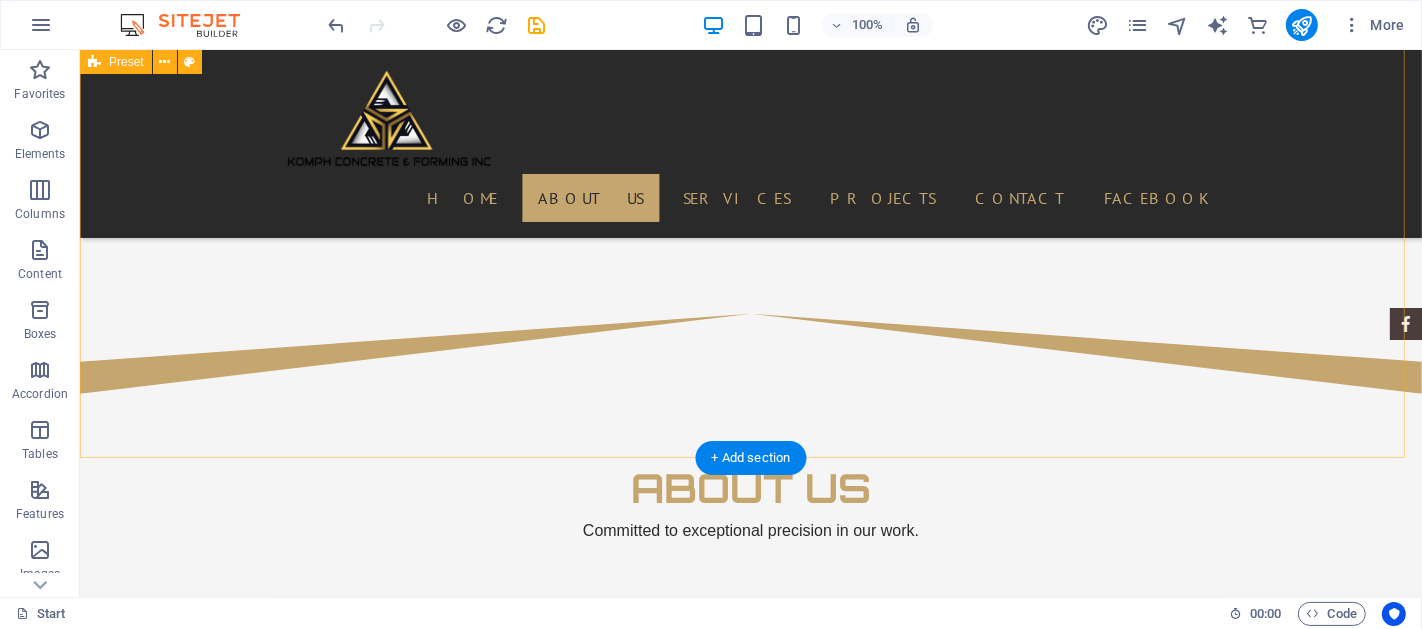 click on "About us Committed to exceptional precision in our work. Precision Concrete  Forming  Enhances accuracy, reduces waste, and optimizes production efficiency. Quality Materials Utilizing premium materials significantly enhances both durability and strength in construction projects. By selecting high-quality components, builders ensure that structures can withstand various environmental challenges and stresses, ultimately leading to a longer lifespan and greater resilience over time.  dedicated team Our dedicated and professional team is here to cater to all your concrete forming needs! With our extensive experience and commitment to excellence, we ensure that every project, big or small, is completed with the highest level of quality and precision. Trust us to deliver outstanding results that meet your specific requirements! Past Projects Highlighting our successful past projects and showcasing our notable achievements, we take pride in demonstrating the quality and impact of our work." at bounding box center (750, 1161) 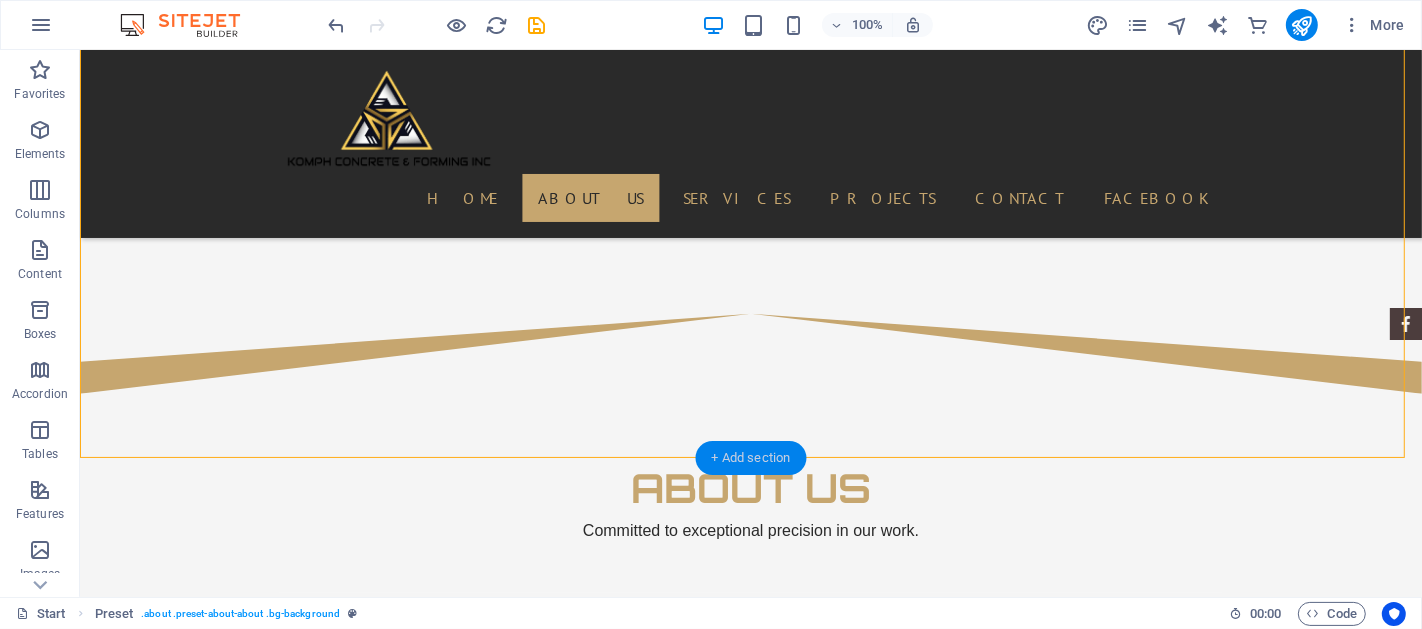 click on "+ Add section" at bounding box center (751, 458) 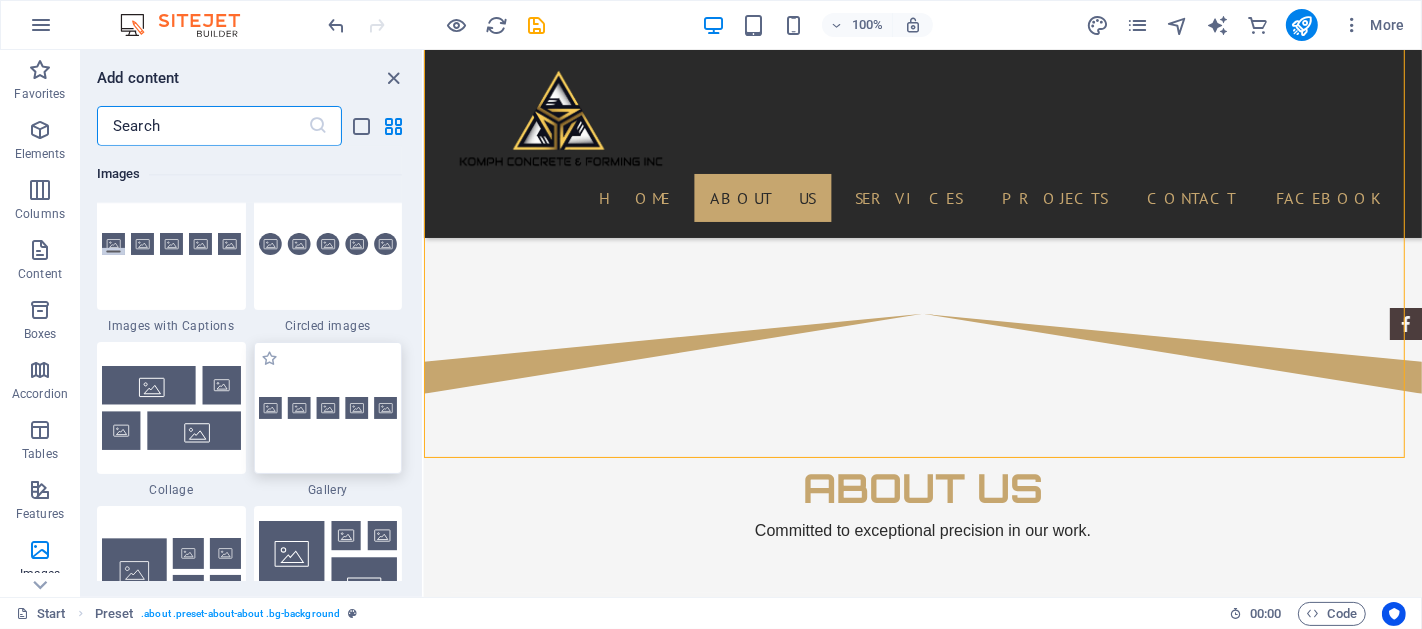 scroll, scrollTop: 10351, scrollLeft: 0, axis: vertical 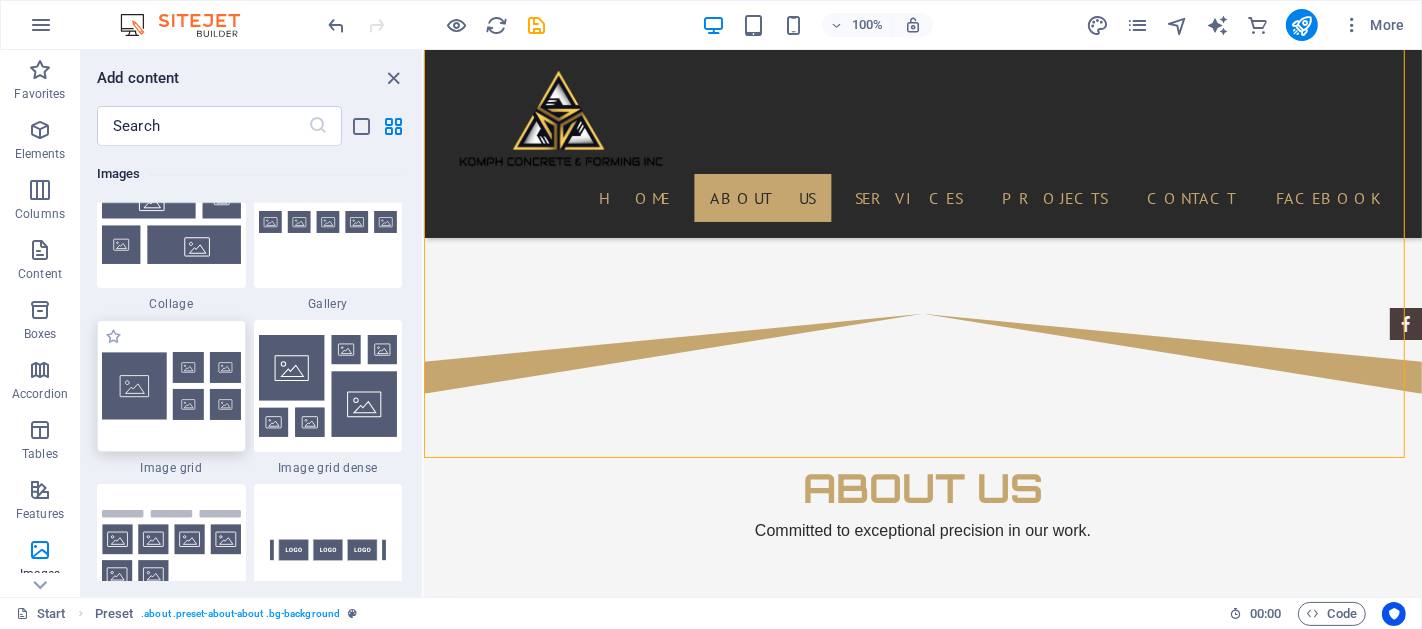 click at bounding box center [171, 386] 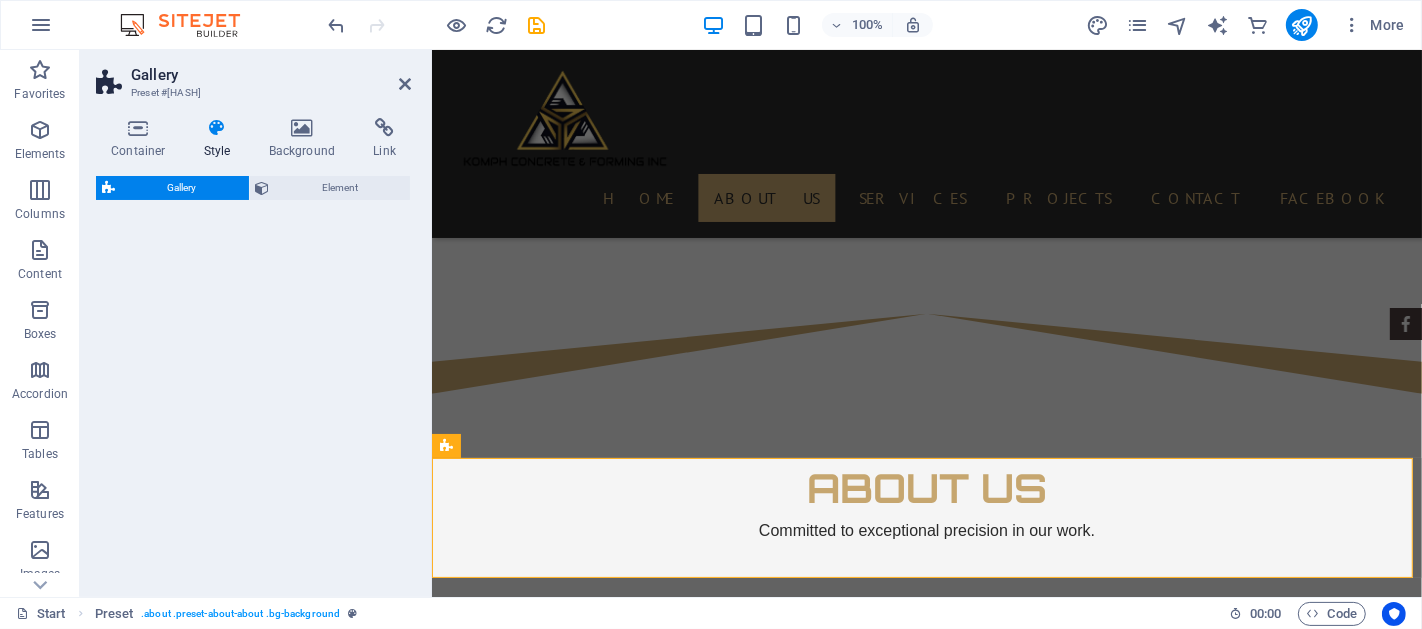select on "rem" 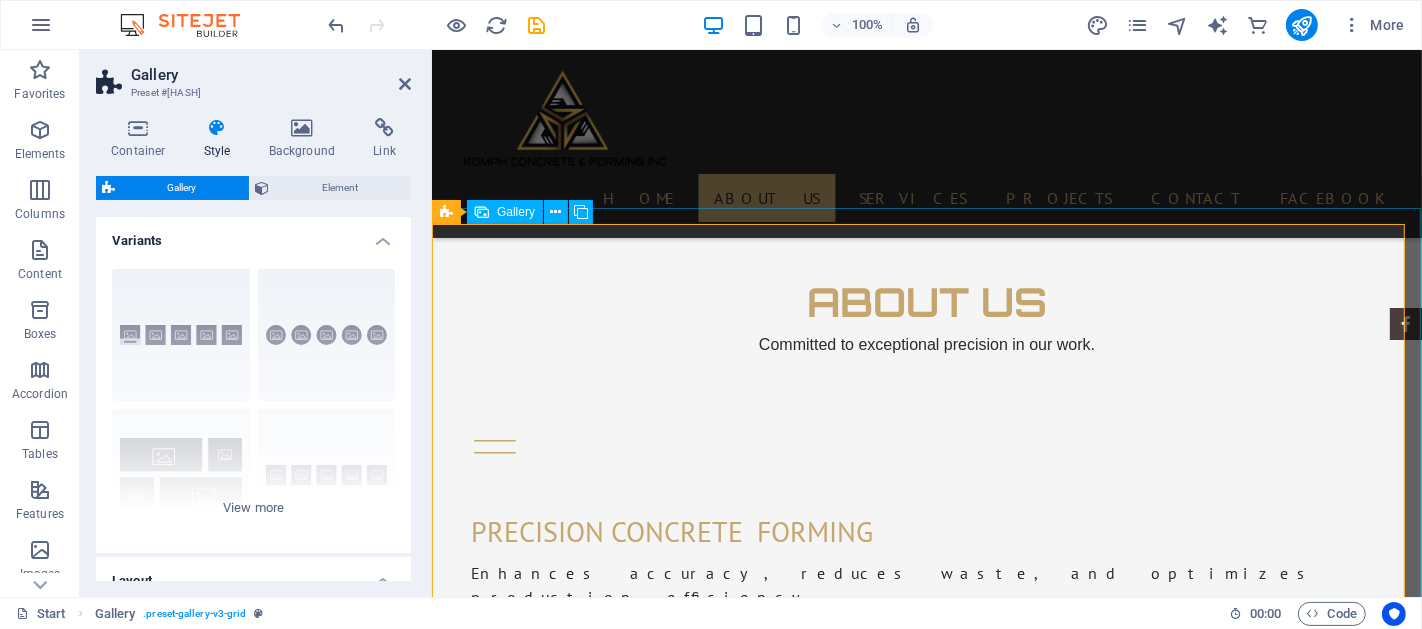 scroll, scrollTop: 1665, scrollLeft: 0, axis: vertical 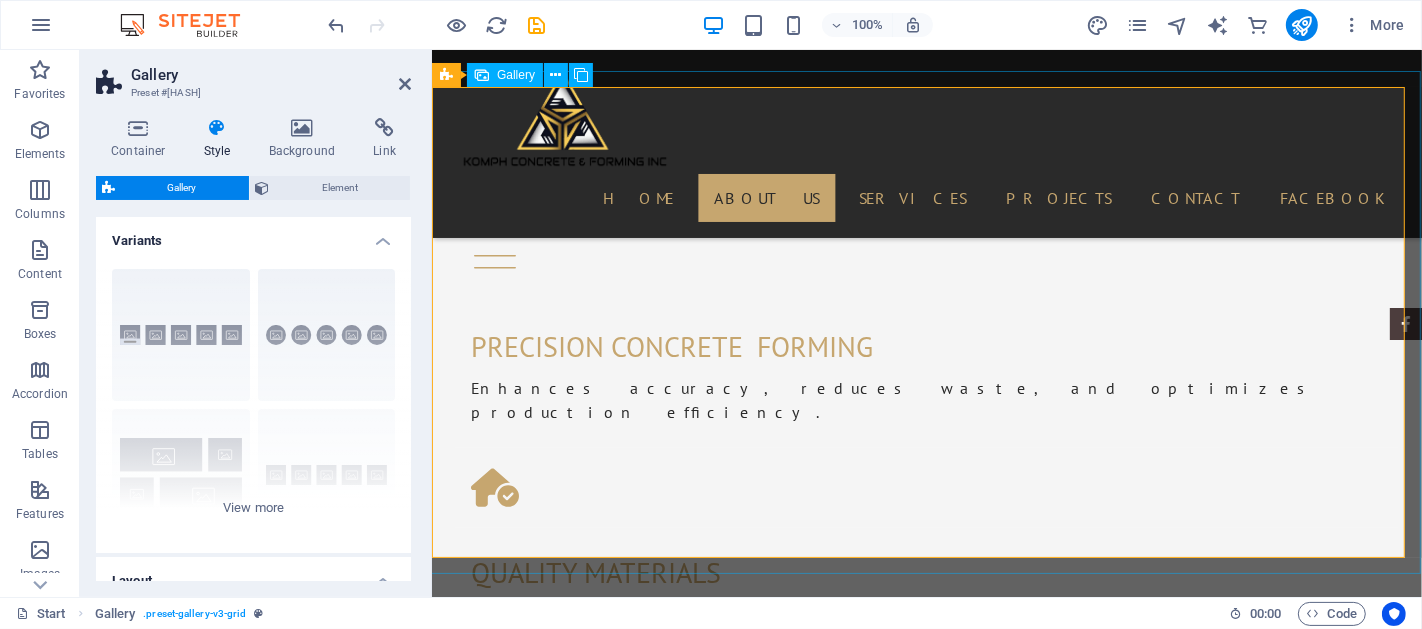 click at bounding box center [670, 1797] 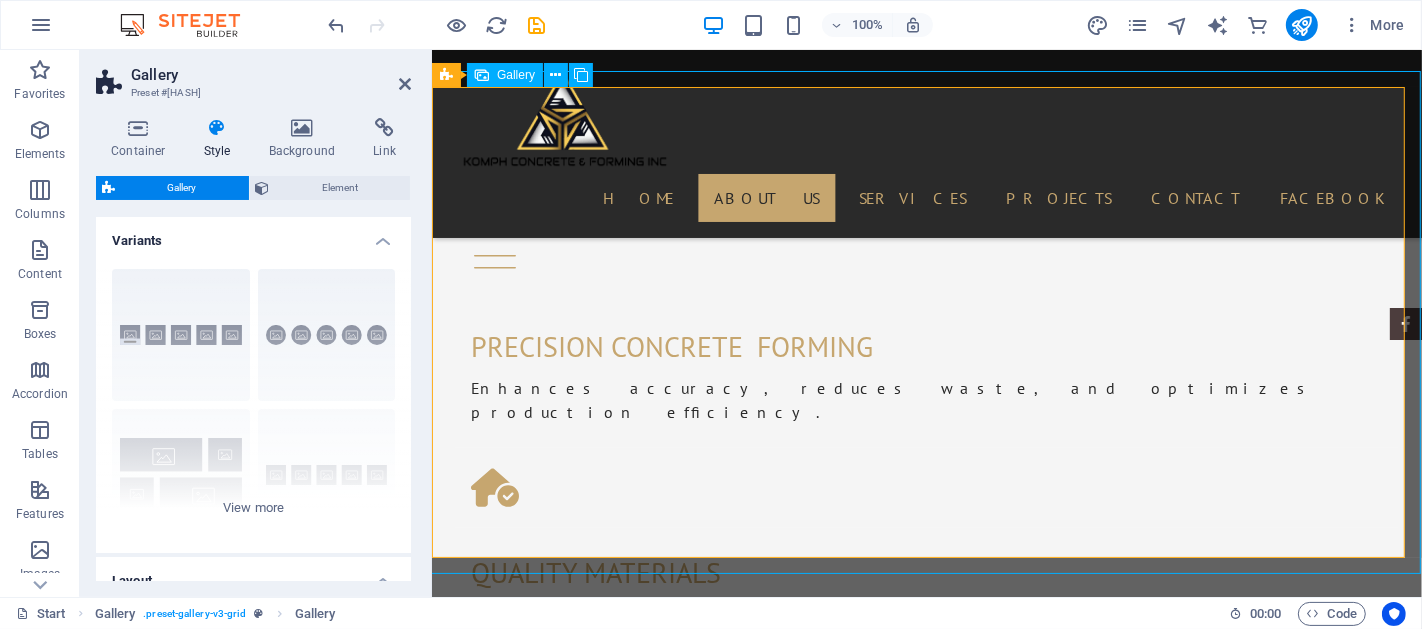 click at bounding box center [670, 1797] 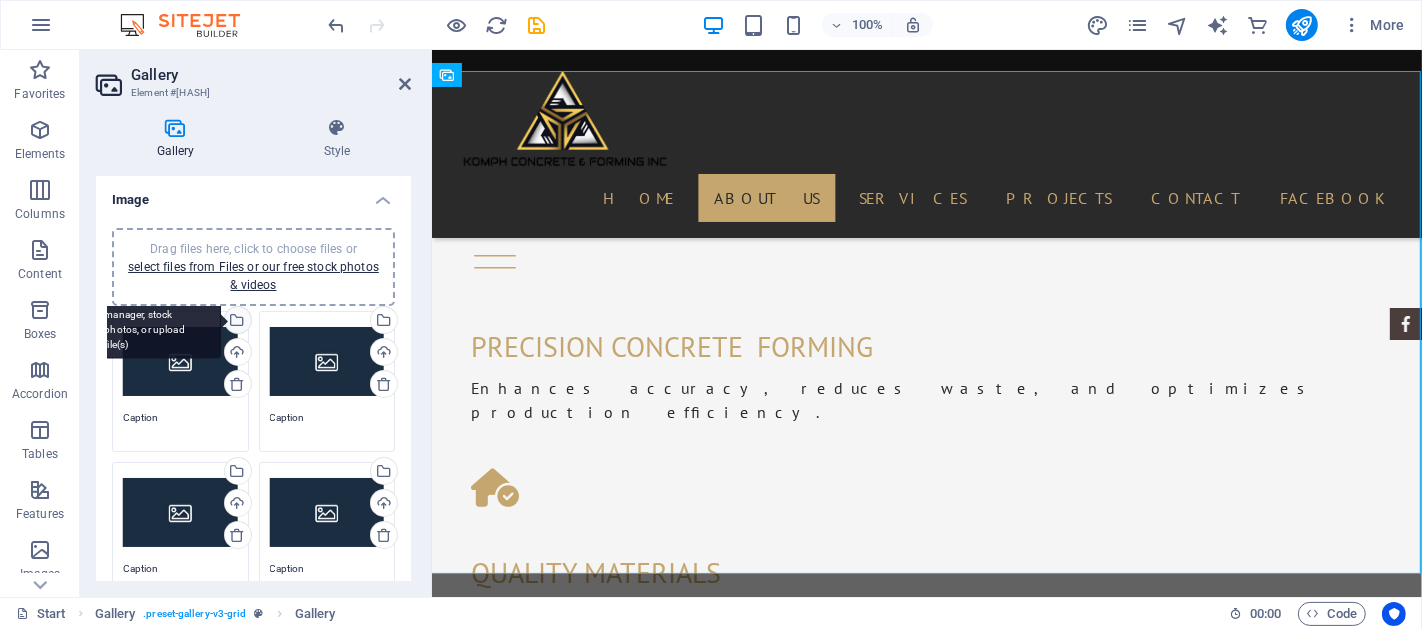 click on "Select files from the file manager, stock photos, or upload file(s)" at bounding box center (156, 321) 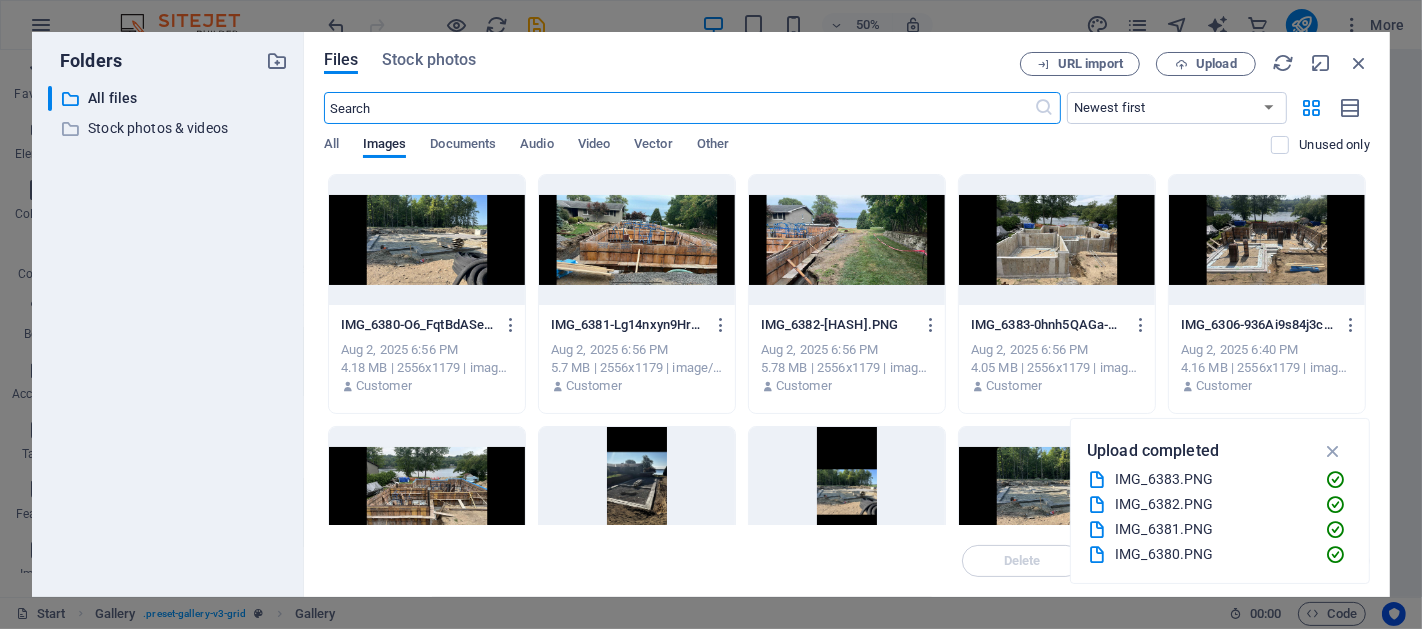 scroll, scrollTop: 185, scrollLeft: 0, axis: vertical 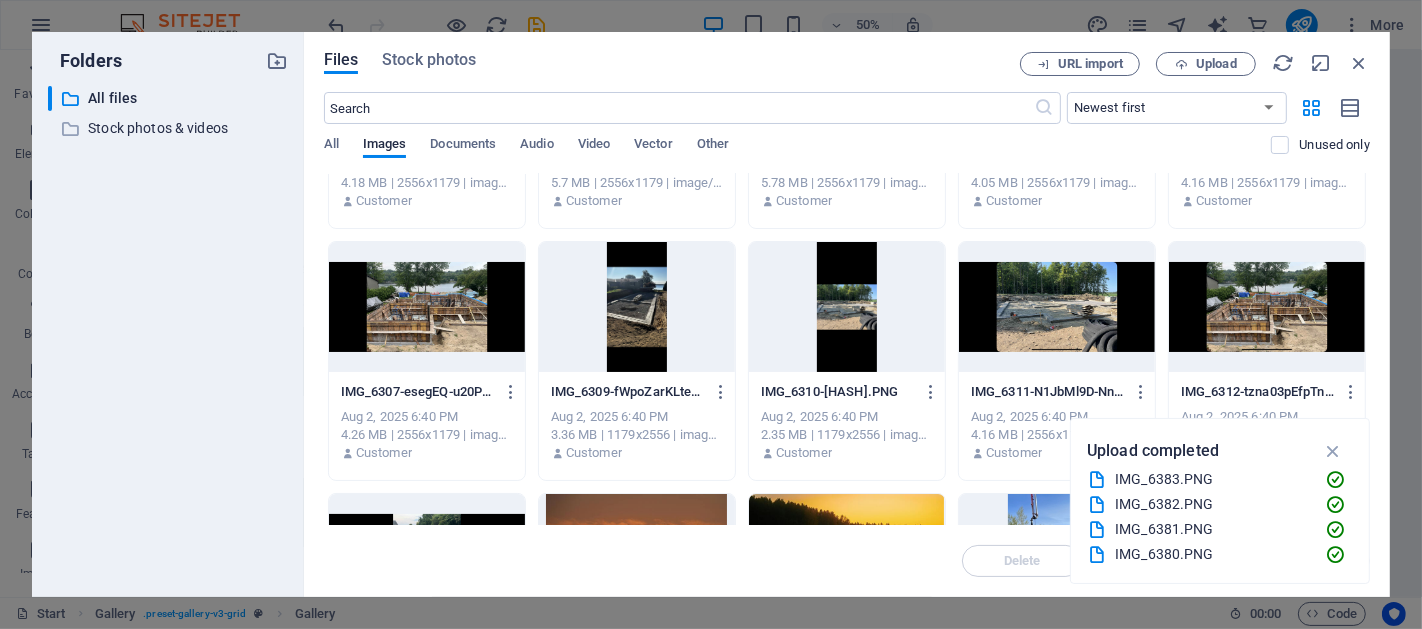 click at bounding box center (427, 307) 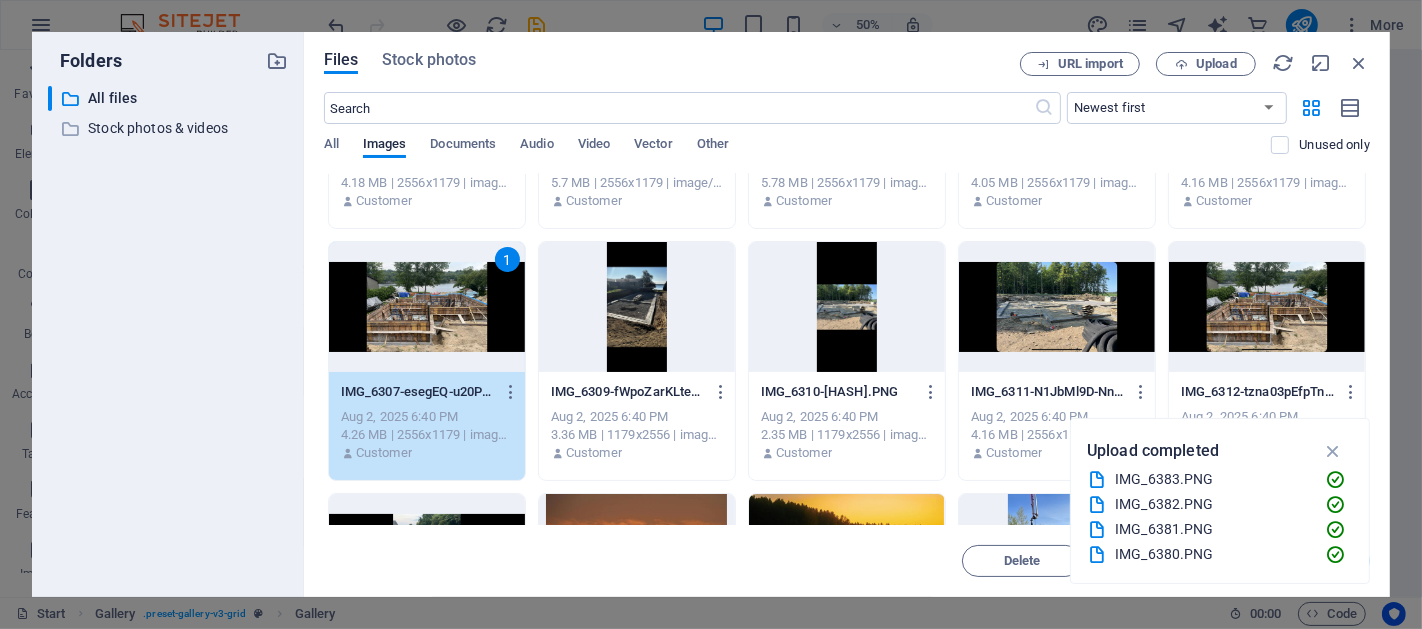 click on "1" at bounding box center (427, 307) 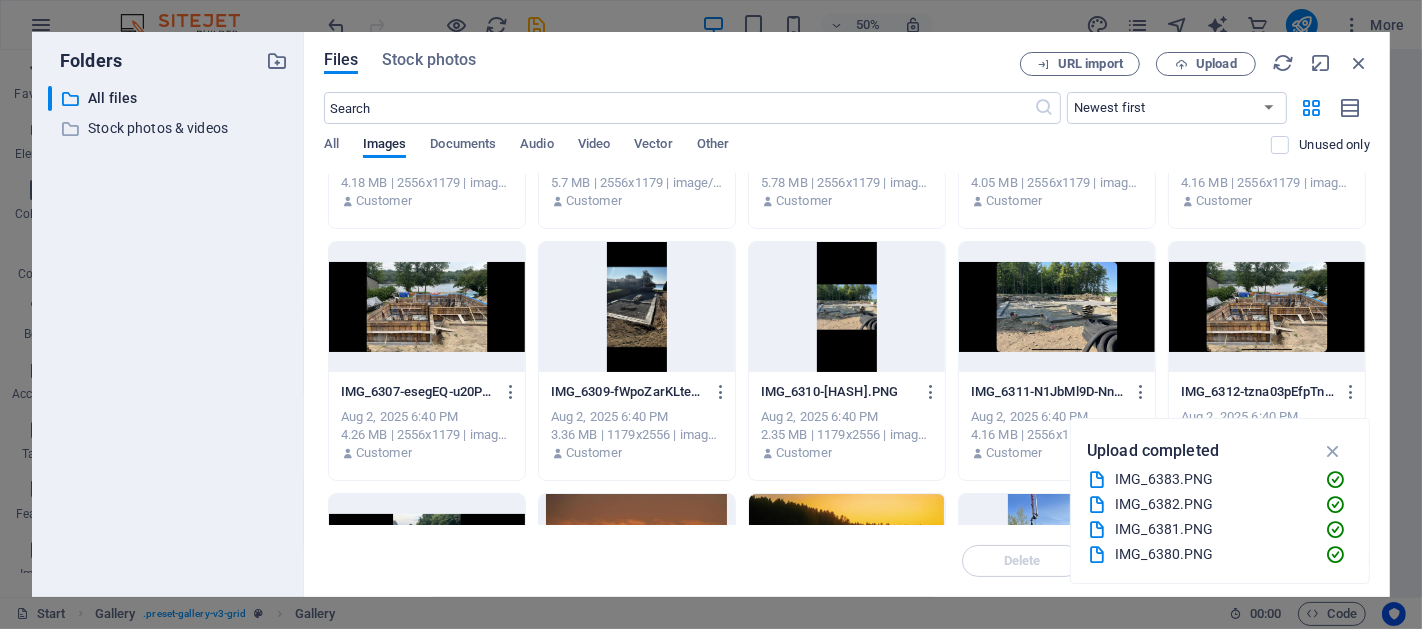 click at bounding box center (427, 307) 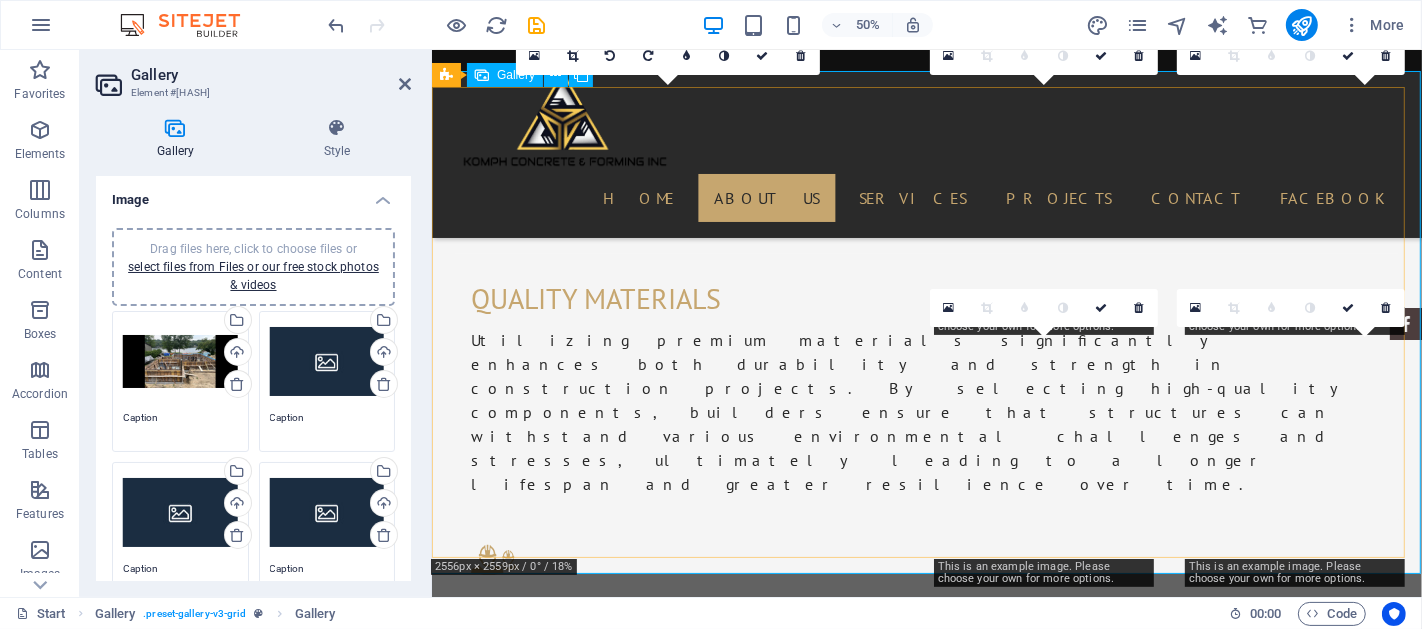 scroll, scrollTop: 1665, scrollLeft: 0, axis: vertical 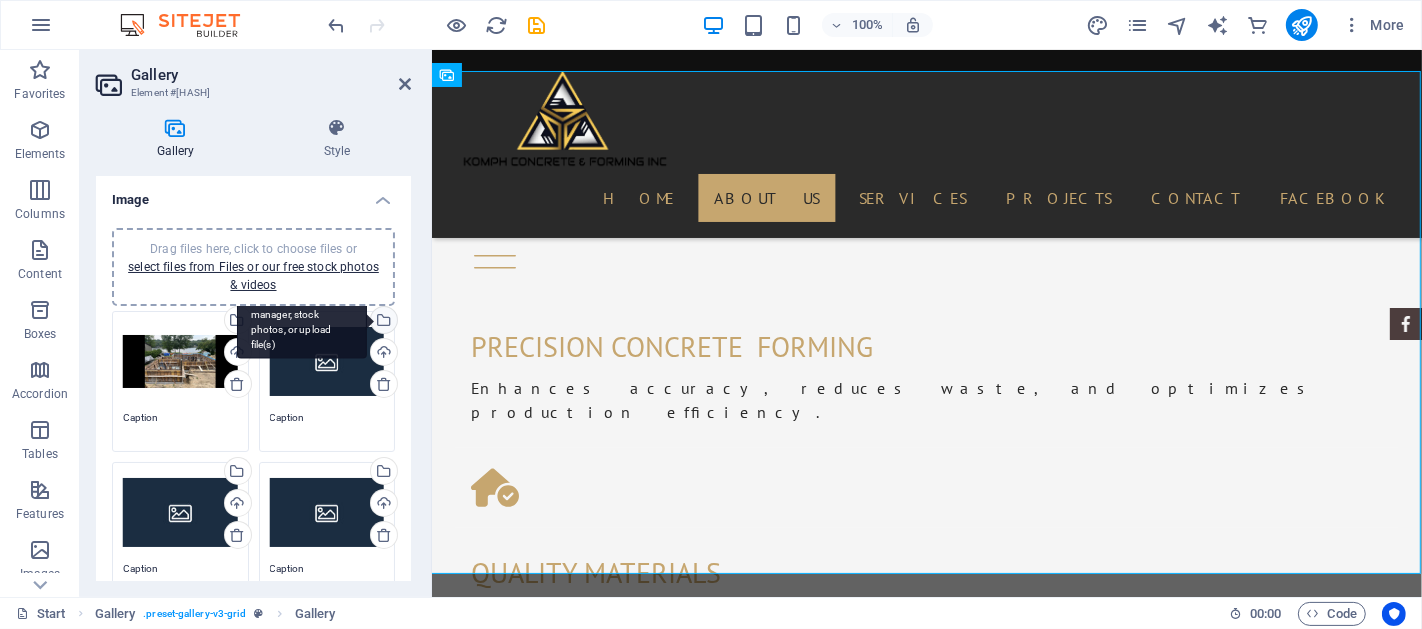 click on "Select files from the file manager, stock photos, or upload file(s)" at bounding box center (382, 322) 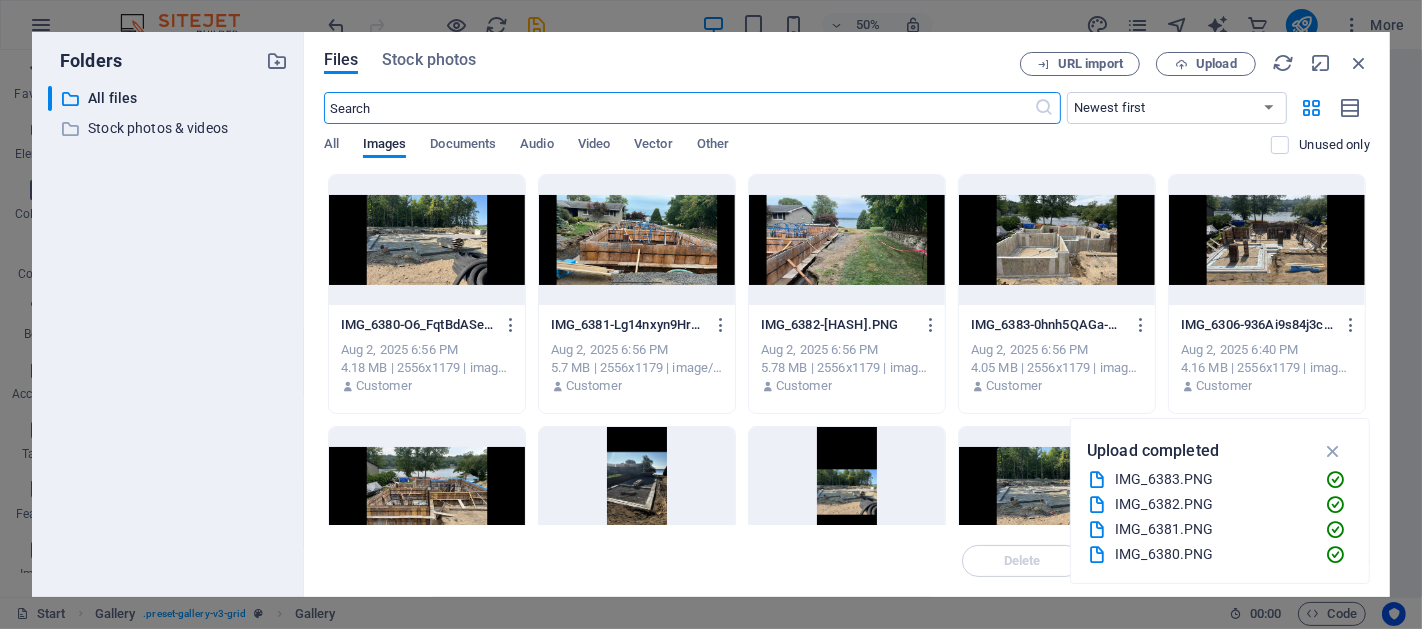click at bounding box center [1267, 240] 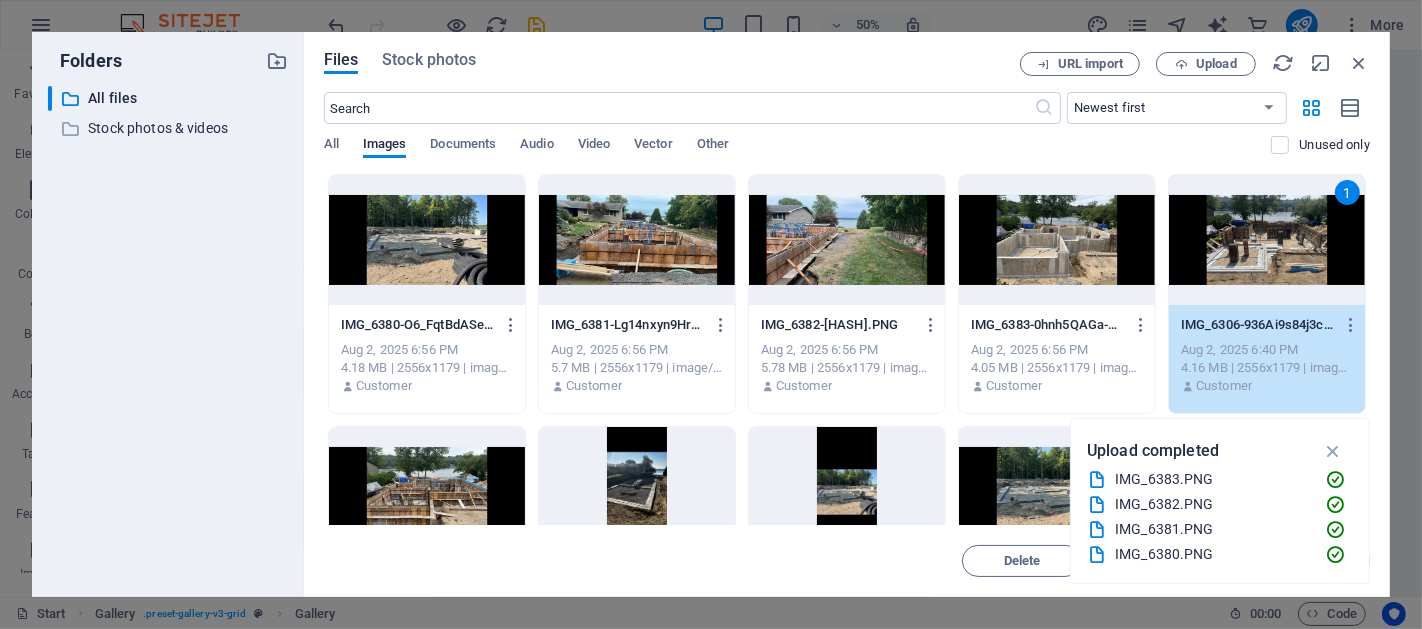 click on "1" at bounding box center [1267, 240] 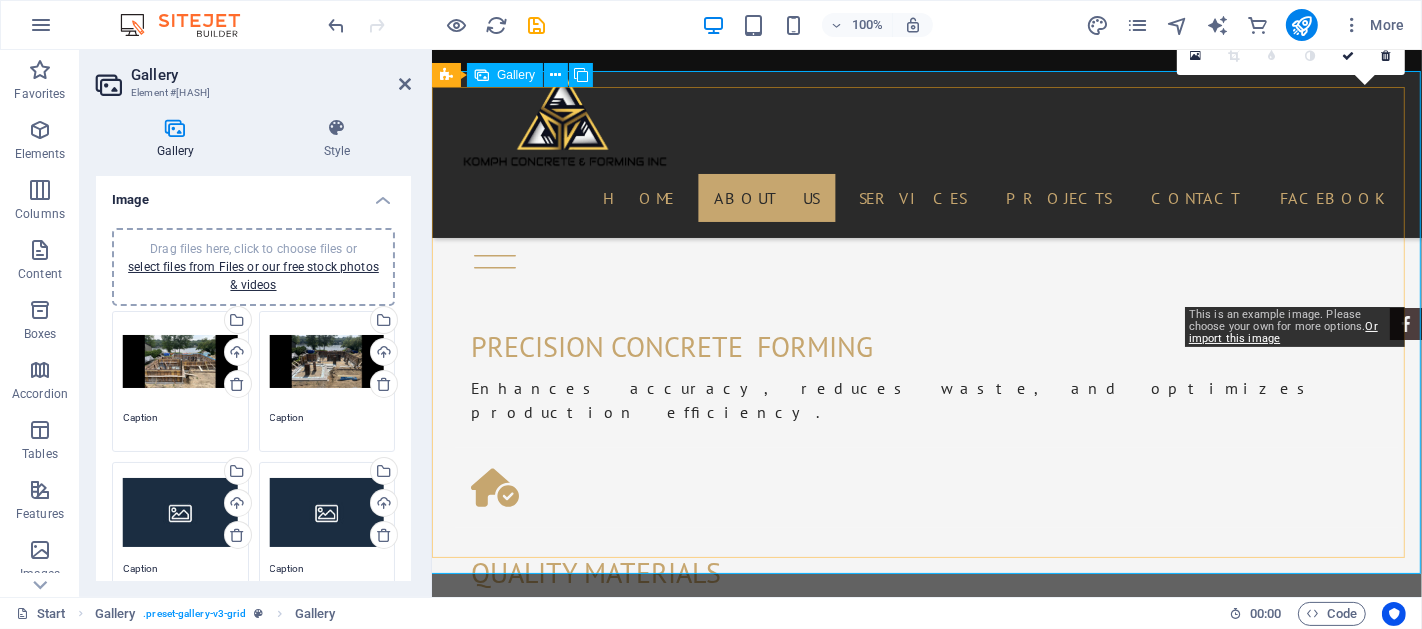 click at bounding box center [1310, 1670] 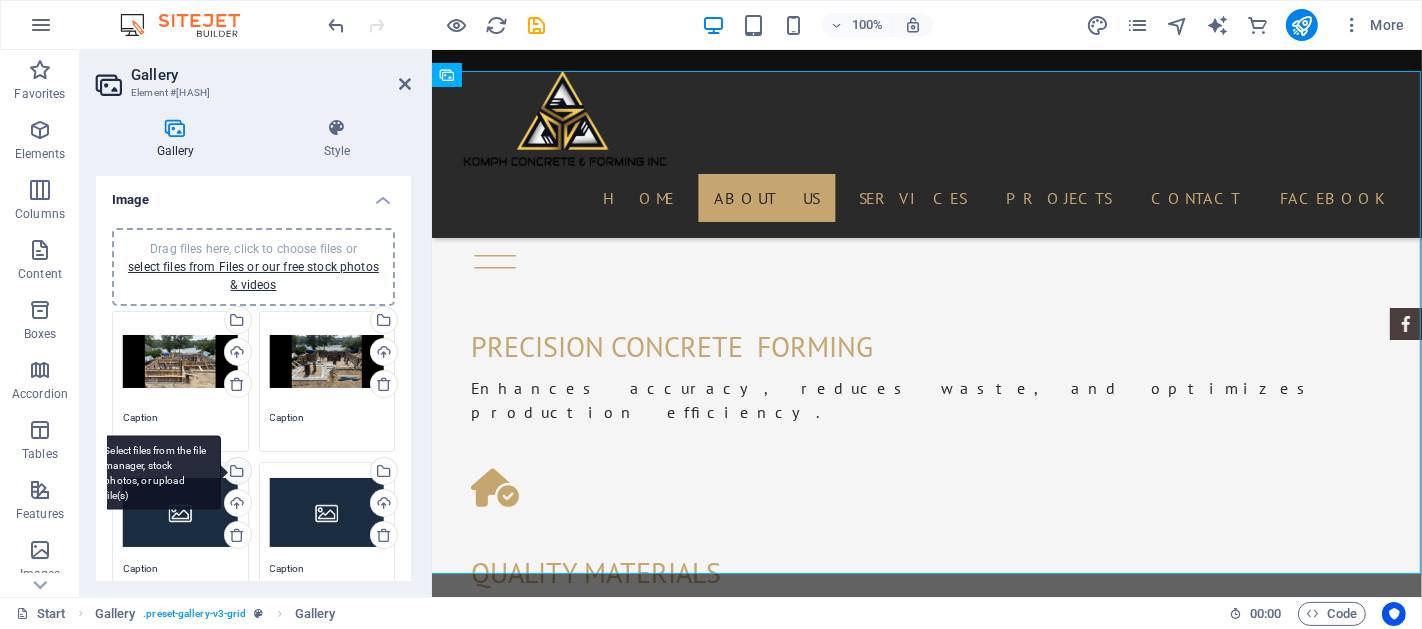 click on "Select files from the file manager, stock photos, or upload file(s)" at bounding box center (156, 472) 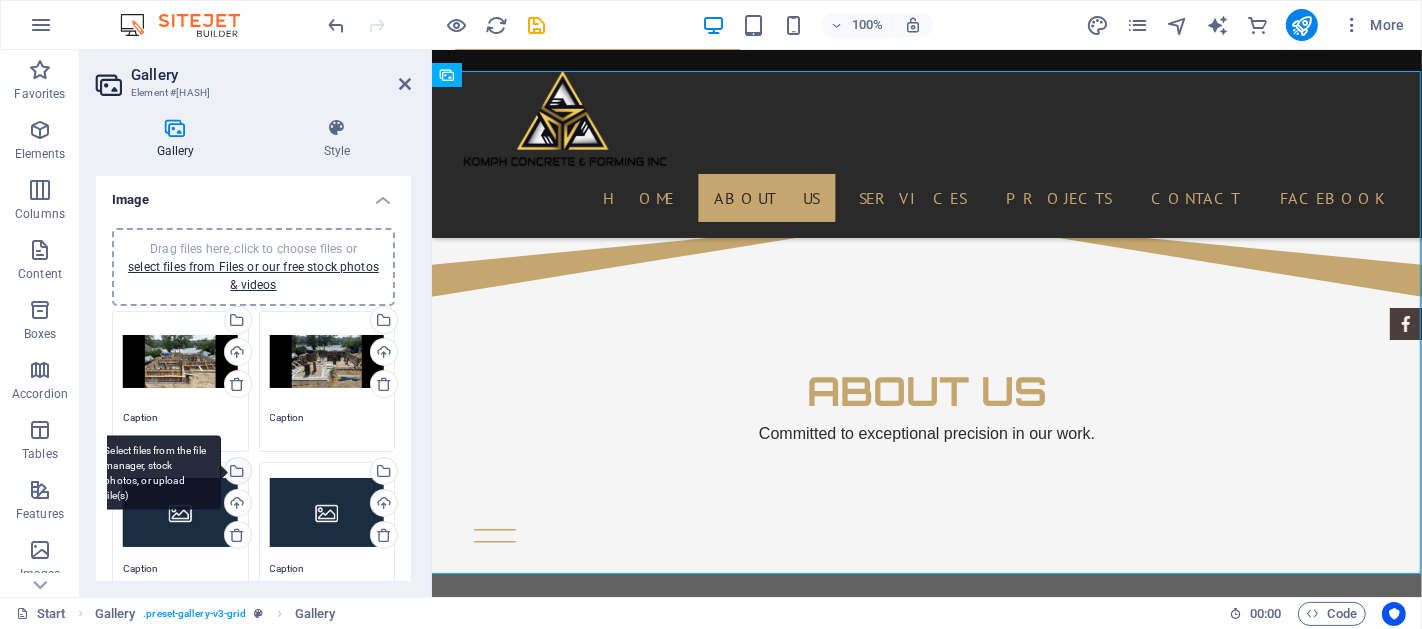 scroll, scrollTop: 1939, scrollLeft: 0, axis: vertical 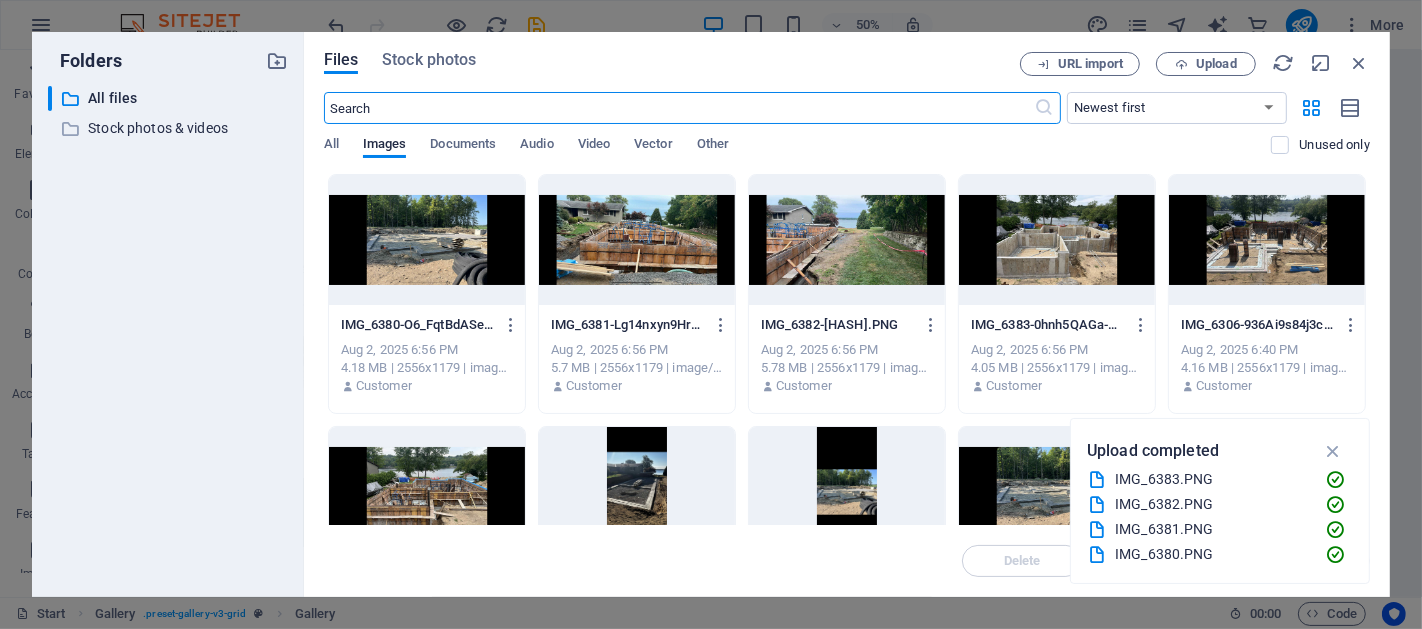 click at bounding box center [1057, 240] 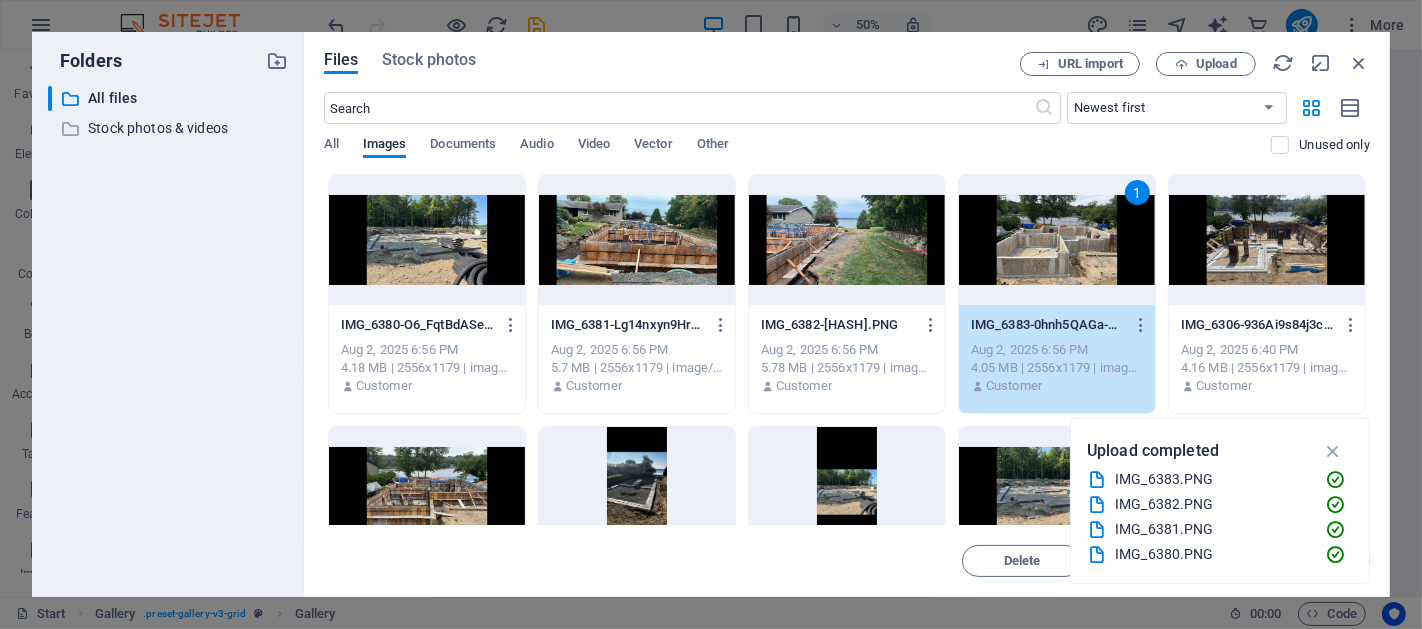 click on "1" at bounding box center [1057, 240] 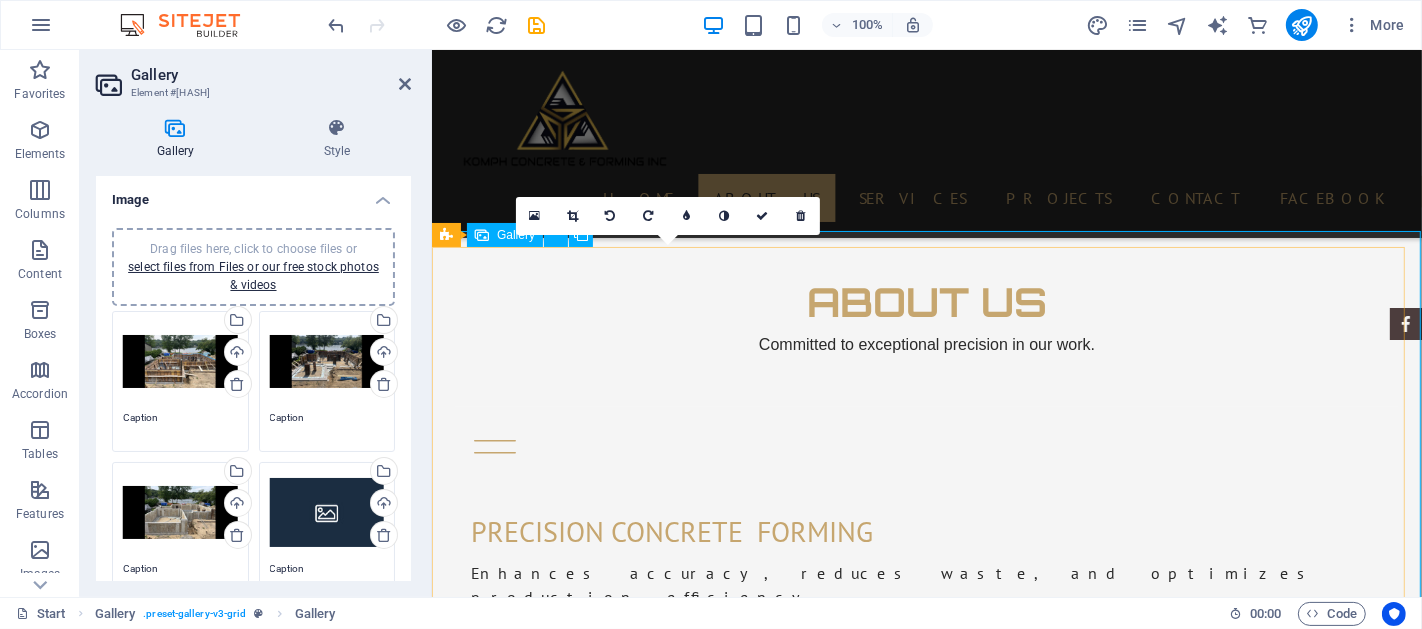 scroll, scrollTop: 1665, scrollLeft: 0, axis: vertical 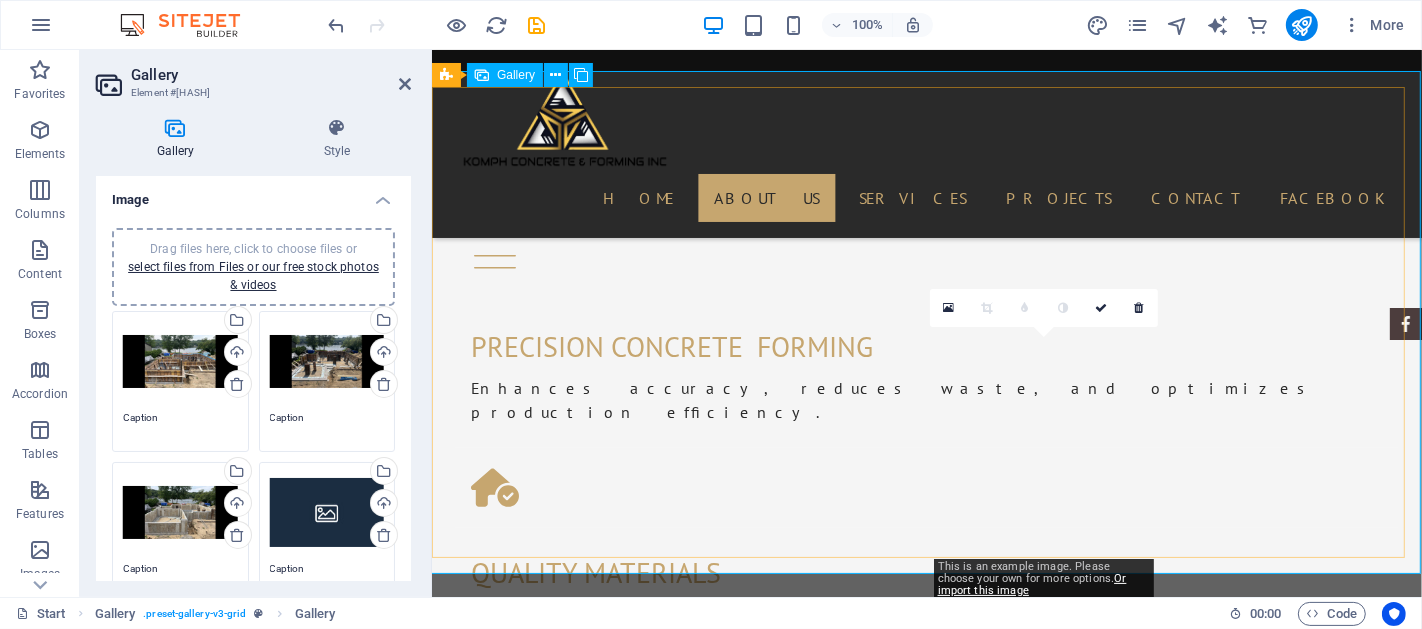 click at bounding box center [1054, 1926] 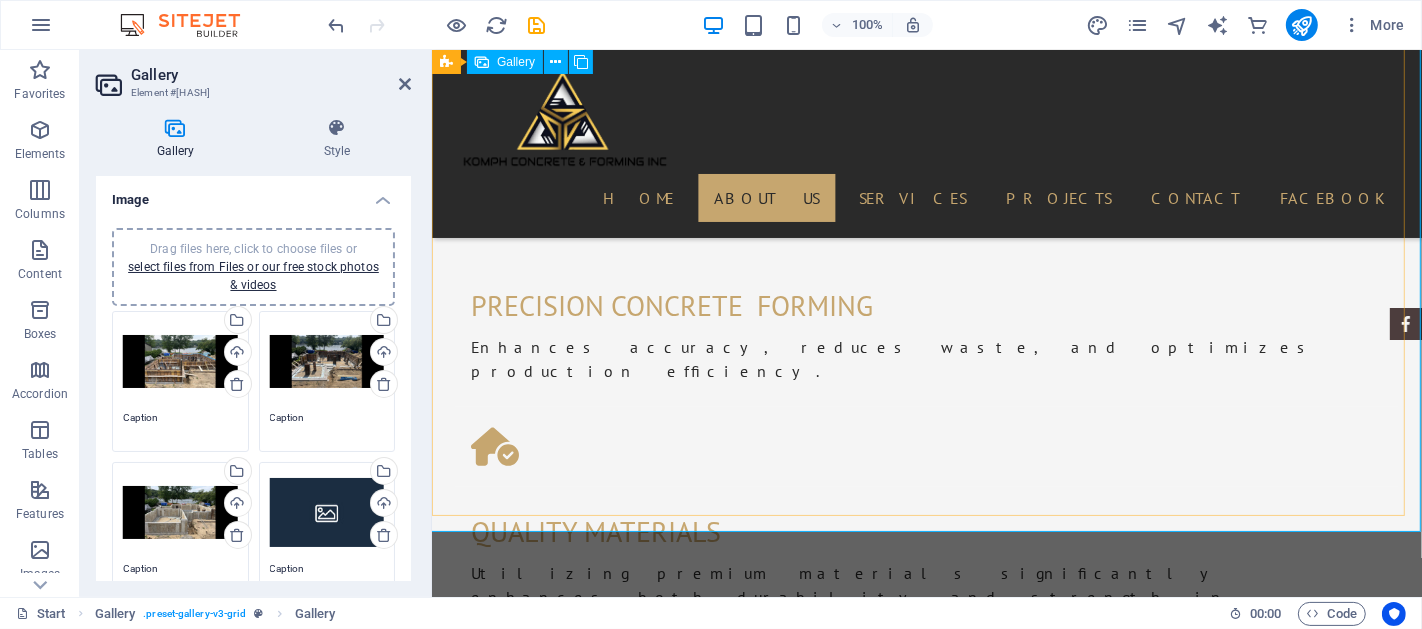 scroll, scrollTop: 1665, scrollLeft: 0, axis: vertical 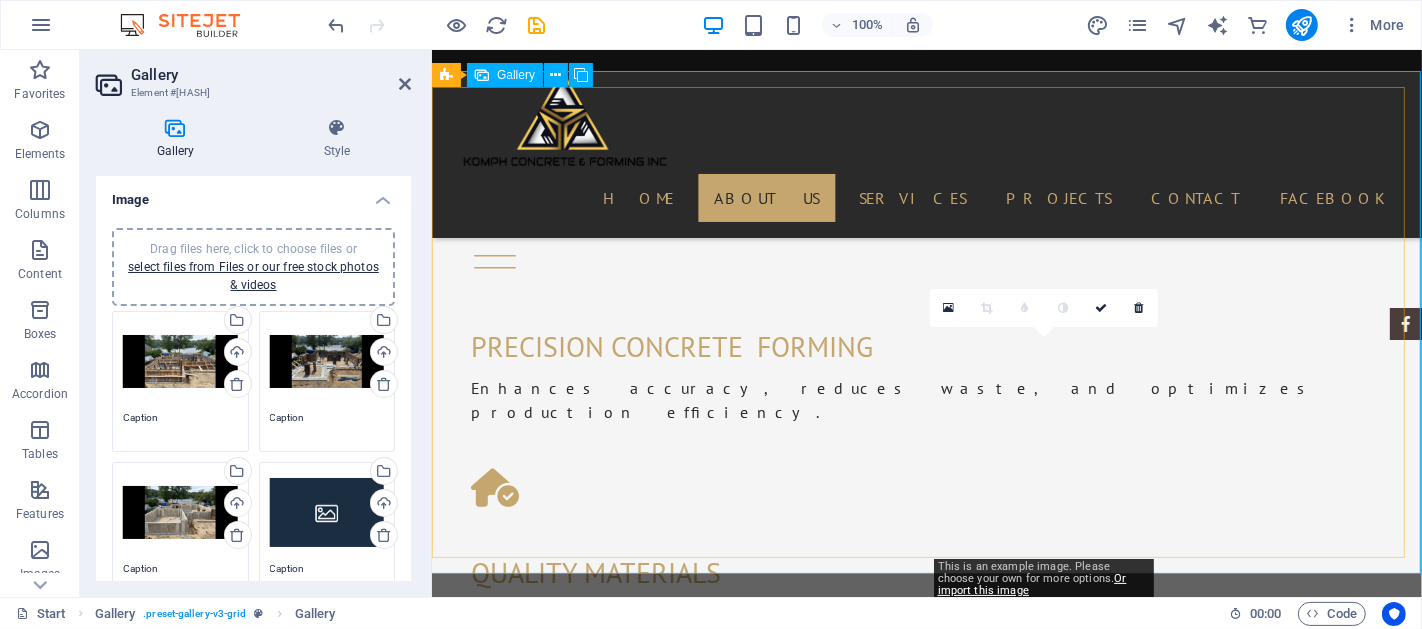 click at bounding box center (1054, 1926) 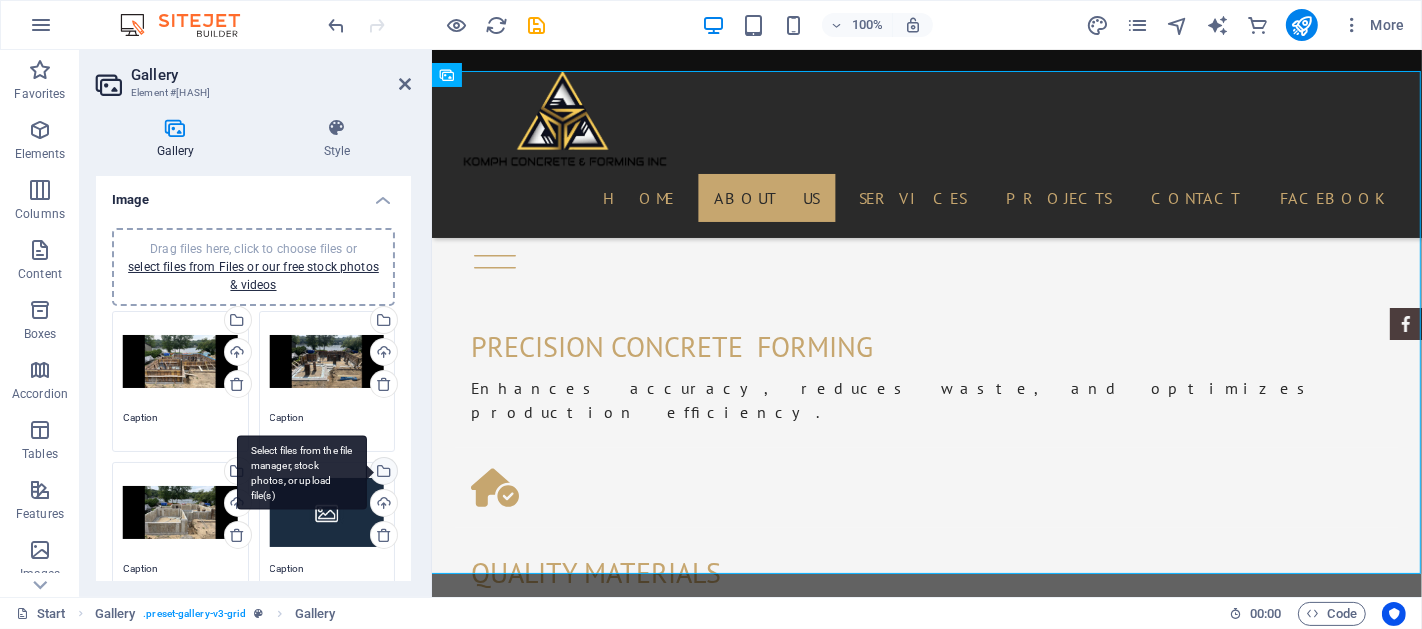 click on "Select files from the file manager, stock photos, or upload file(s)" at bounding box center (382, 473) 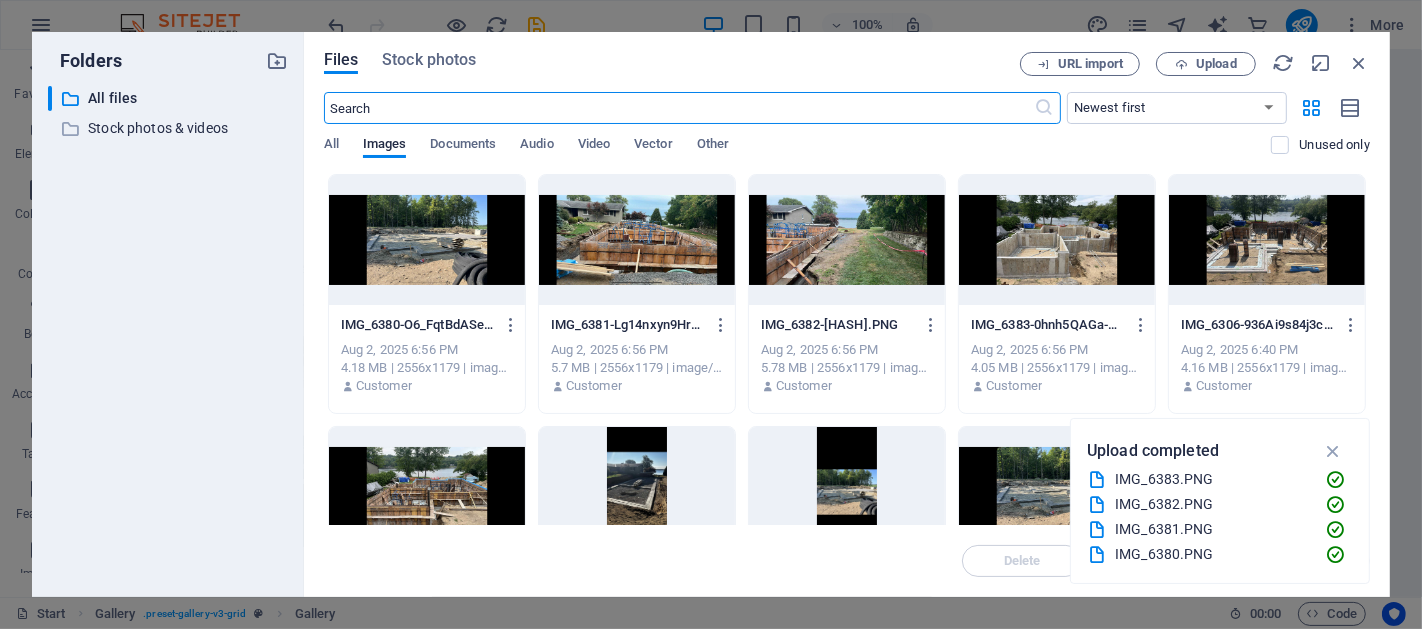 scroll, scrollTop: 1939, scrollLeft: 0, axis: vertical 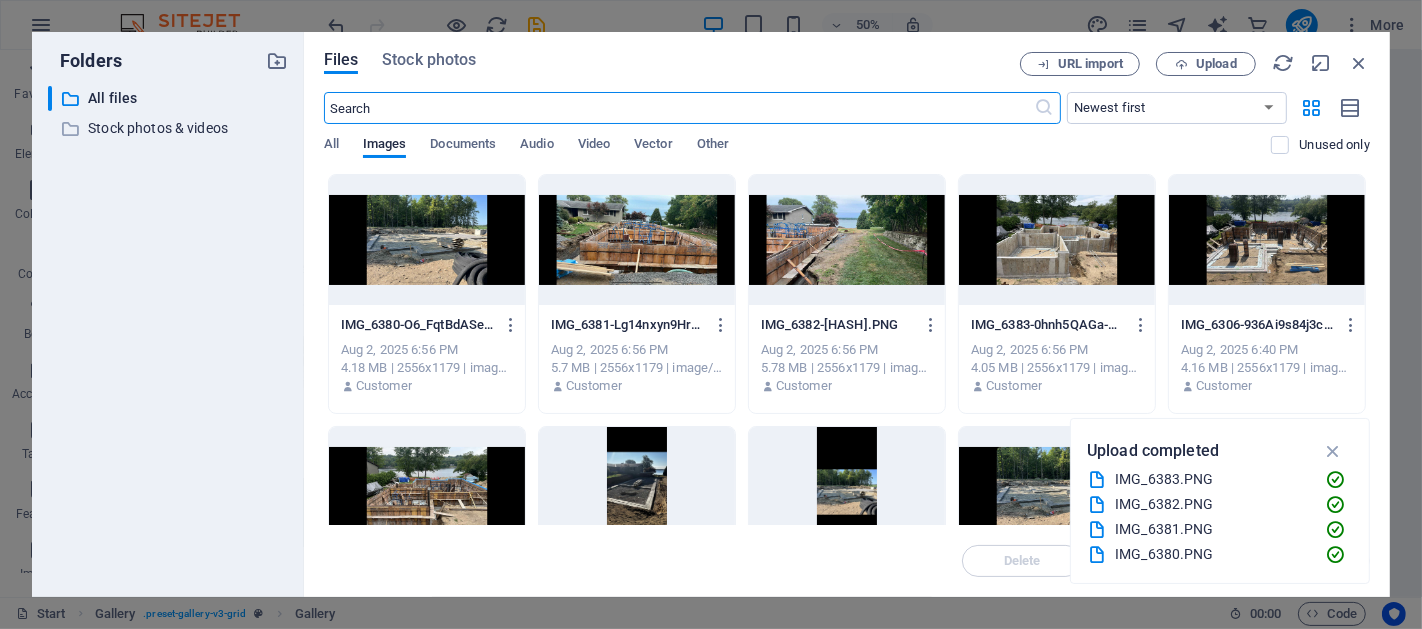 click at bounding box center [847, 240] 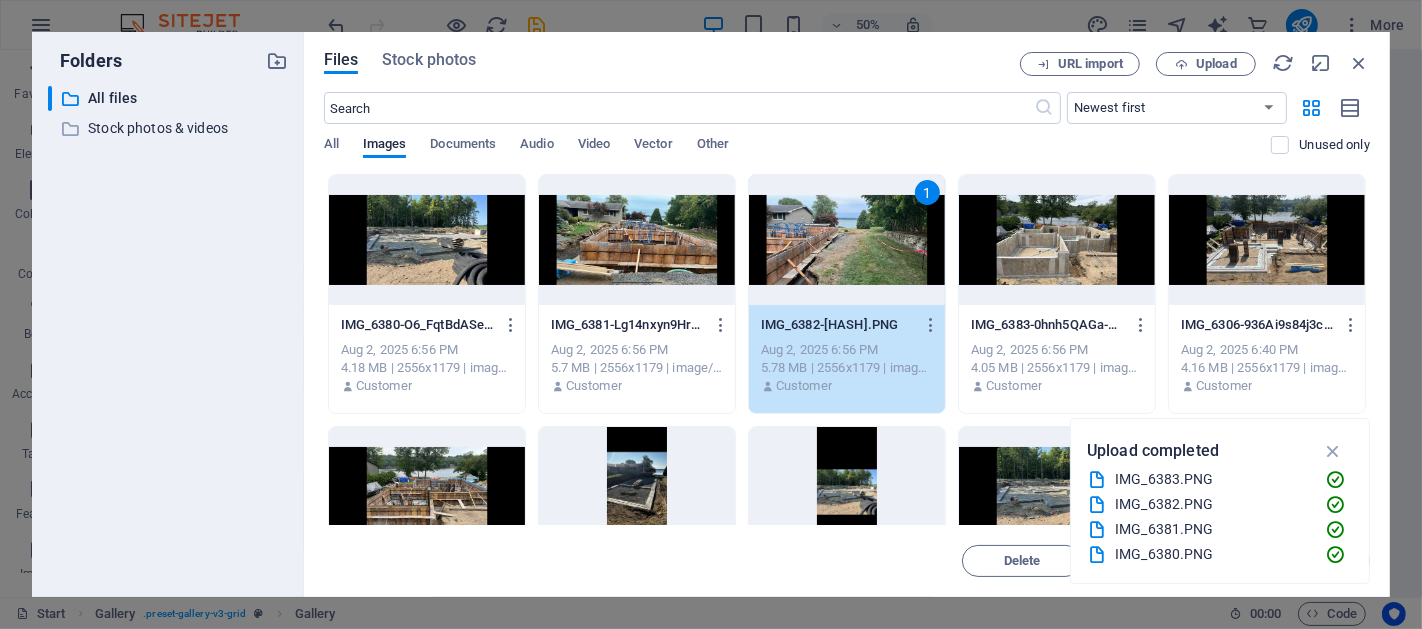 click on "1" at bounding box center [847, 240] 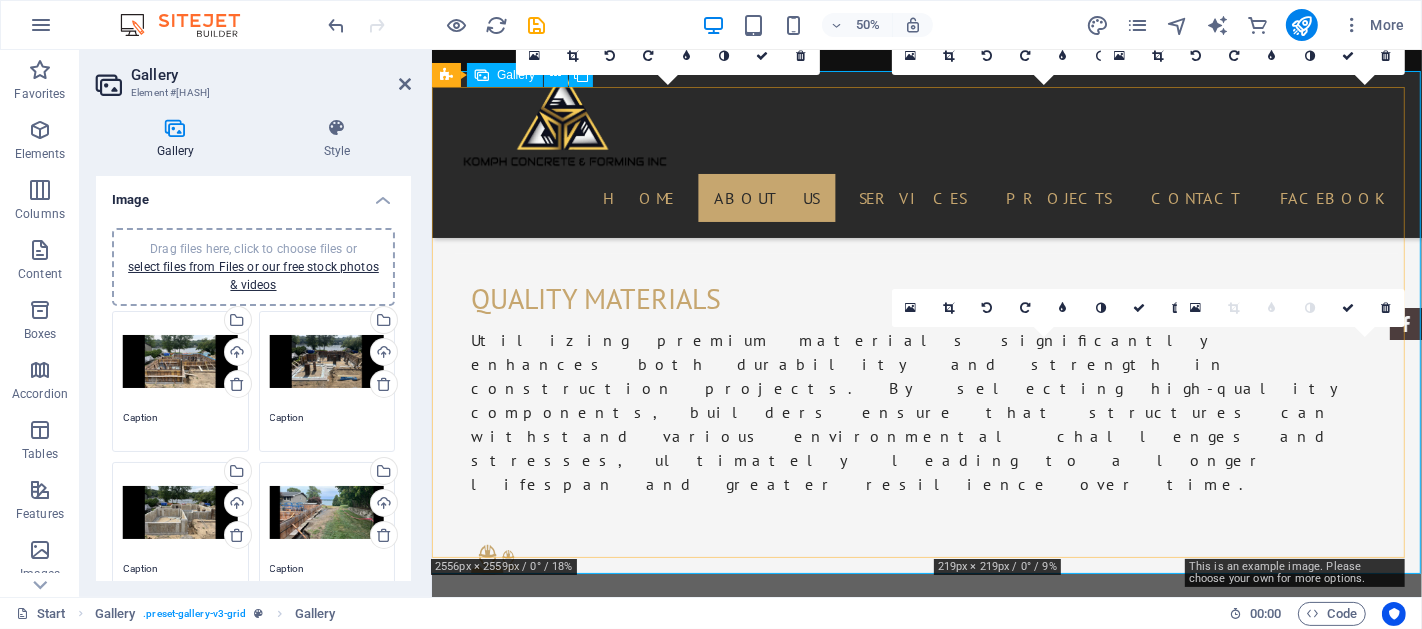 scroll, scrollTop: 1665, scrollLeft: 0, axis: vertical 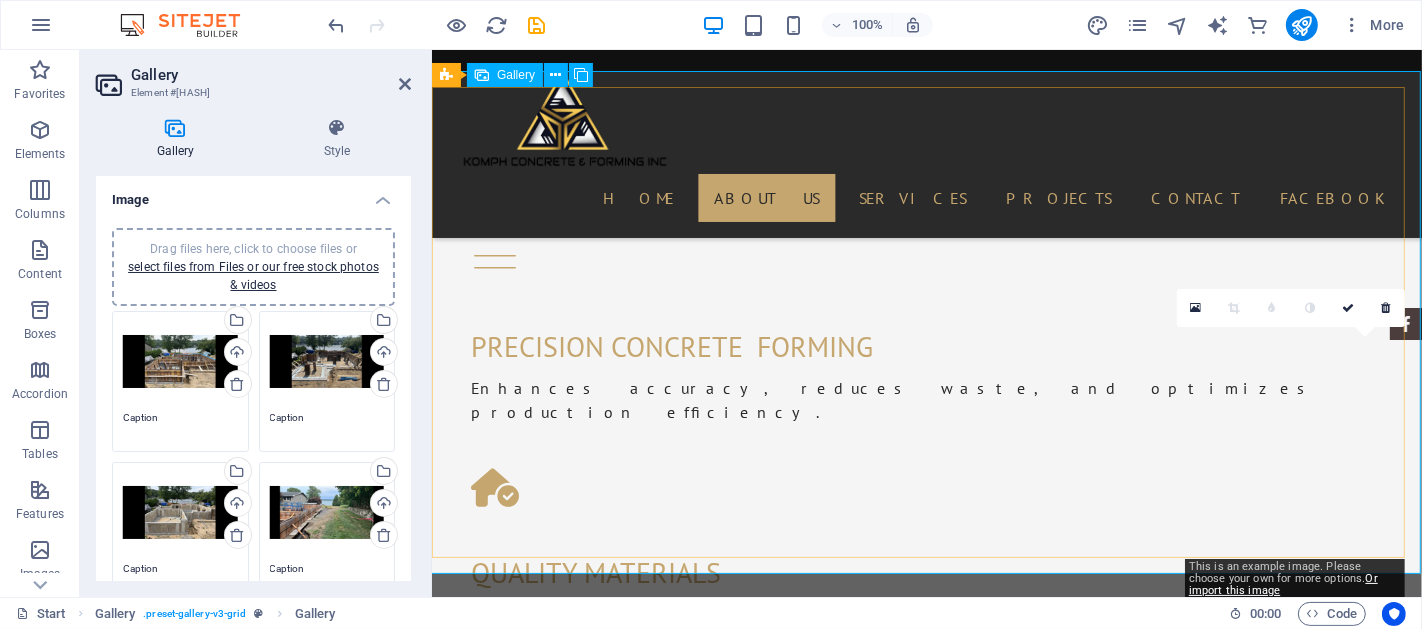 click at bounding box center (1310, 1926) 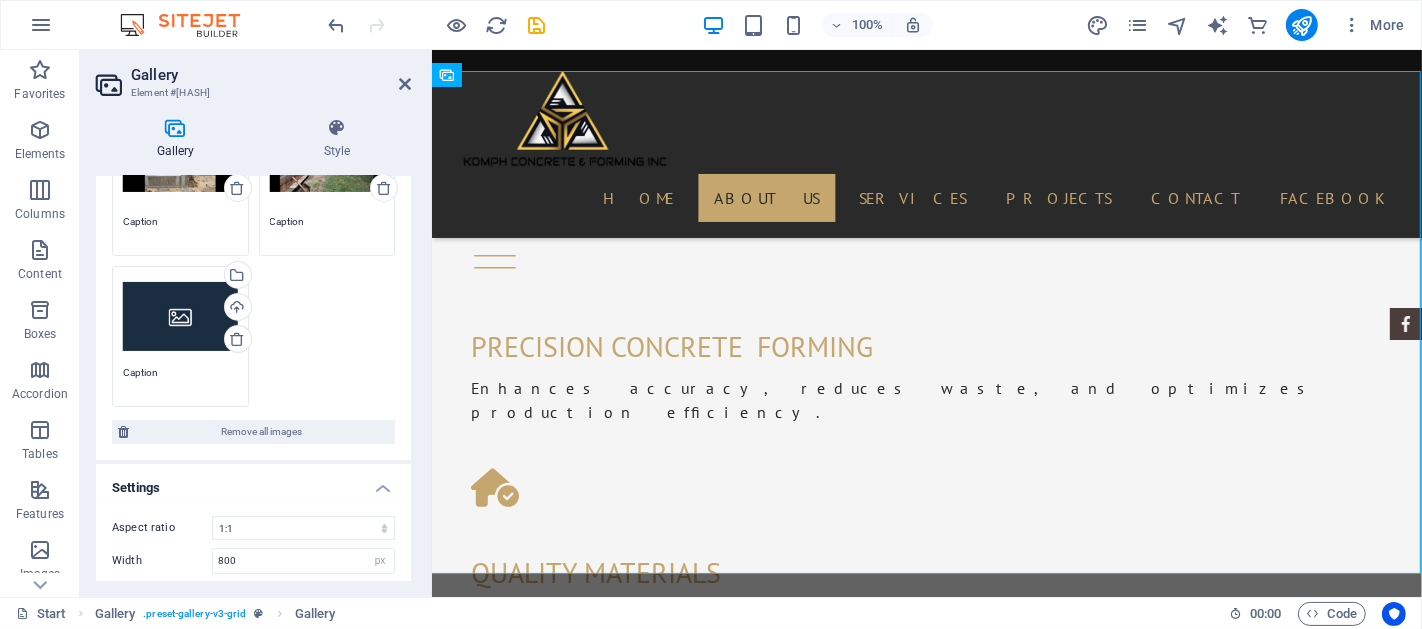 scroll, scrollTop: 370, scrollLeft: 0, axis: vertical 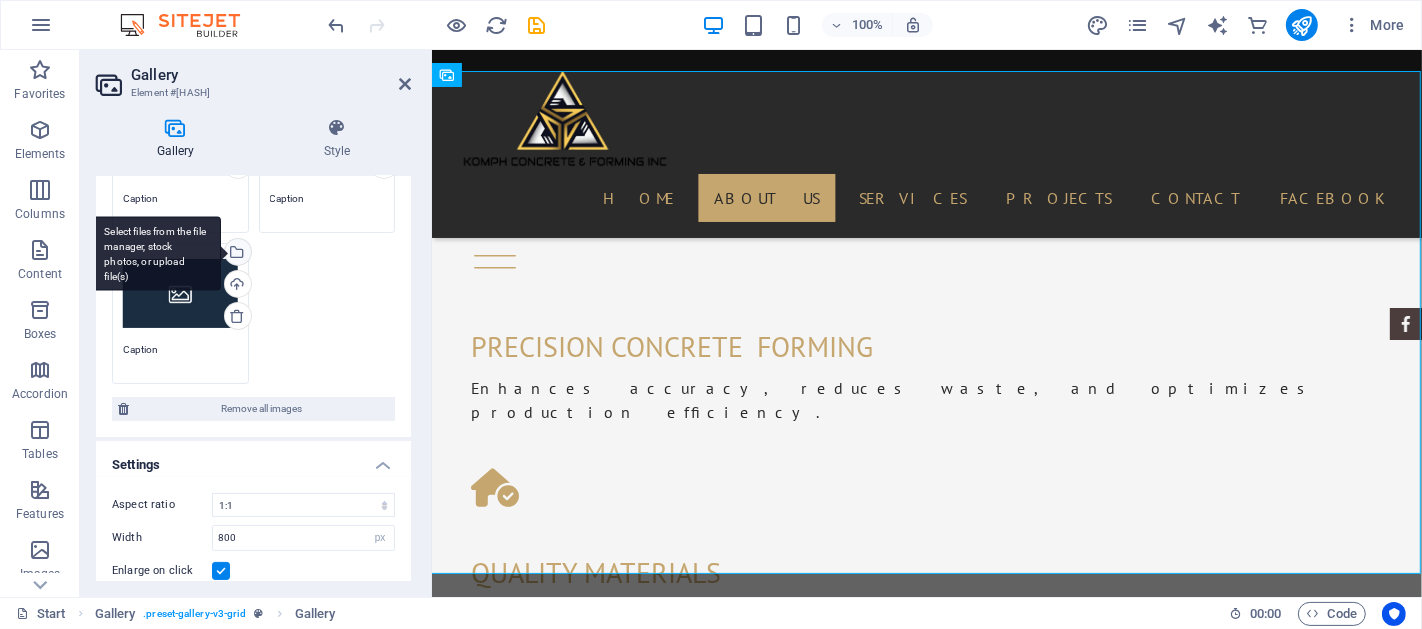 click on "Select files from the file manager, stock photos, or upload file(s)" at bounding box center [236, 254] 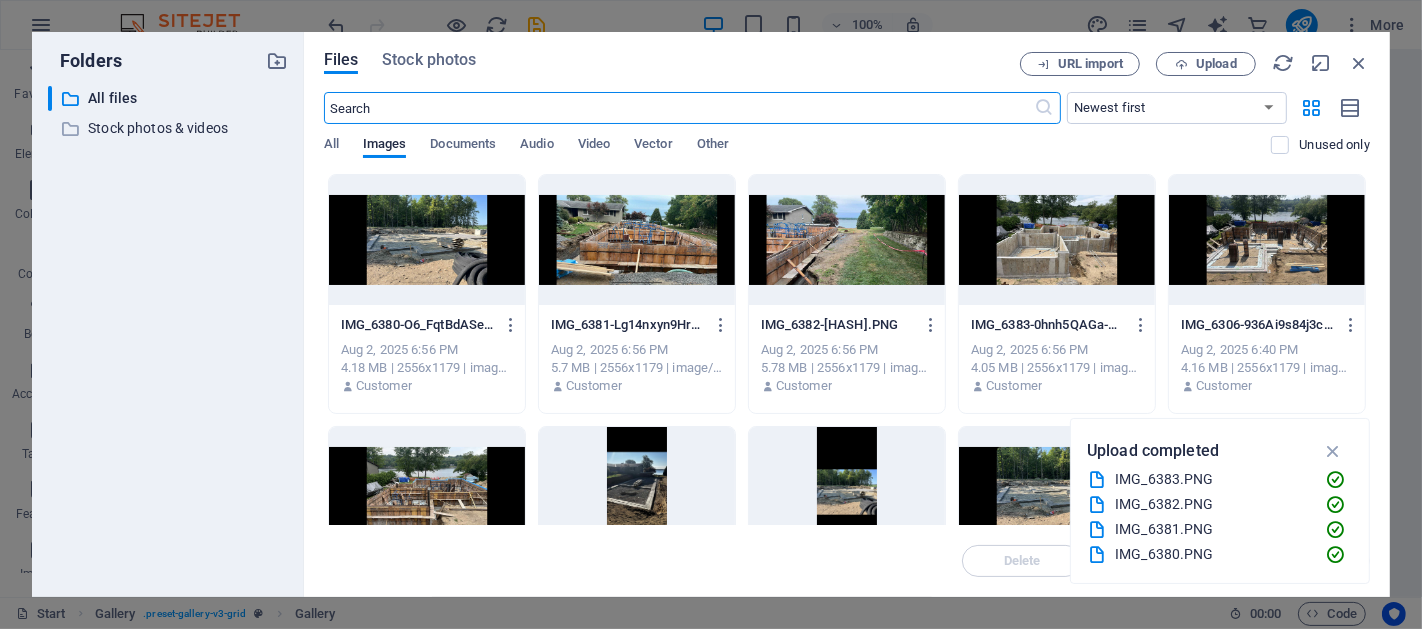 scroll, scrollTop: 1939, scrollLeft: 0, axis: vertical 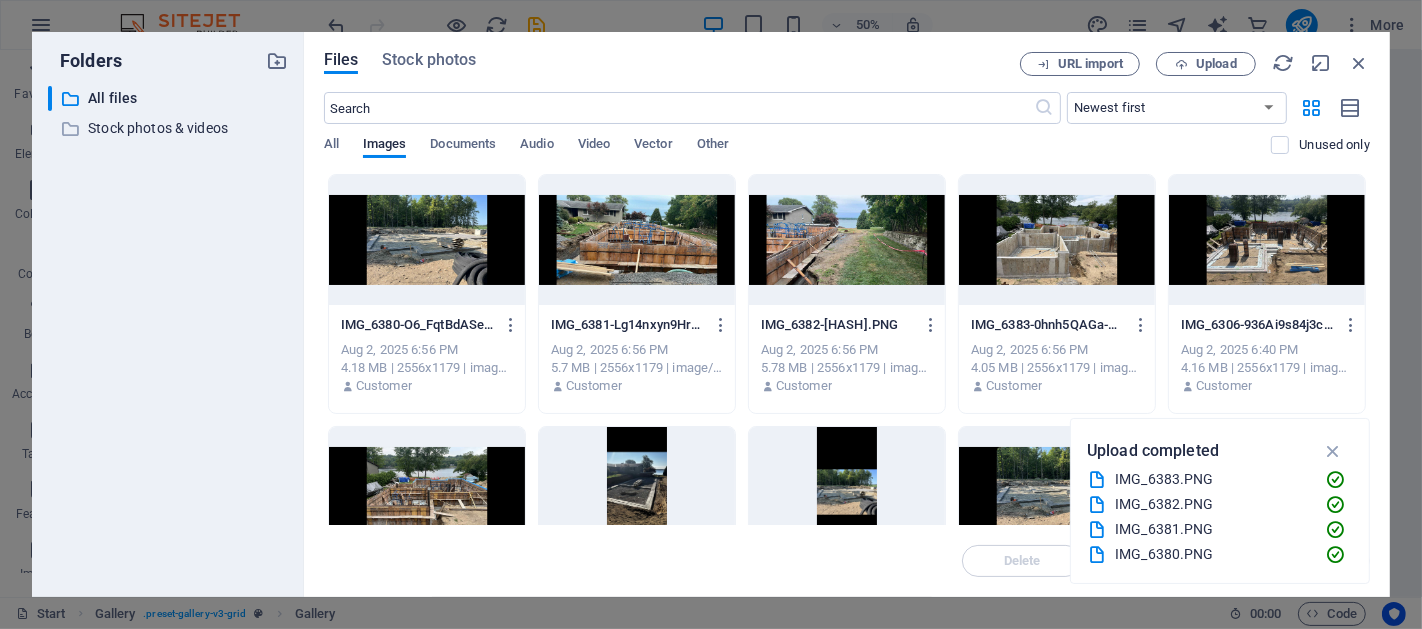 click at bounding box center [637, 240] 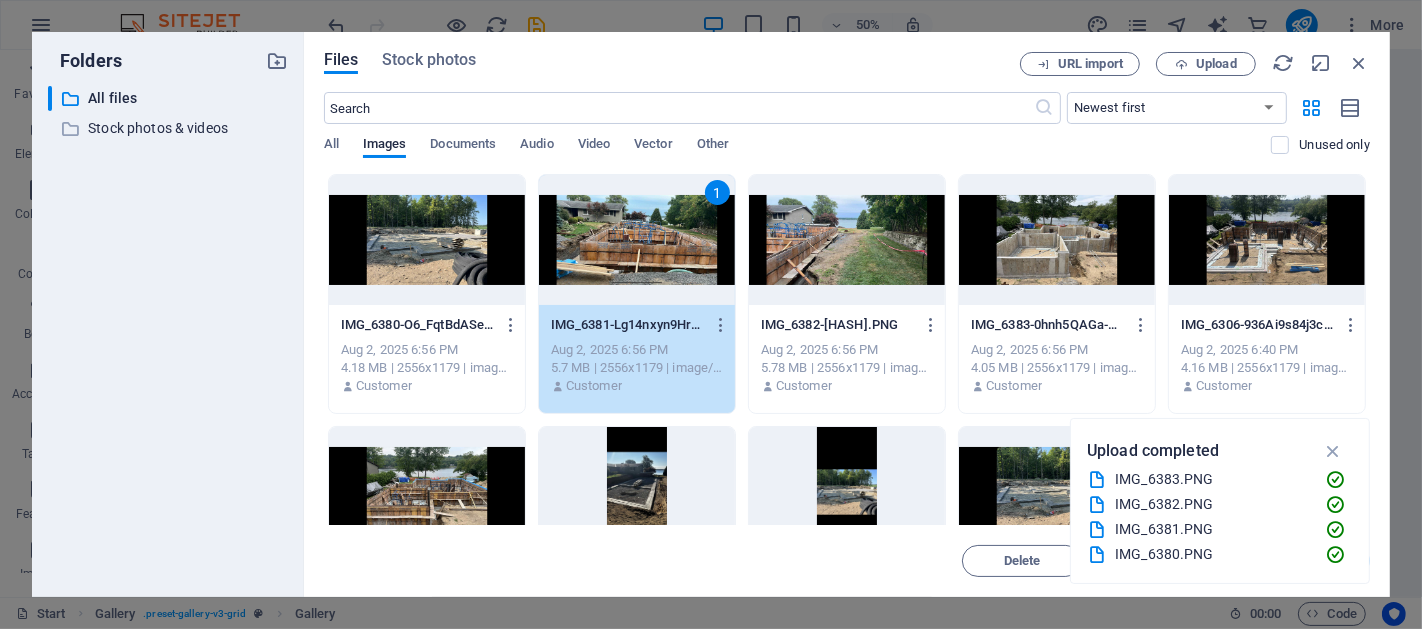 click on "1" at bounding box center (637, 240) 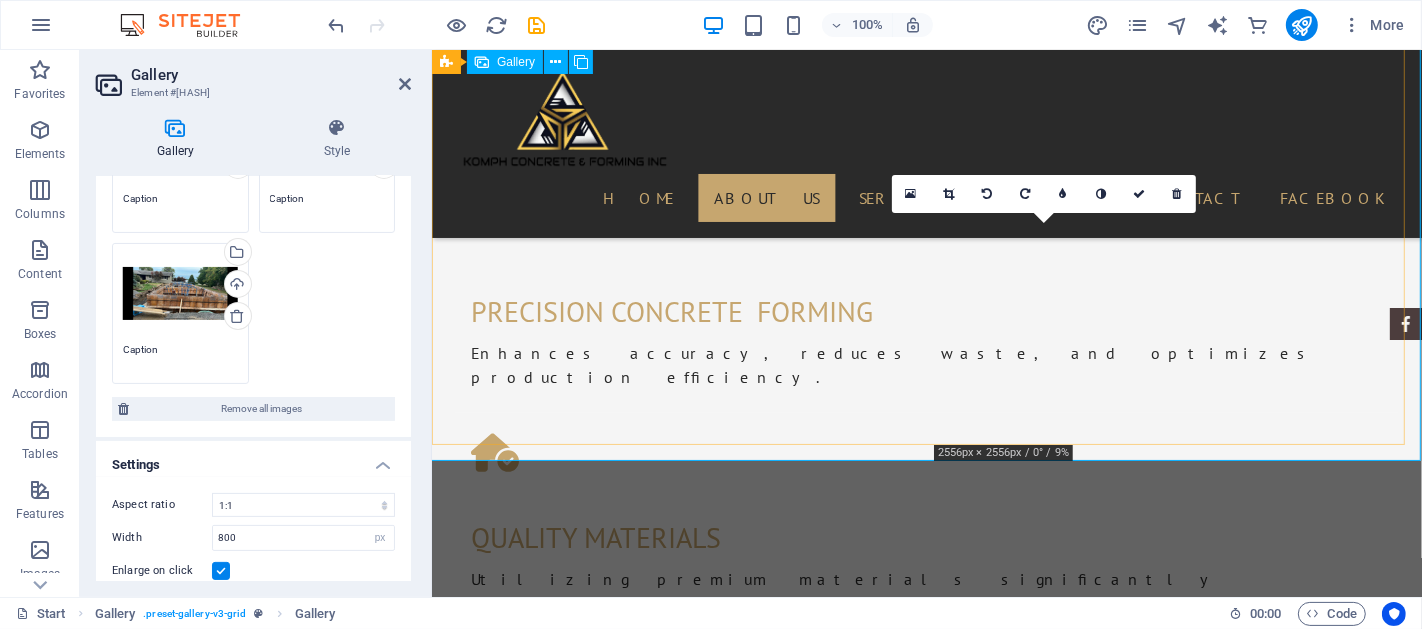 scroll, scrollTop: 1665, scrollLeft: 0, axis: vertical 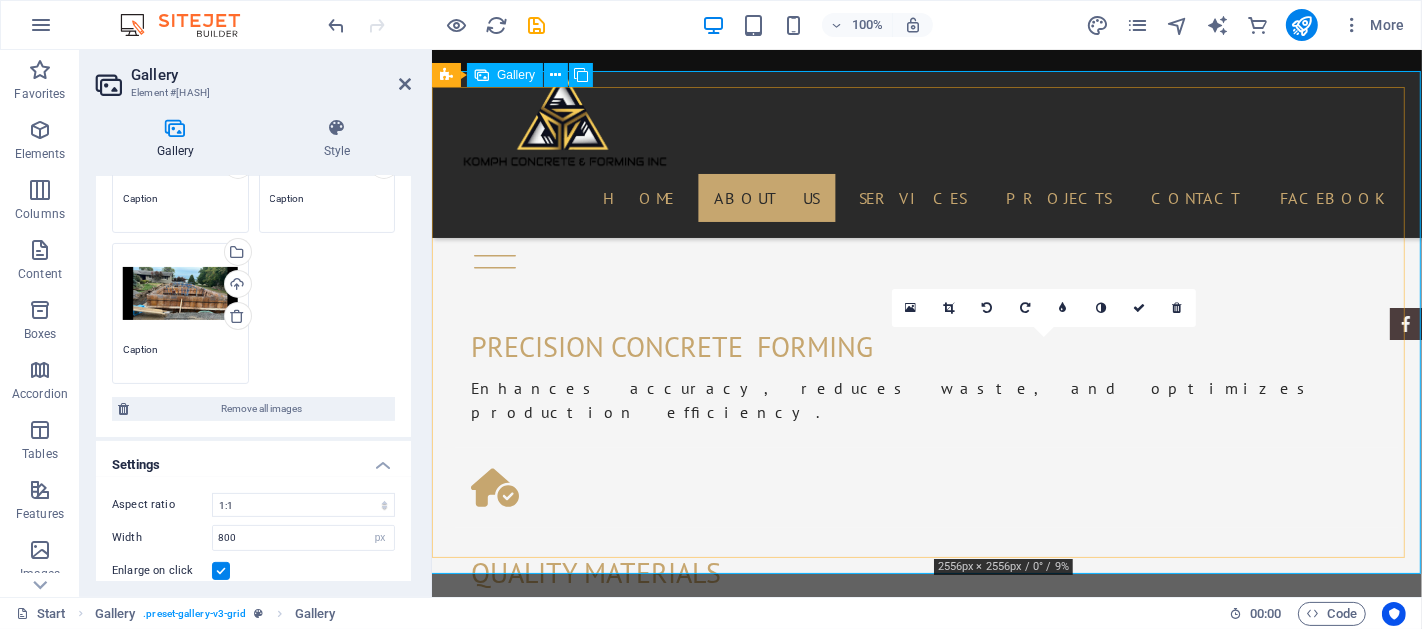 click at bounding box center [1054, 1926] 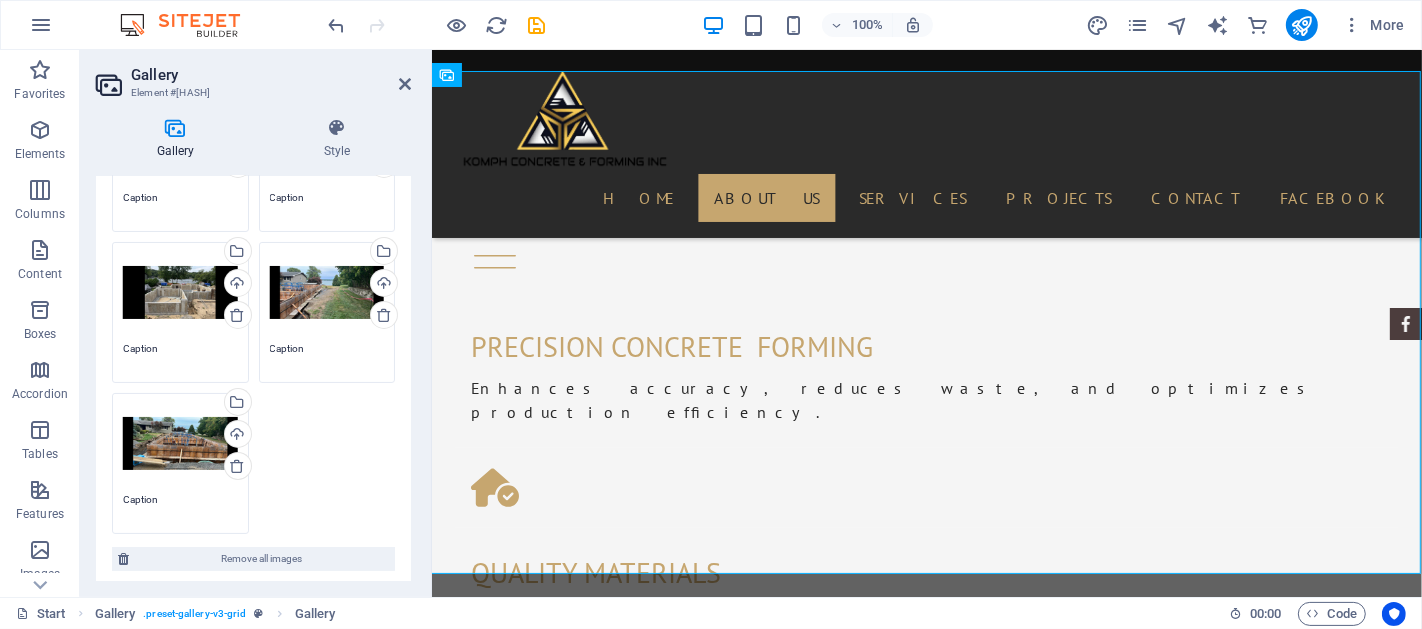 scroll, scrollTop: 185, scrollLeft: 0, axis: vertical 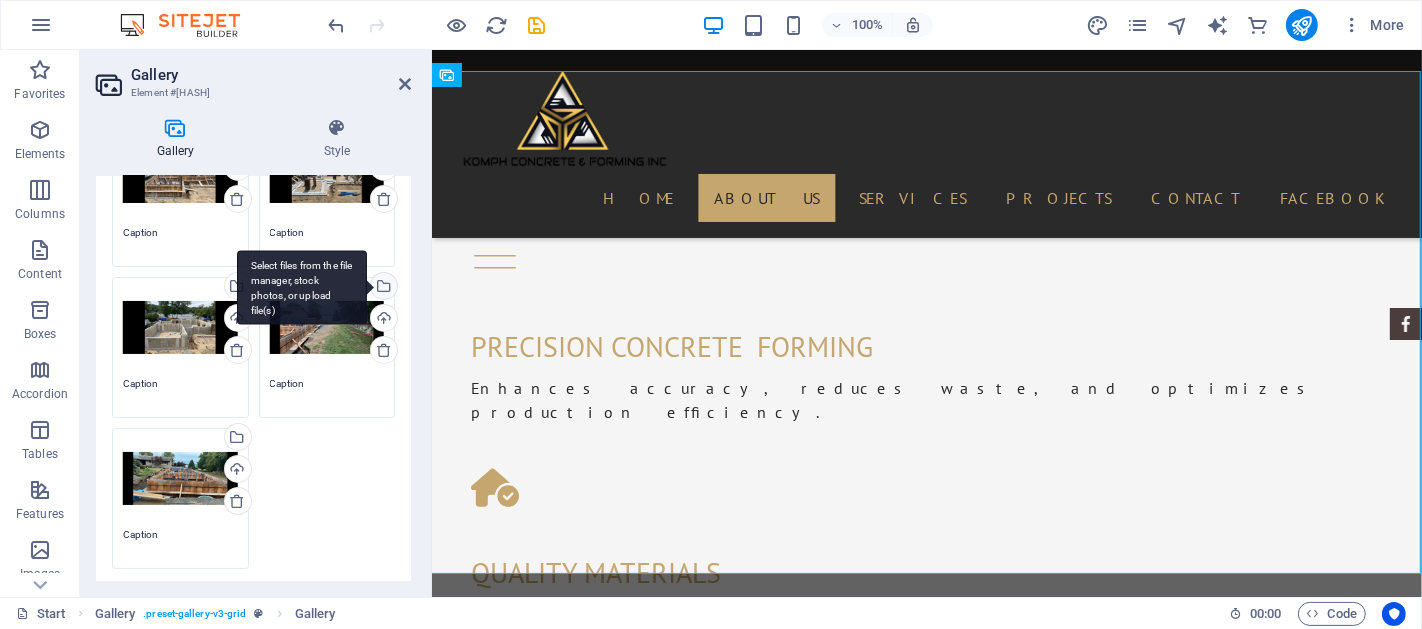 click on "Select files from the file manager, stock photos, or upload file(s)" at bounding box center [382, 288] 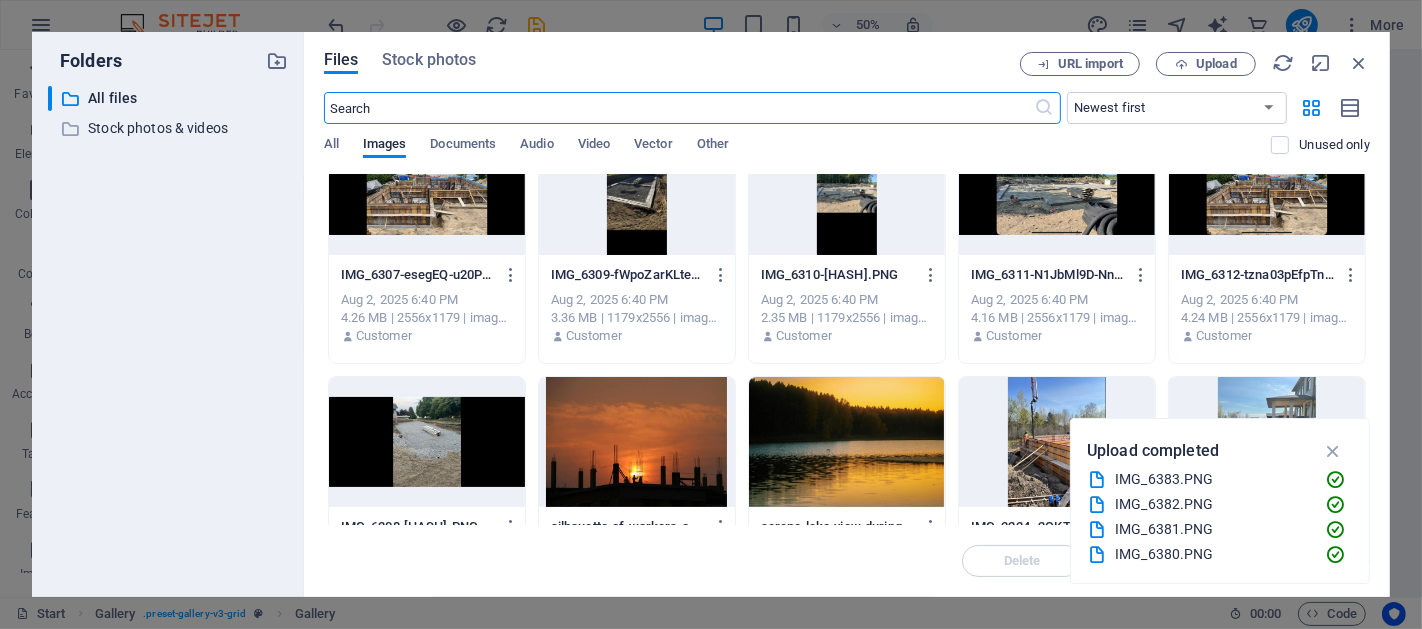 scroll, scrollTop: 370, scrollLeft: 0, axis: vertical 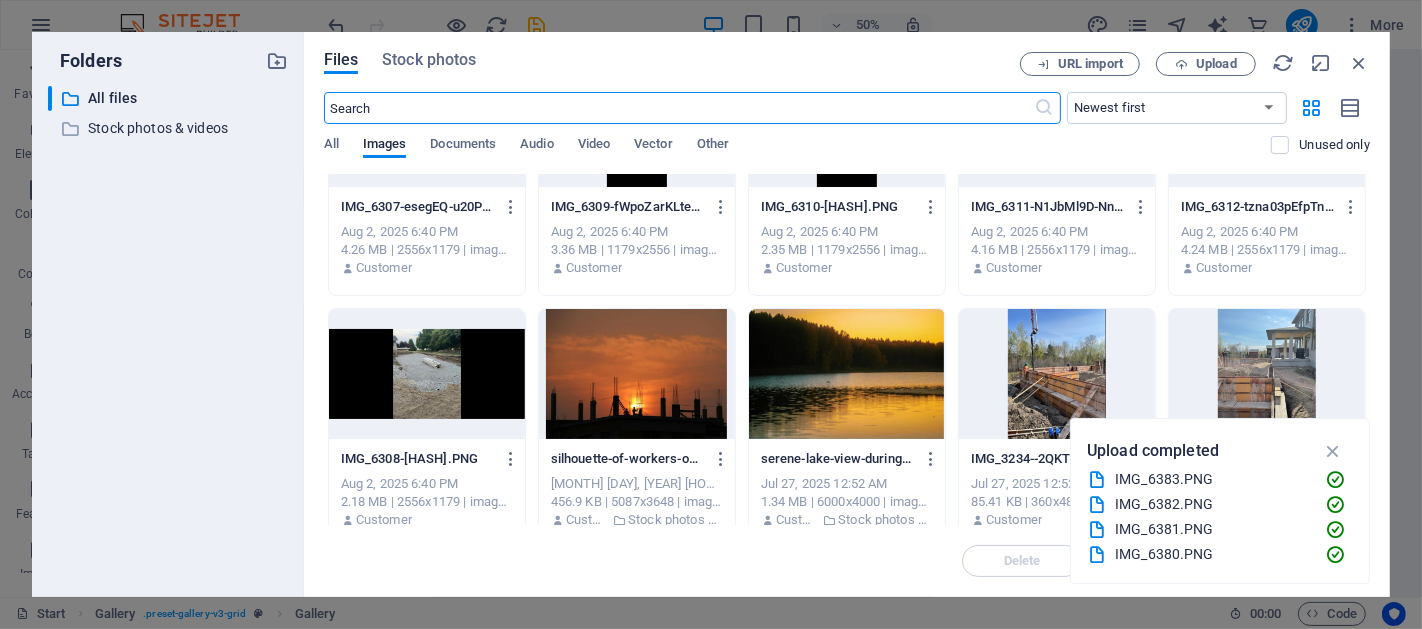 click at bounding box center [427, 374] 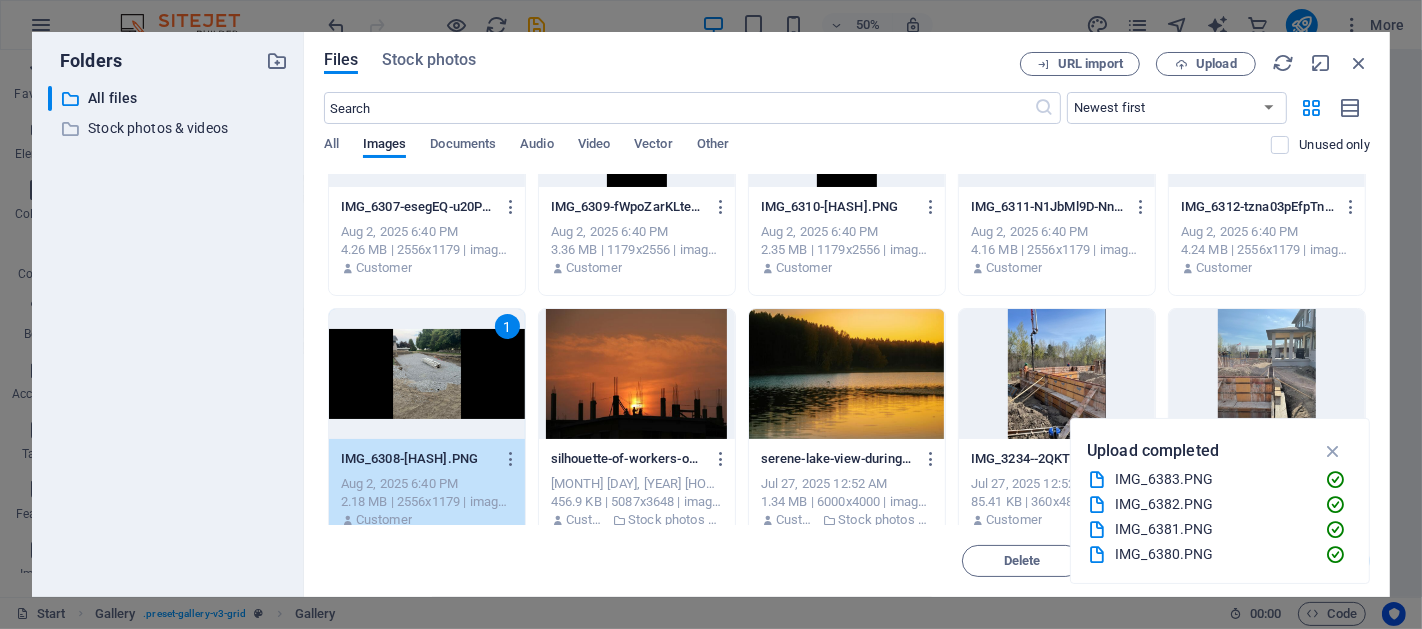 click on "1" at bounding box center (427, 374) 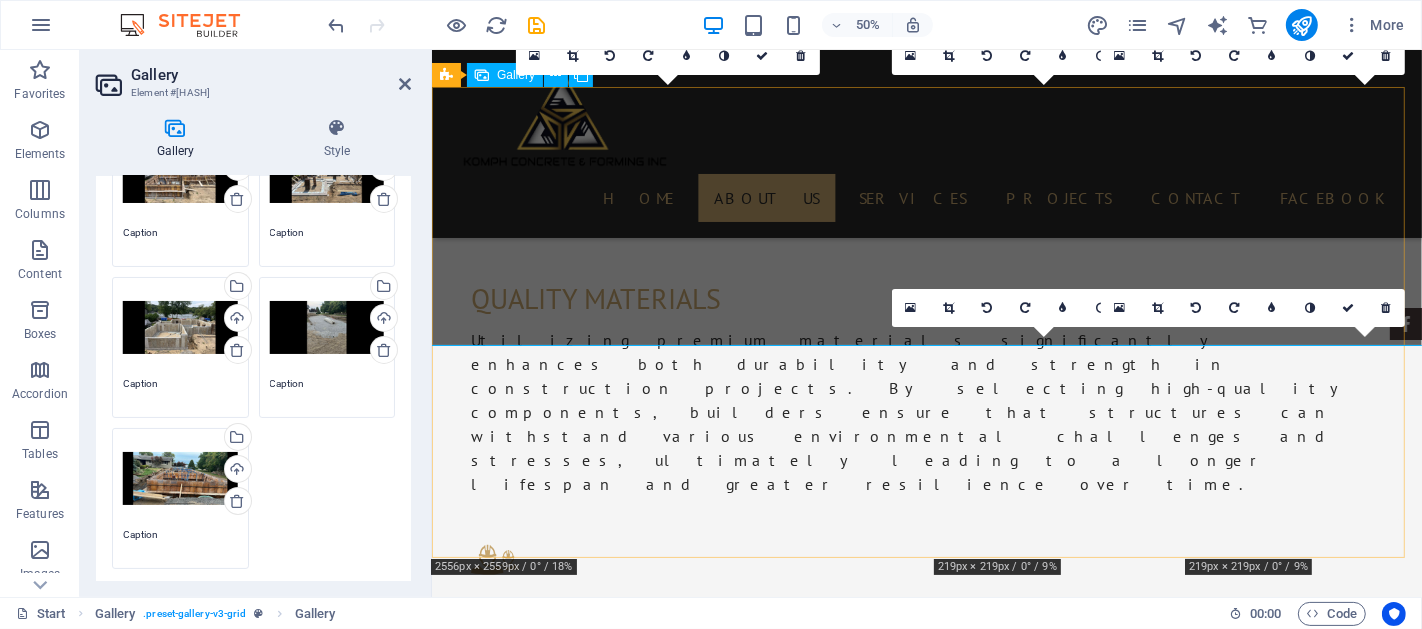 scroll, scrollTop: 1665, scrollLeft: 0, axis: vertical 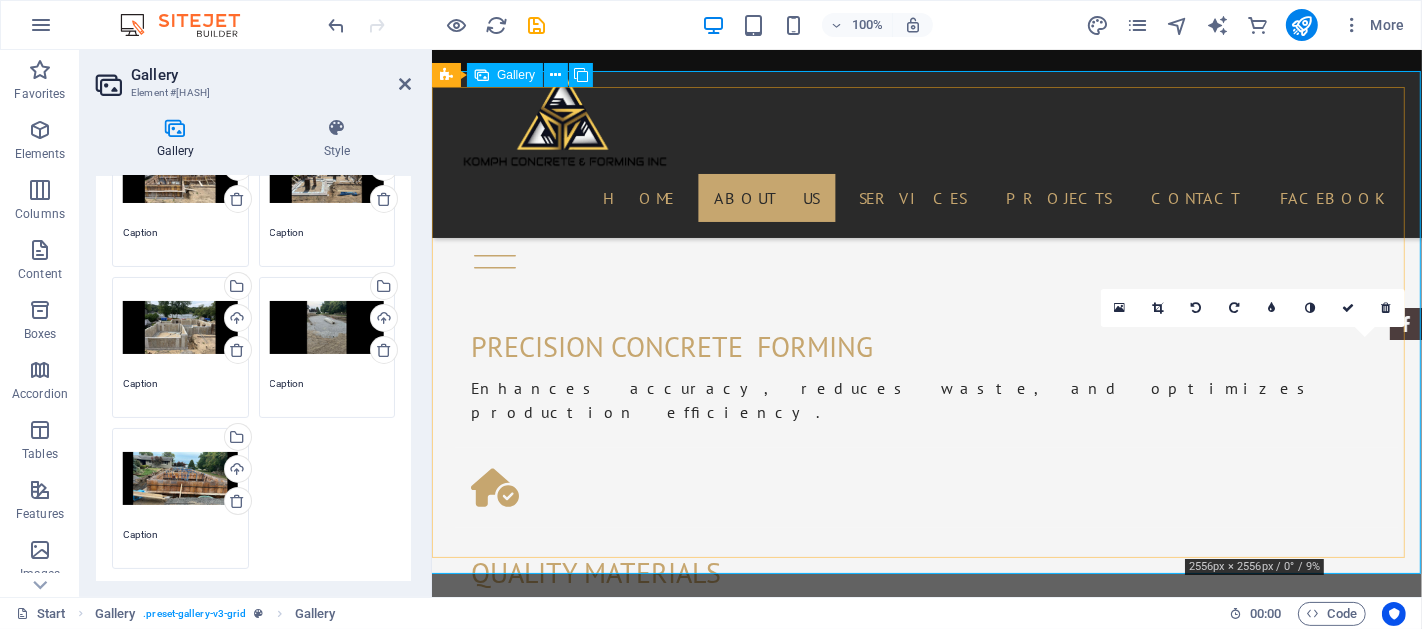 click at bounding box center [1310, 1926] 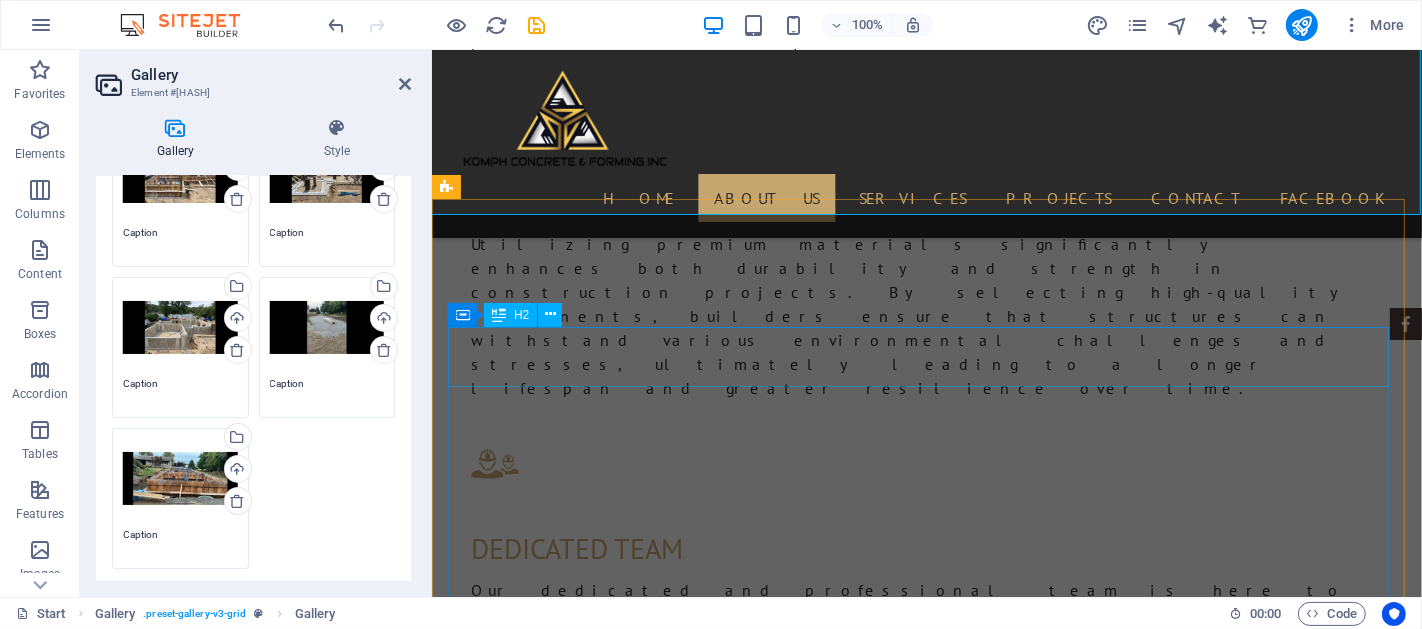 scroll, scrollTop: 1850, scrollLeft: 0, axis: vertical 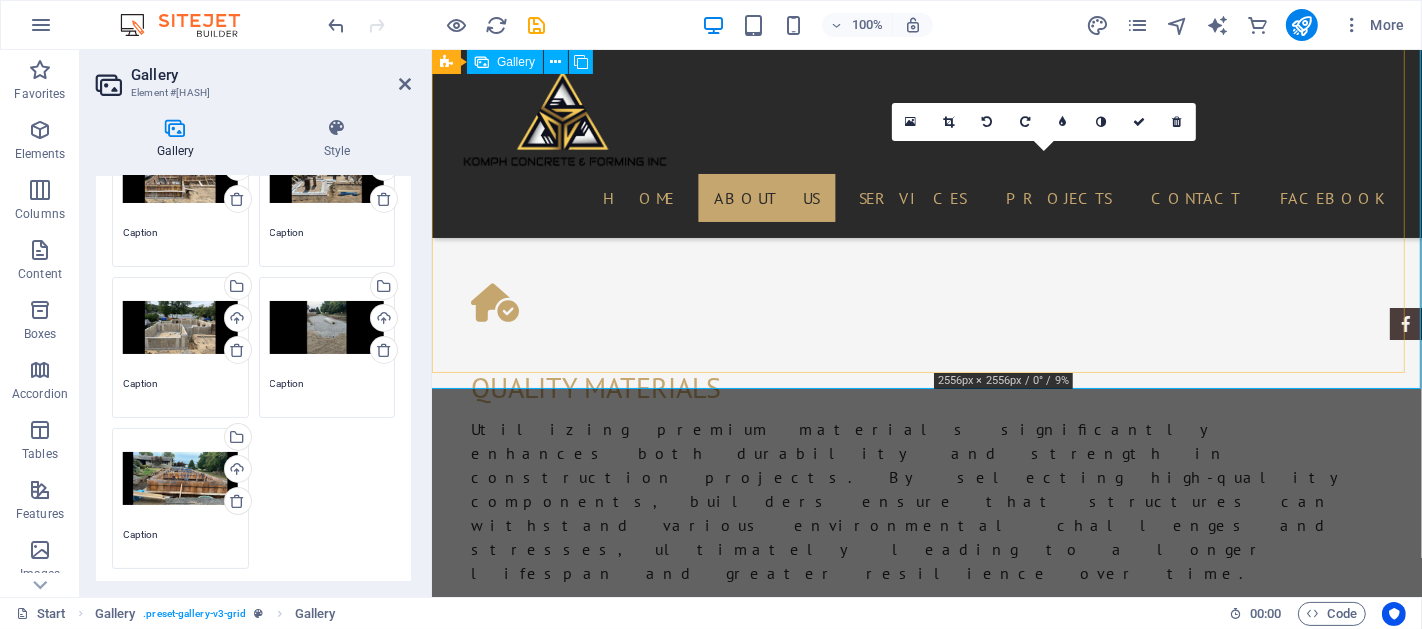 click at bounding box center [1054, 1741] 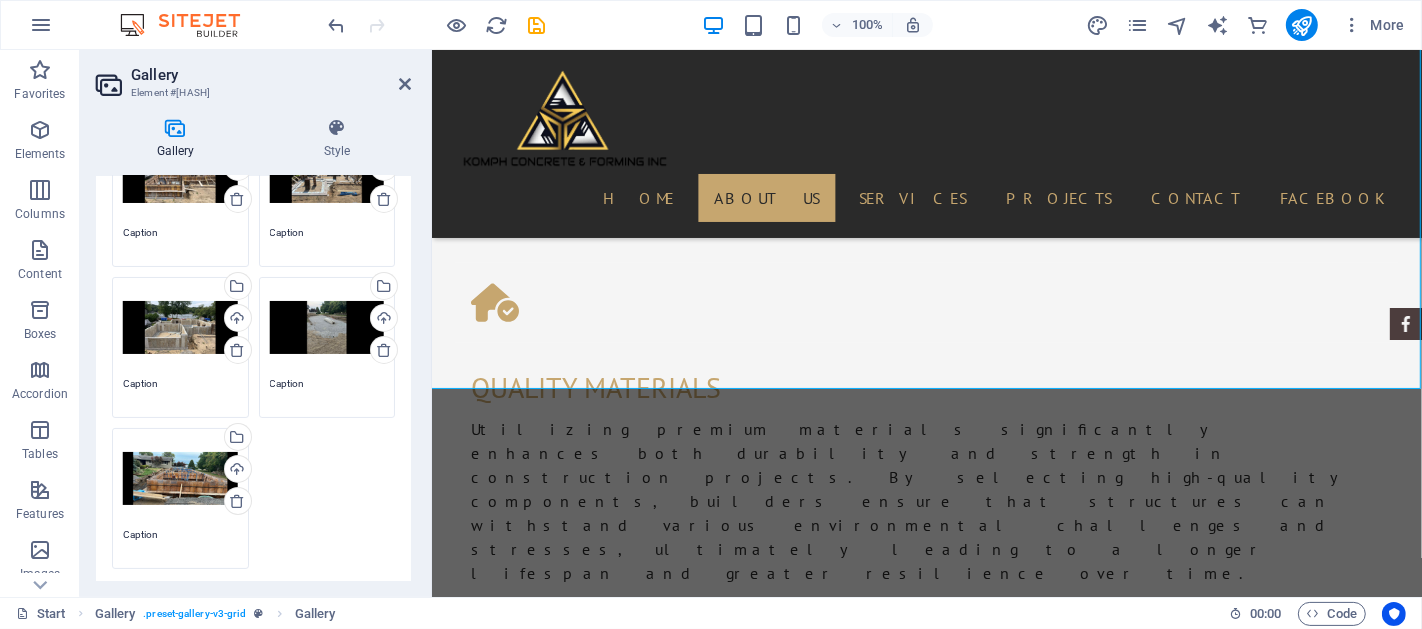 click at bounding box center [926, 2125] 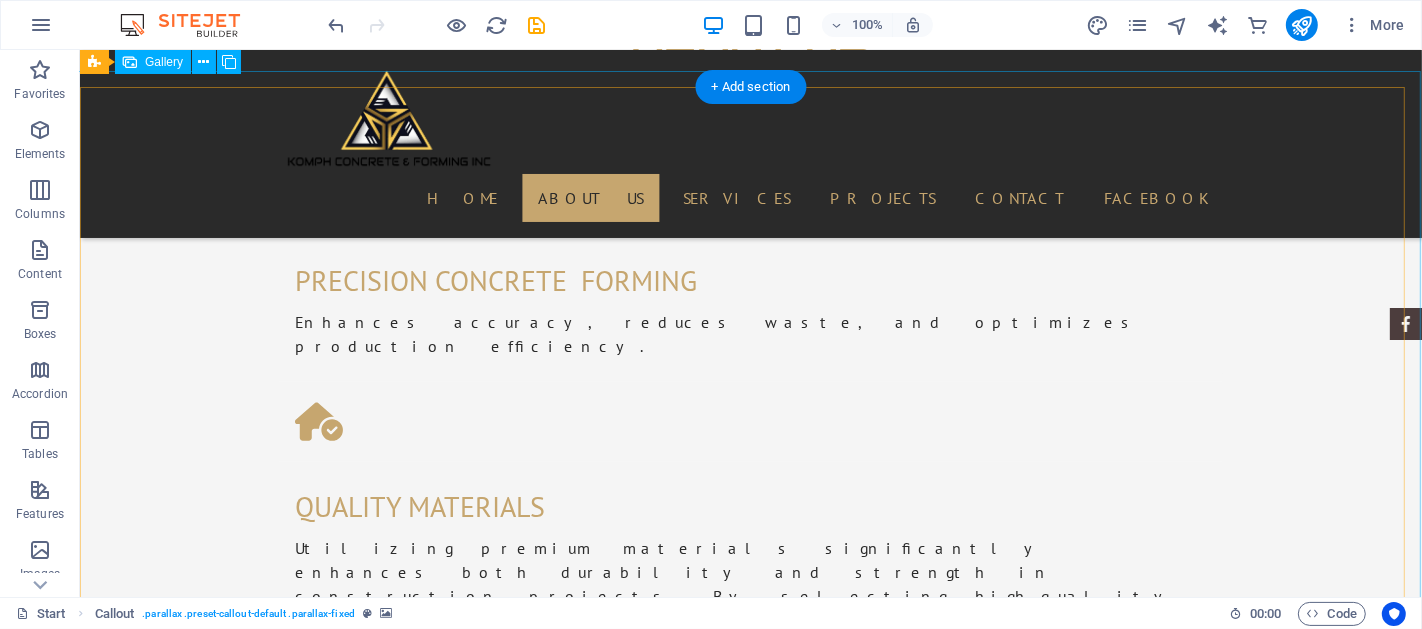scroll, scrollTop: 1665, scrollLeft: 0, axis: vertical 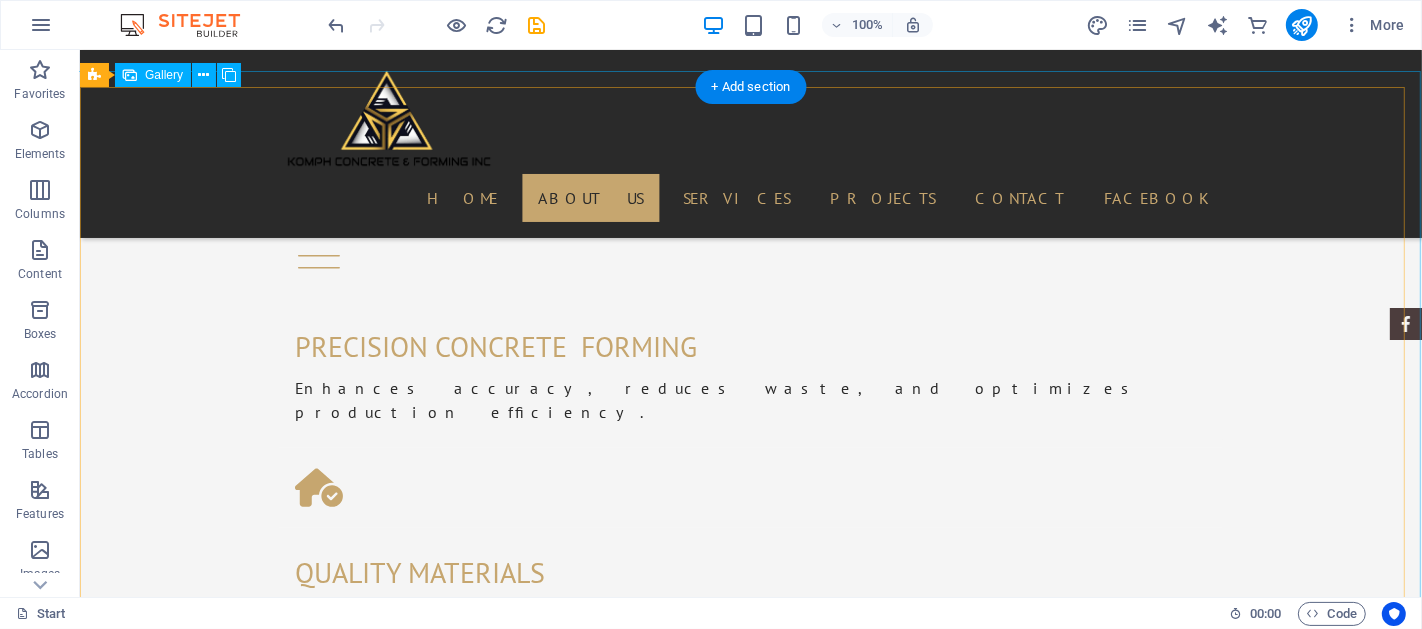 click at bounding box center [406, 1885] 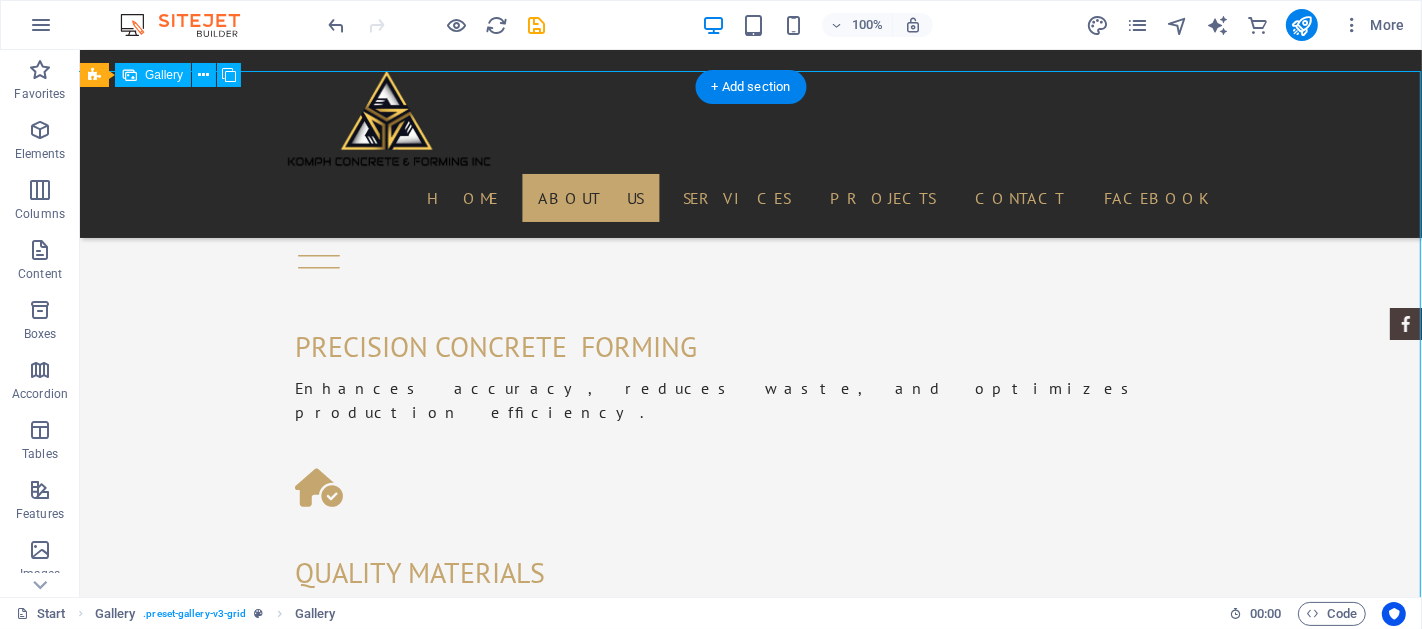 click at bounding box center (406, 1885) 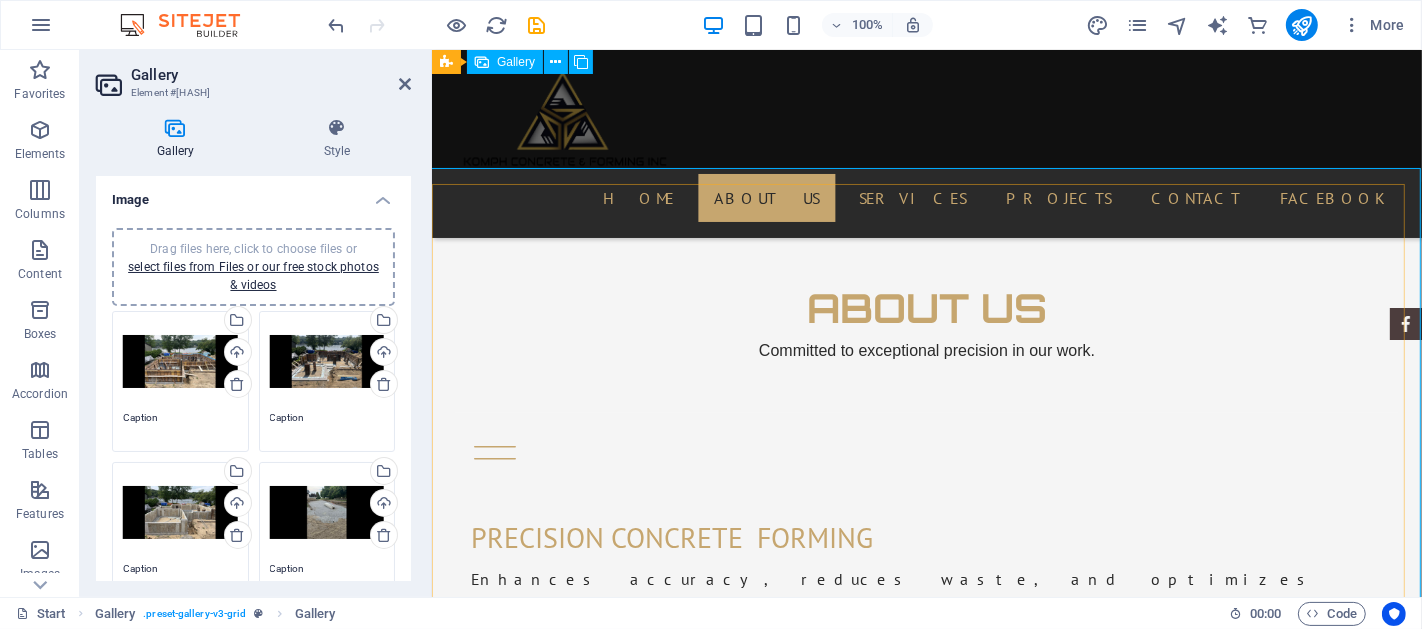 scroll, scrollTop: 1294, scrollLeft: 0, axis: vertical 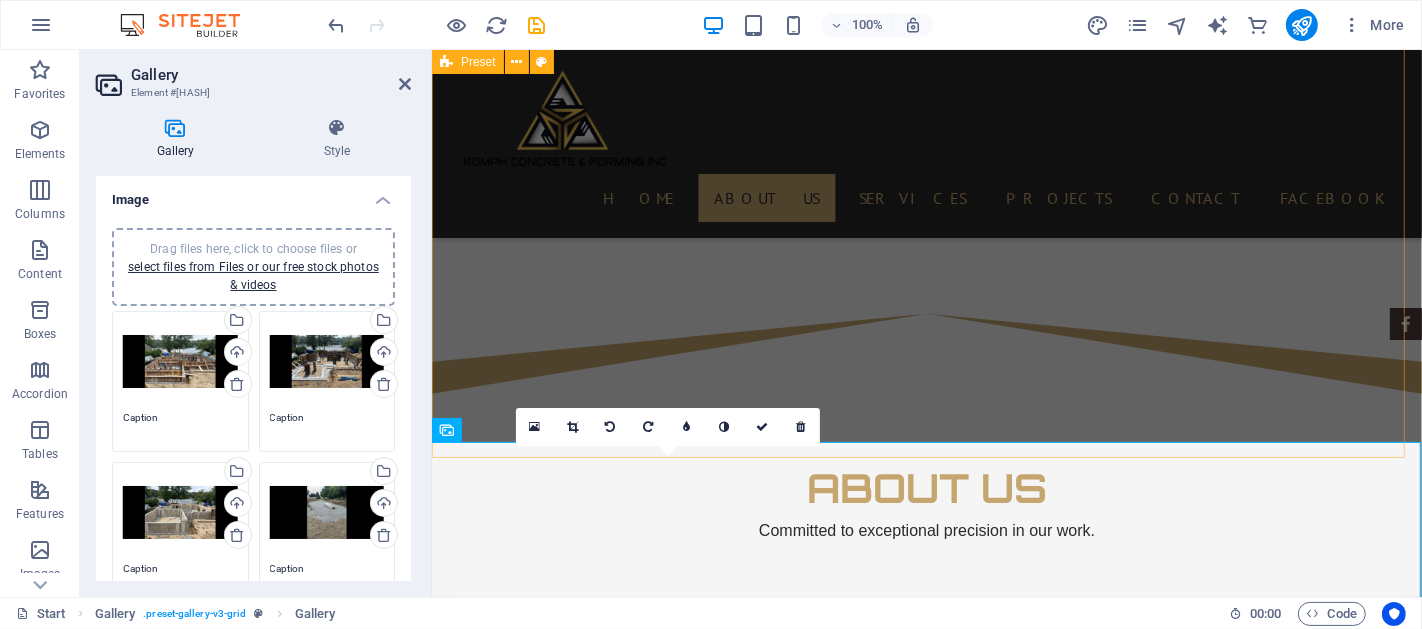 click on "About us Committed to exceptional precision in our work. Precision Concrete  Forming  Enhances accuracy, reduces waste, and optimizes production efficiency. Quality Materials Utilizing premium materials significantly enhances both durability and strength in construction projects. By selecting high-quality components, builders ensure that structures can withstand various environmental challenges and stresses, ultimately leading to a longer lifespan and greater resilience over time.  dedicated team Our dedicated and professional team is here to cater to all your concrete forming needs! With our extensive experience and commitment to excellence, we ensure that every project, big or small, is completed with the highest level of quality and precision. Trust us to deliver outstanding results that meet your specific requirements! Past Projects Highlighting our successful past projects and showcasing our notable achievements, we take pride in demonstrating the quality and impact of our work." at bounding box center (926, 1161) 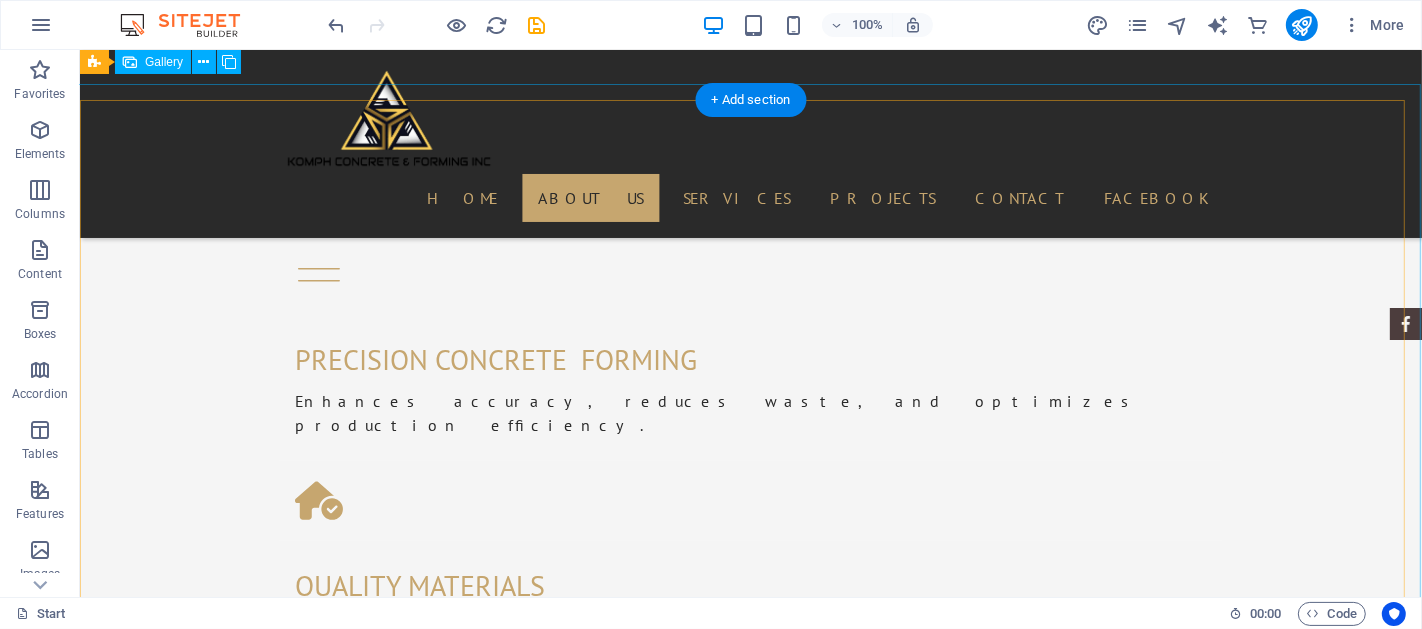 scroll, scrollTop: 1609, scrollLeft: 0, axis: vertical 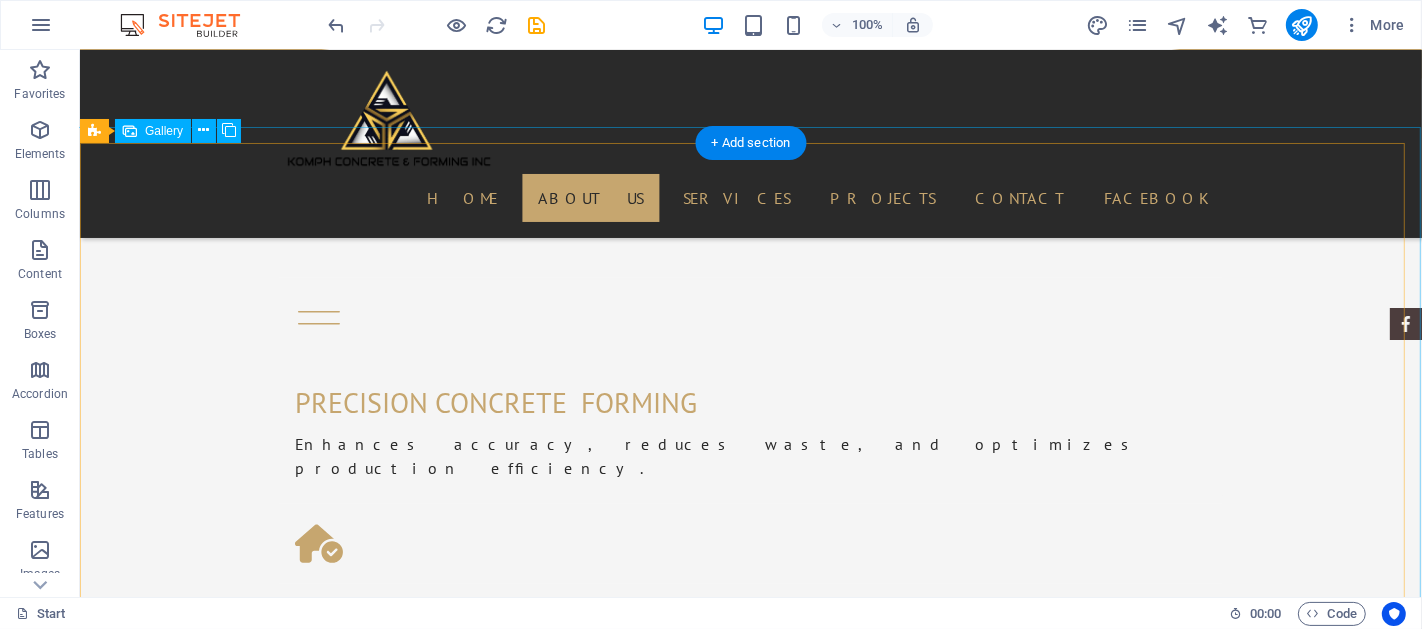 click at bounding box center (406, 1941) 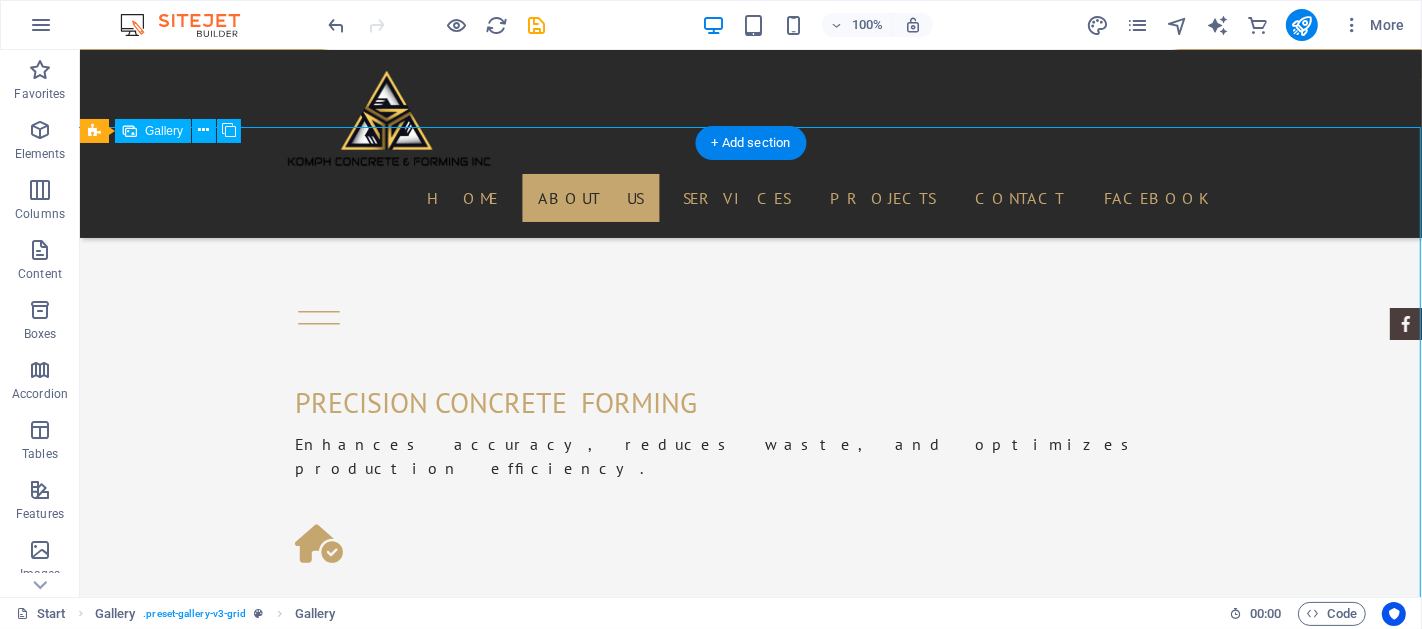 click at bounding box center (406, 1941) 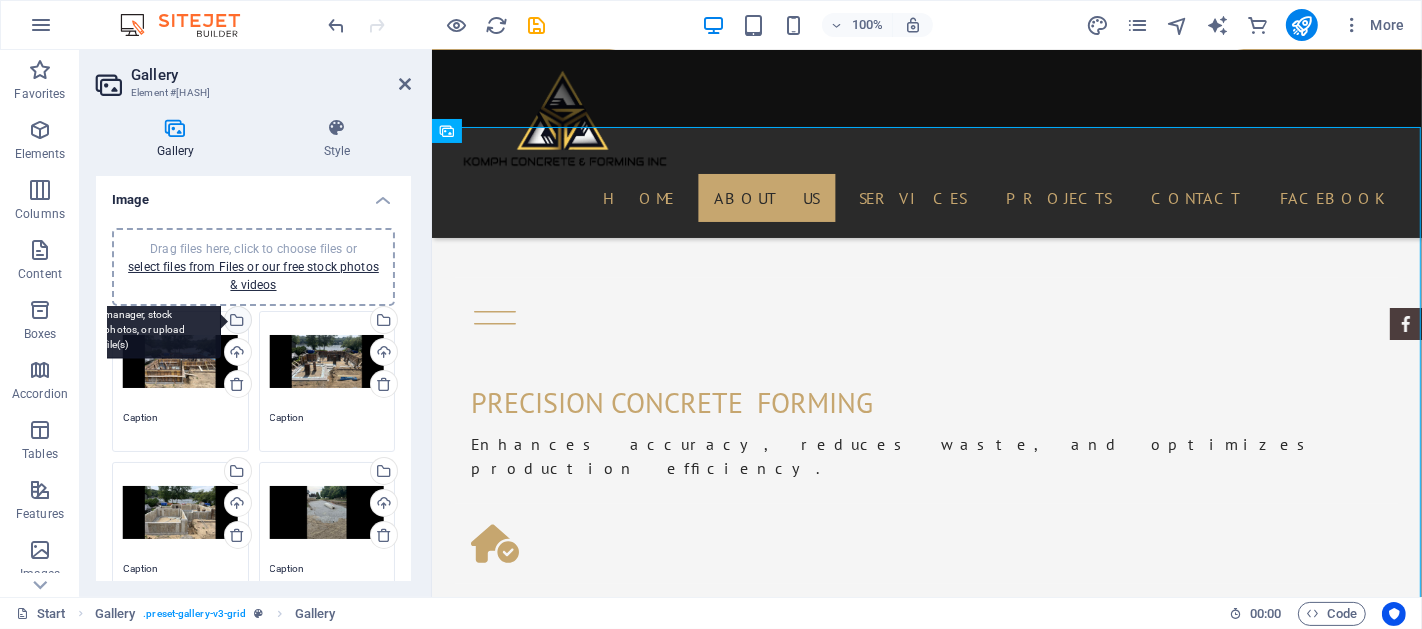 click on "Select files from the file manager, stock photos, or upload file(s)" at bounding box center [156, 321] 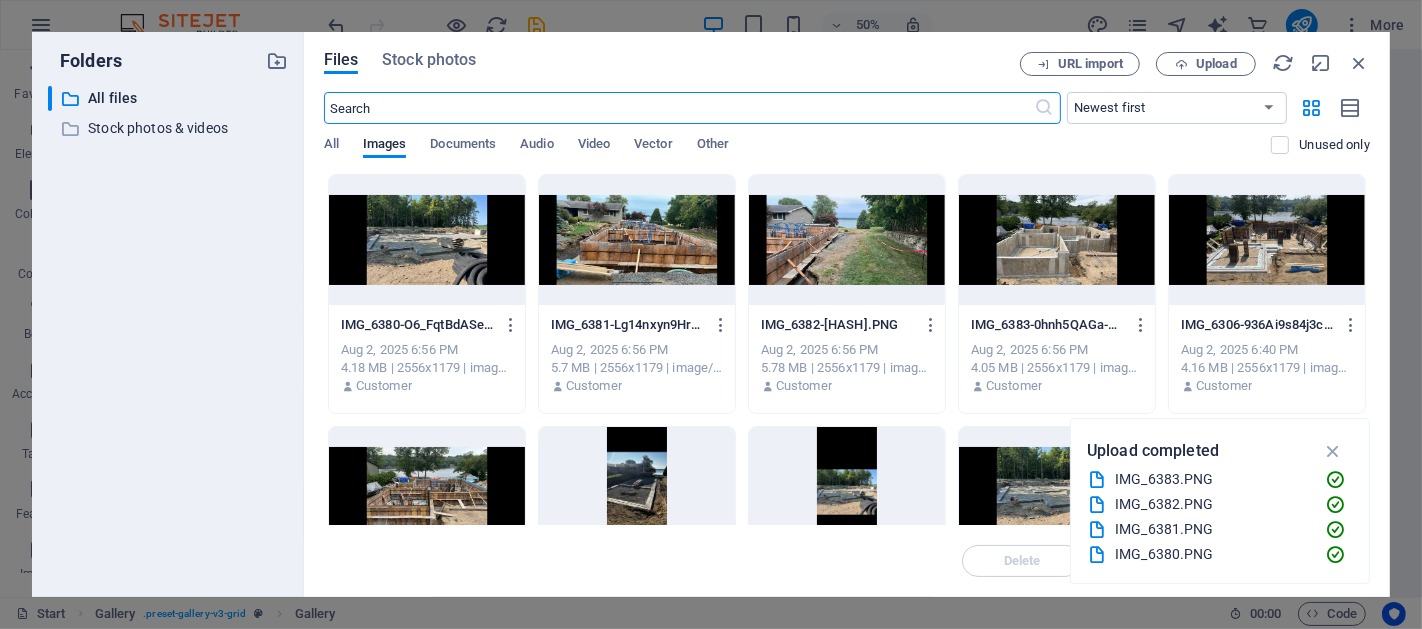 scroll, scrollTop: 1883, scrollLeft: 0, axis: vertical 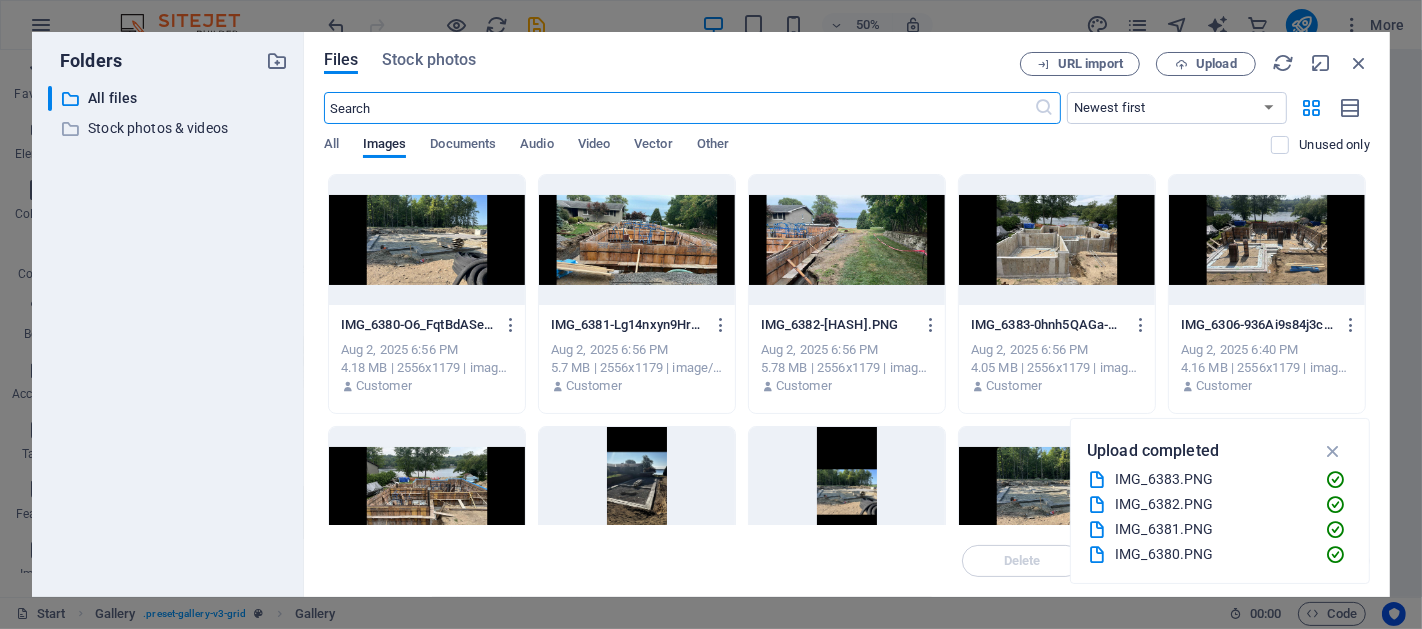 click at bounding box center (1267, 240) 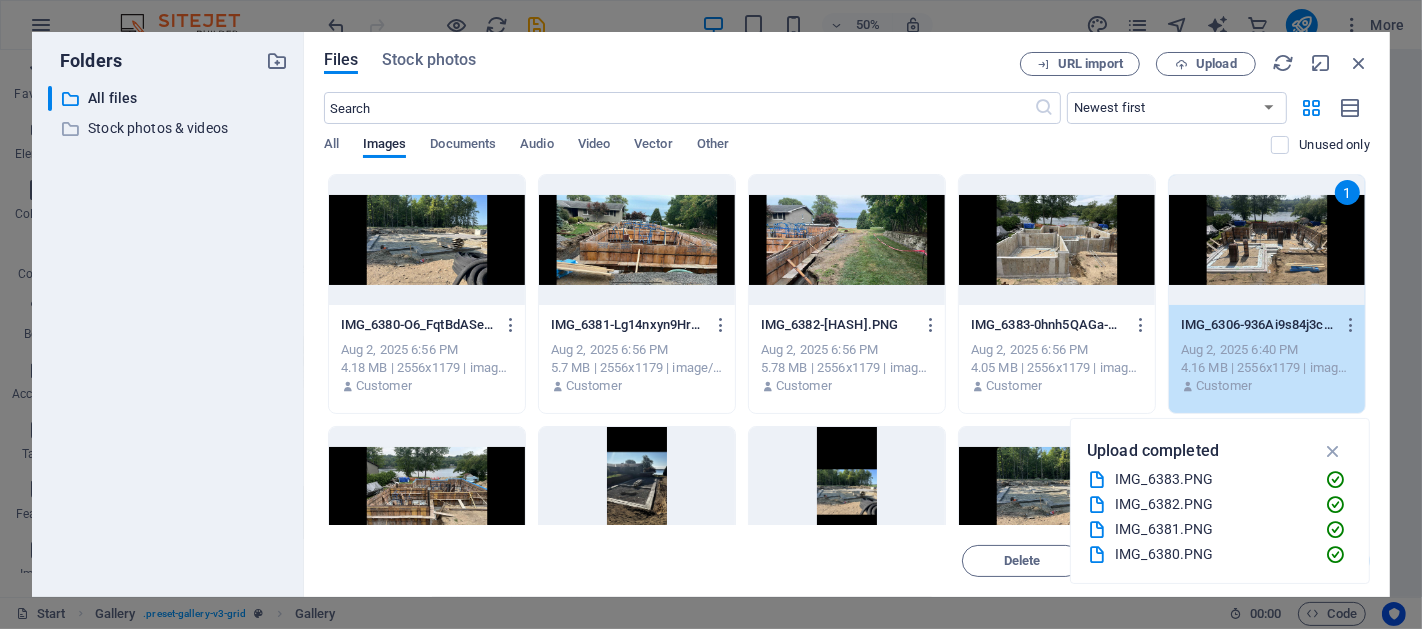 click on "1" at bounding box center (1267, 240) 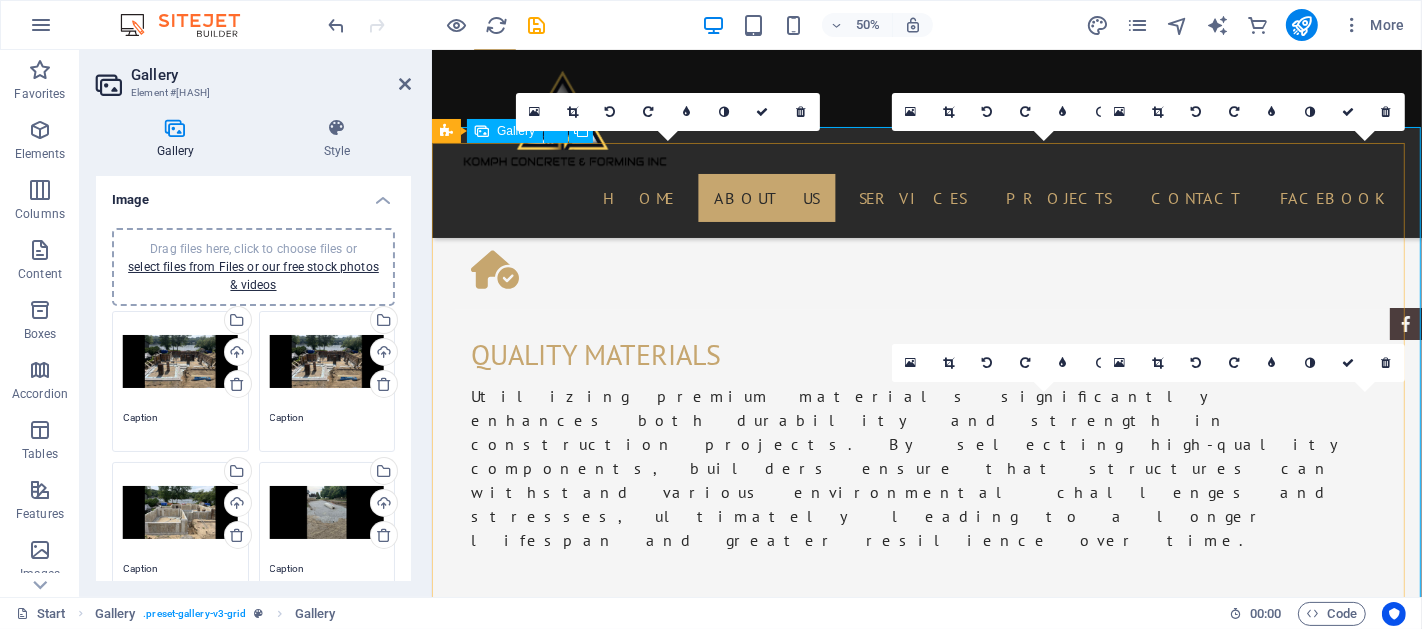 scroll, scrollTop: 1609, scrollLeft: 0, axis: vertical 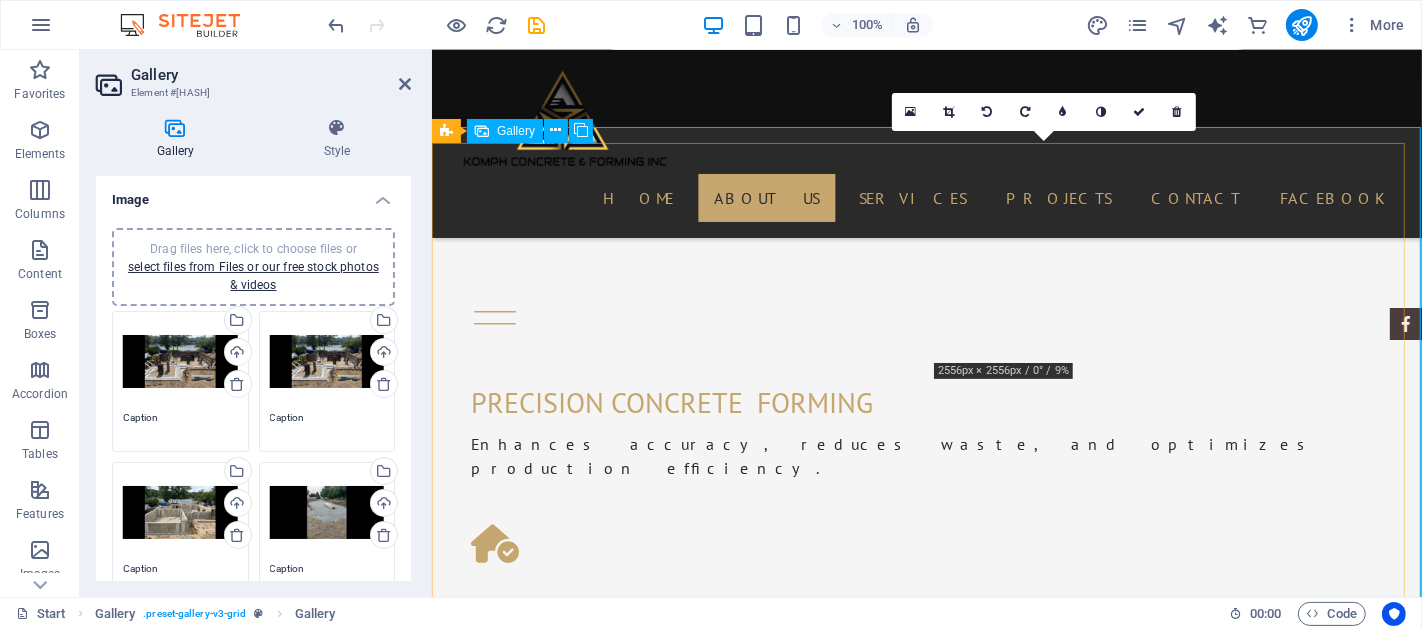 click at bounding box center (1054, 1726) 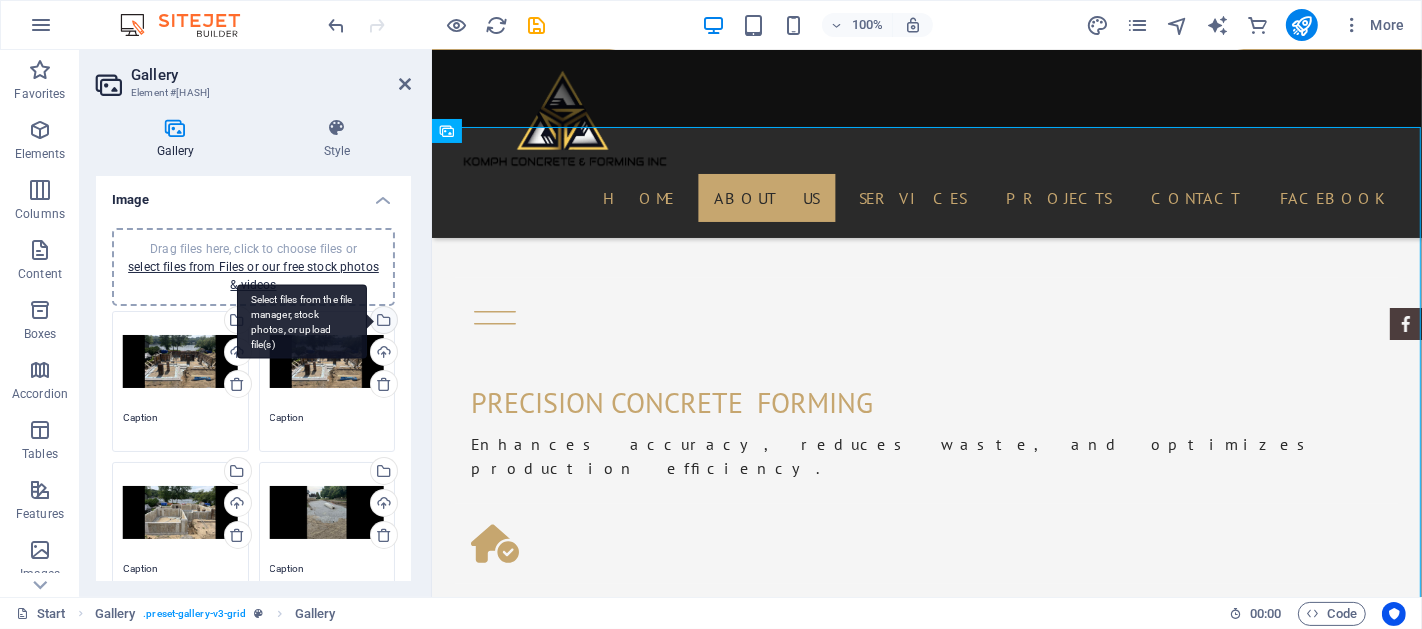 click on "Select files from the file manager, stock photos, or upload file(s)" at bounding box center (382, 322) 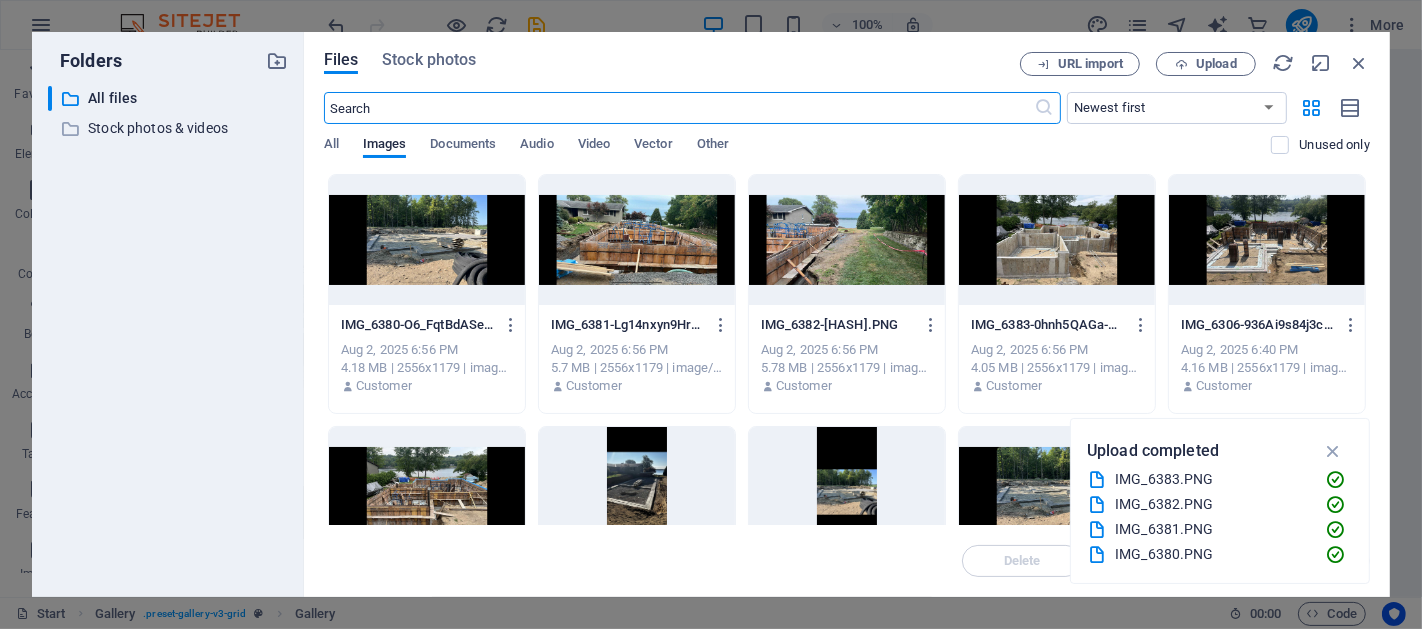scroll, scrollTop: 1883, scrollLeft: 0, axis: vertical 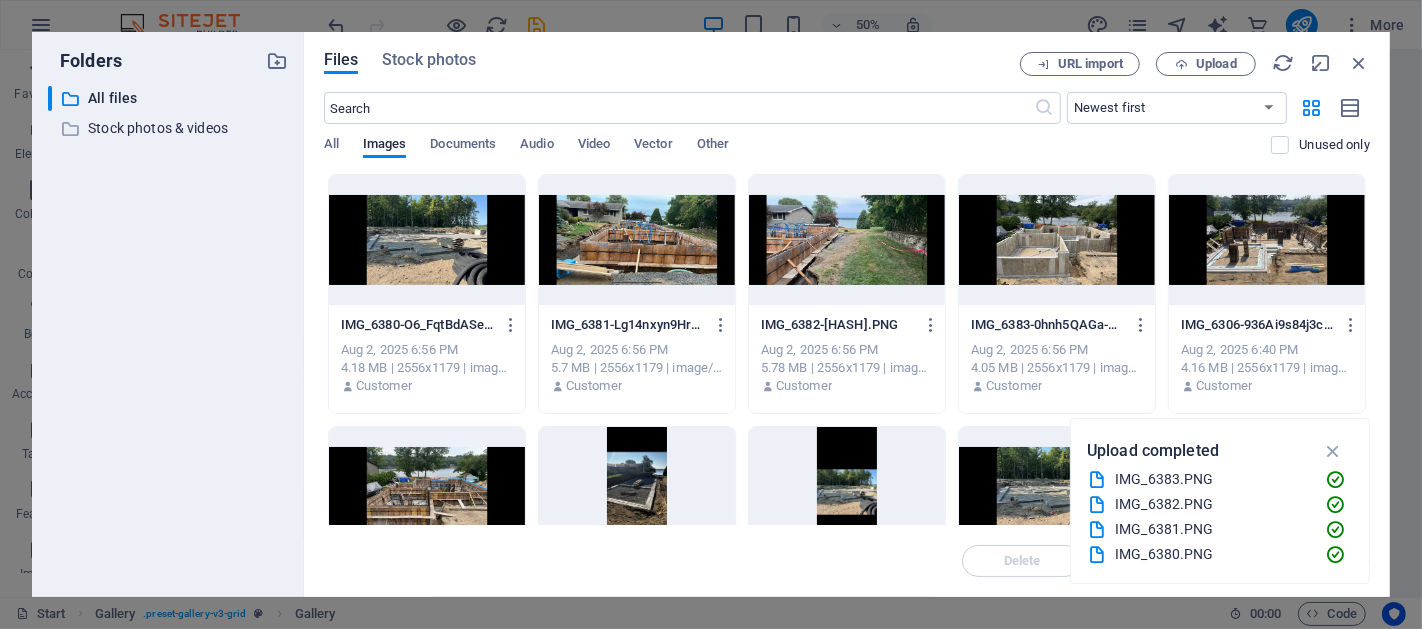 click at bounding box center [427, 492] 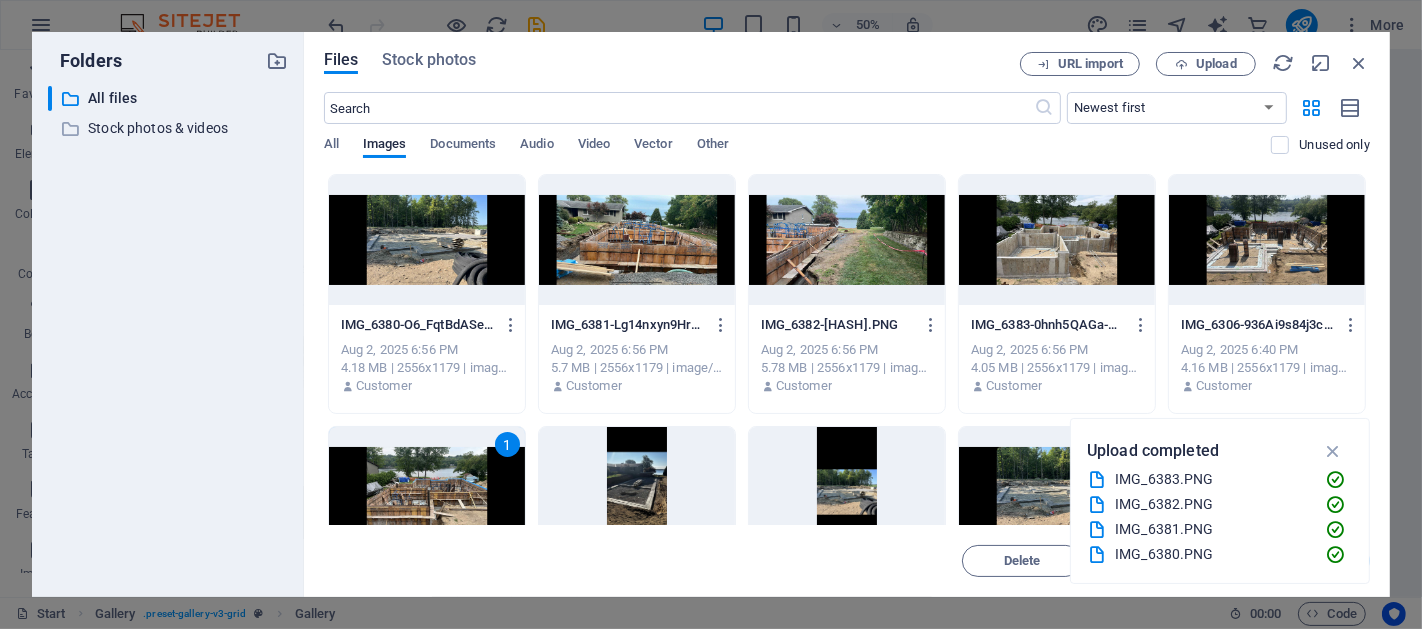 click on "1" at bounding box center (427, 492) 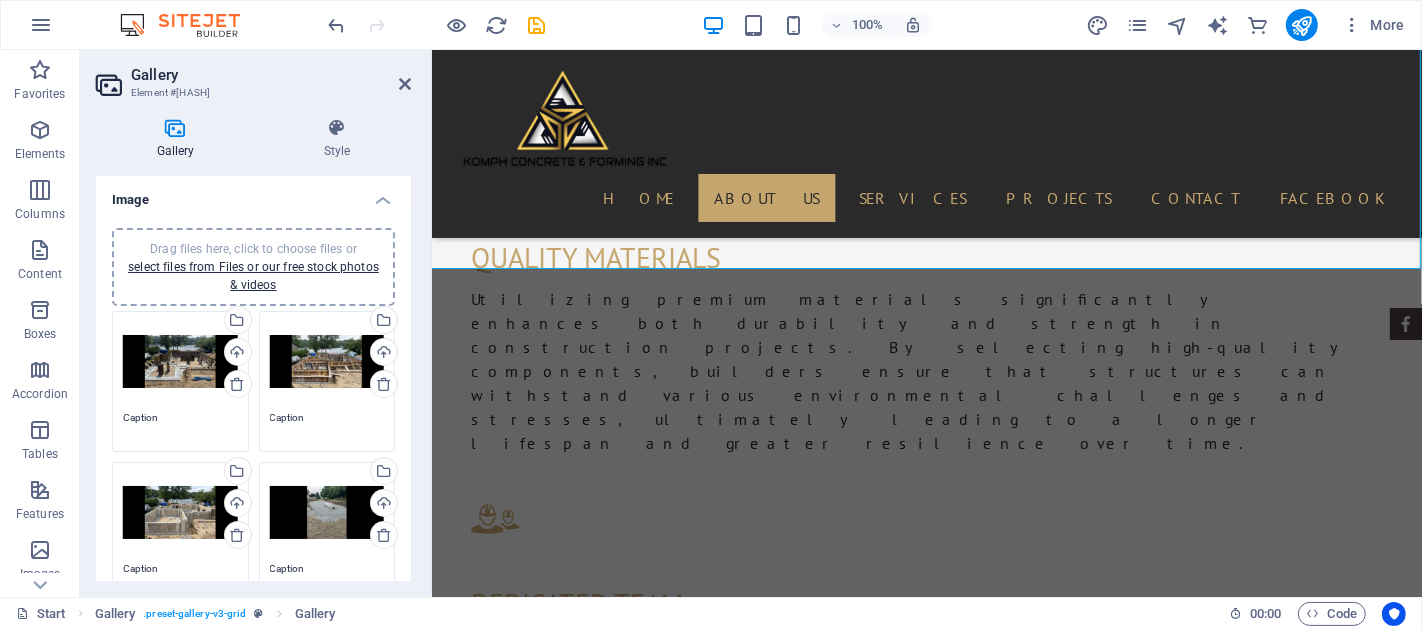 scroll, scrollTop: 1794, scrollLeft: 0, axis: vertical 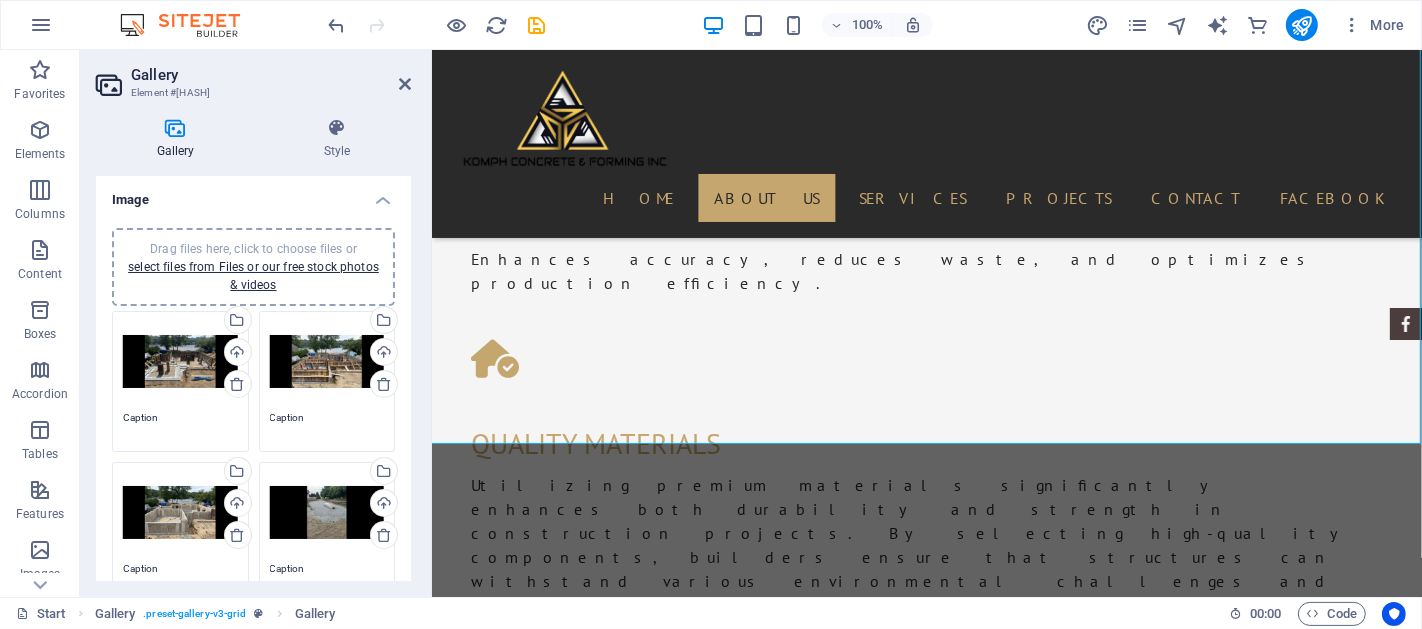 click at bounding box center [926, 2181] 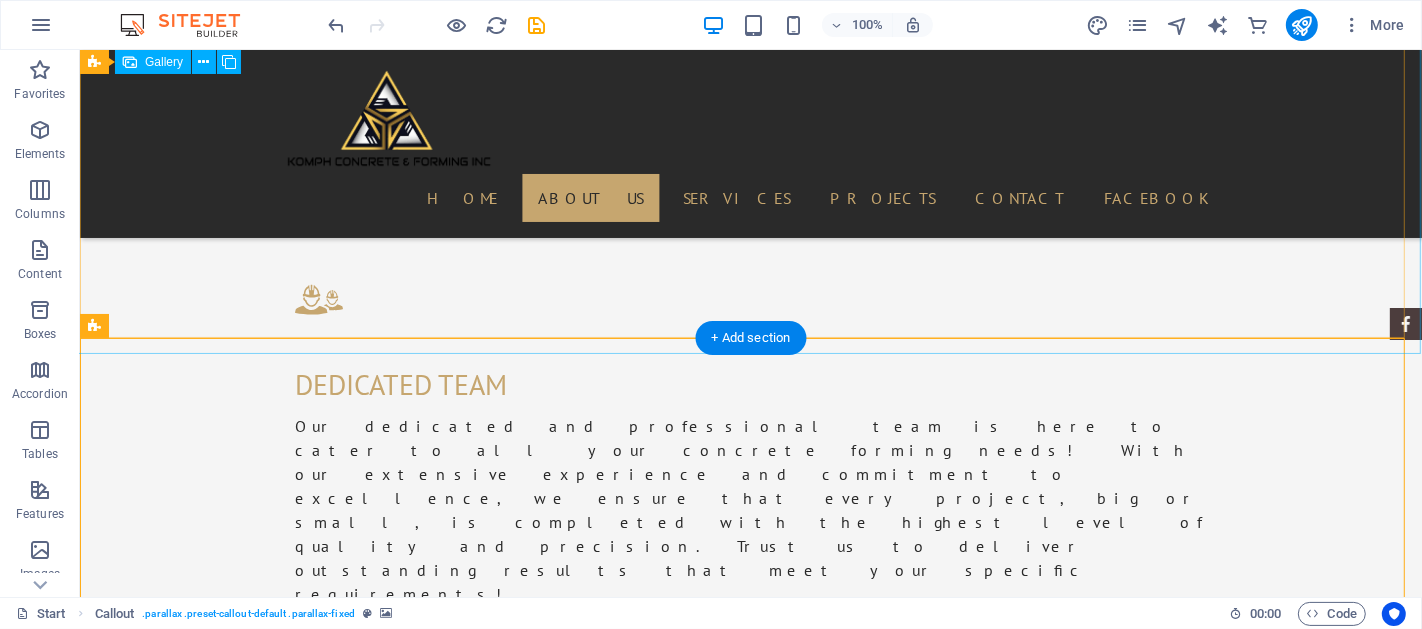 scroll, scrollTop: 2061, scrollLeft: 0, axis: vertical 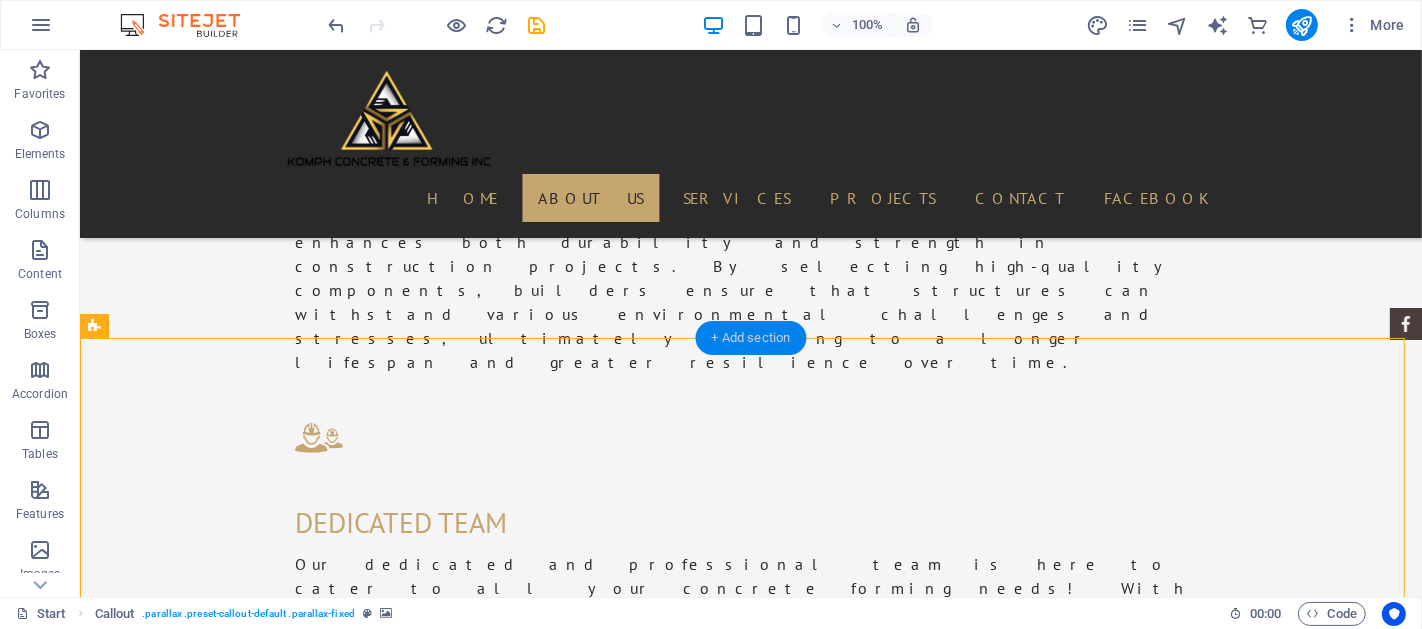 click on "+ Add section" at bounding box center [751, 338] 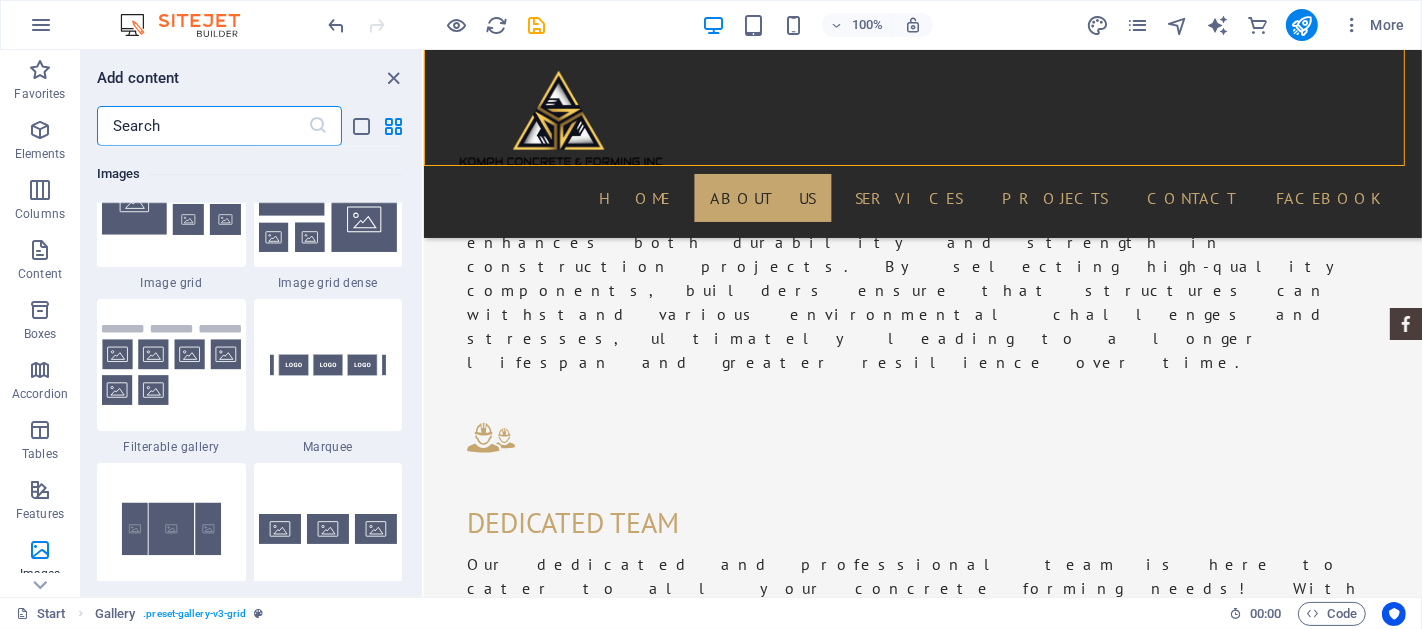 scroll, scrollTop: 10721, scrollLeft: 0, axis: vertical 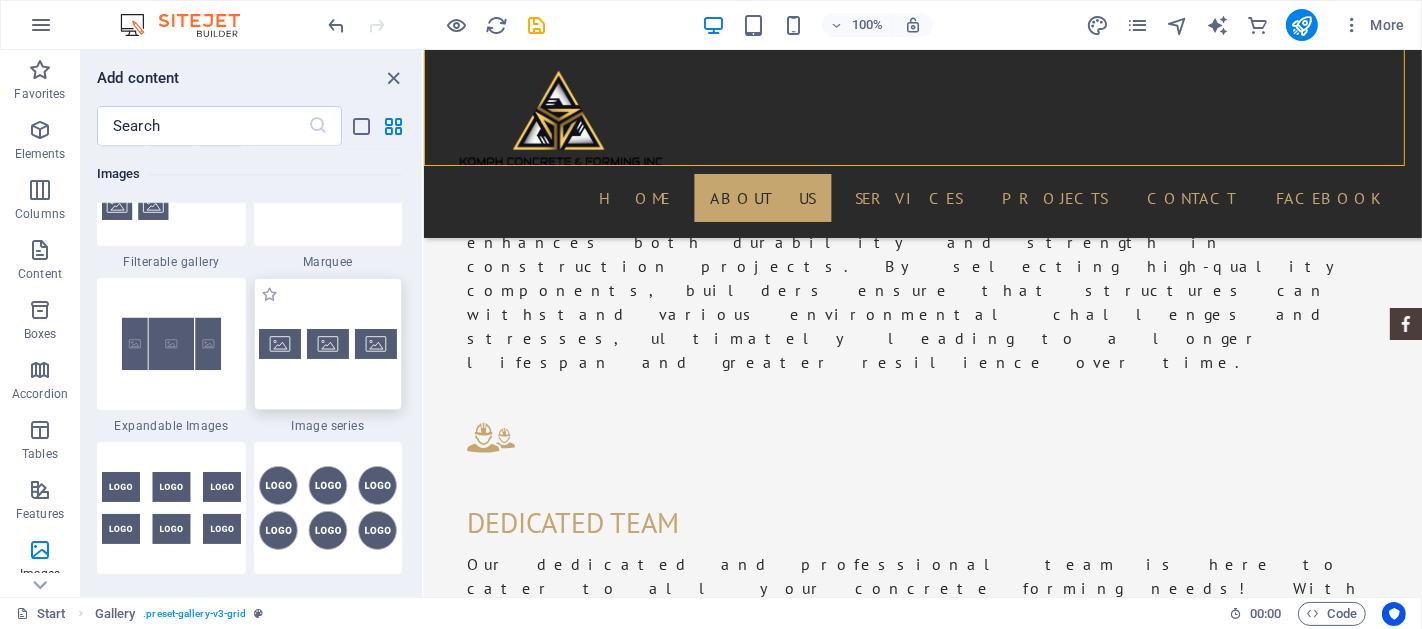drag, startPoint x: 316, startPoint y: 364, endPoint x: 208, endPoint y: 308, distance: 121.65525 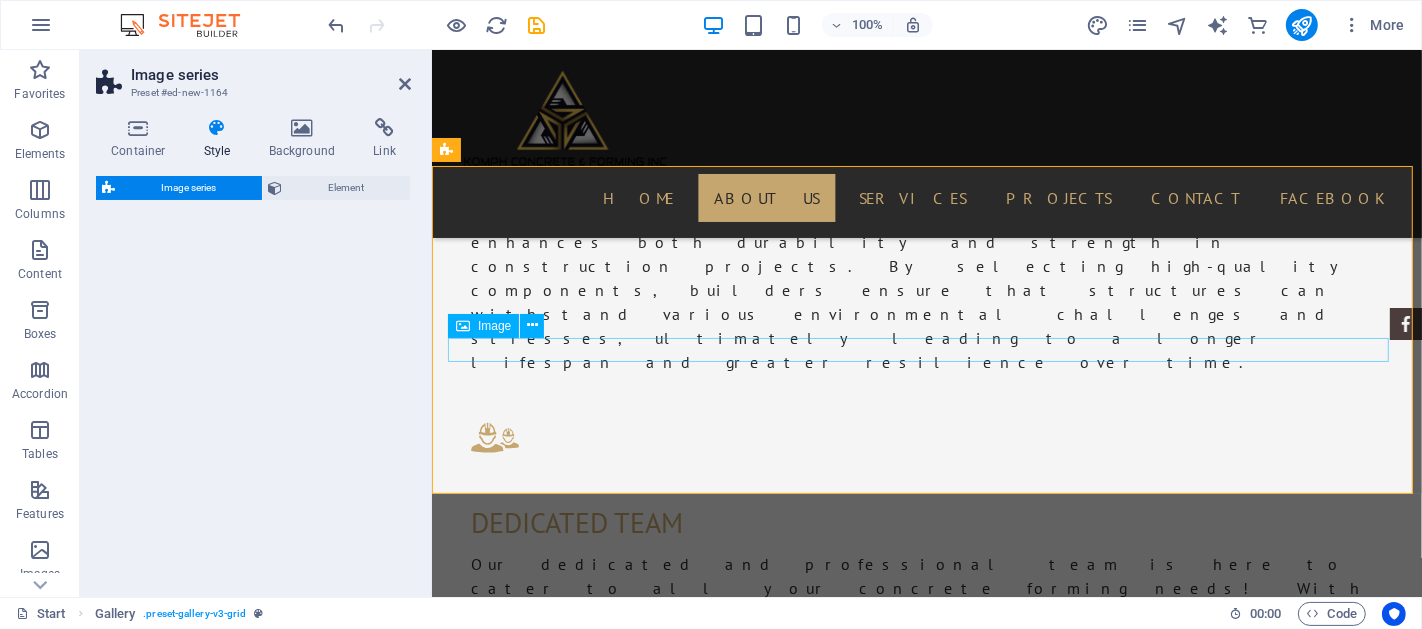 select on "rem" 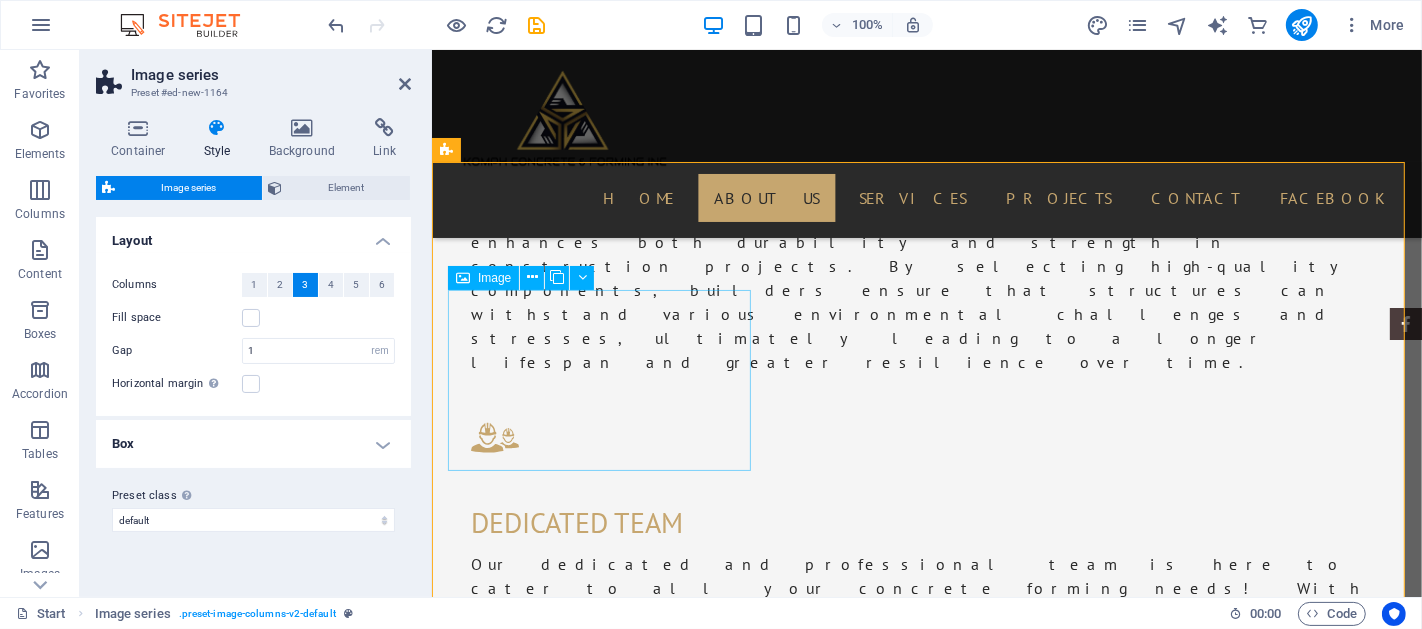 click at bounding box center (599, 1860) 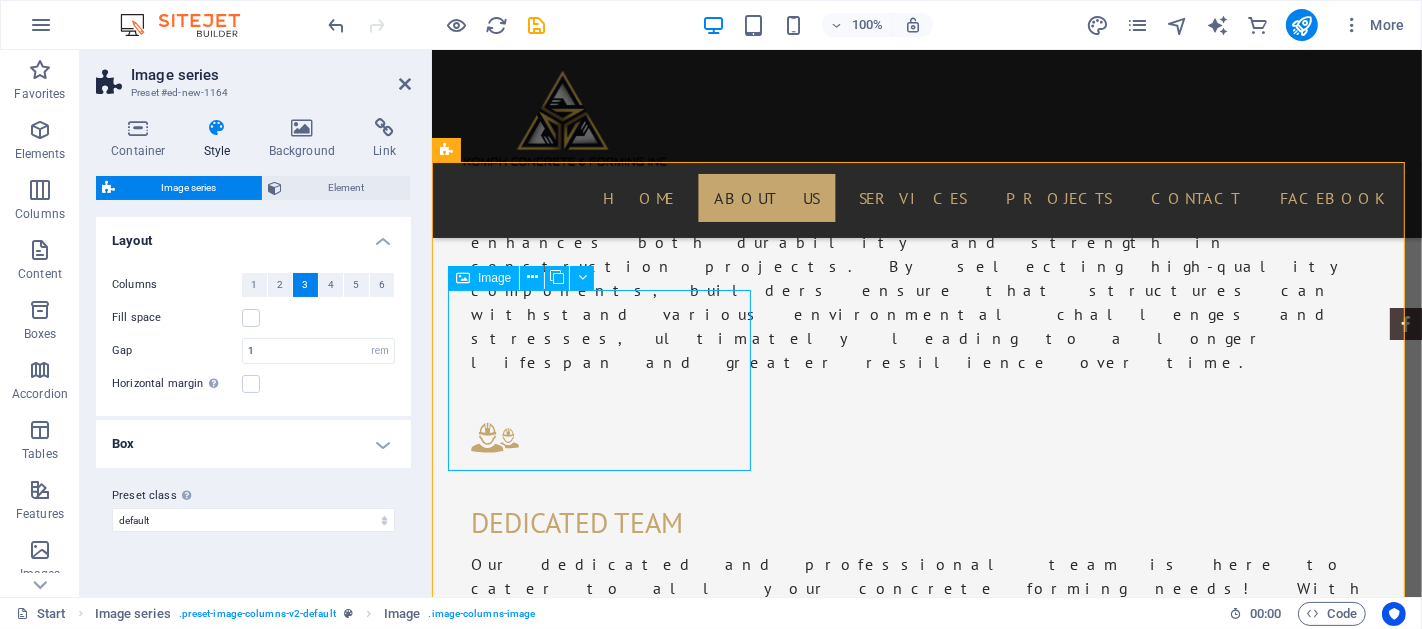 click at bounding box center [599, 1860] 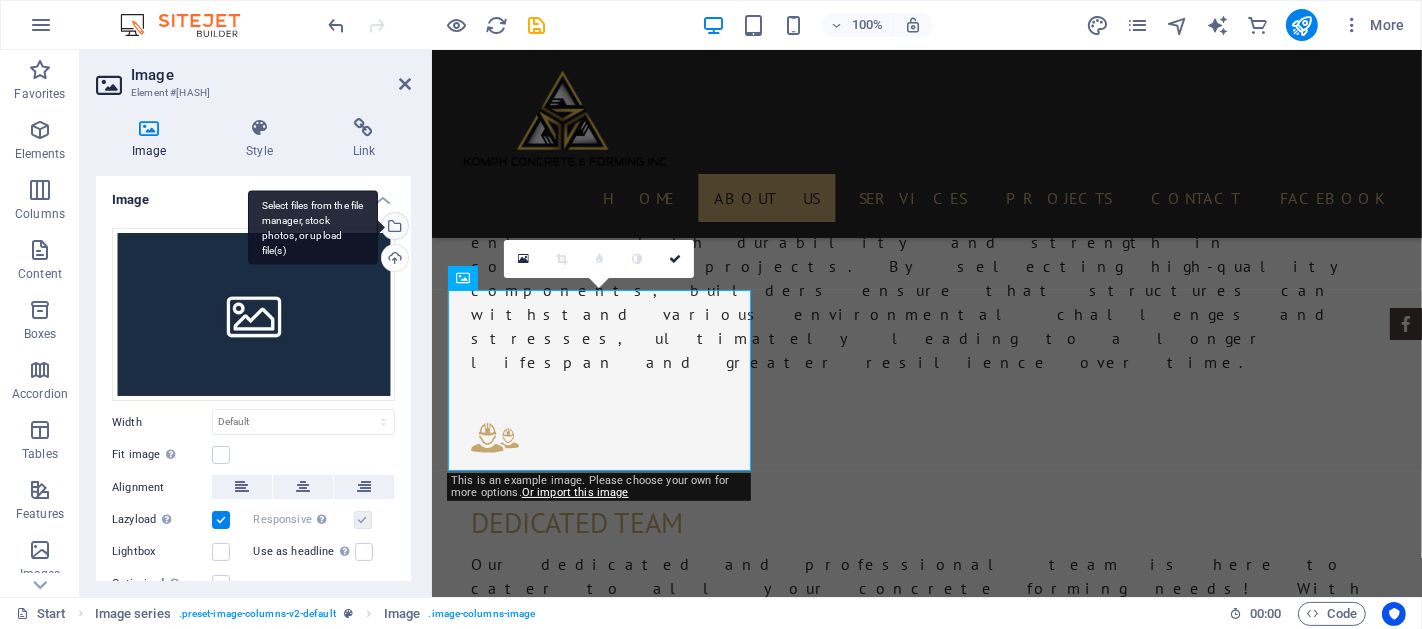 click on "Select files from the file manager, stock photos, or upload file(s)" at bounding box center [393, 228] 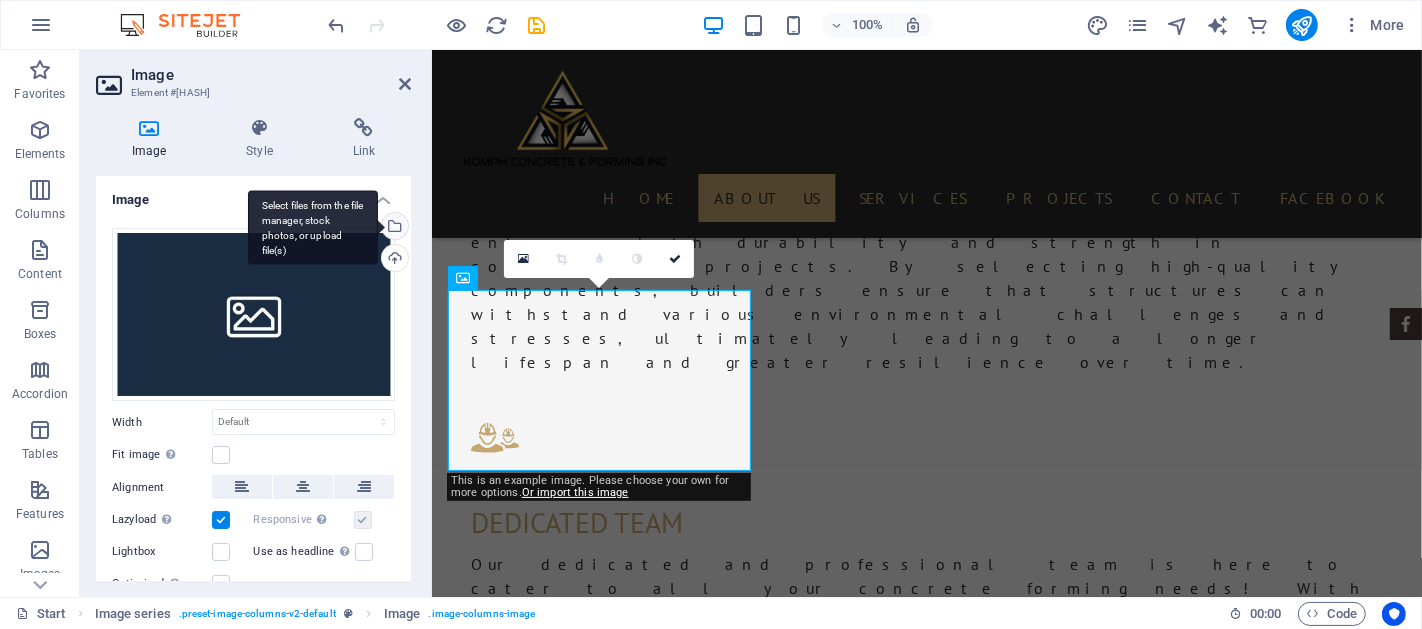 scroll, scrollTop: 2335, scrollLeft: 0, axis: vertical 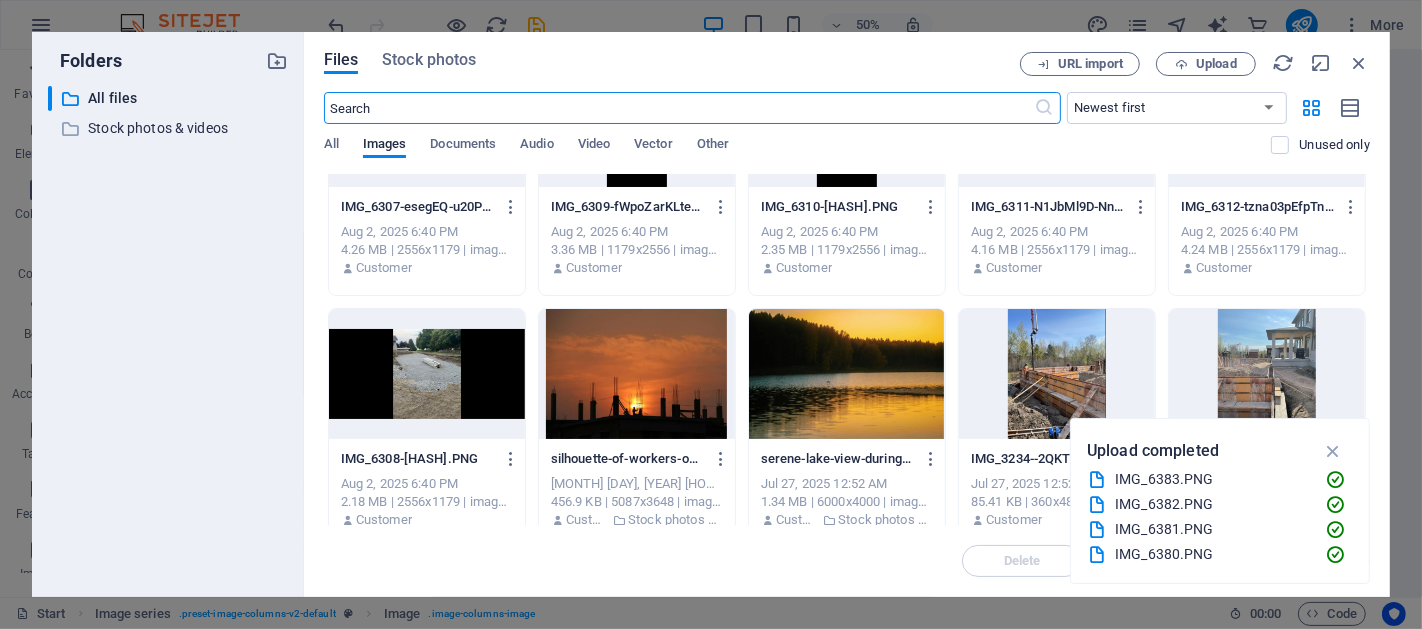 click at bounding box center (427, 374) 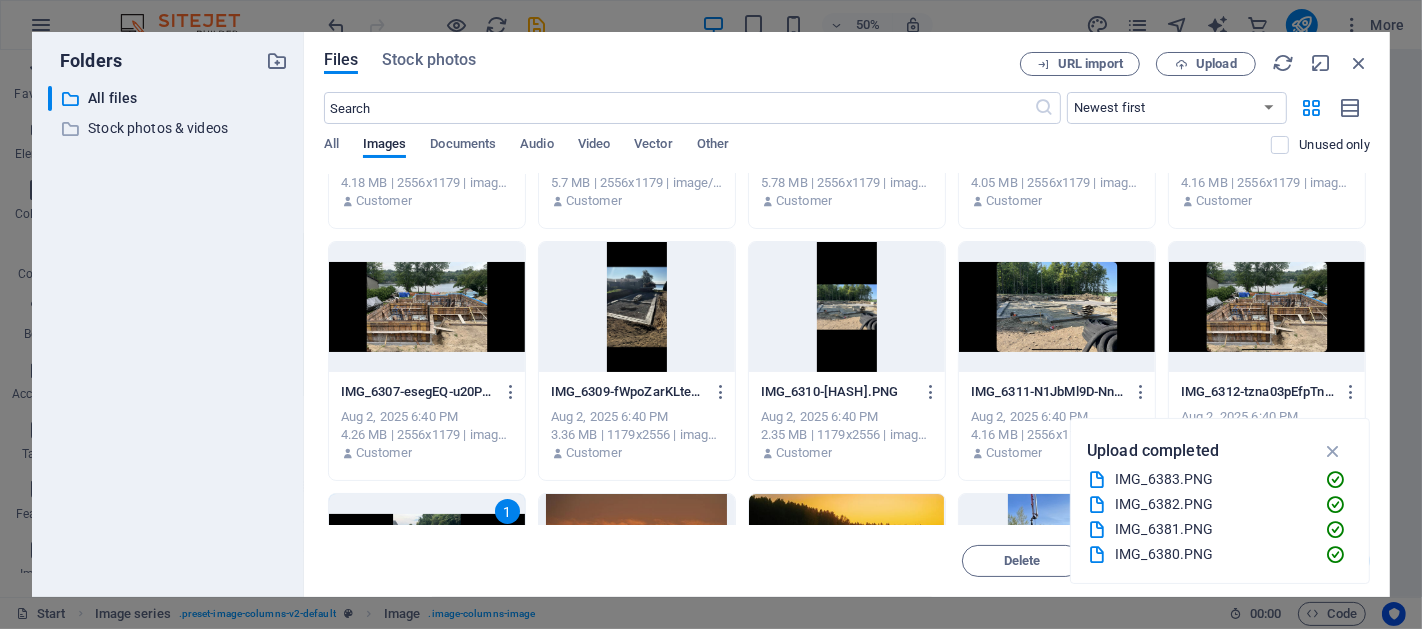 scroll, scrollTop: 370, scrollLeft: 0, axis: vertical 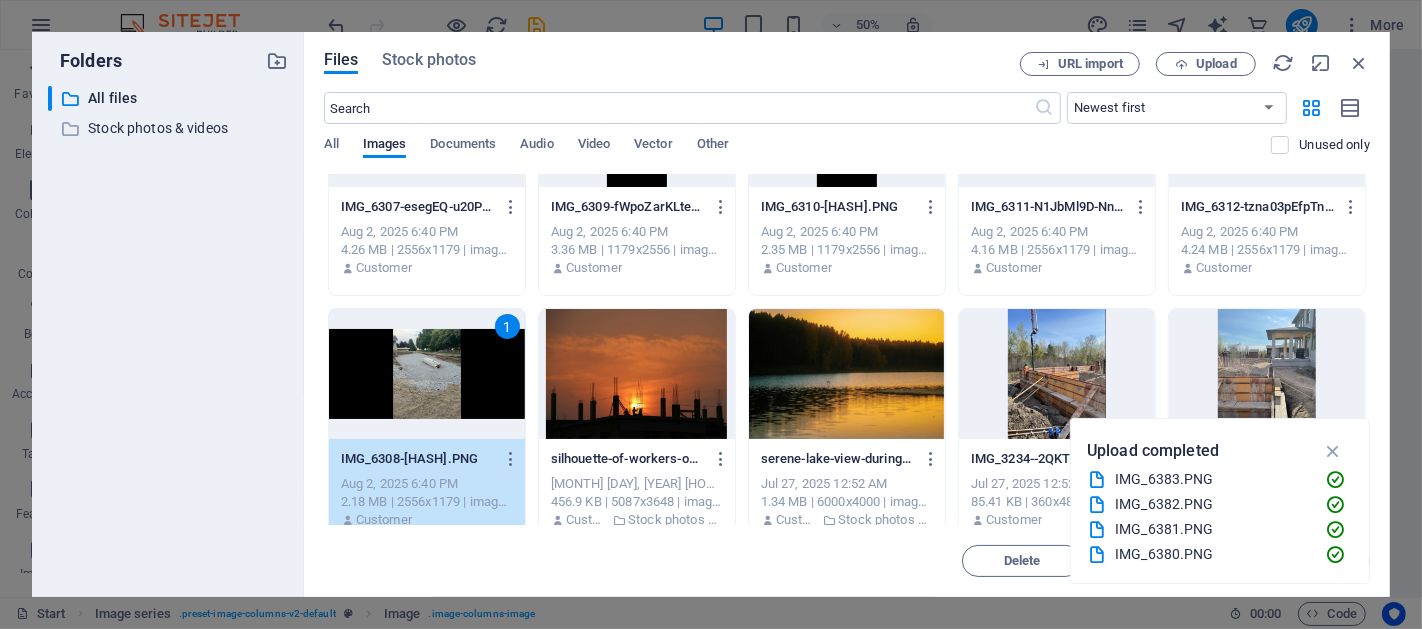 click on "1" at bounding box center (427, 374) 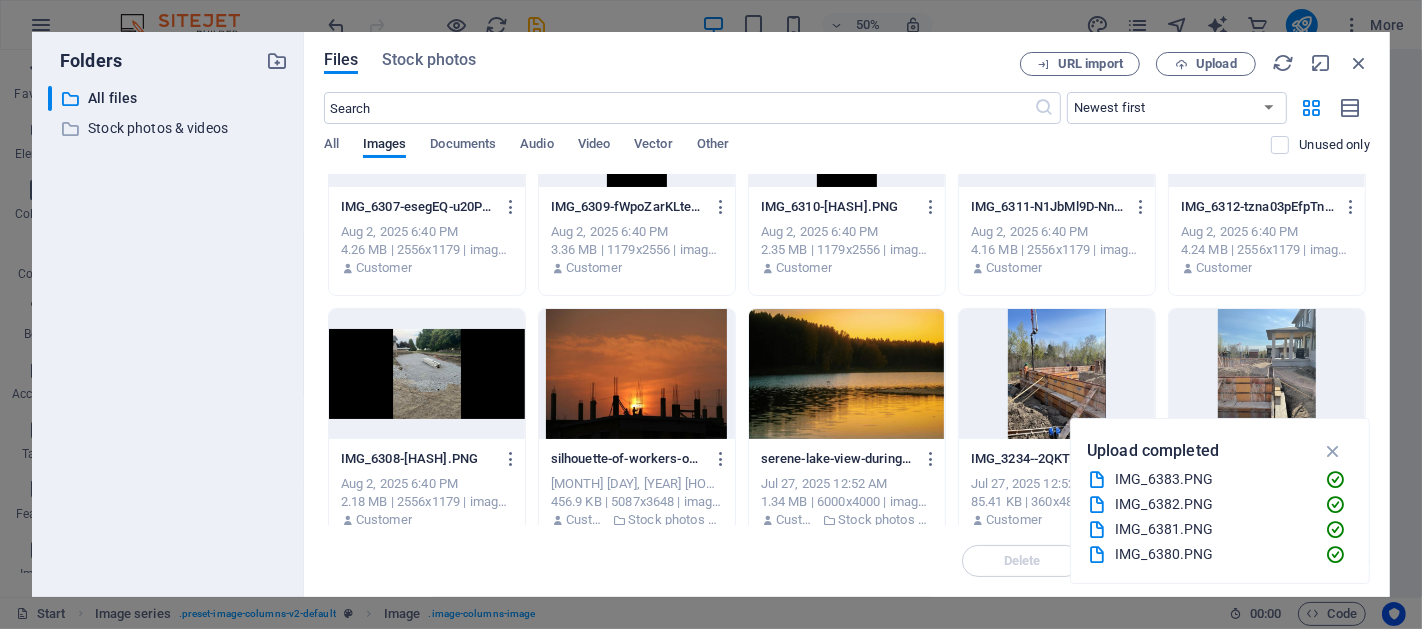 click at bounding box center [427, 374] 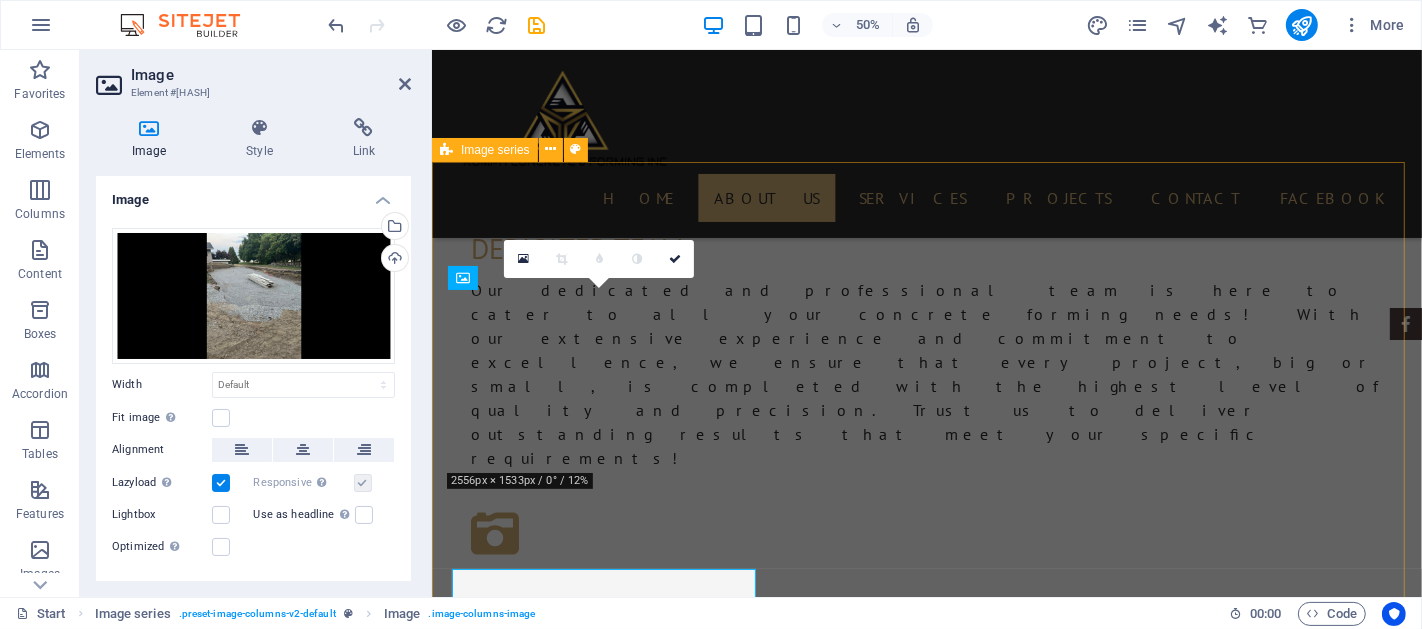 scroll, scrollTop: 2061, scrollLeft: 0, axis: vertical 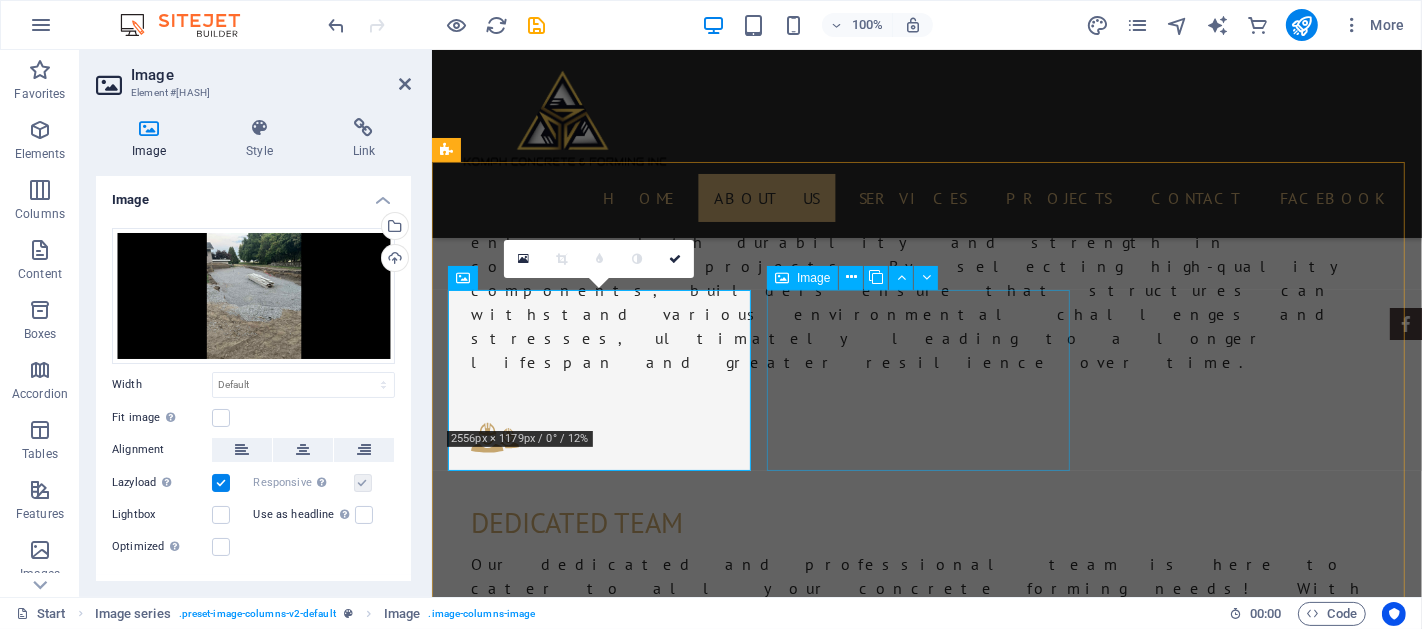 click at bounding box center [599, 2008] 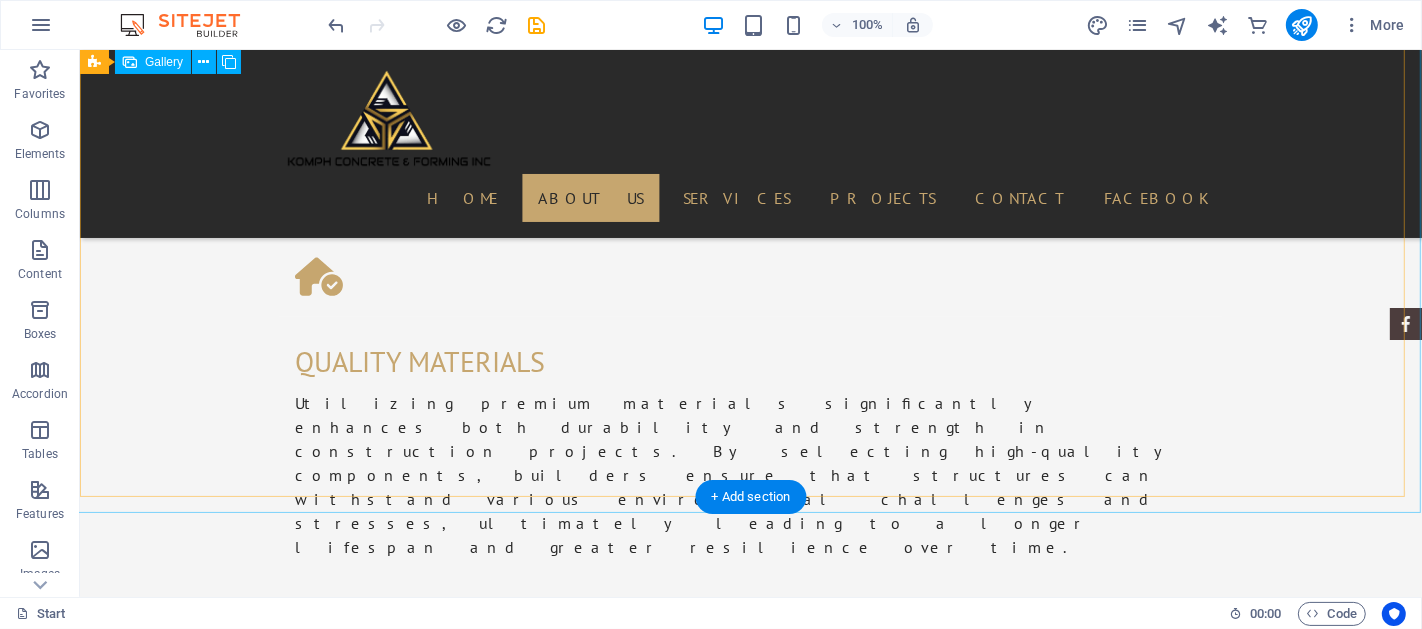 scroll, scrollTop: 2246, scrollLeft: 0, axis: vertical 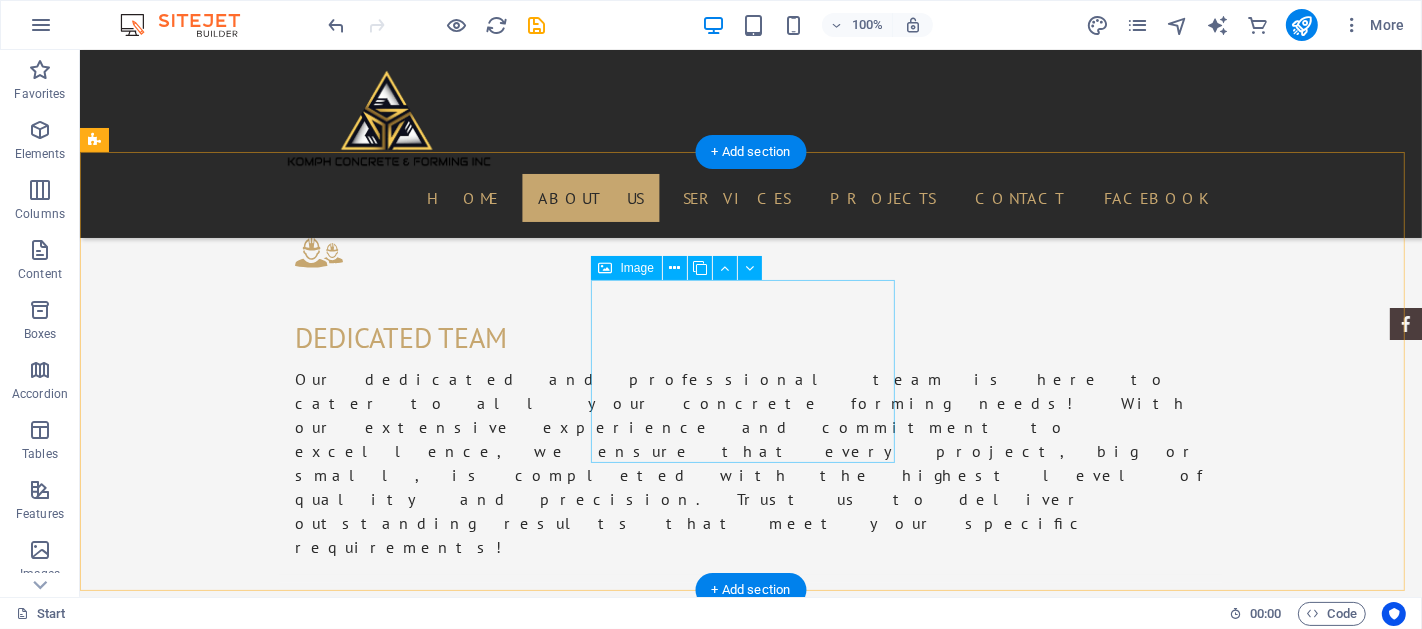 click at bounding box center [247, 1999] 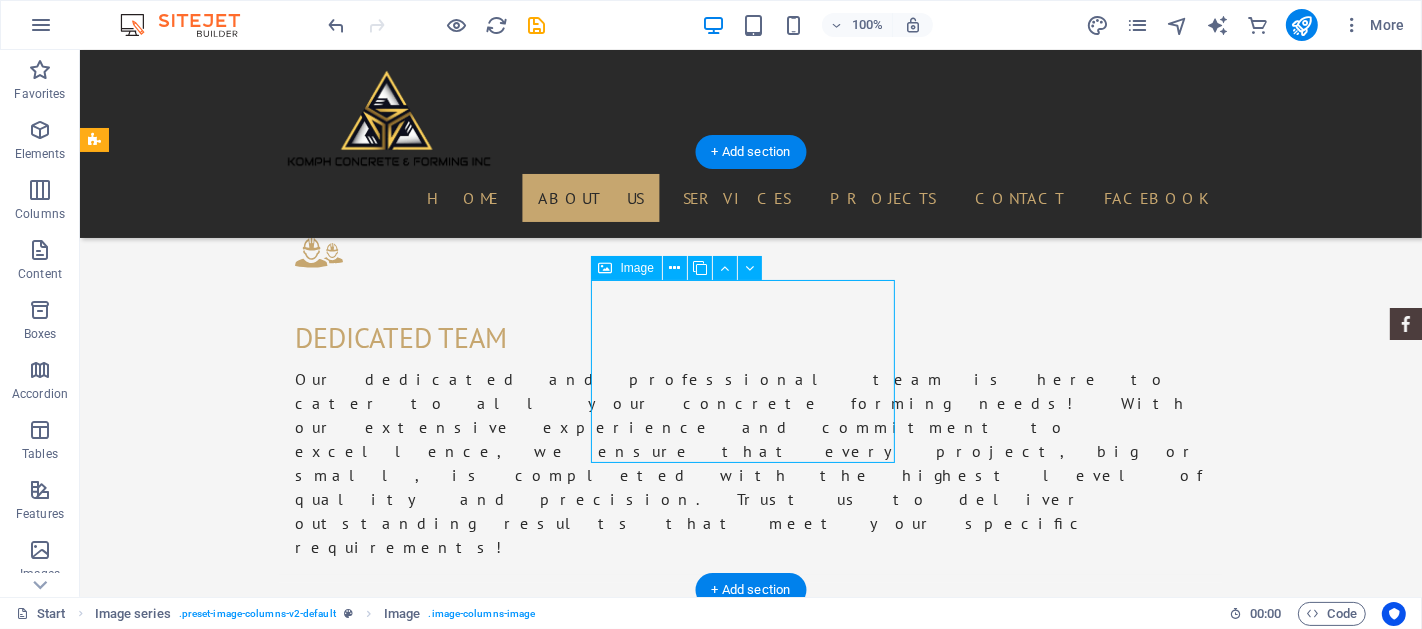 click at bounding box center [247, 1999] 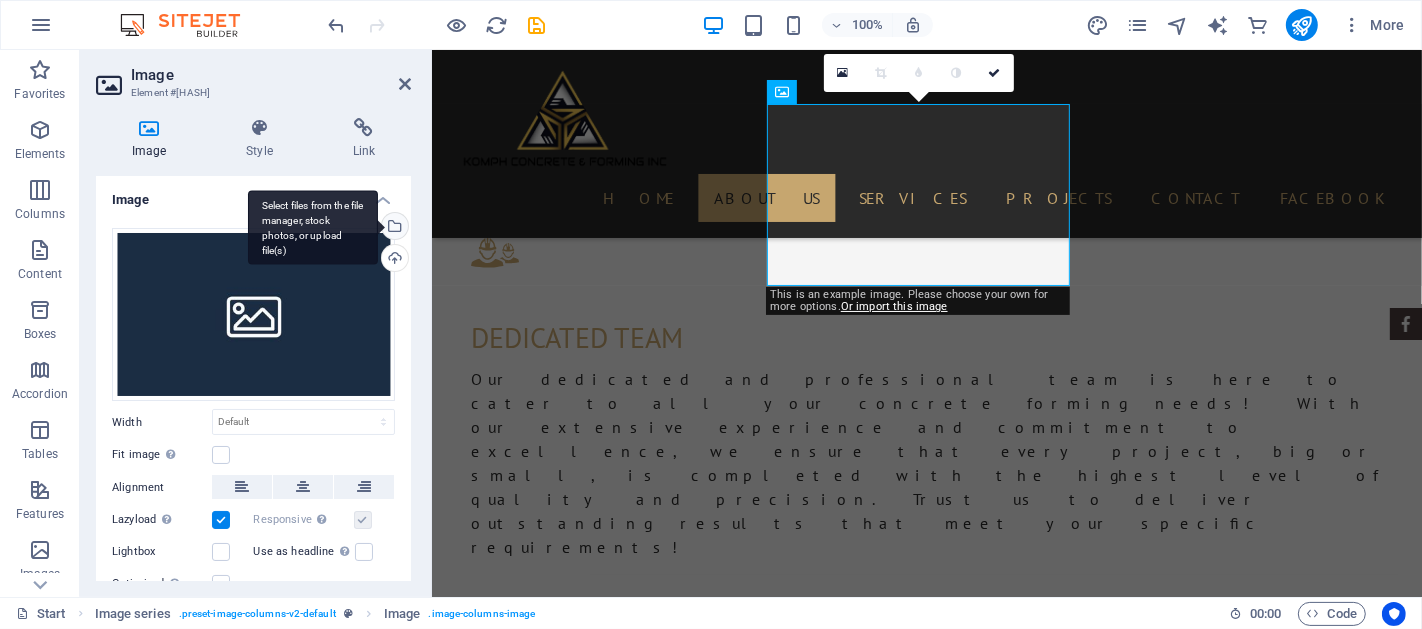 click on "Select files from the file manager, stock photos, or upload file(s)" at bounding box center (393, 228) 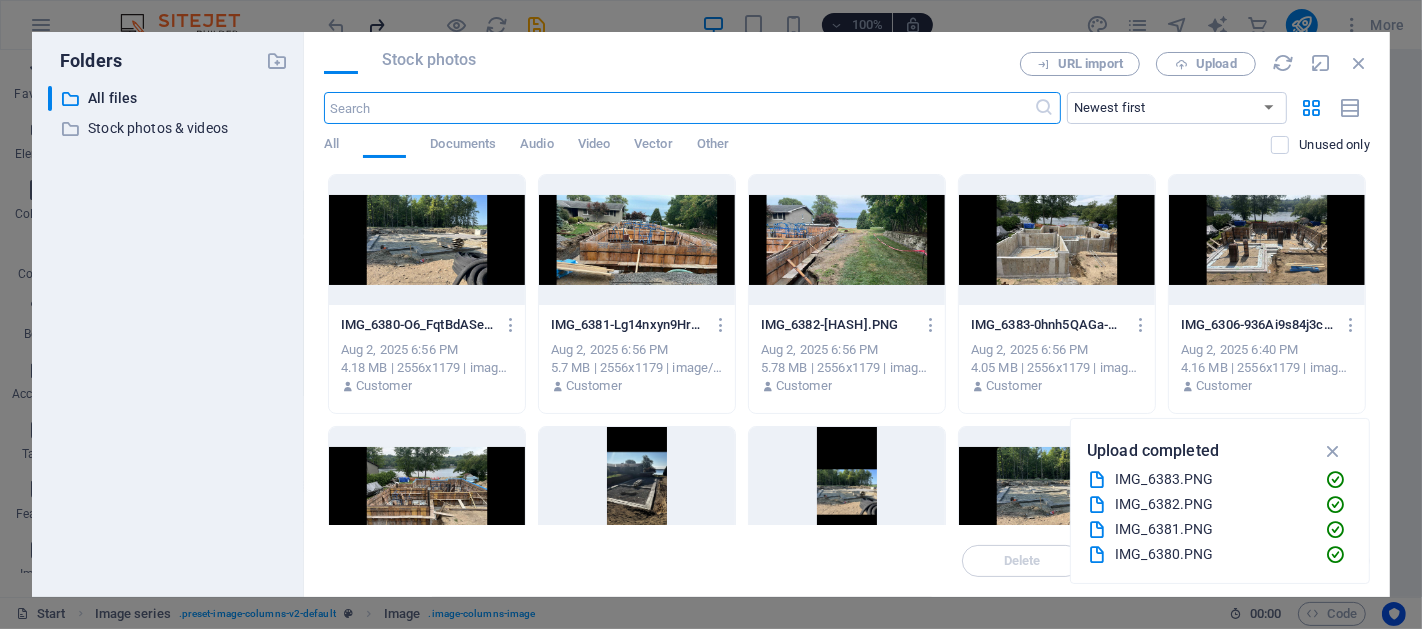 scroll, scrollTop: 2520, scrollLeft: 0, axis: vertical 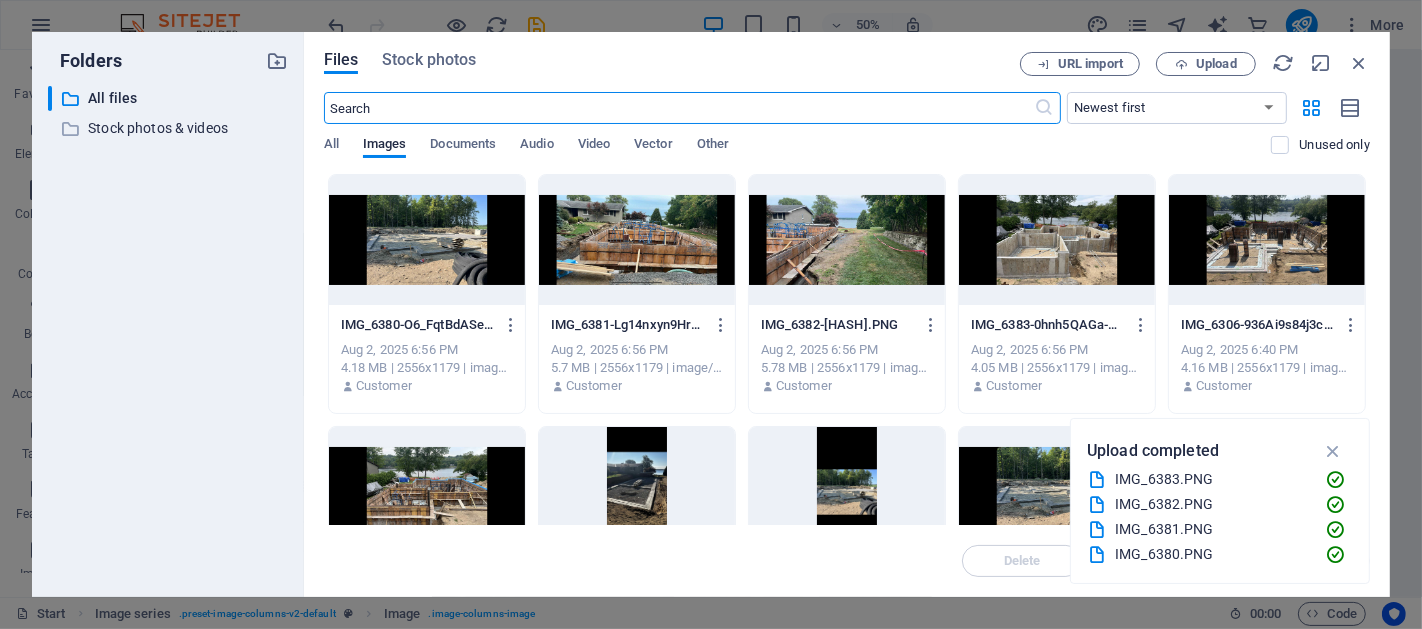 click at bounding box center [637, 492] 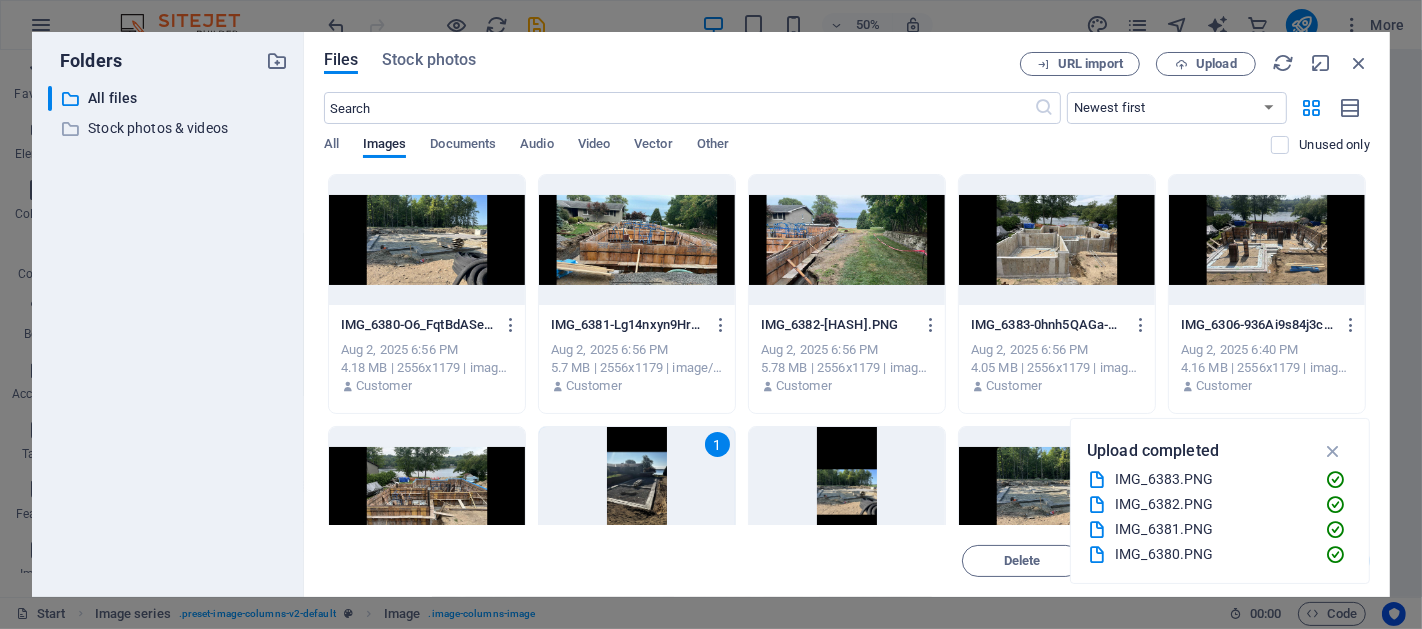 click on "1" at bounding box center [637, 492] 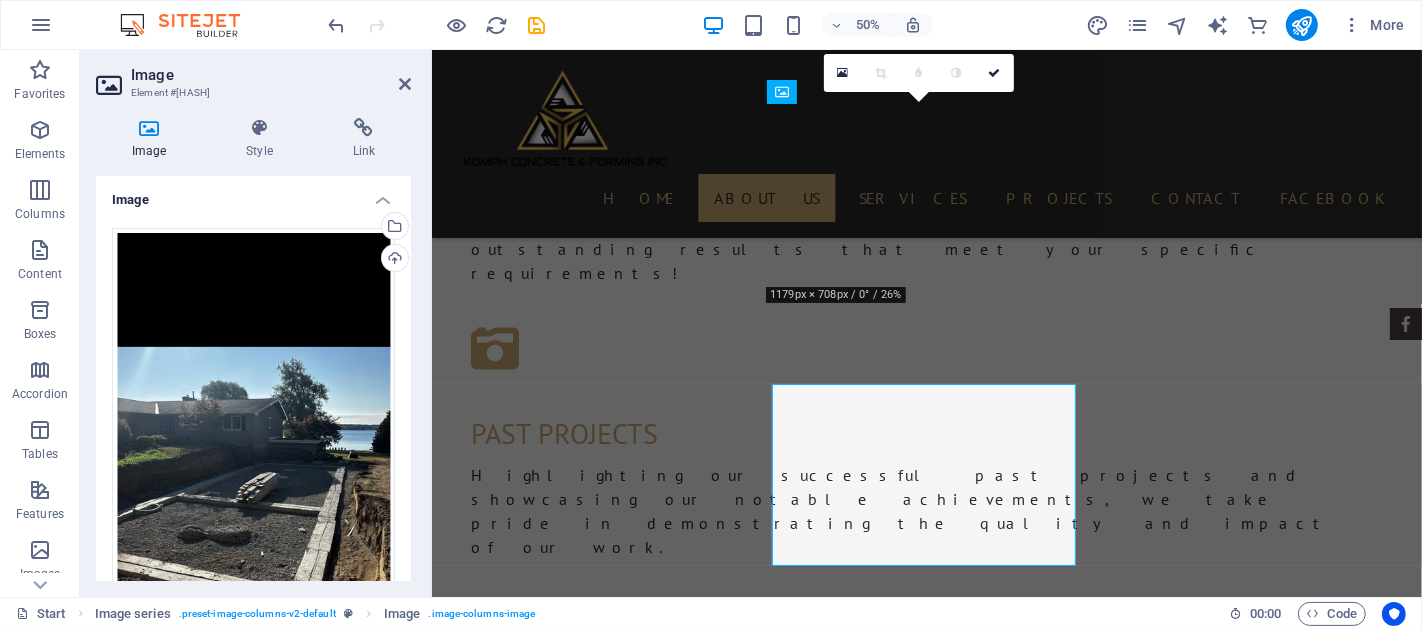 scroll, scrollTop: 2246, scrollLeft: 0, axis: vertical 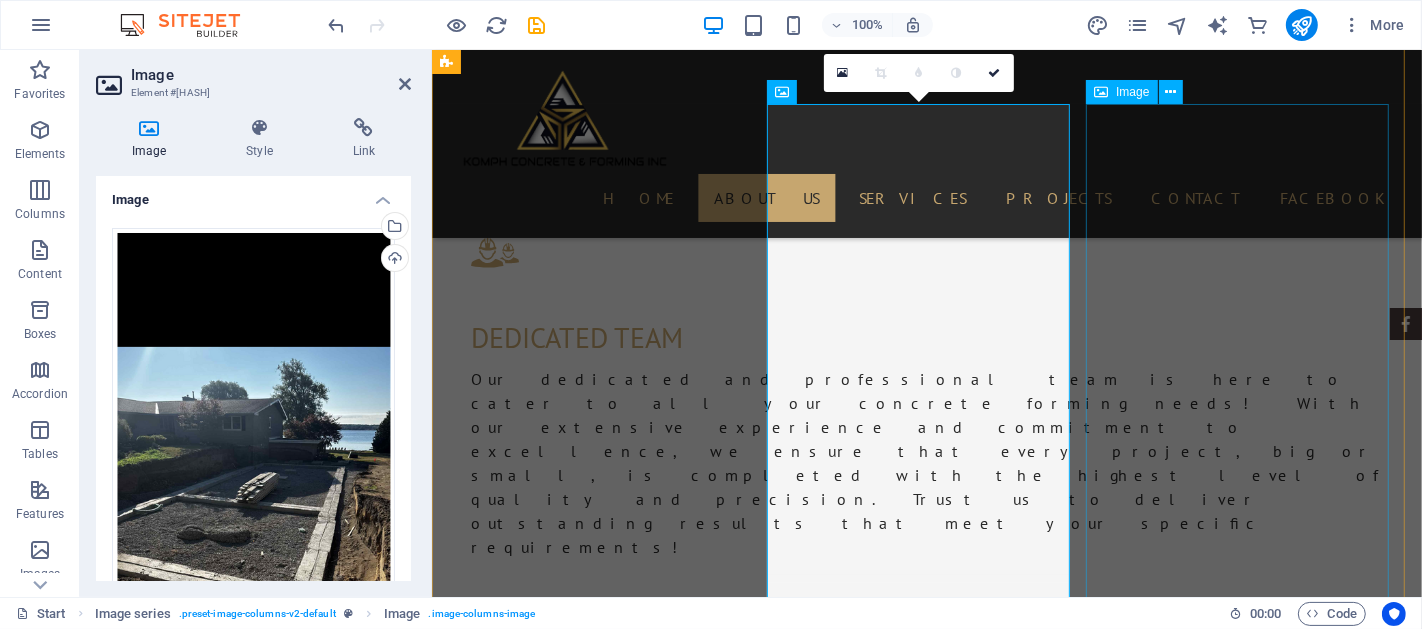 click at bounding box center (599, 2490) 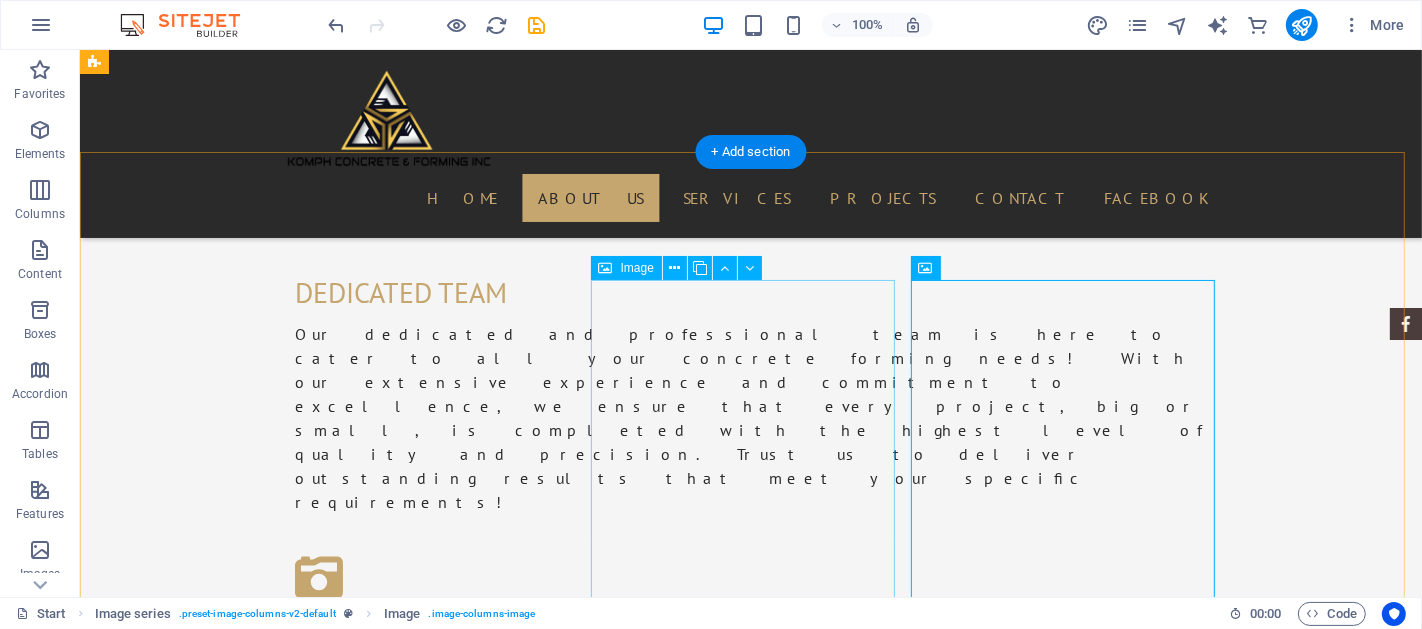 scroll, scrollTop: 2246, scrollLeft: 0, axis: vertical 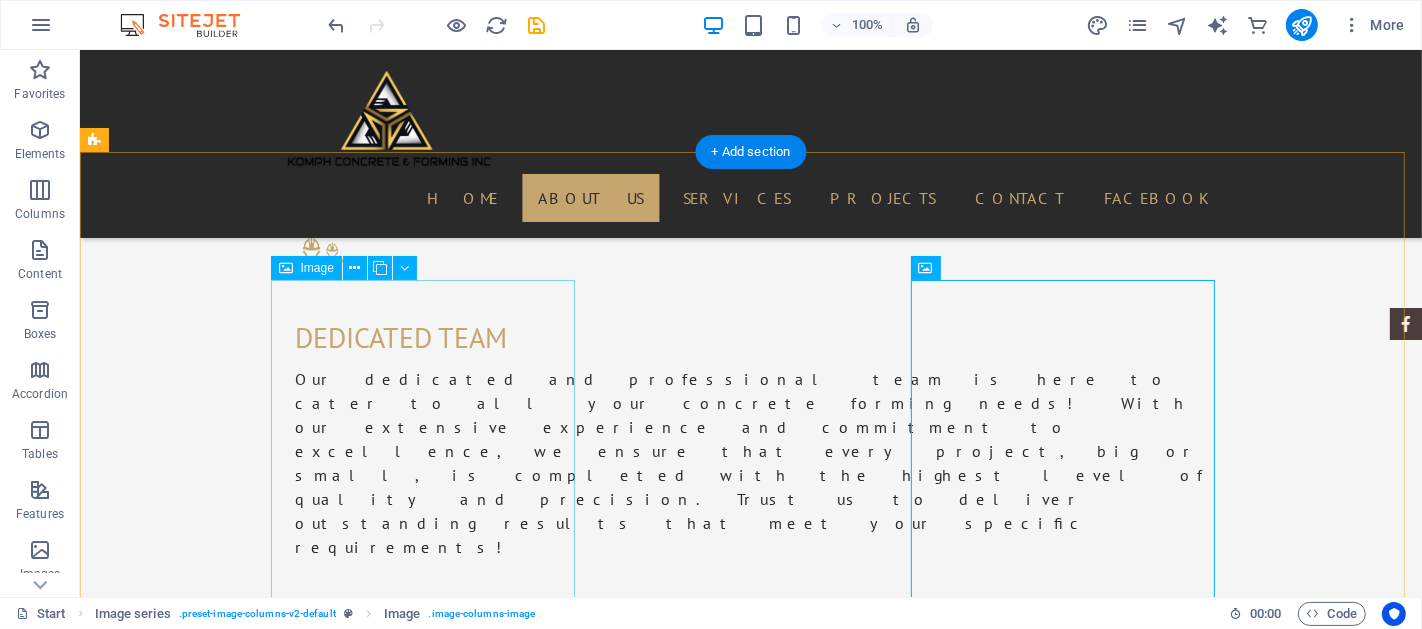 click at bounding box center (247, 1830) 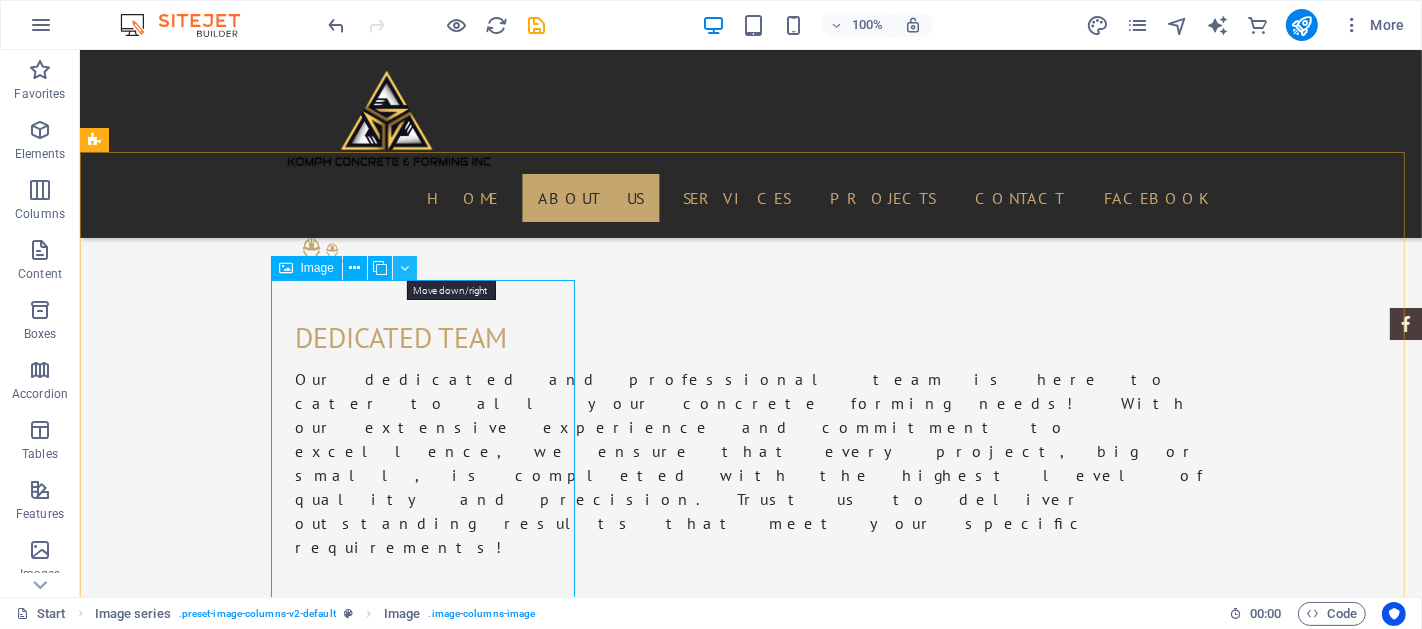 click at bounding box center [404, 268] 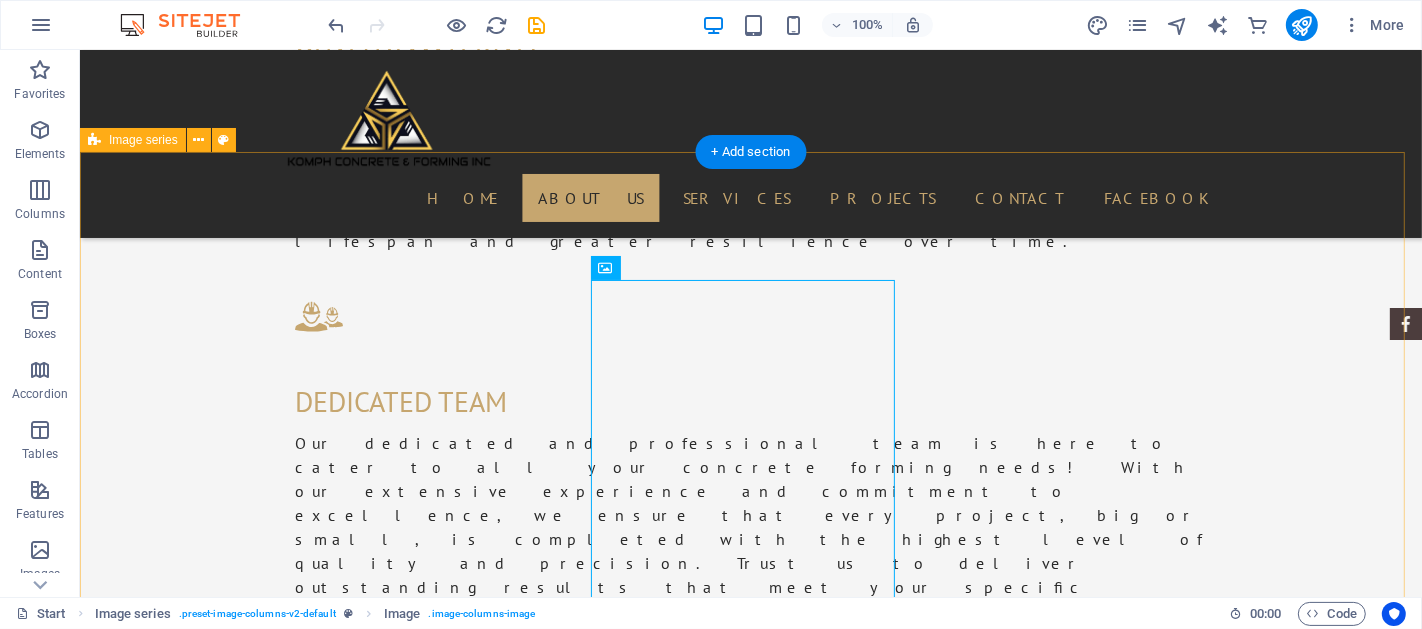 scroll, scrollTop: 2246, scrollLeft: 0, axis: vertical 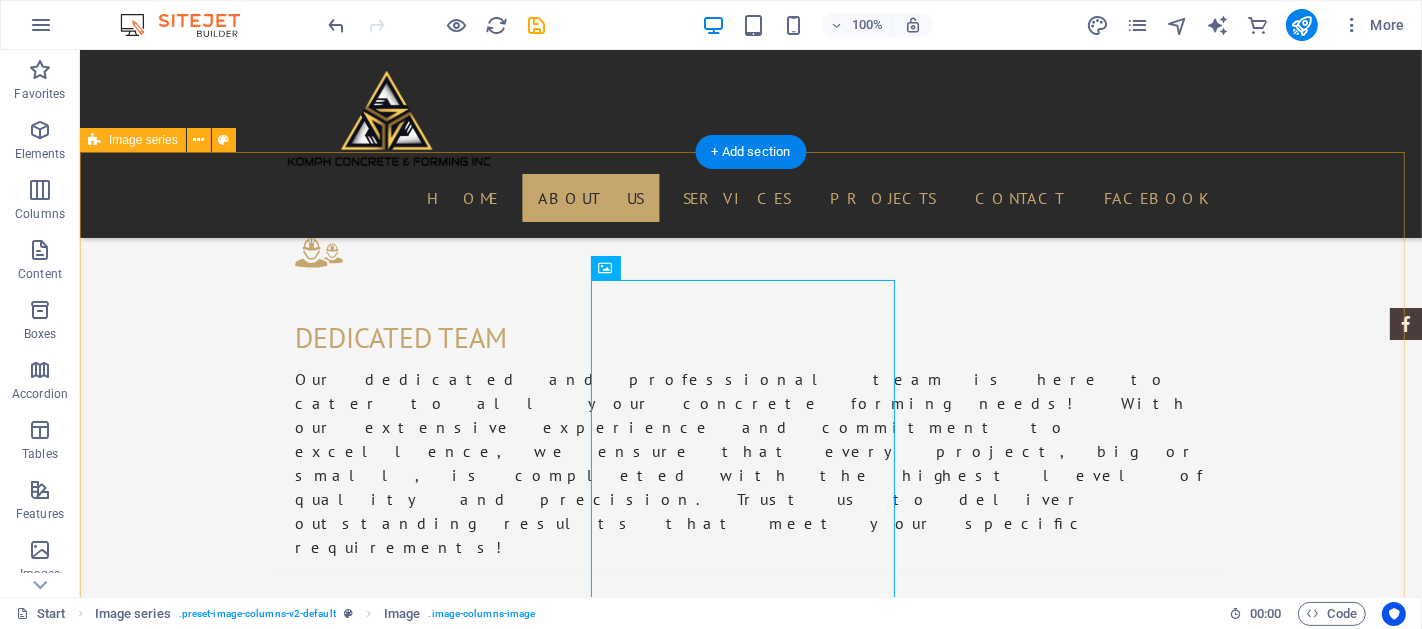 click at bounding box center [750, 2259] 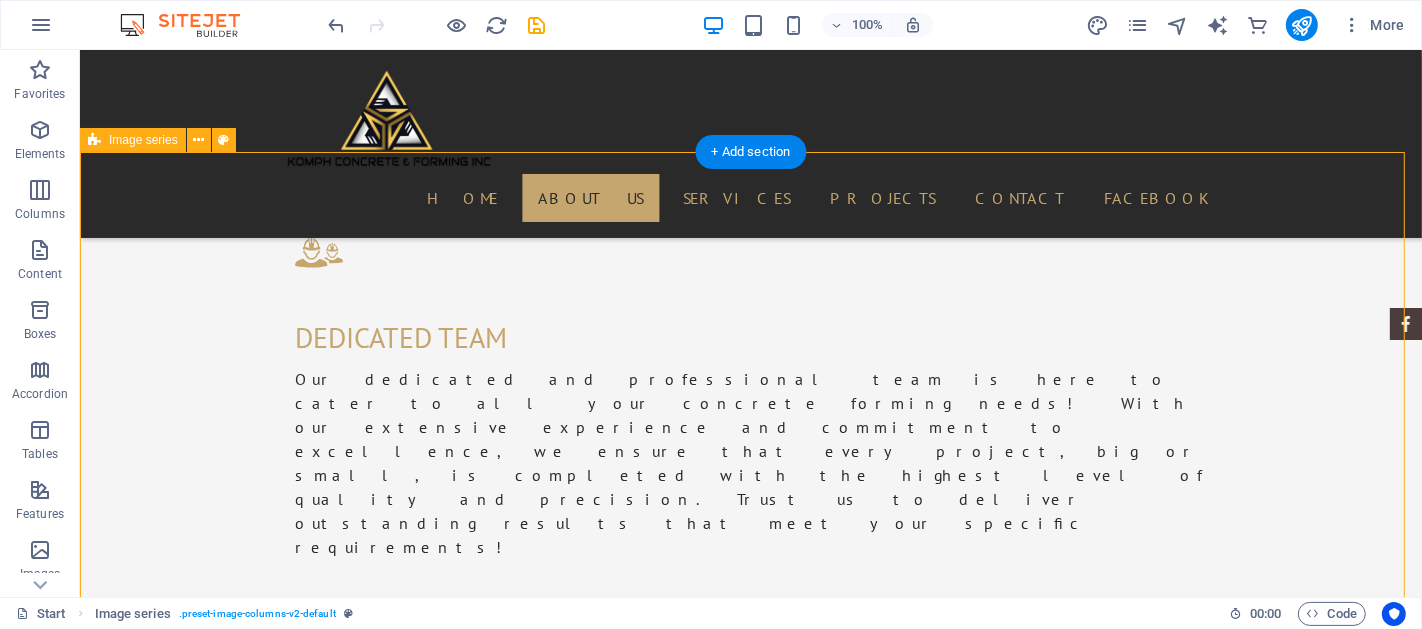 click at bounding box center (750, 2259) 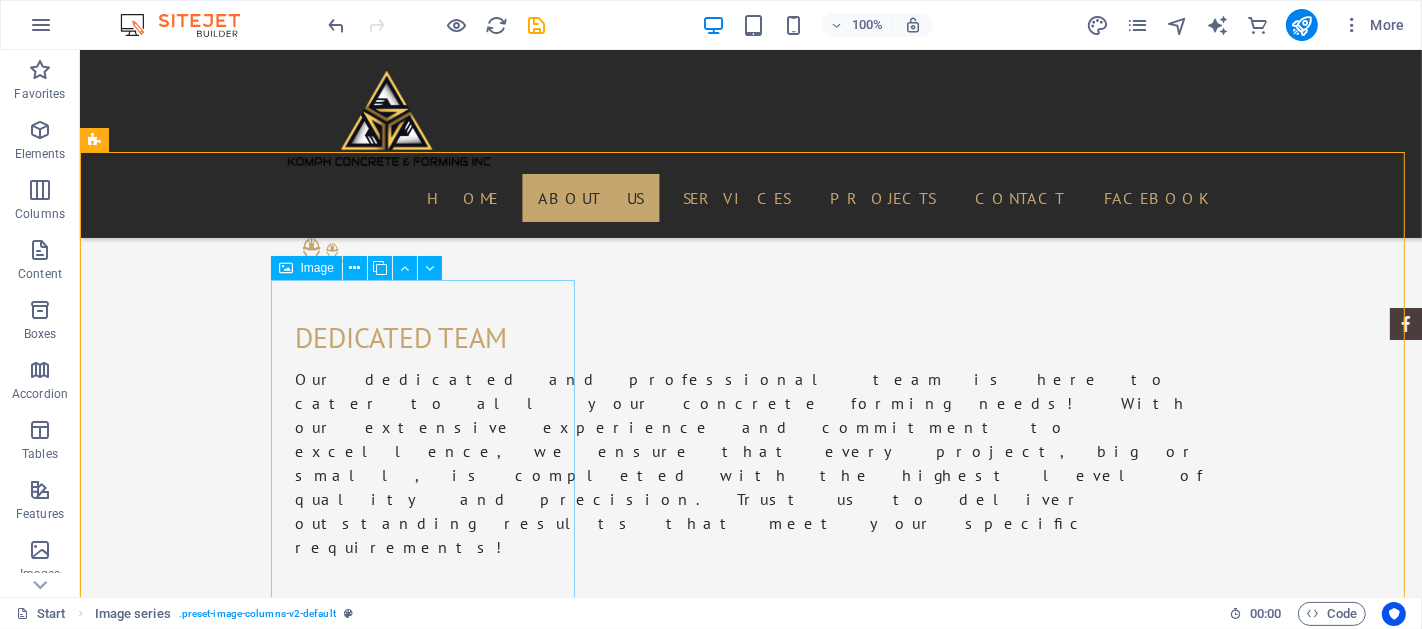 click on "Image" at bounding box center (317, 268) 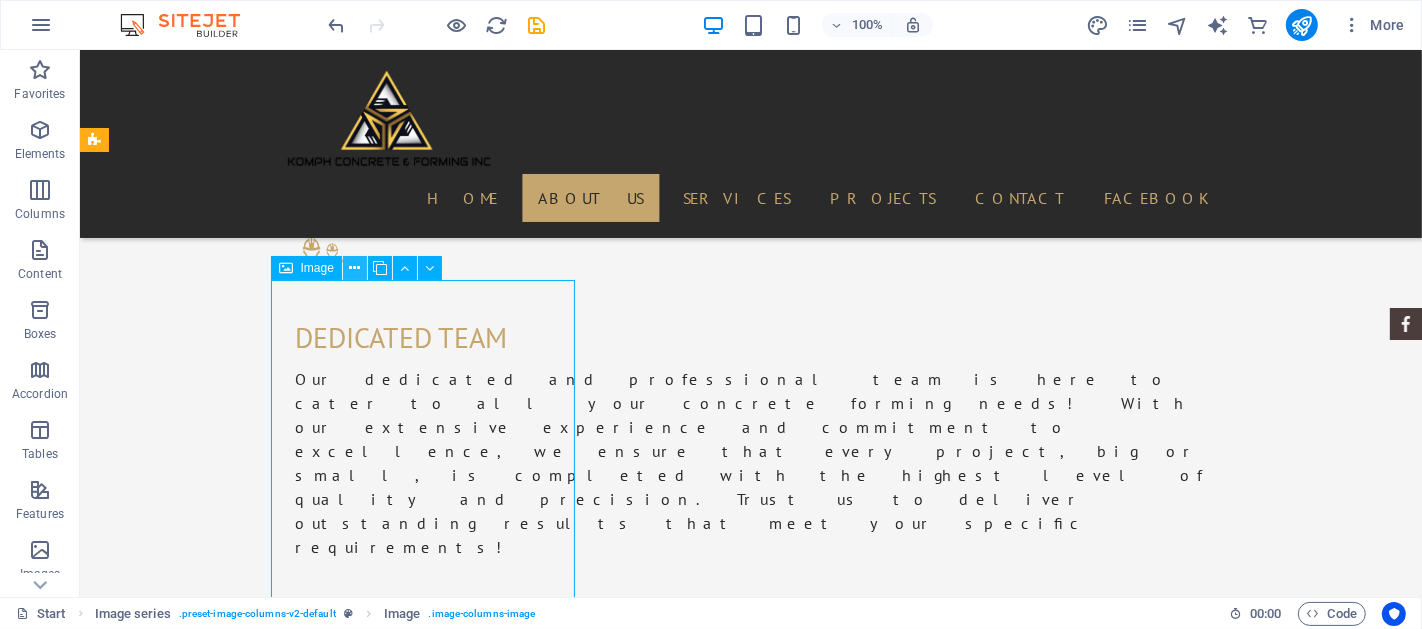 click at bounding box center (355, 268) 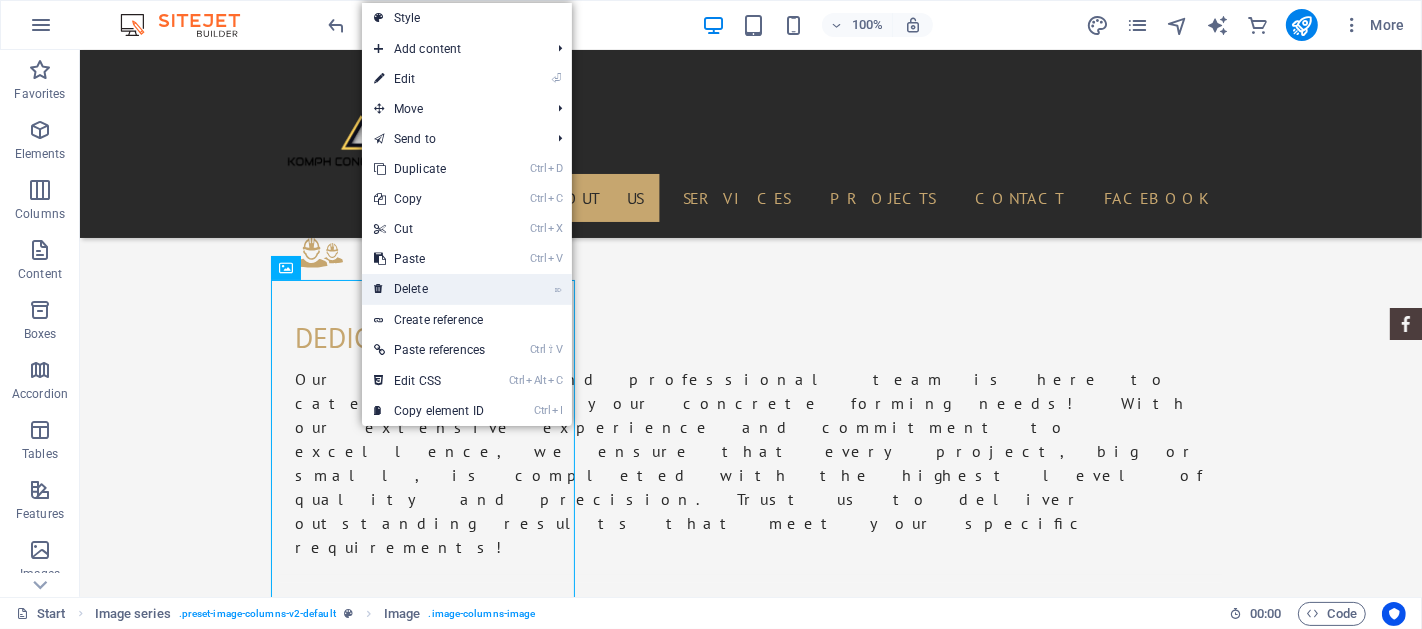 click on "⌦  Delete" at bounding box center (429, 289) 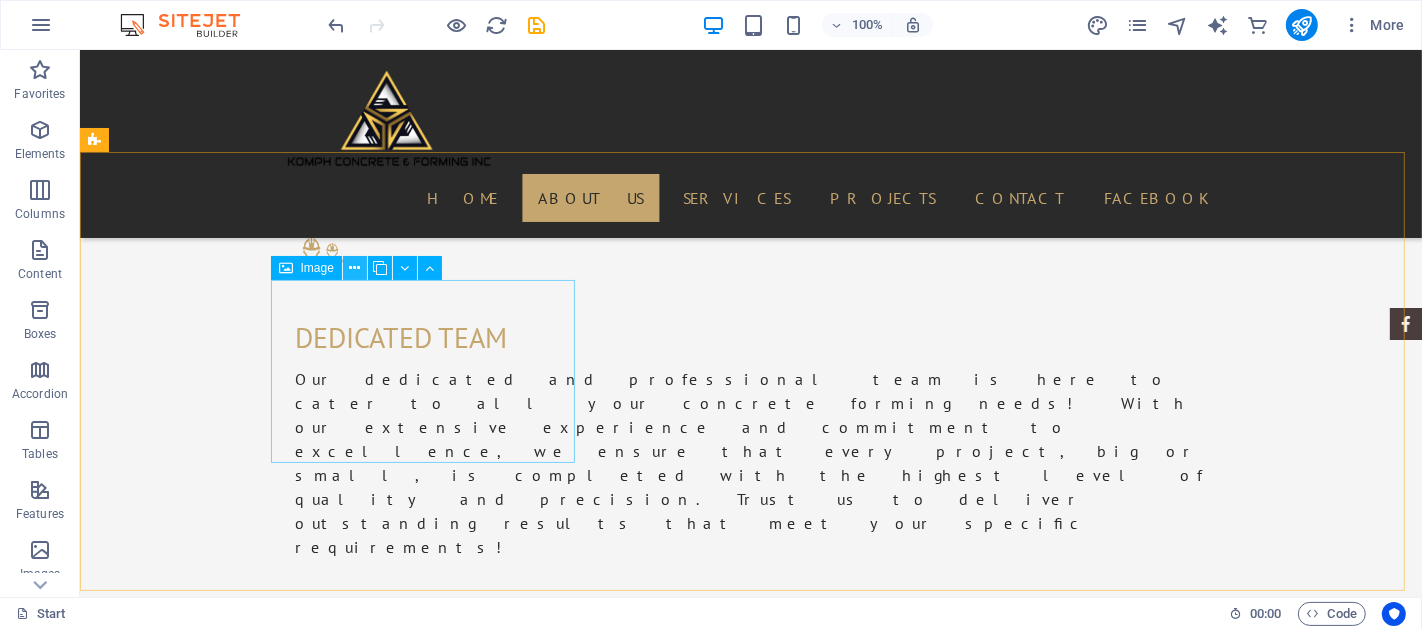 click at bounding box center [354, 268] 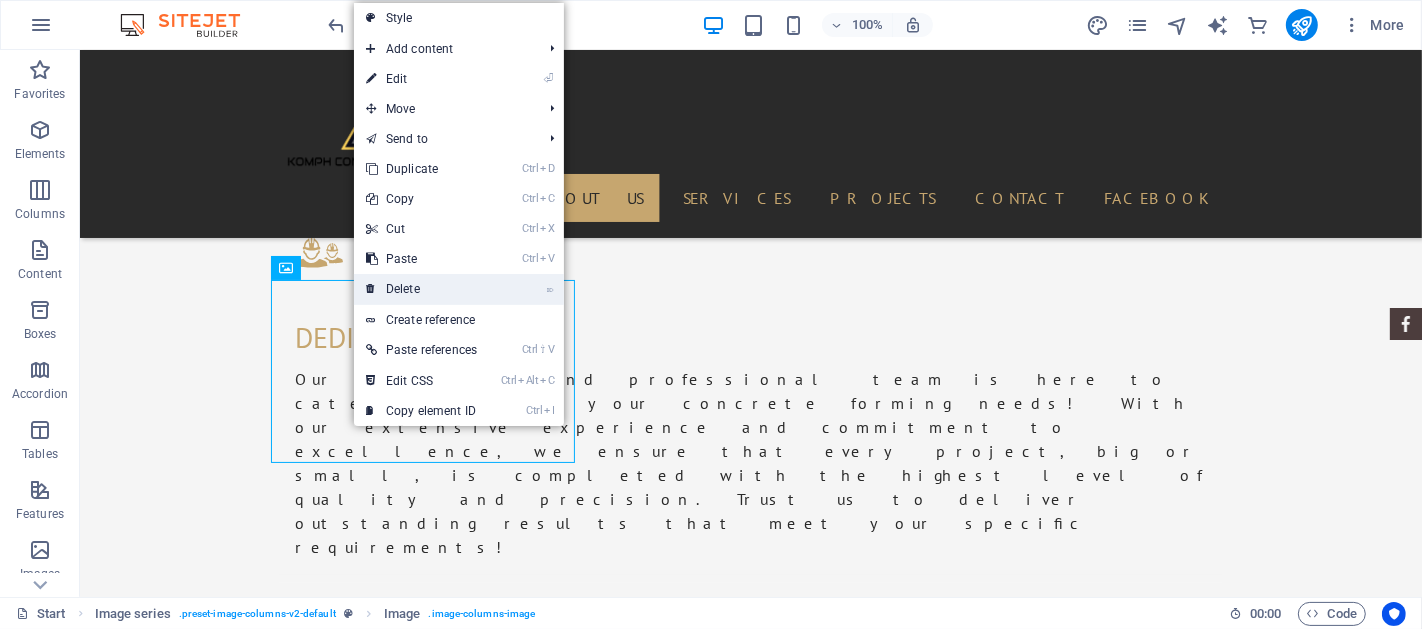 click on "⌦  Delete" at bounding box center (421, 289) 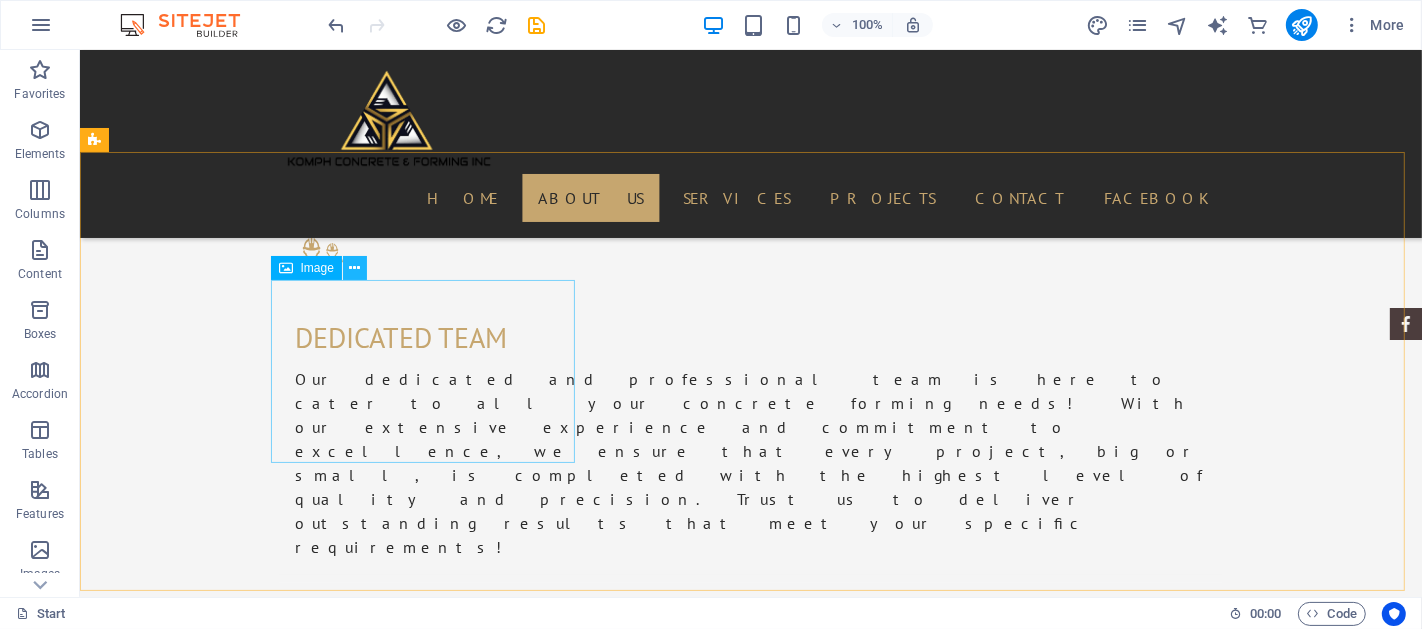 click at bounding box center (354, 268) 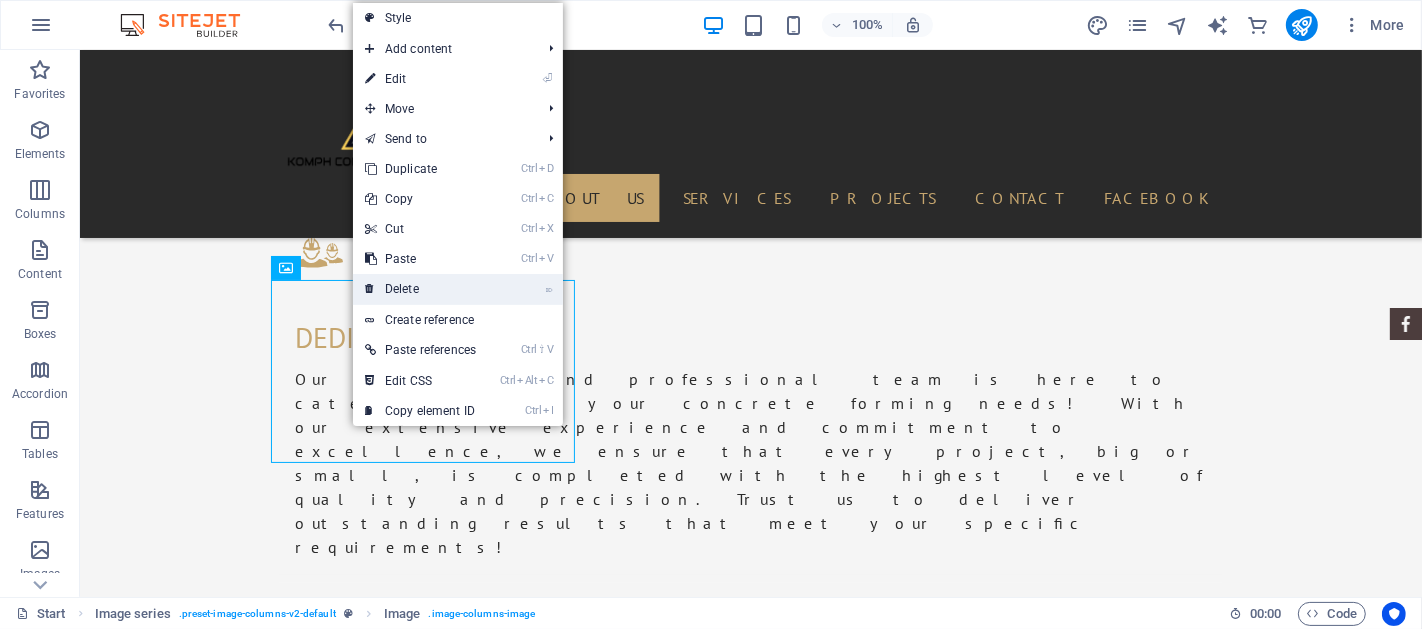 click on "⌦  Delete" at bounding box center (420, 289) 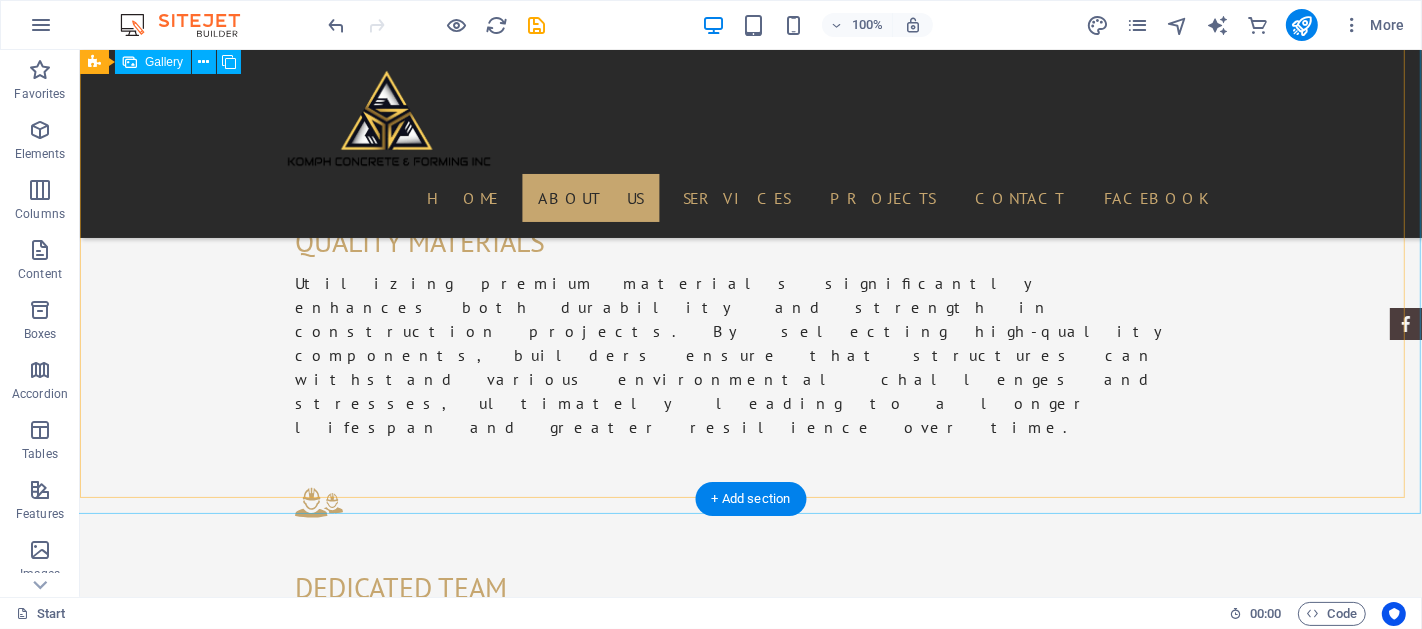 scroll, scrollTop: 2061, scrollLeft: 0, axis: vertical 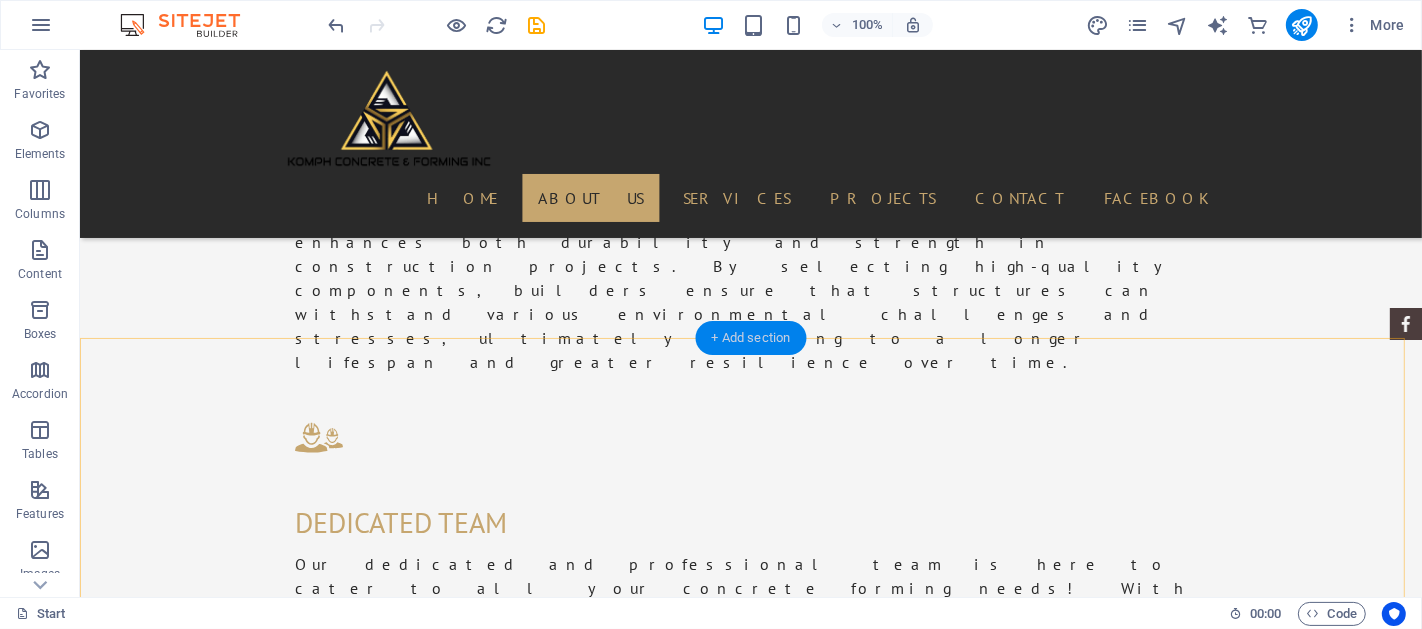 drag, startPoint x: 728, startPoint y: 343, endPoint x: 305, endPoint y: 291, distance: 426.18423 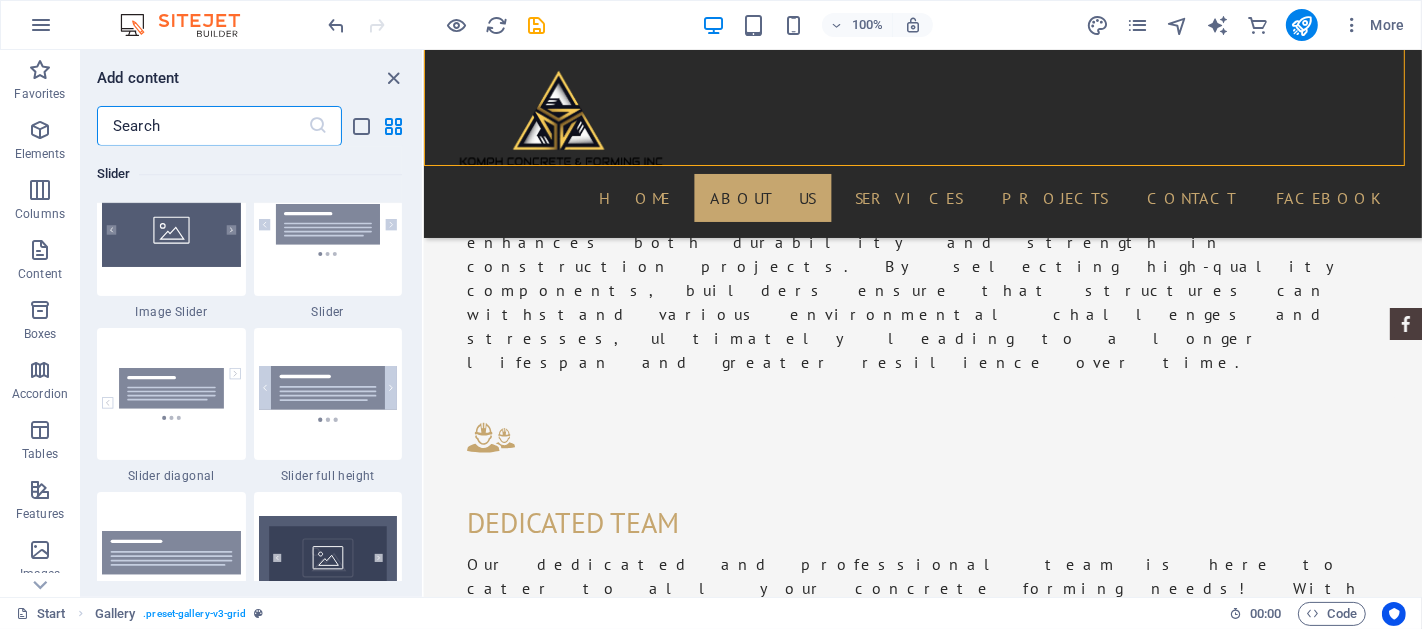 scroll, scrollTop: 11323, scrollLeft: 0, axis: vertical 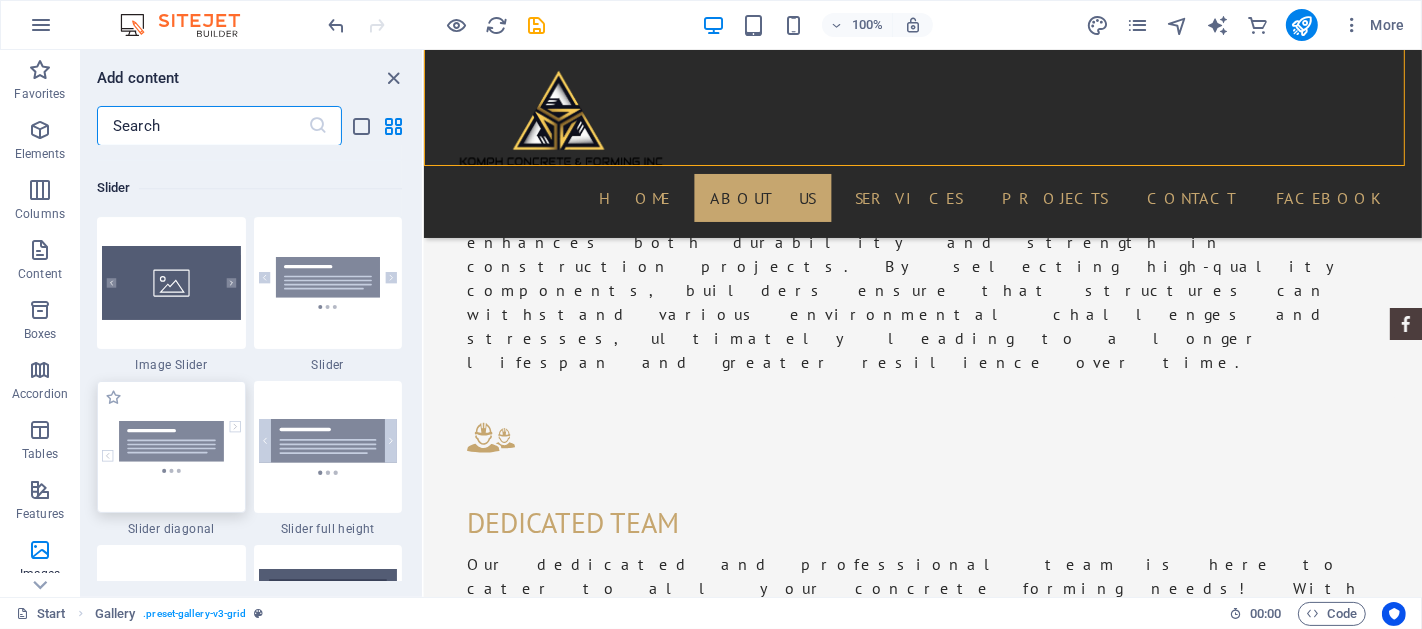 click at bounding box center (171, 447) 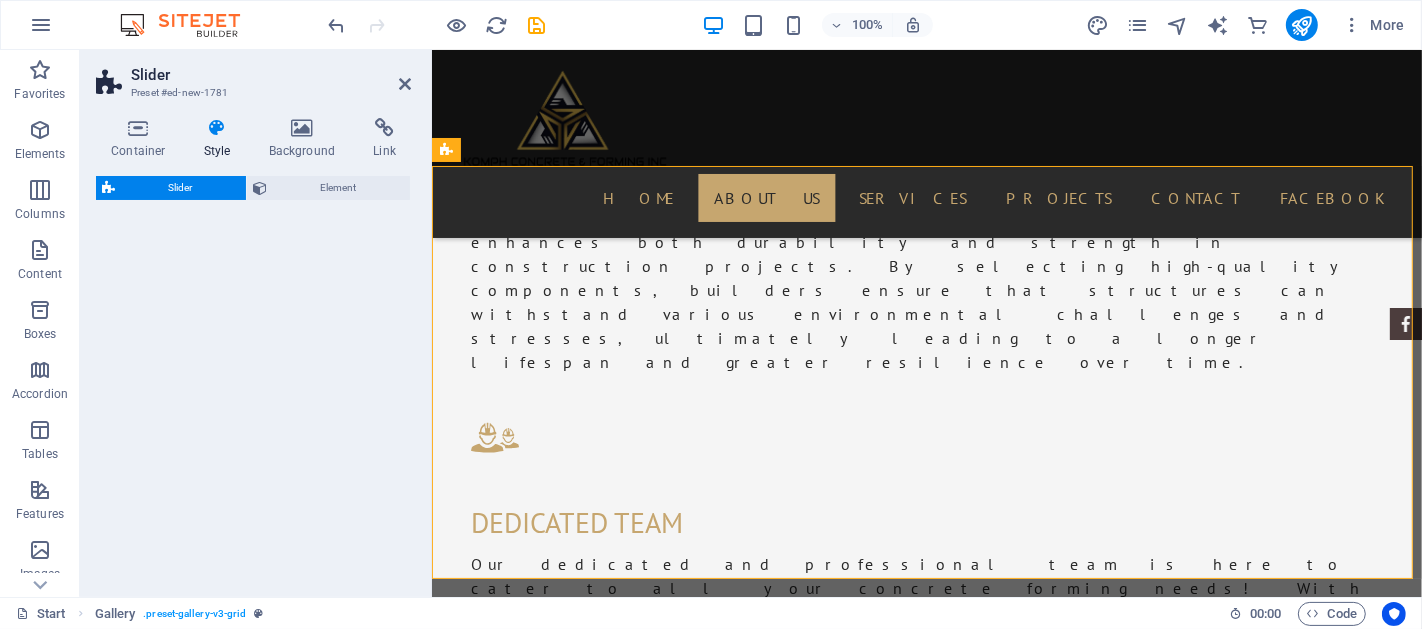 select on "rem" 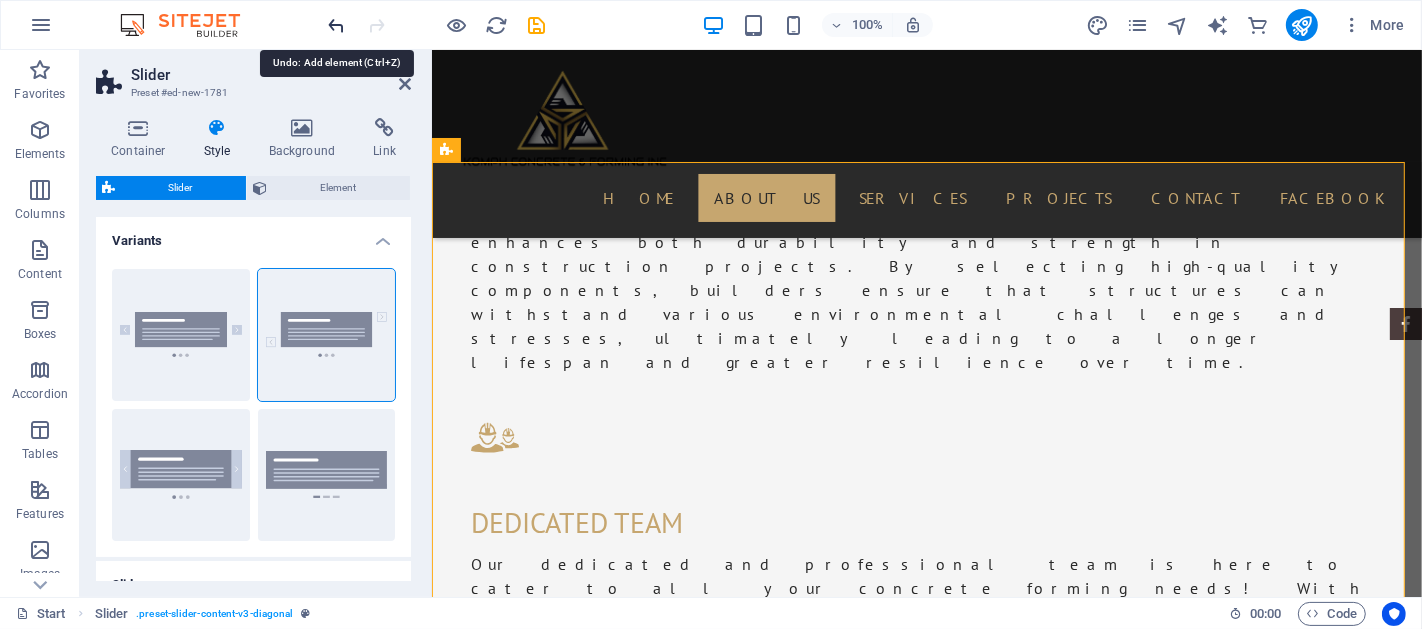click at bounding box center (337, 25) 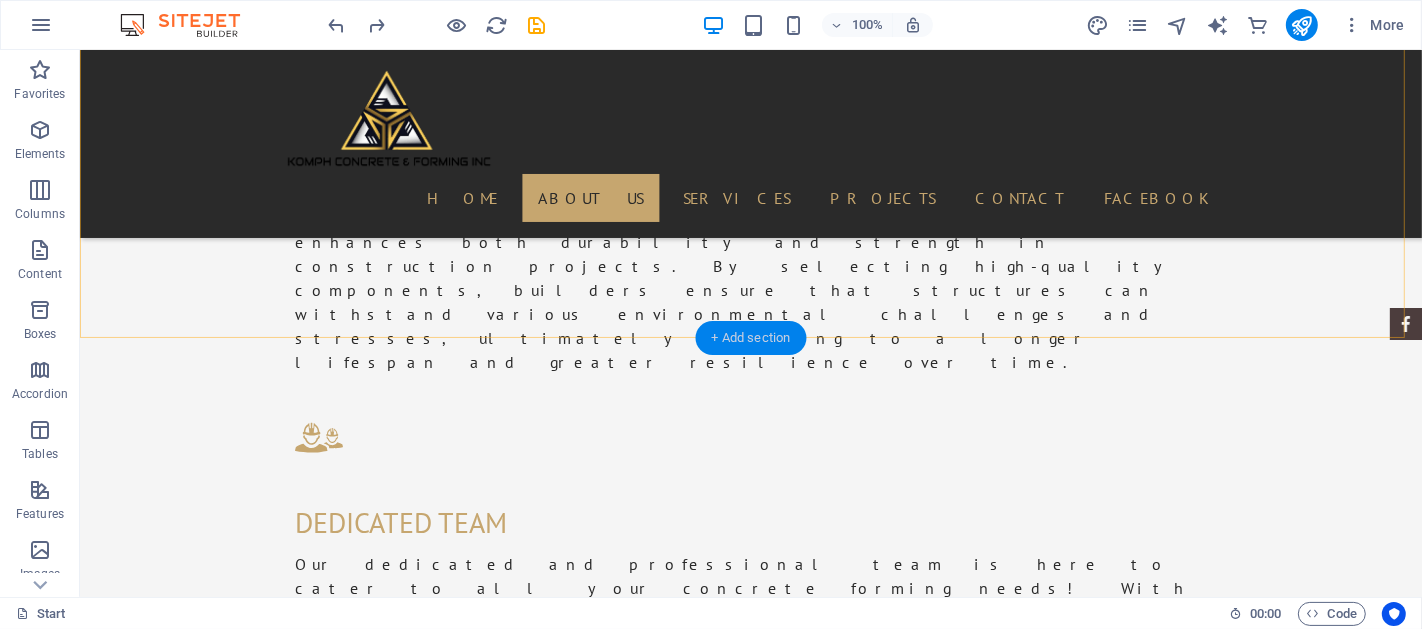 click on "+ Add section" at bounding box center [751, 338] 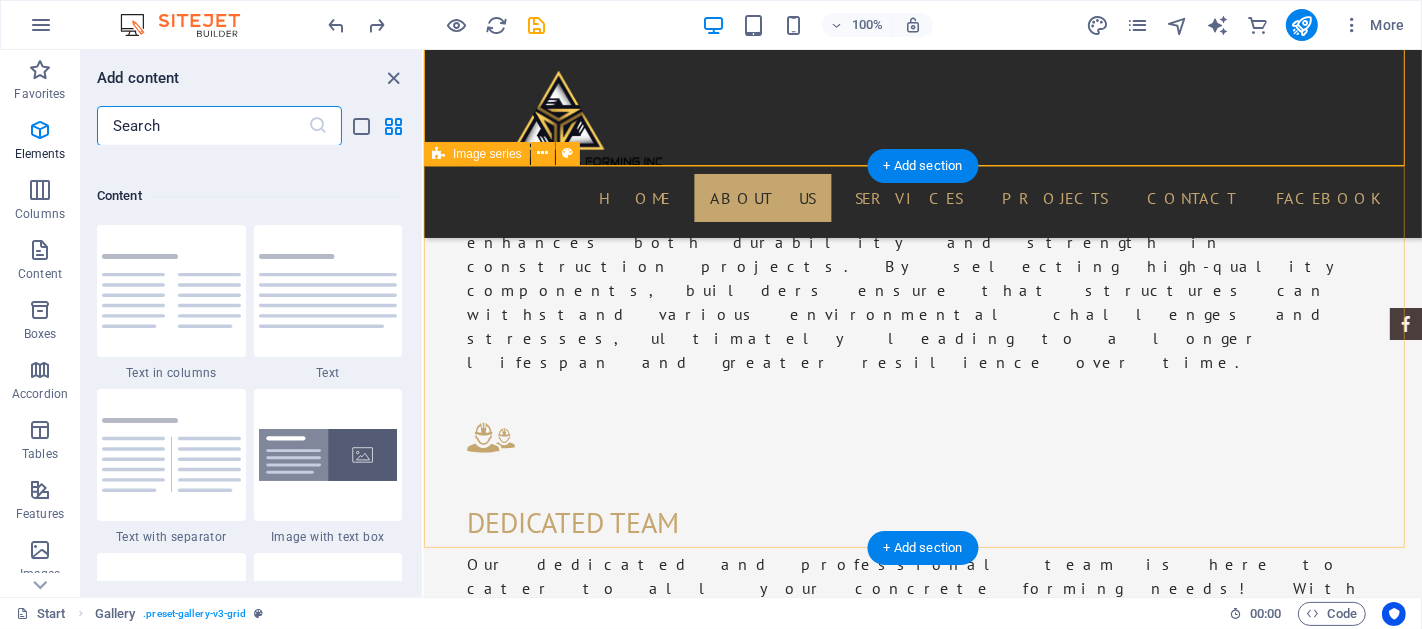 scroll, scrollTop: 3499, scrollLeft: 0, axis: vertical 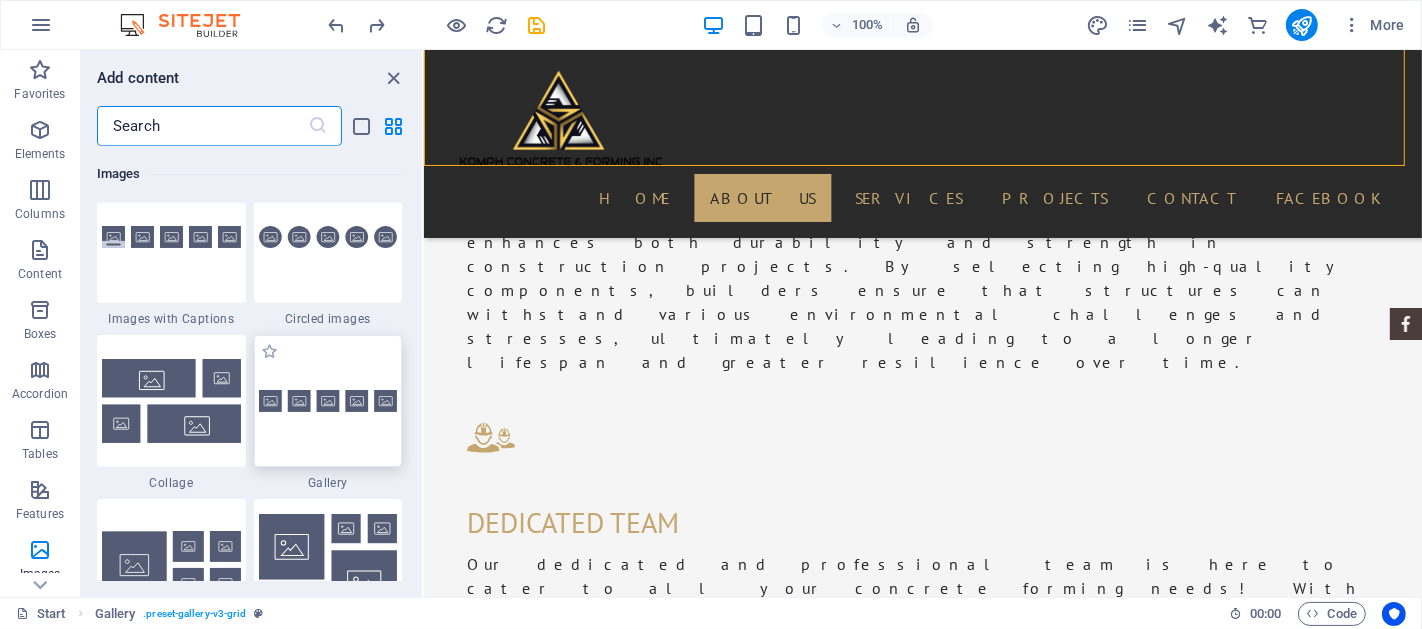 click at bounding box center [328, 401] 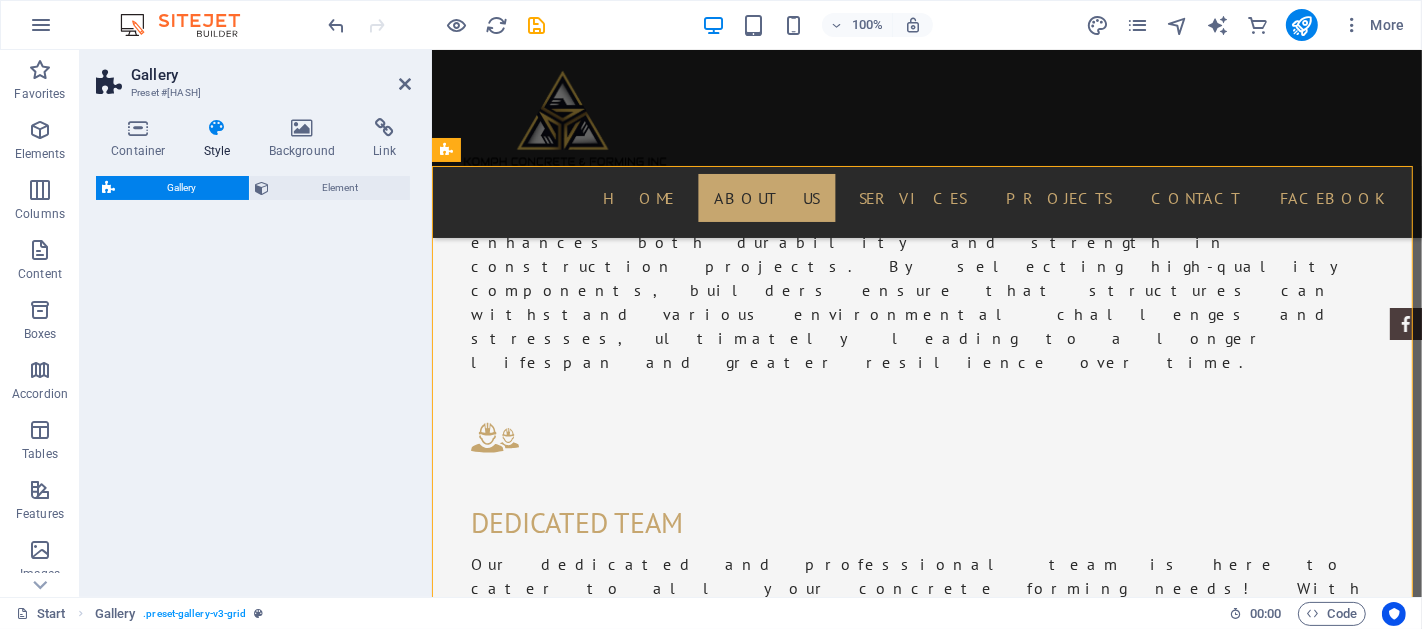 select on "rem" 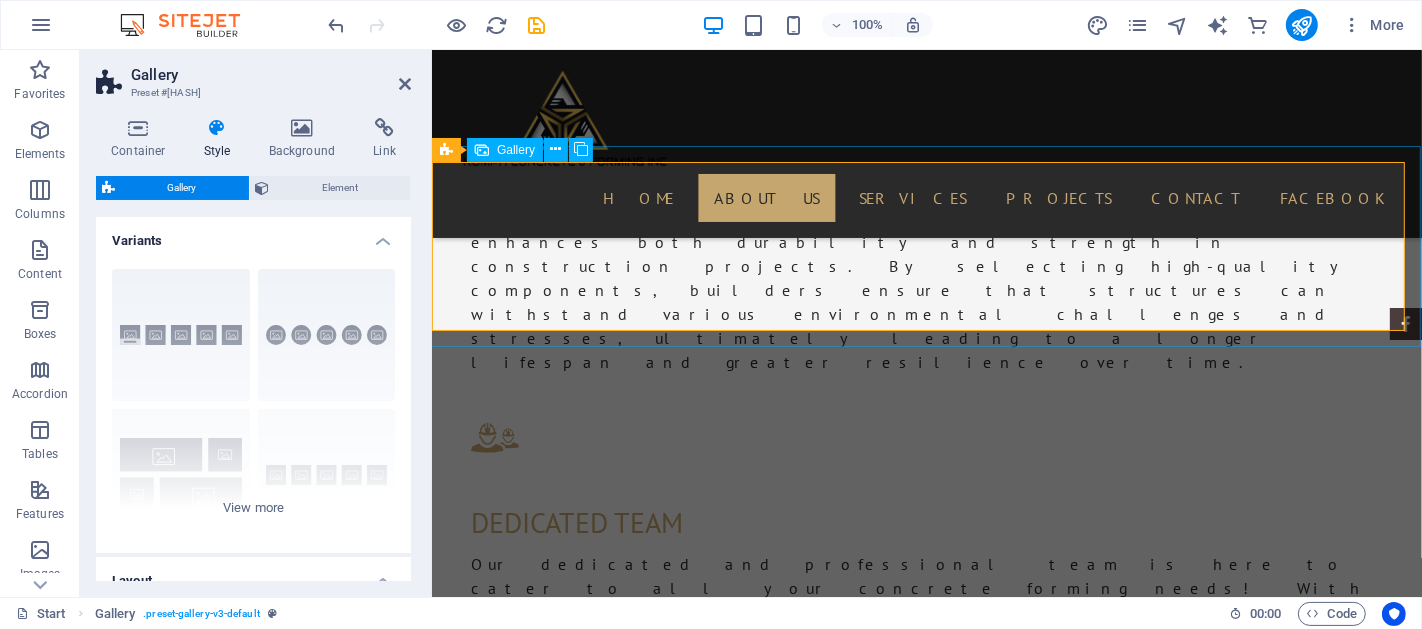 click at bounding box center (517, 1727) 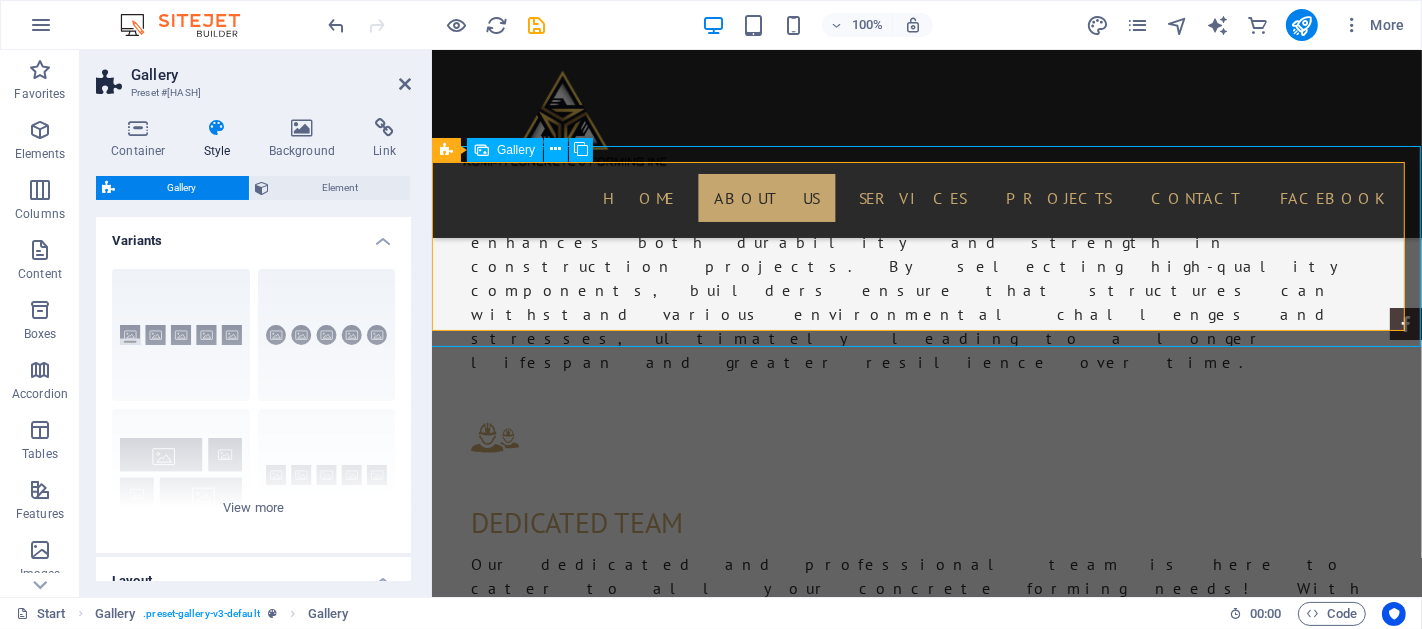 click at bounding box center [517, 1727] 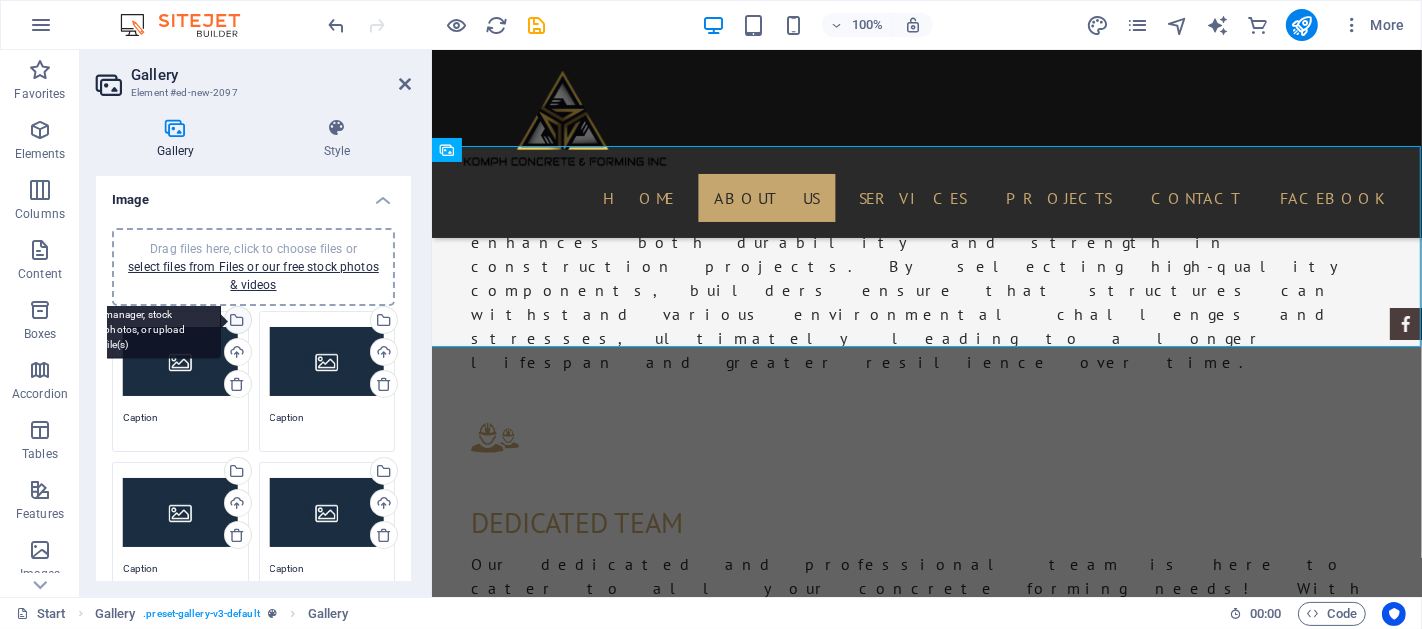 click on "Select files from the file manager, stock photos, or upload file(s)" at bounding box center (156, 321) 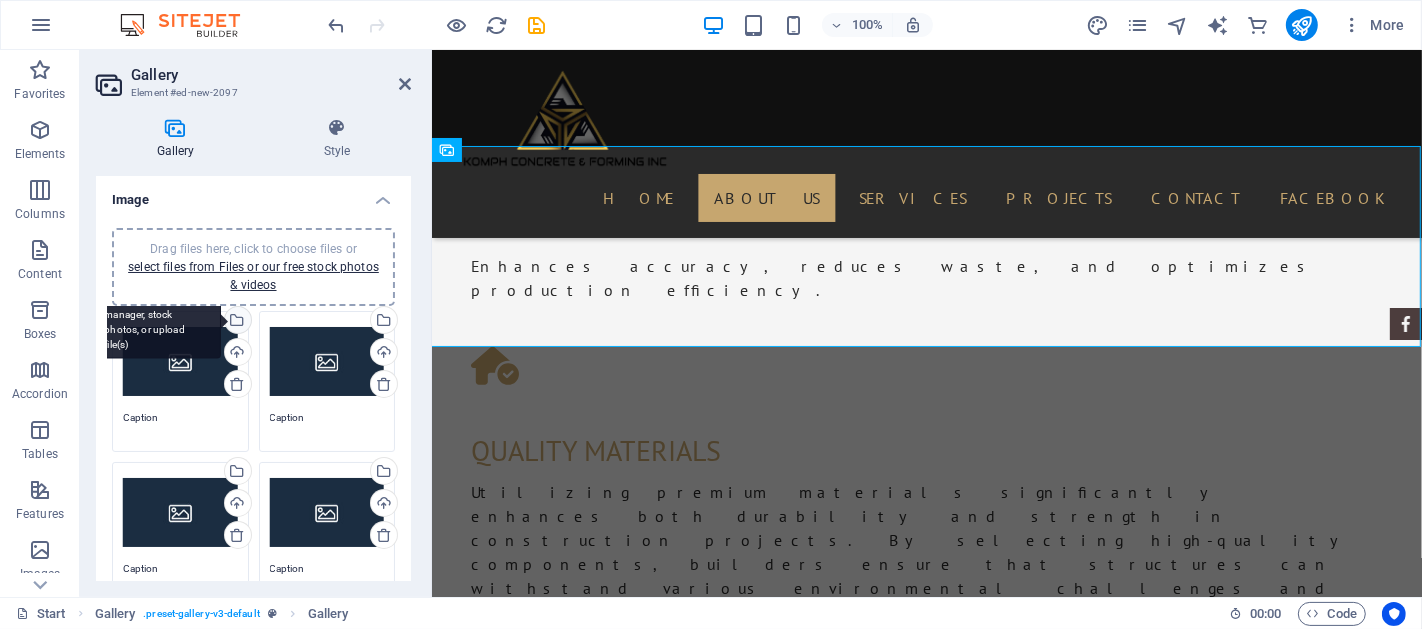scroll, scrollTop: 2335, scrollLeft: 0, axis: vertical 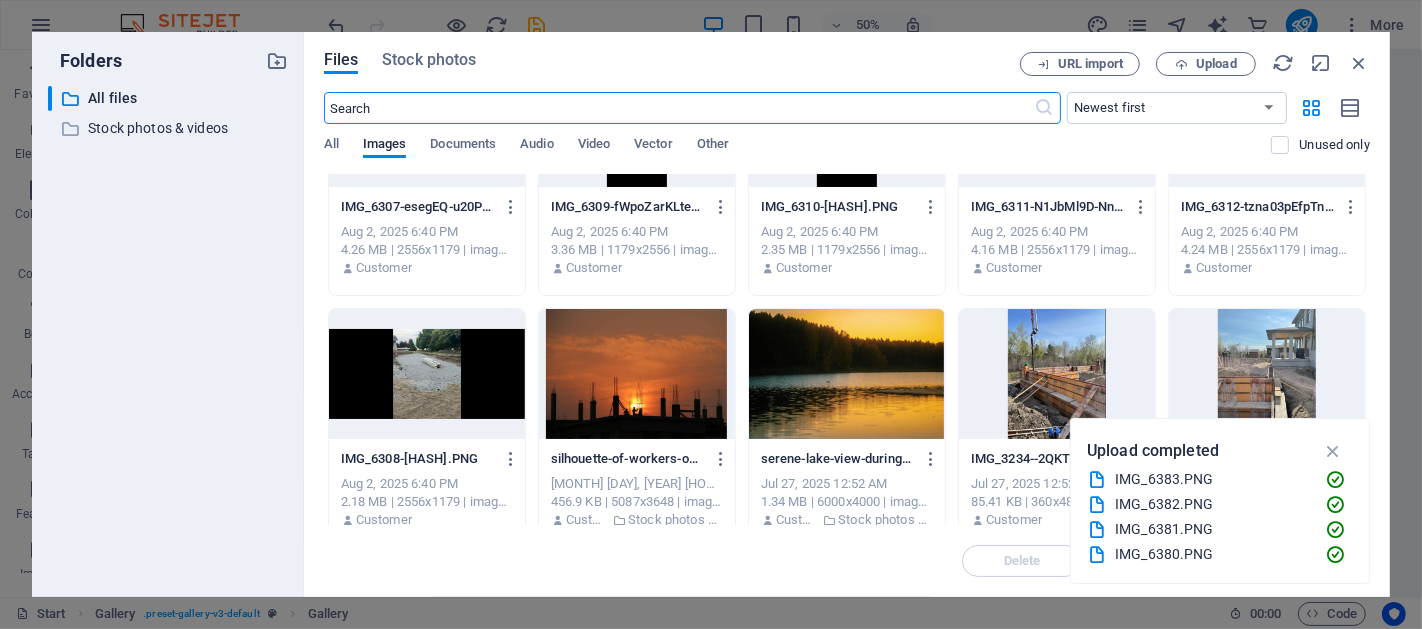 click at bounding box center (427, 374) 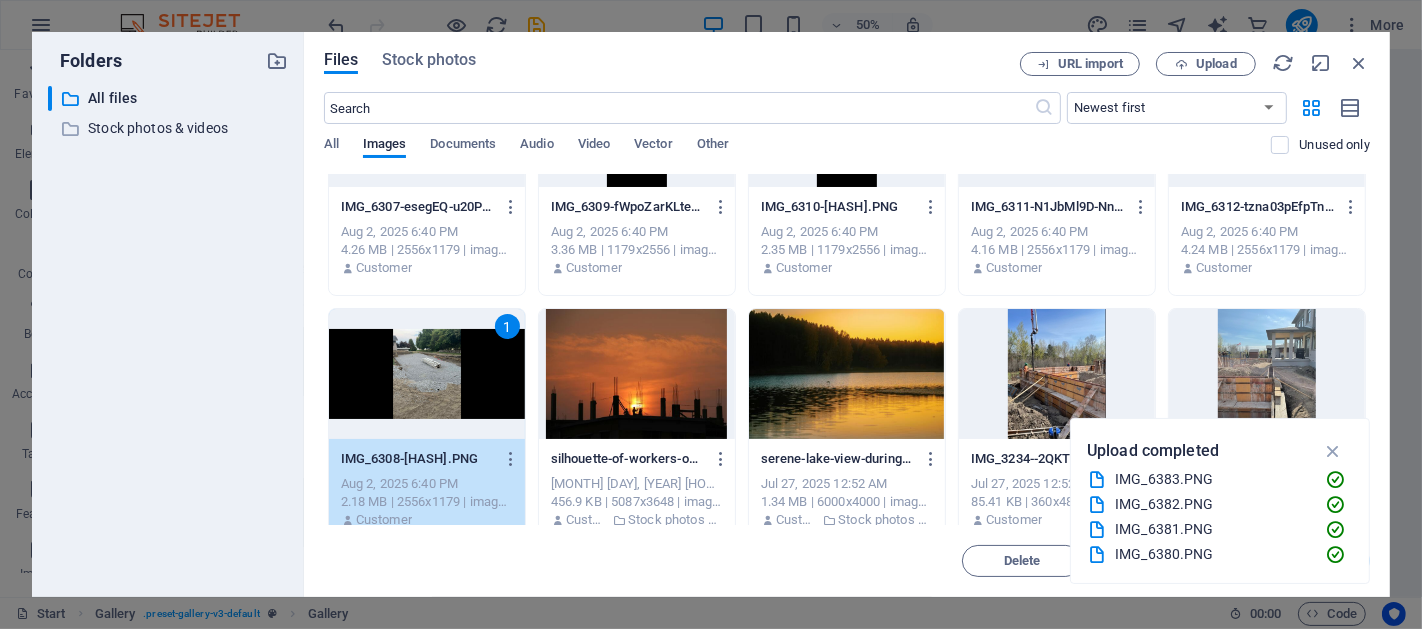 click on "1" at bounding box center (427, 374) 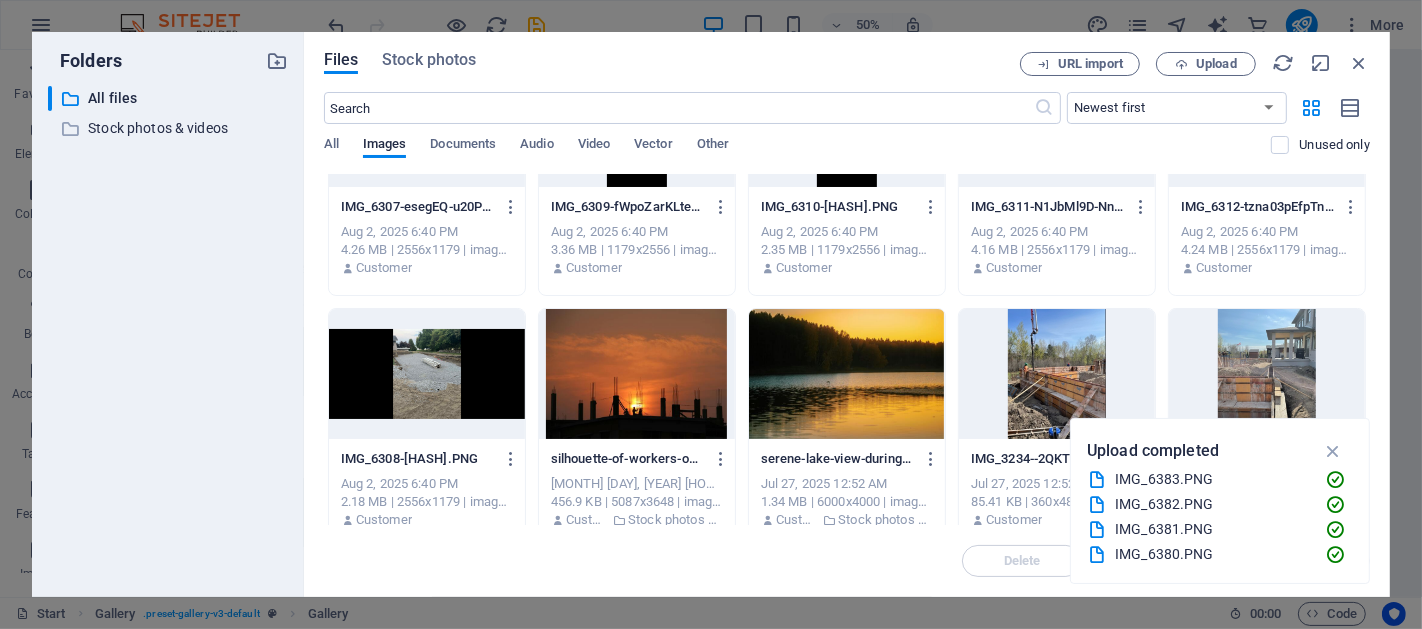 click at bounding box center [427, 374] 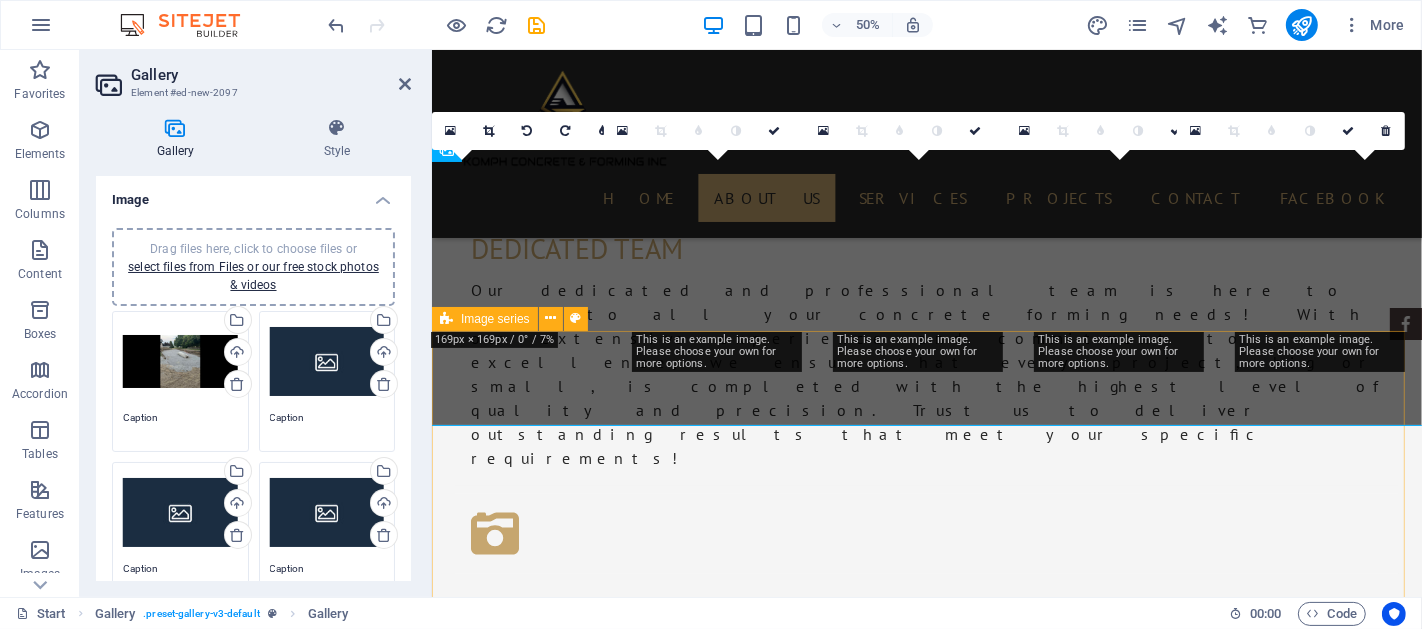 scroll, scrollTop: 2061, scrollLeft: 0, axis: vertical 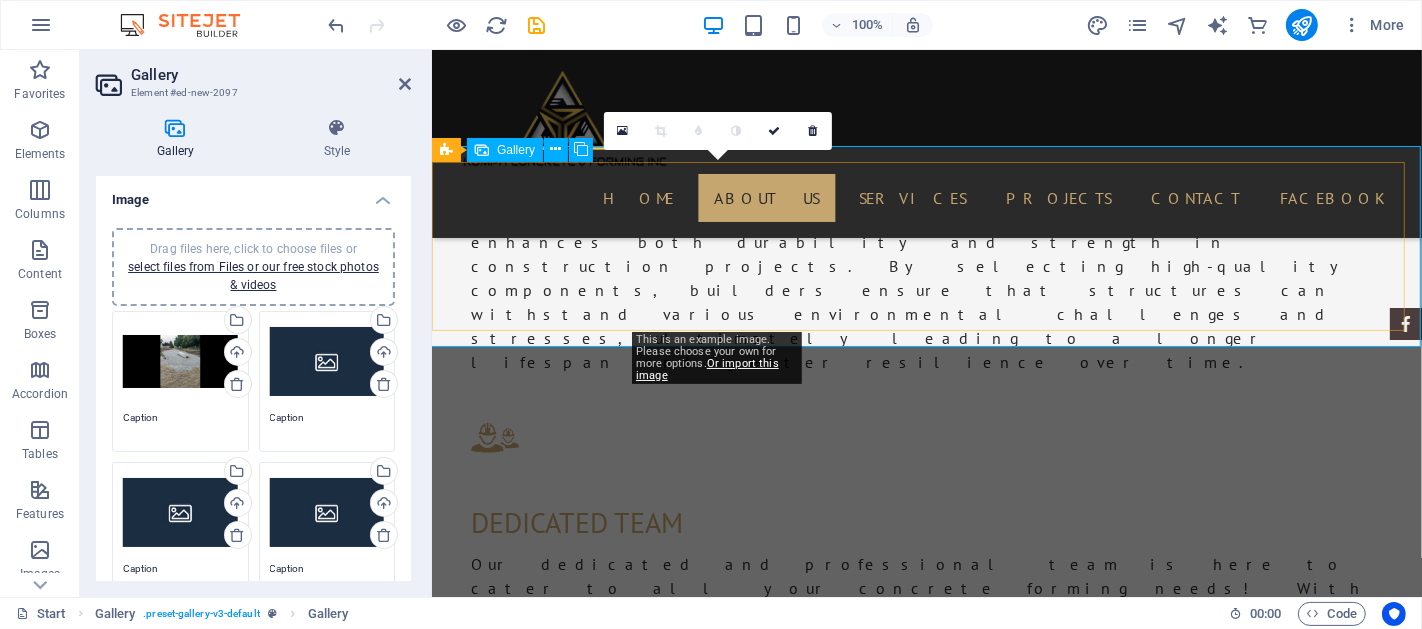 click at bounding box center [721, 1727] 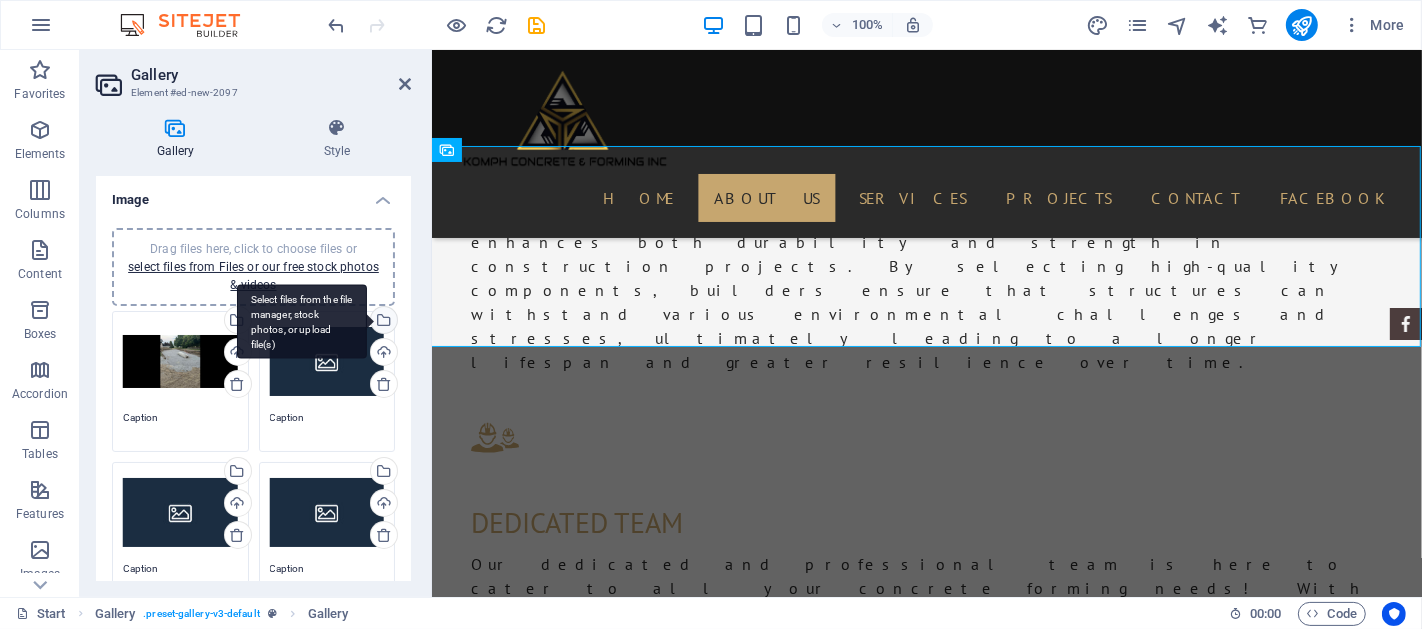 click on "Select files from the file manager, stock photos, or upload file(s)" at bounding box center (382, 322) 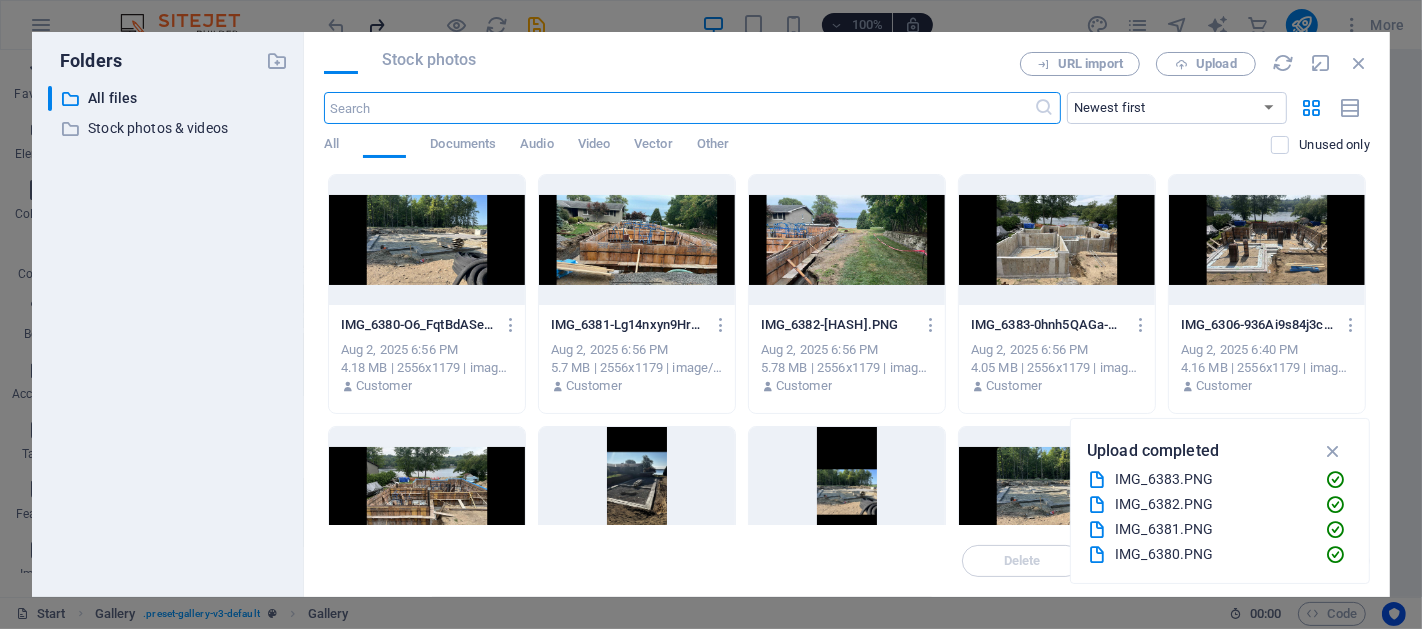scroll, scrollTop: 2335, scrollLeft: 0, axis: vertical 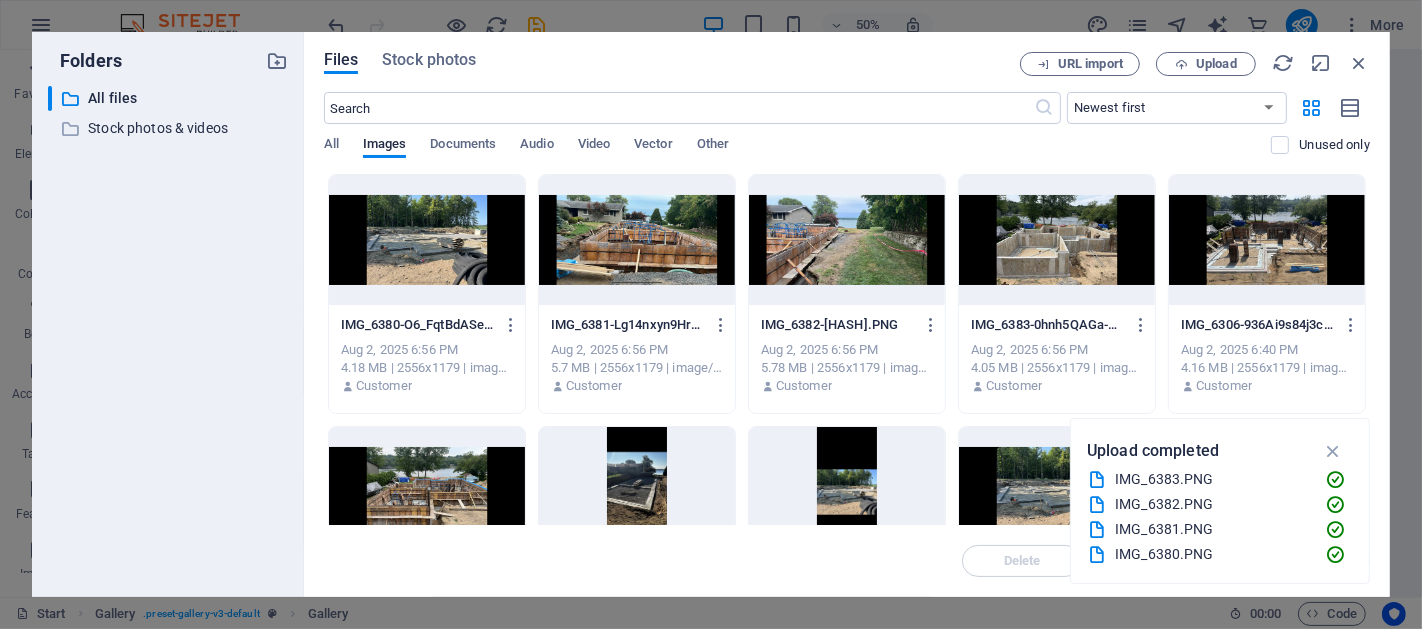click at bounding box center (637, 492) 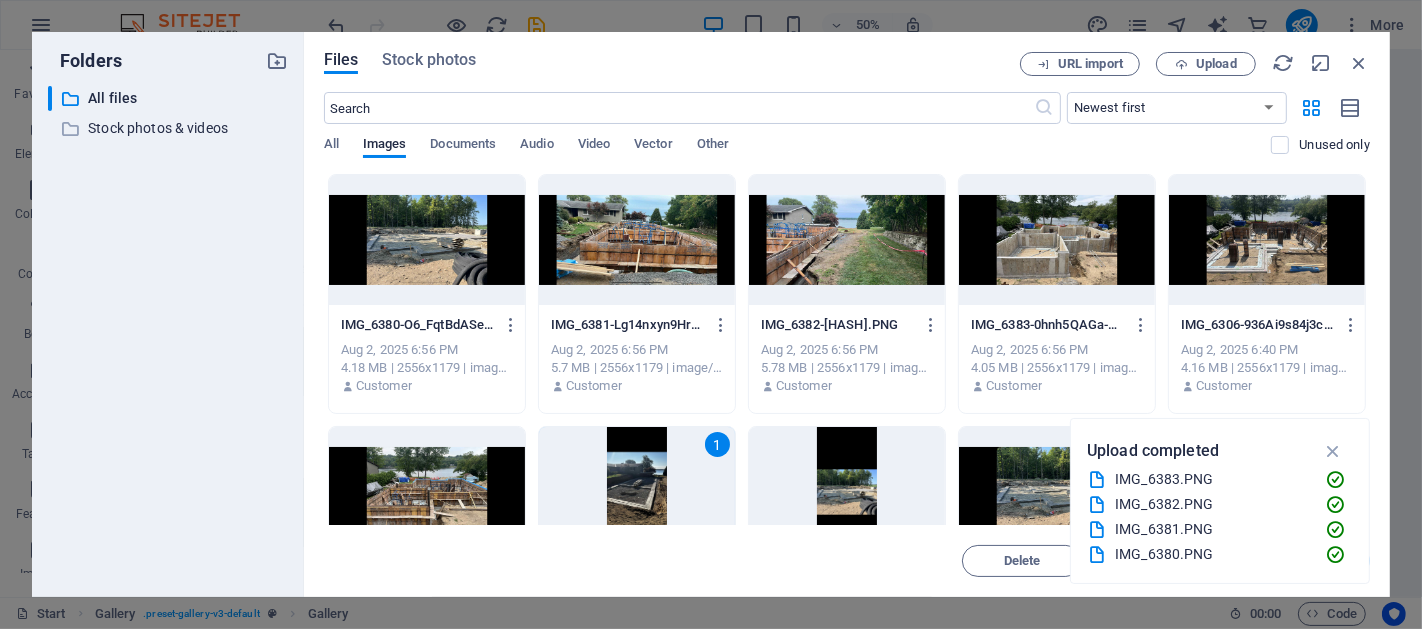 click on "1" at bounding box center [637, 492] 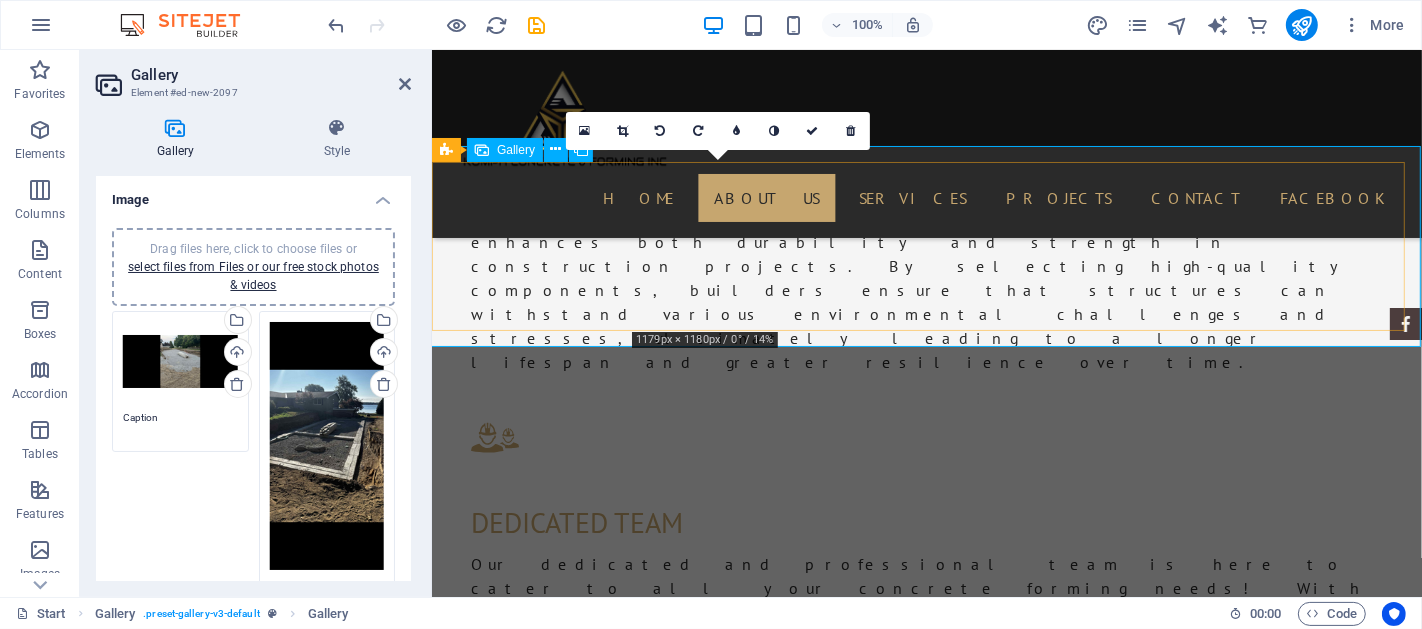 click at bounding box center [721, 1727] 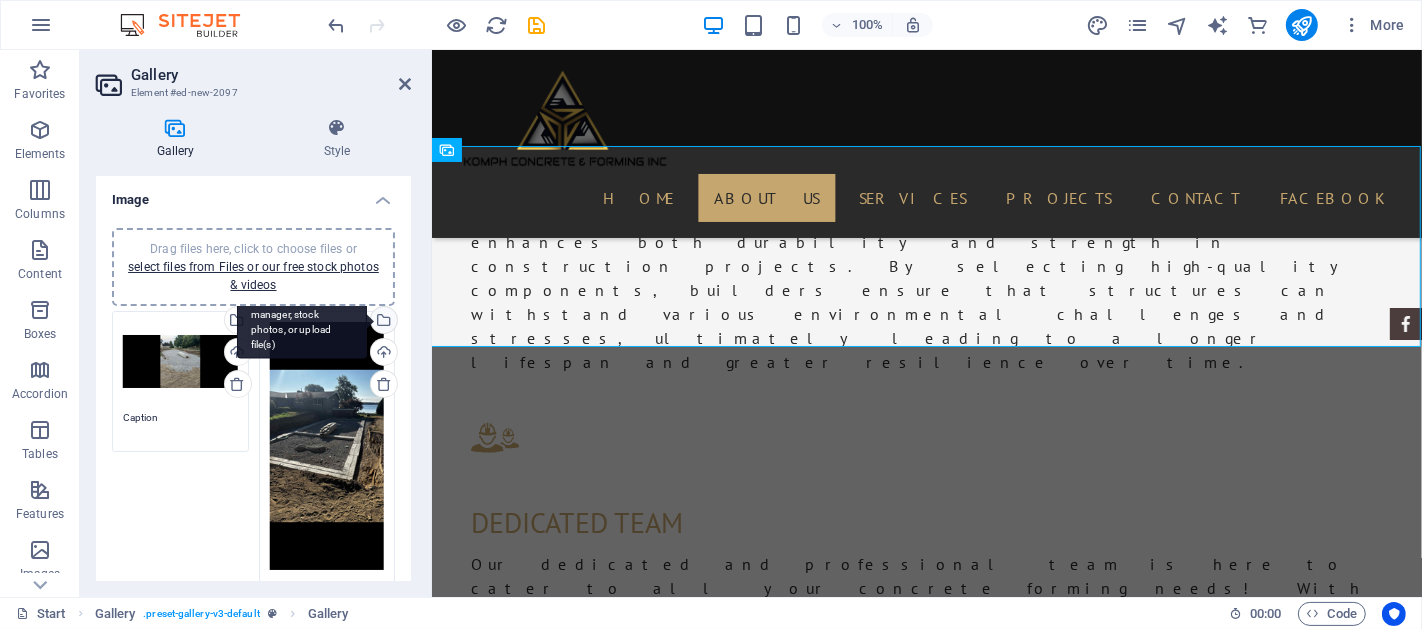 click on "Select files from the file manager, stock photos, or upload file(s)" at bounding box center (382, 322) 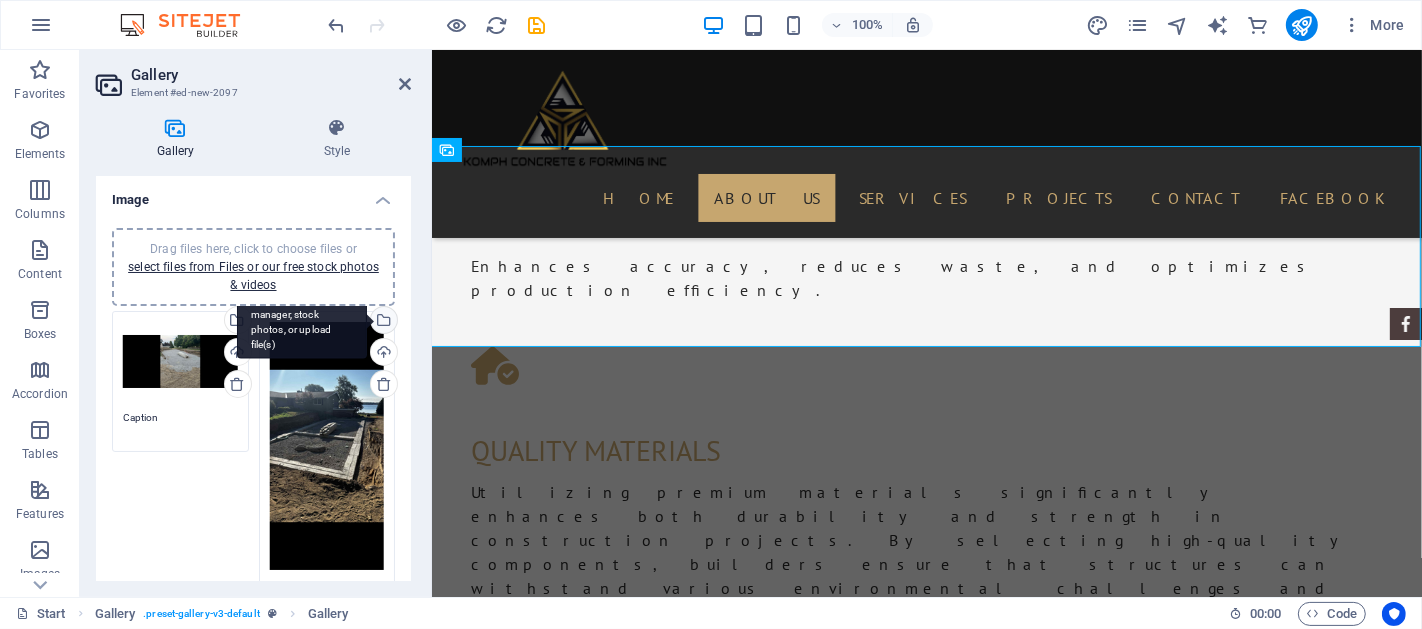 scroll, scrollTop: 2335, scrollLeft: 0, axis: vertical 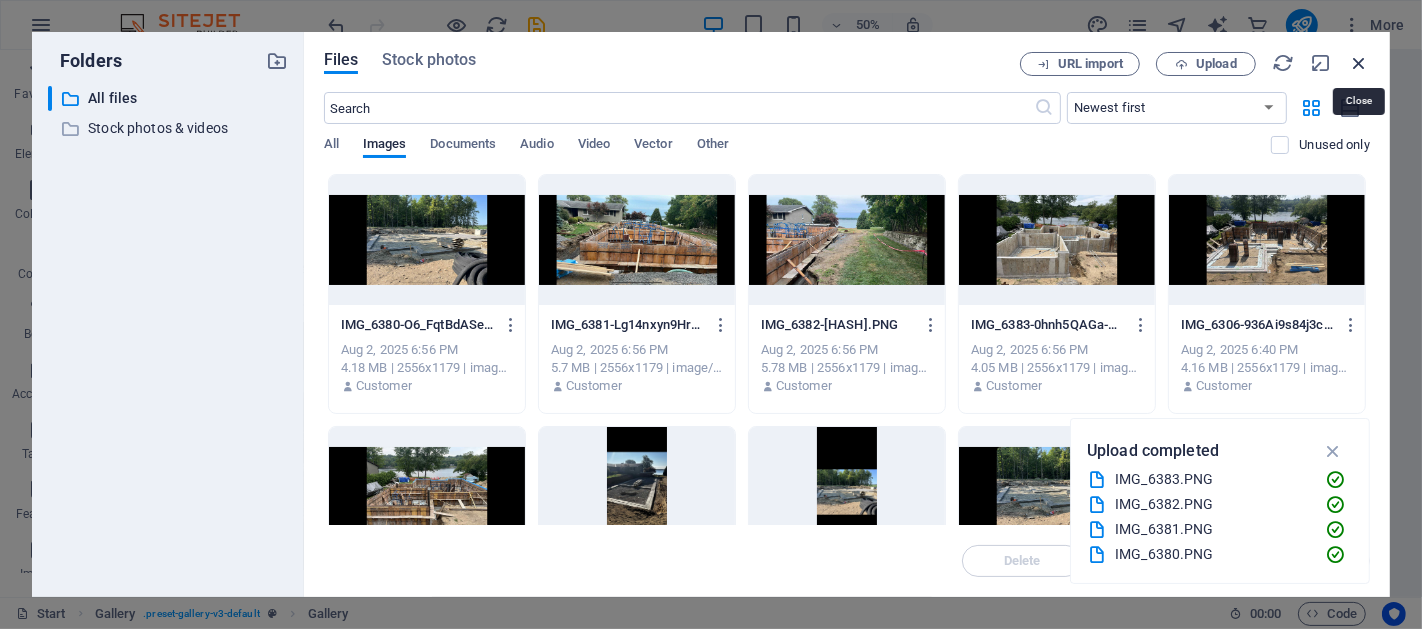 click at bounding box center (1359, 63) 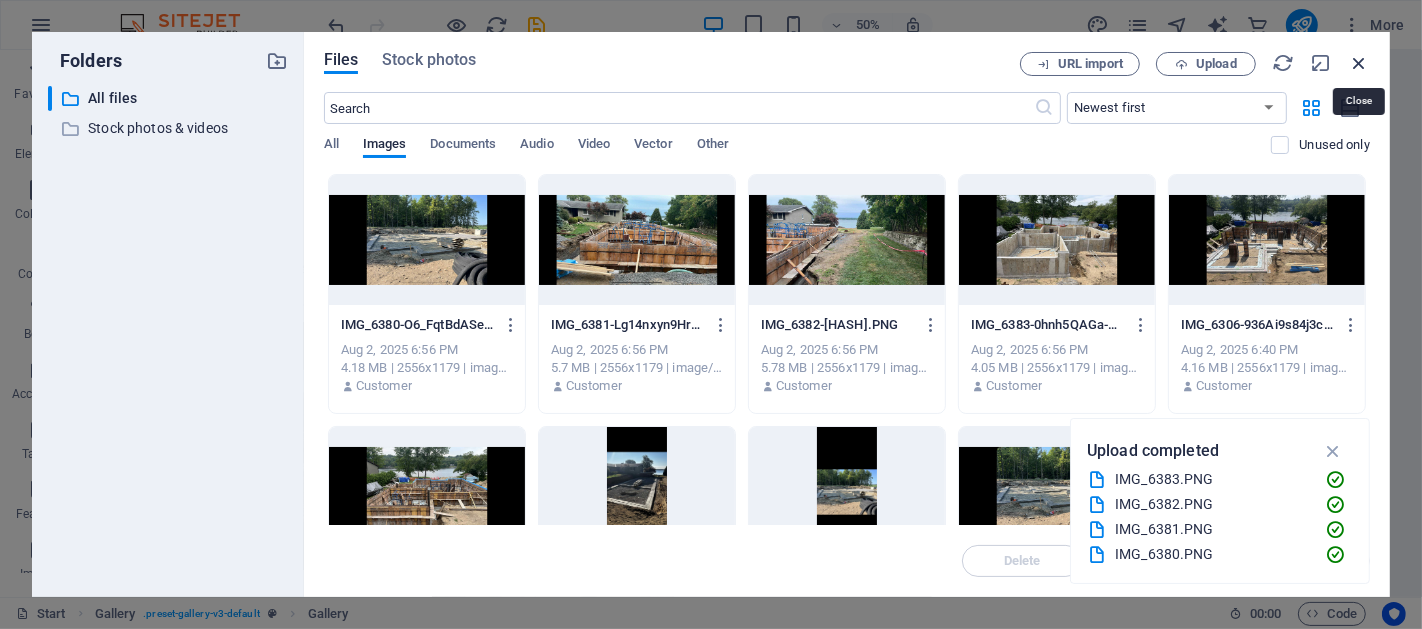 scroll, scrollTop: 2061, scrollLeft: 0, axis: vertical 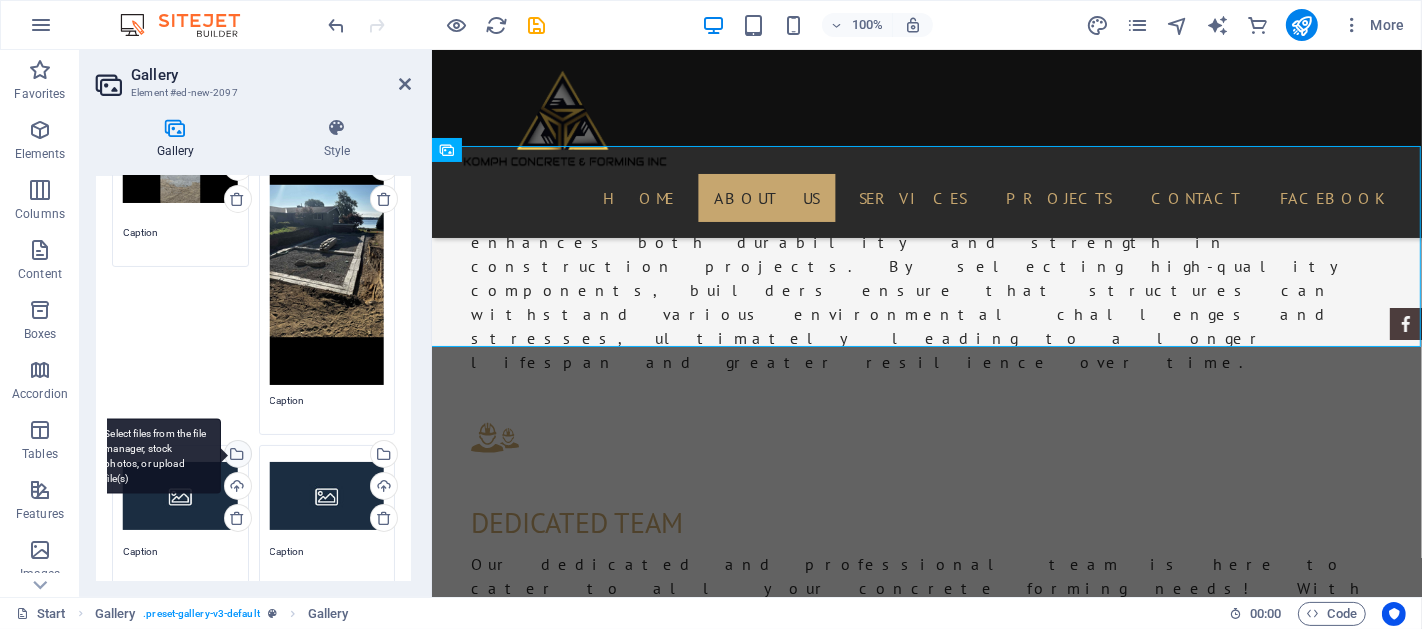 click on "Select files from the file manager, stock photos, or upload file(s)" at bounding box center (236, 456) 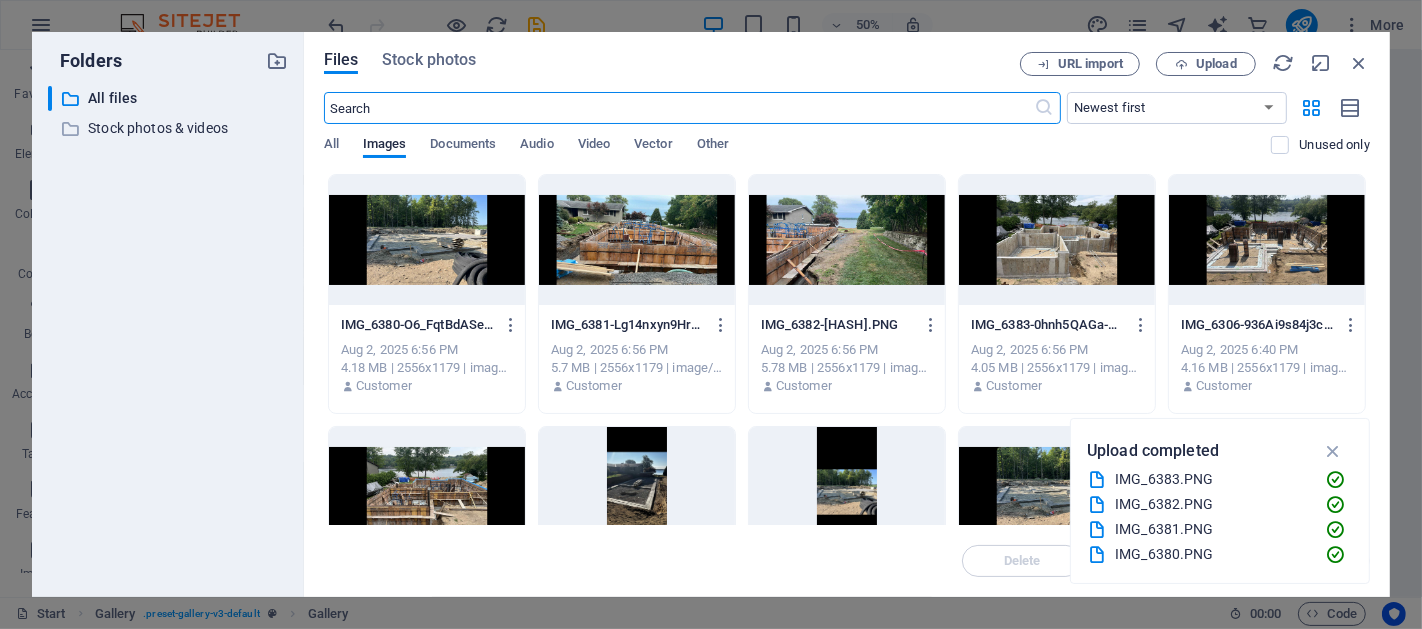click at bounding box center (637, 240) 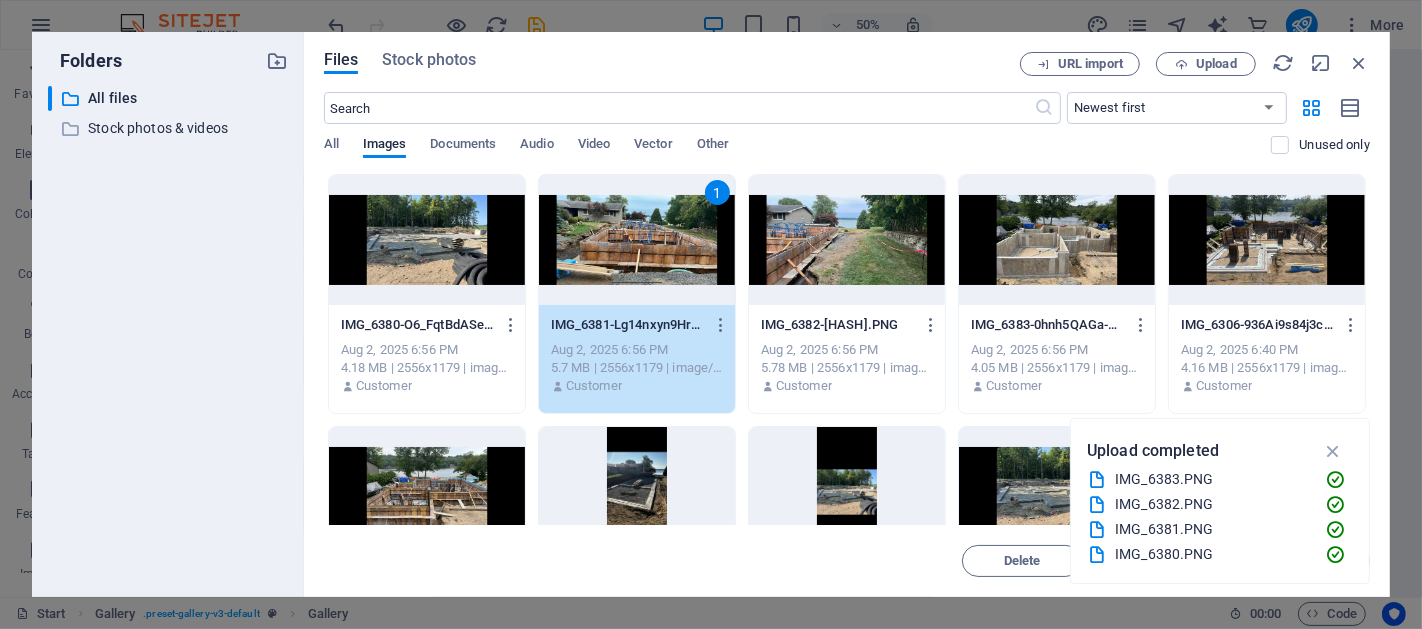 click on "1" at bounding box center (637, 240) 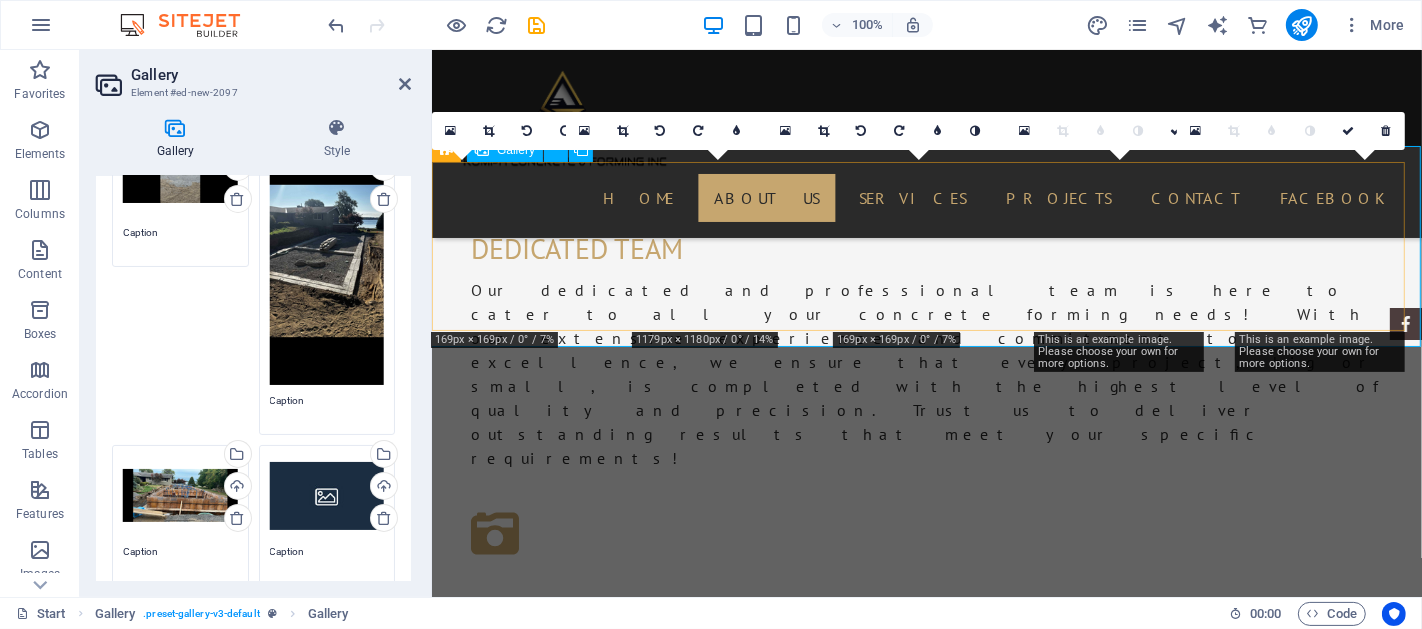 scroll, scrollTop: 2061, scrollLeft: 0, axis: vertical 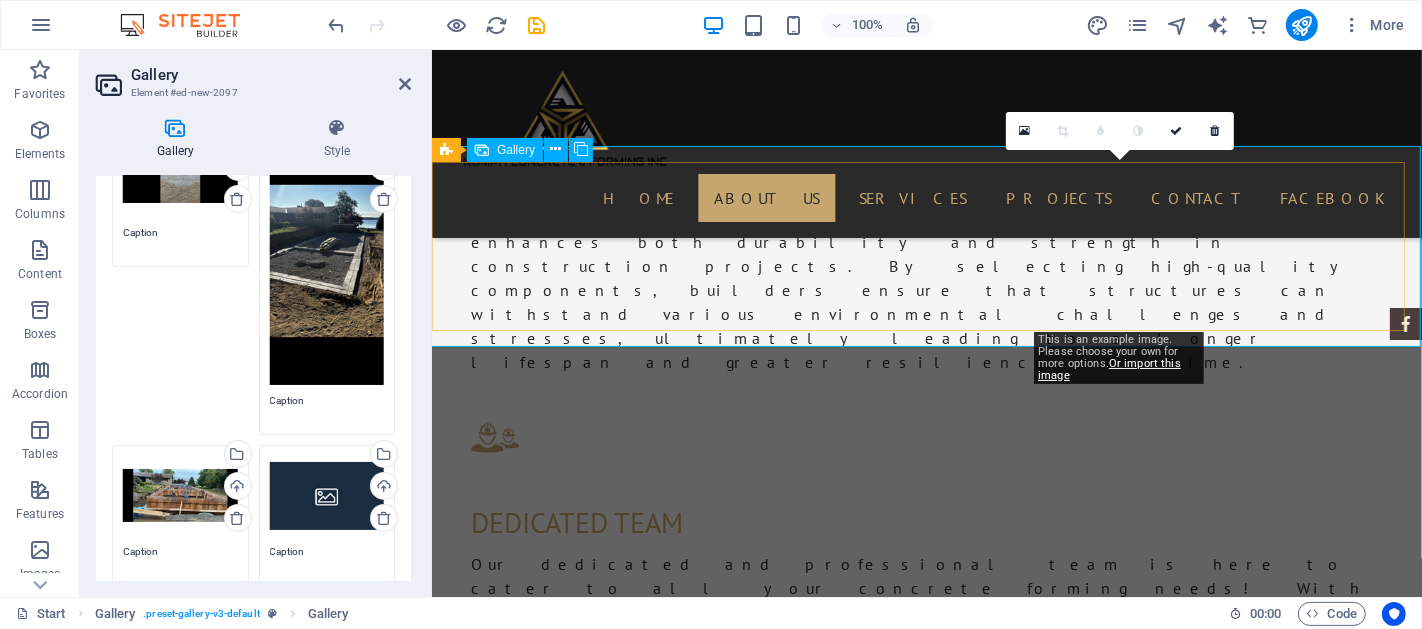 click at bounding box center [1130, 1727] 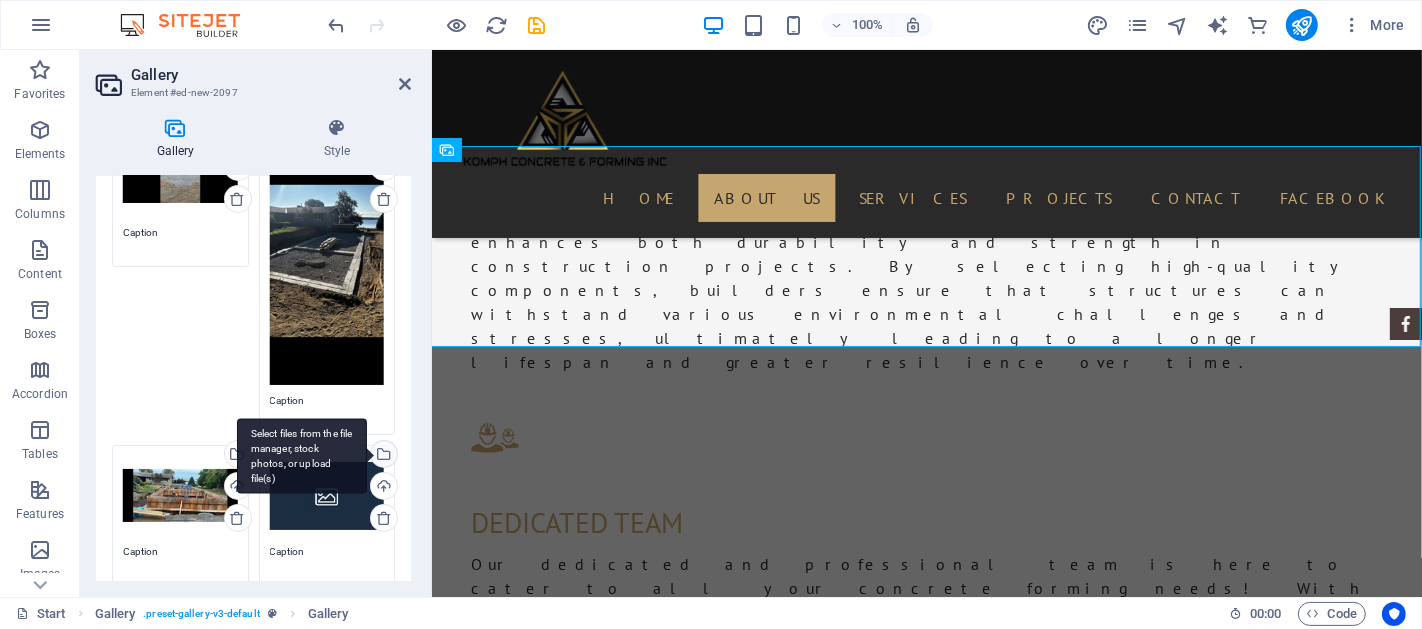 click on "Select files from the file manager, stock photos, or upload file(s)" at bounding box center [382, 456] 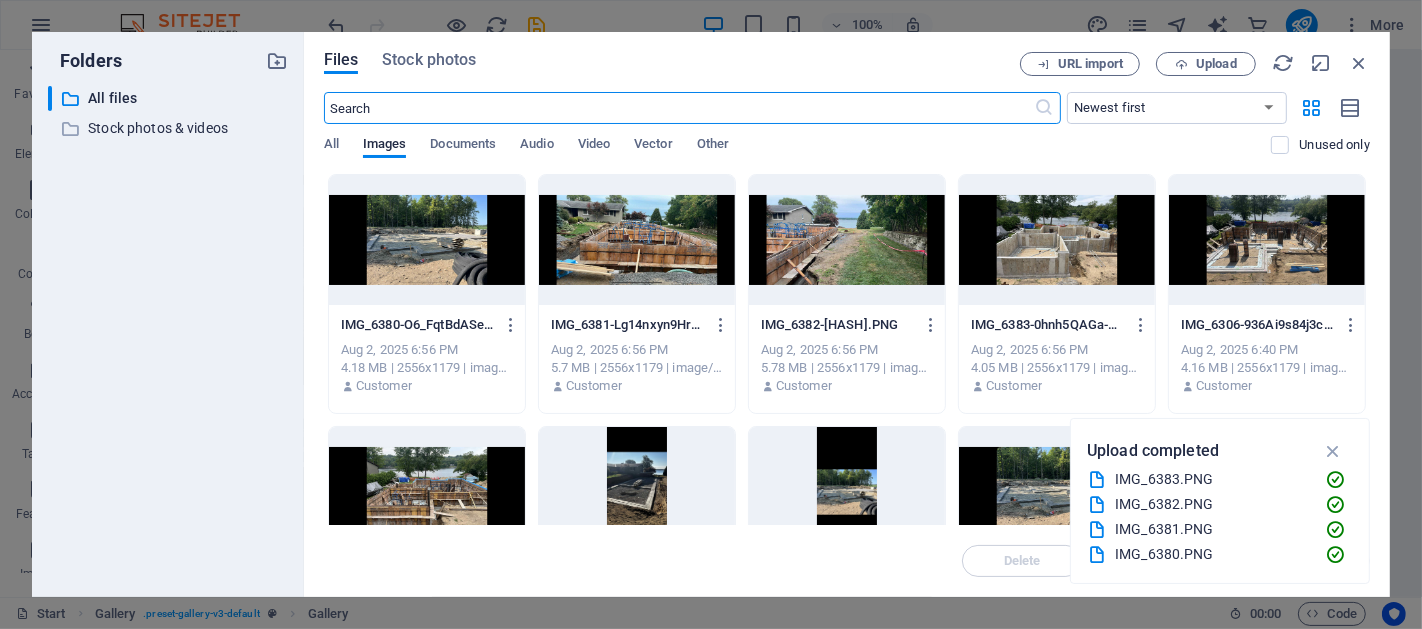 scroll, scrollTop: 2335, scrollLeft: 0, axis: vertical 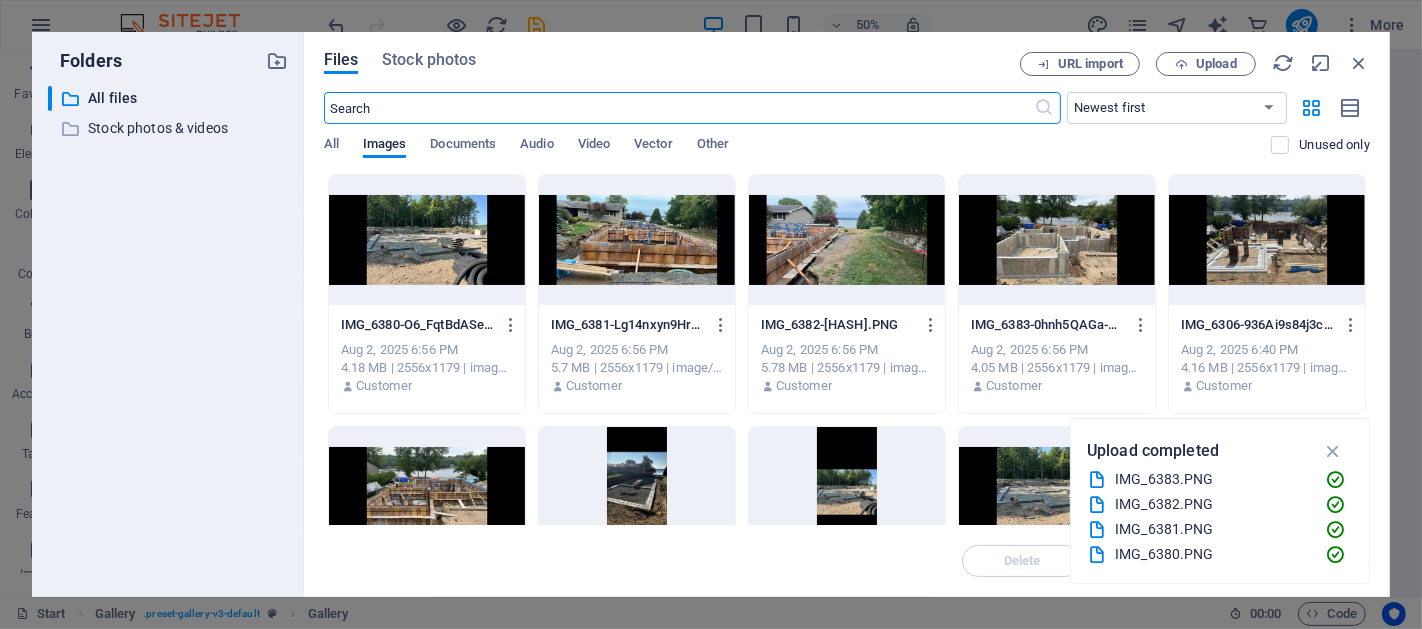 click at bounding box center [847, 240] 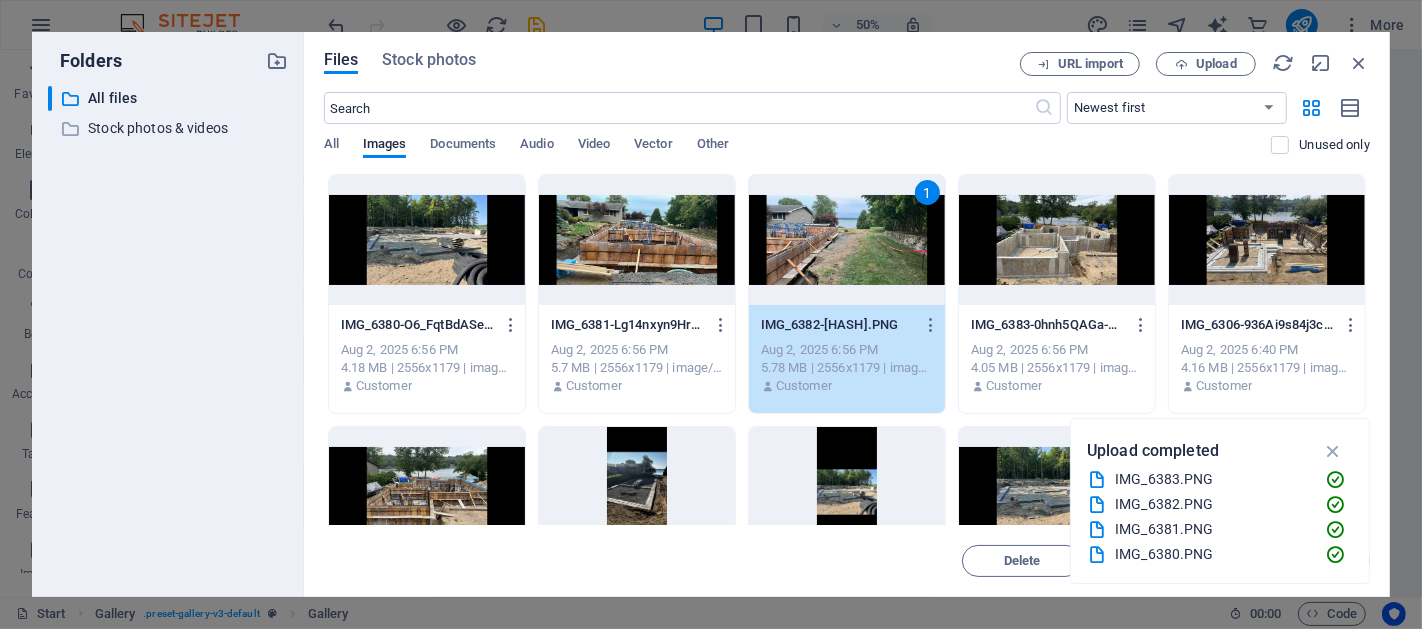 click on "1" at bounding box center (847, 240) 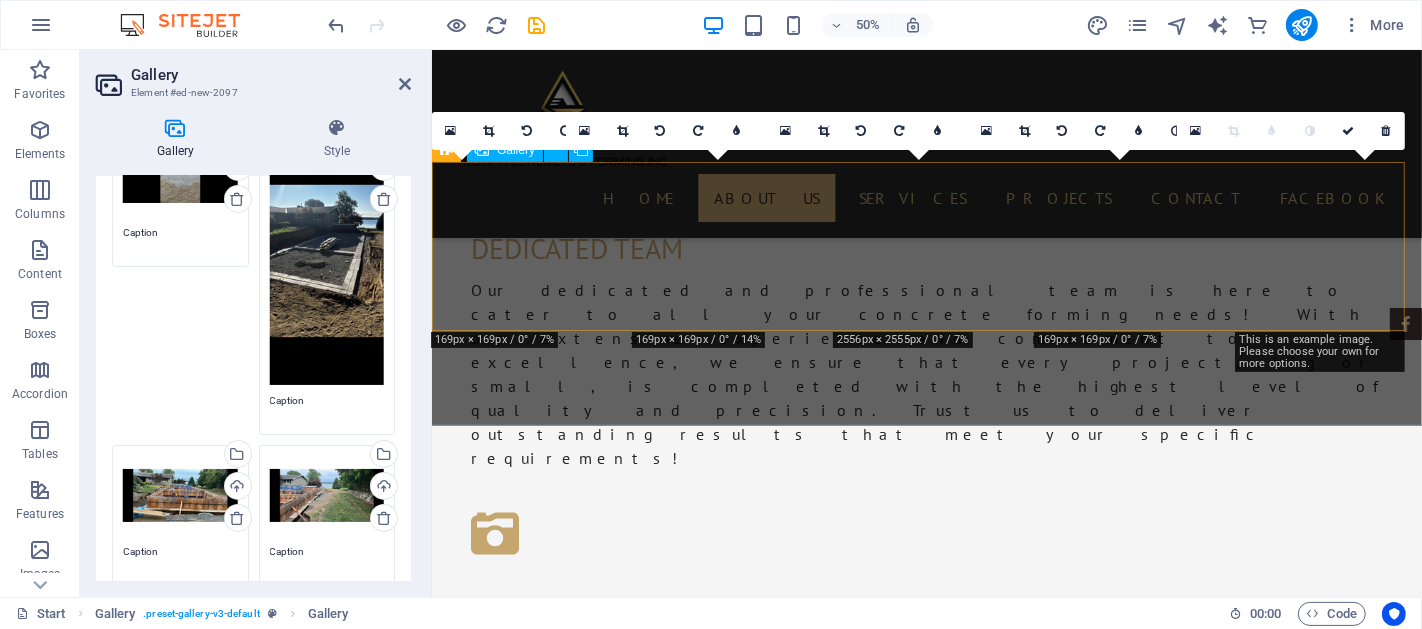scroll, scrollTop: 2061, scrollLeft: 0, axis: vertical 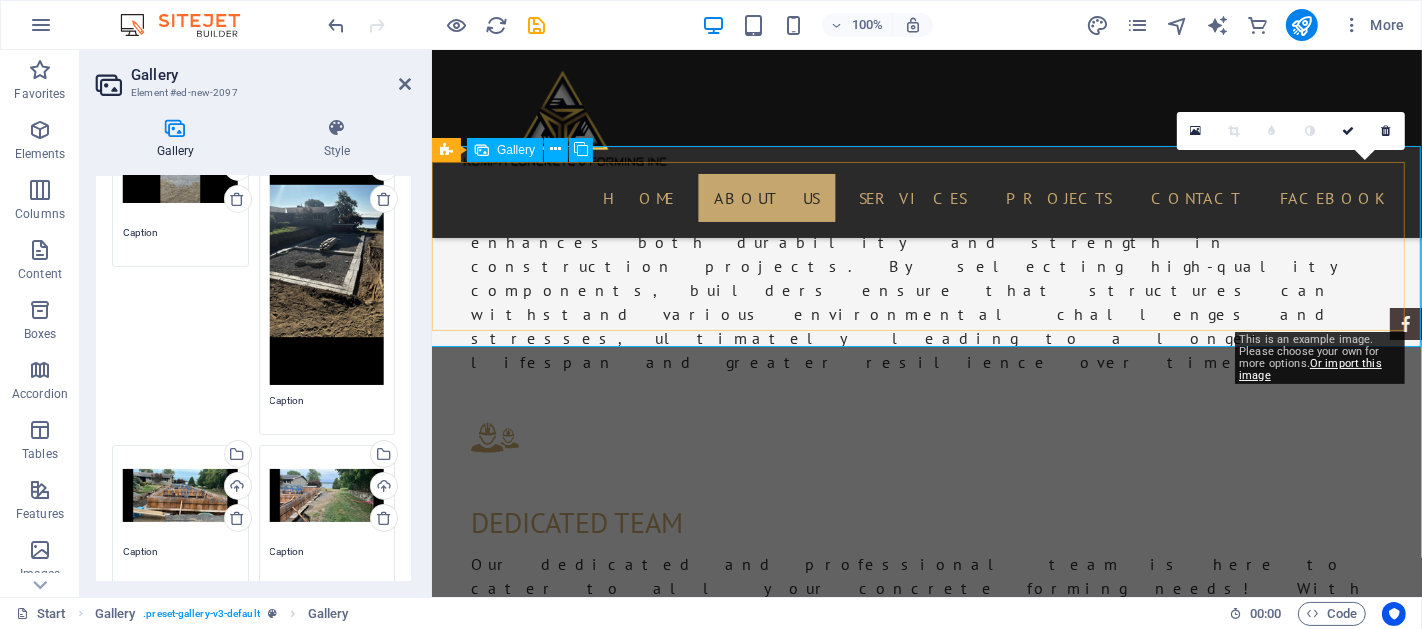 click at bounding box center (1335, 1727) 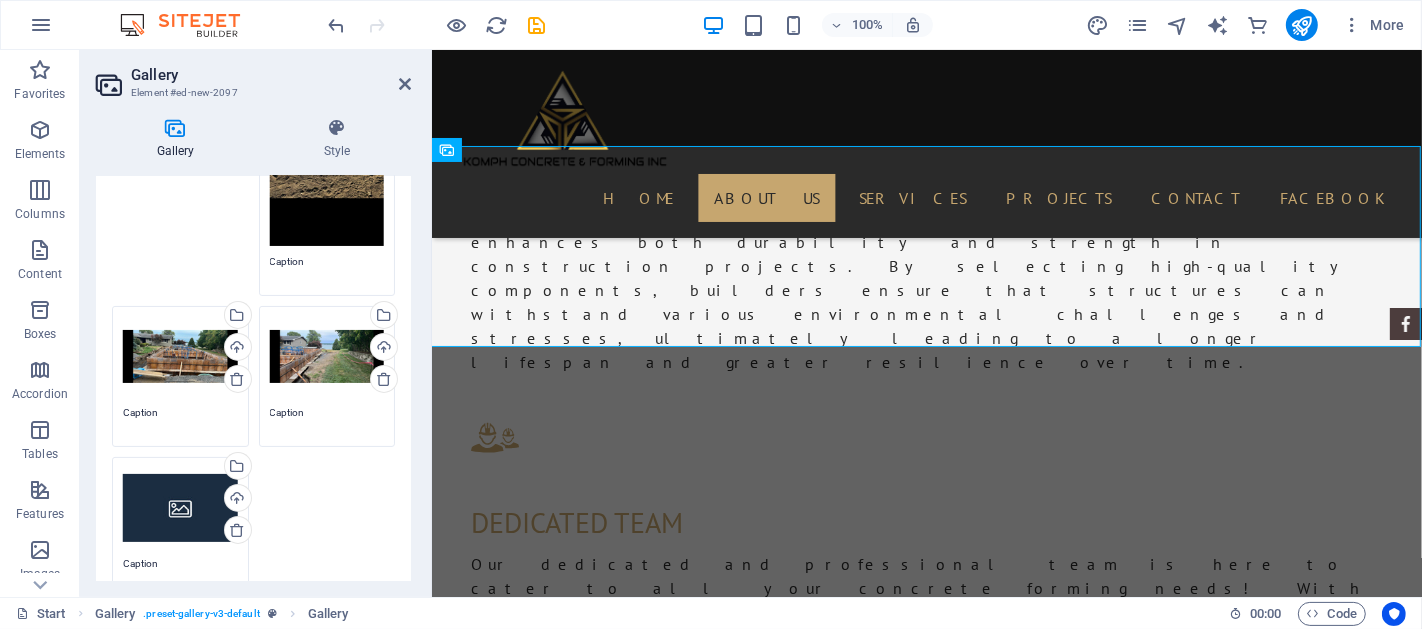 scroll, scrollTop: 370, scrollLeft: 0, axis: vertical 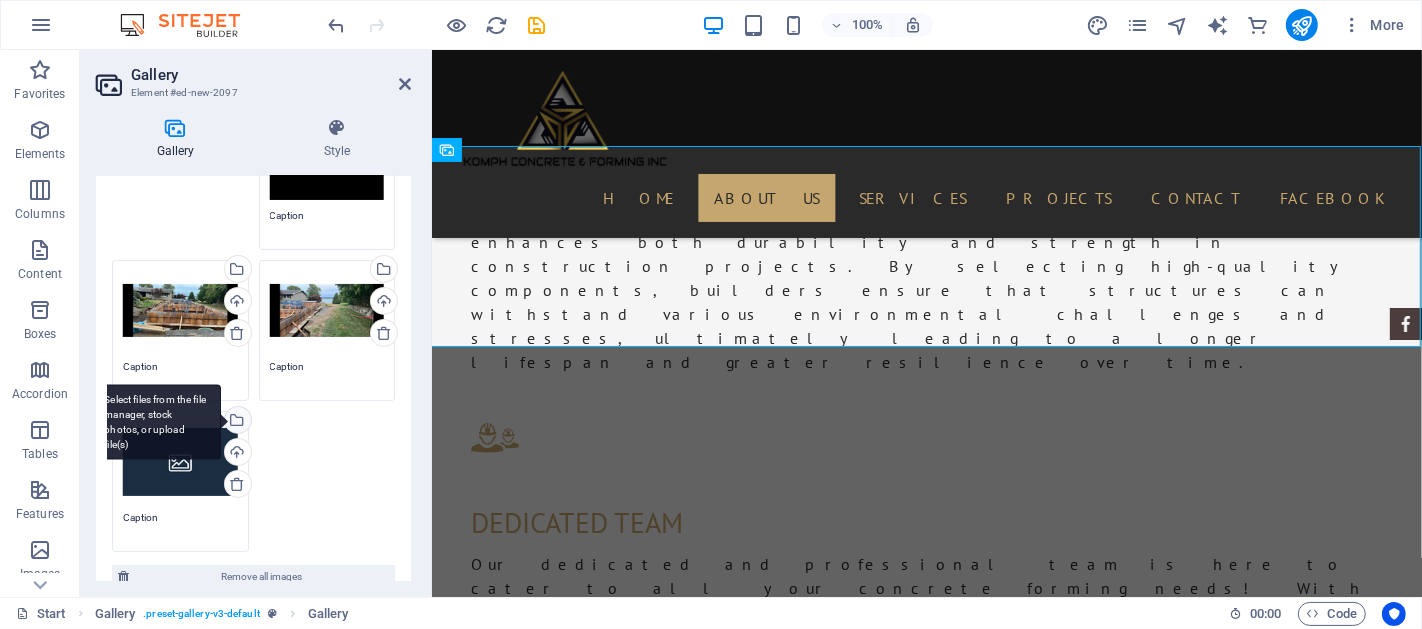 click on "Select files from the file manager, stock photos, or upload file(s)" at bounding box center [236, 422] 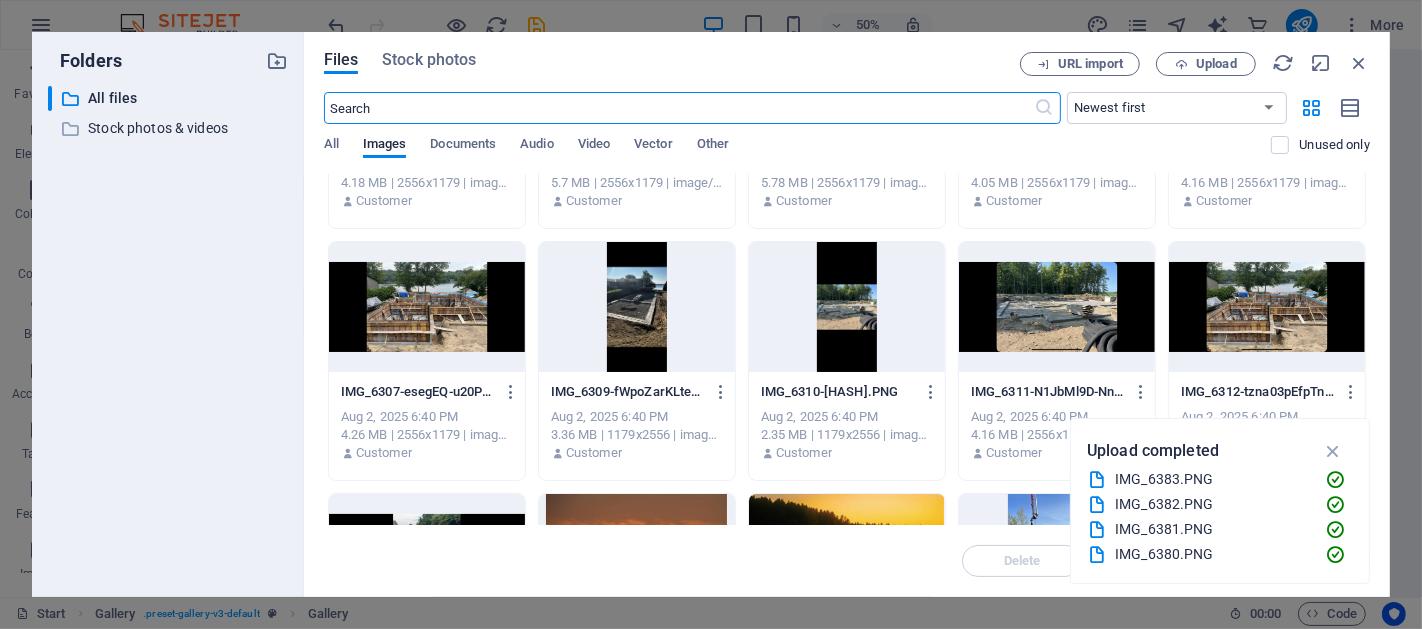 scroll, scrollTop: 0, scrollLeft: 0, axis: both 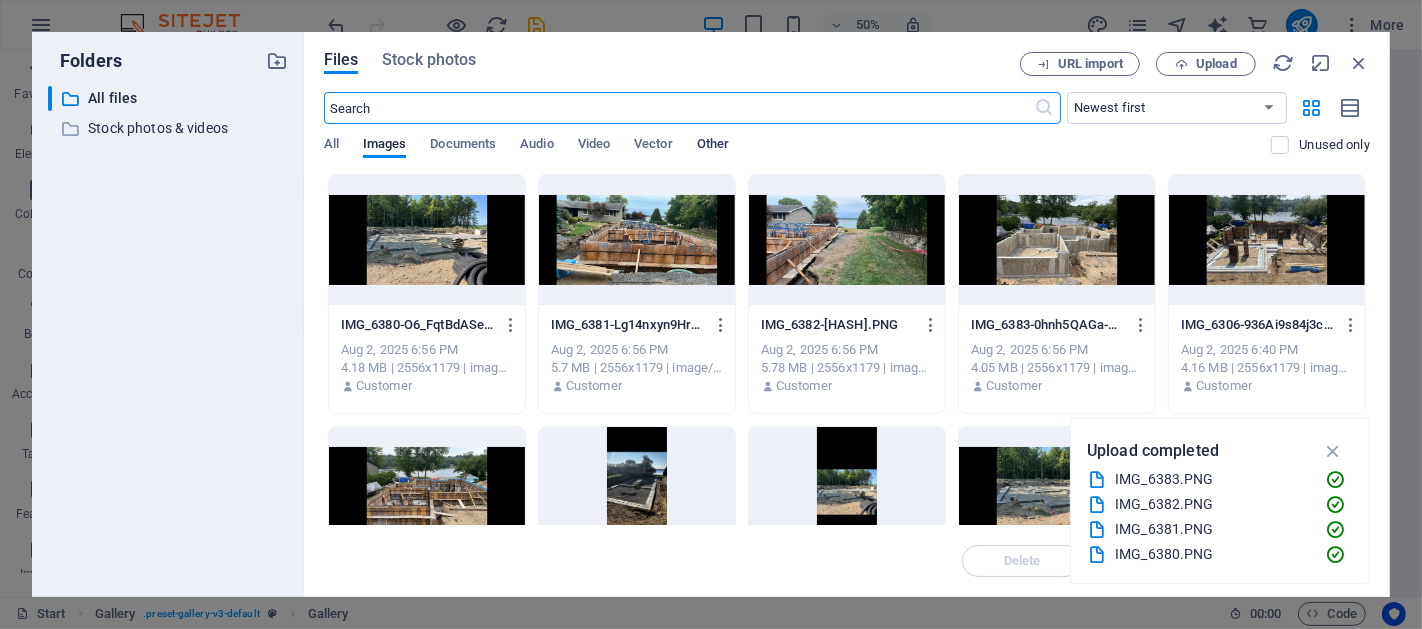 click on "Other" at bounding box center [713, 146] 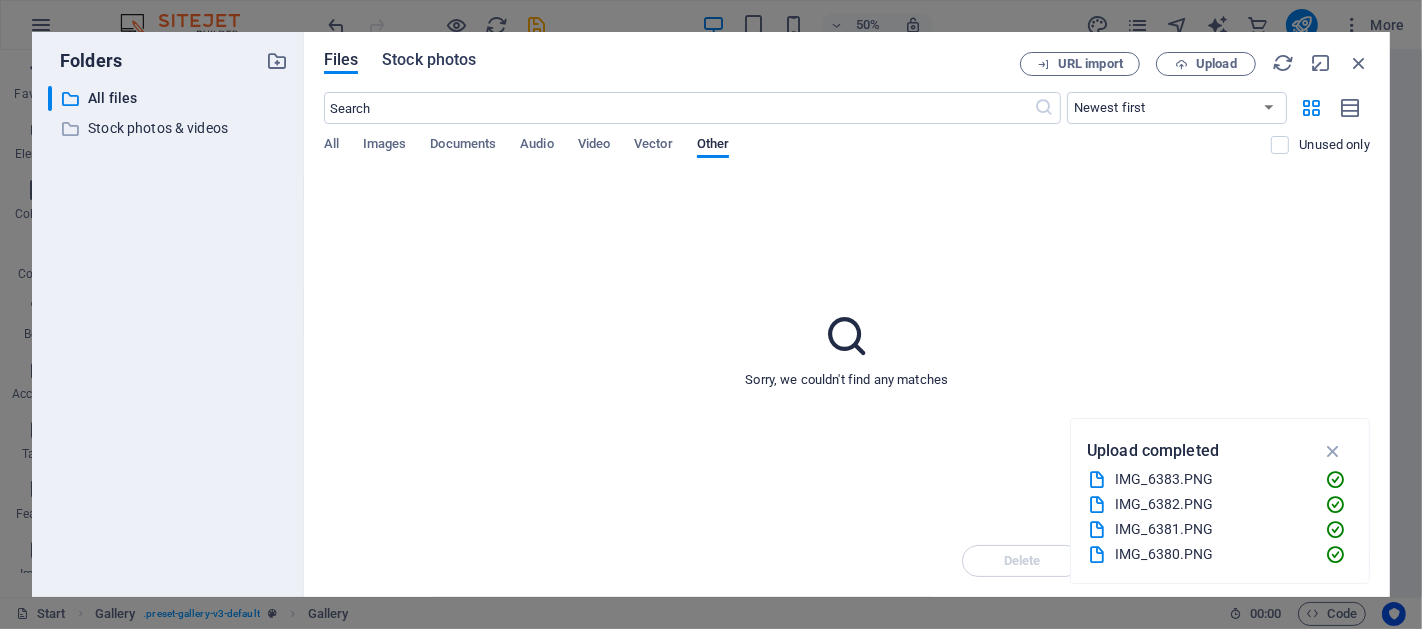 click on "Stock photos" at bounding box center [429, 60] 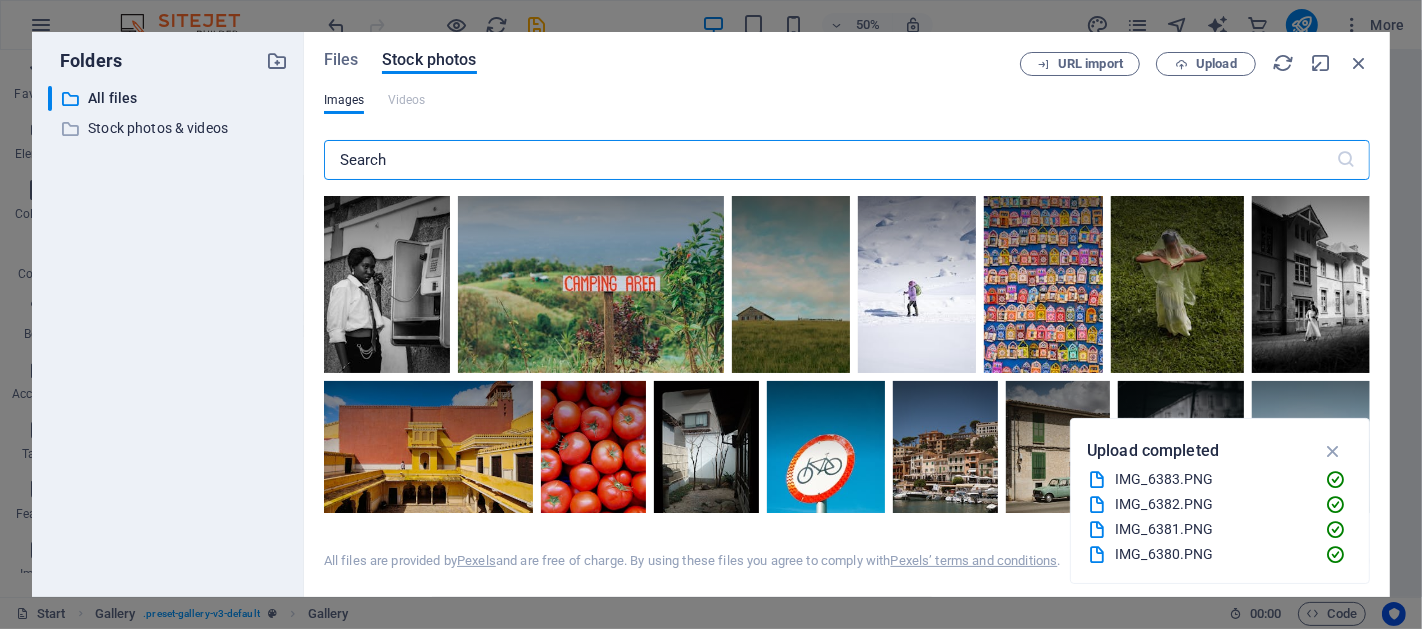 drag, startPoint x: 421, startPoint y: 161, endPoint x: 405, endPoint y: 165, distance: 16.492422 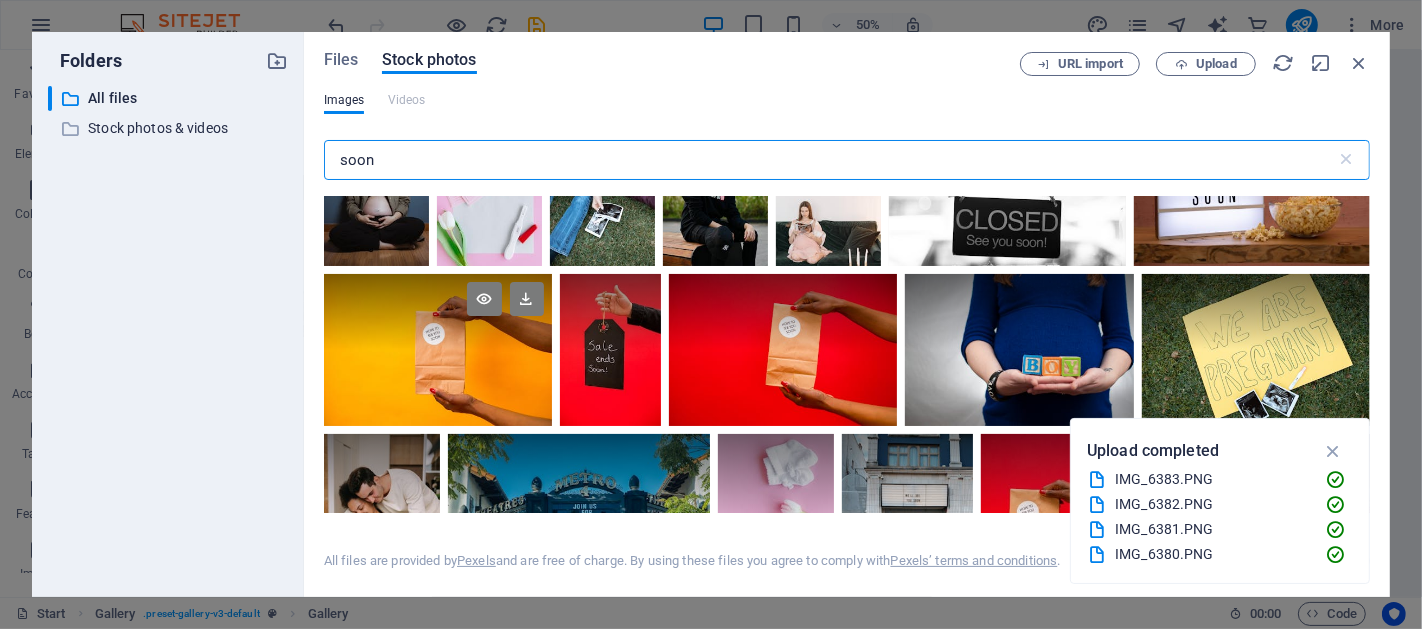 scroll, scrollTop: 925, scrollLeft: 0, axis: vertical 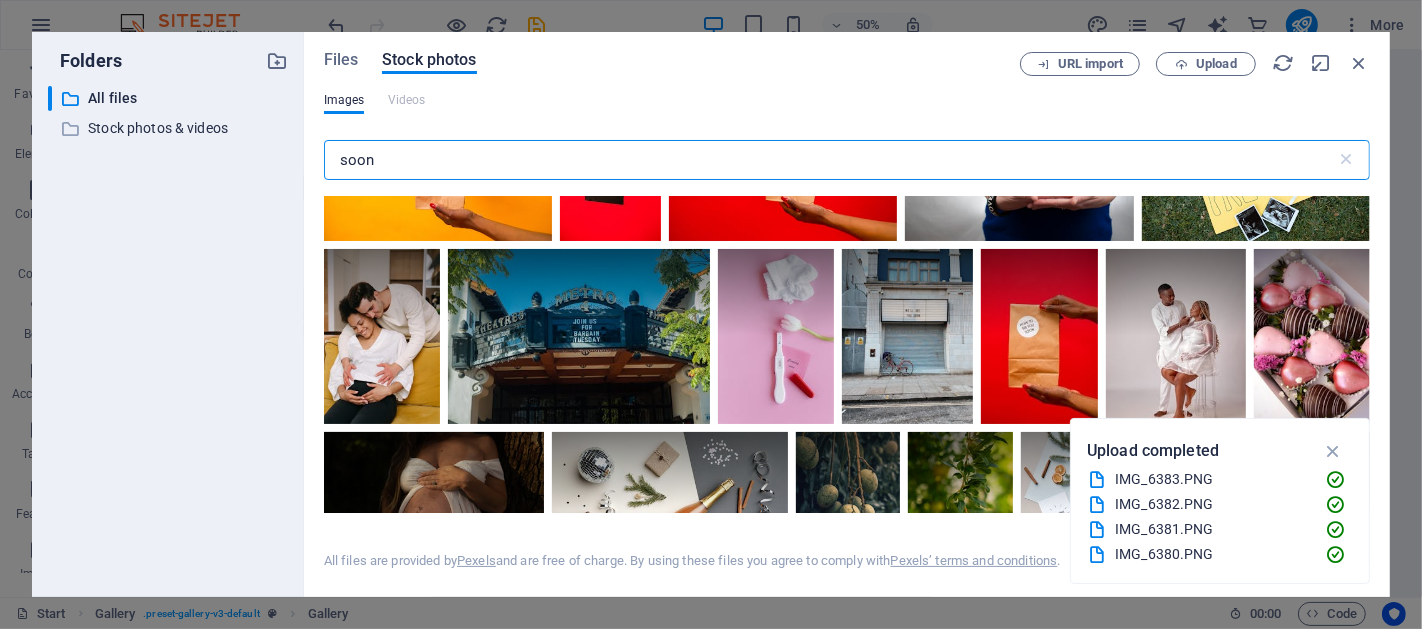 drag, startPoint x: 401, startPoint y: 161, endPoint x: 258, endPoint y: 150, distance: 143.42245 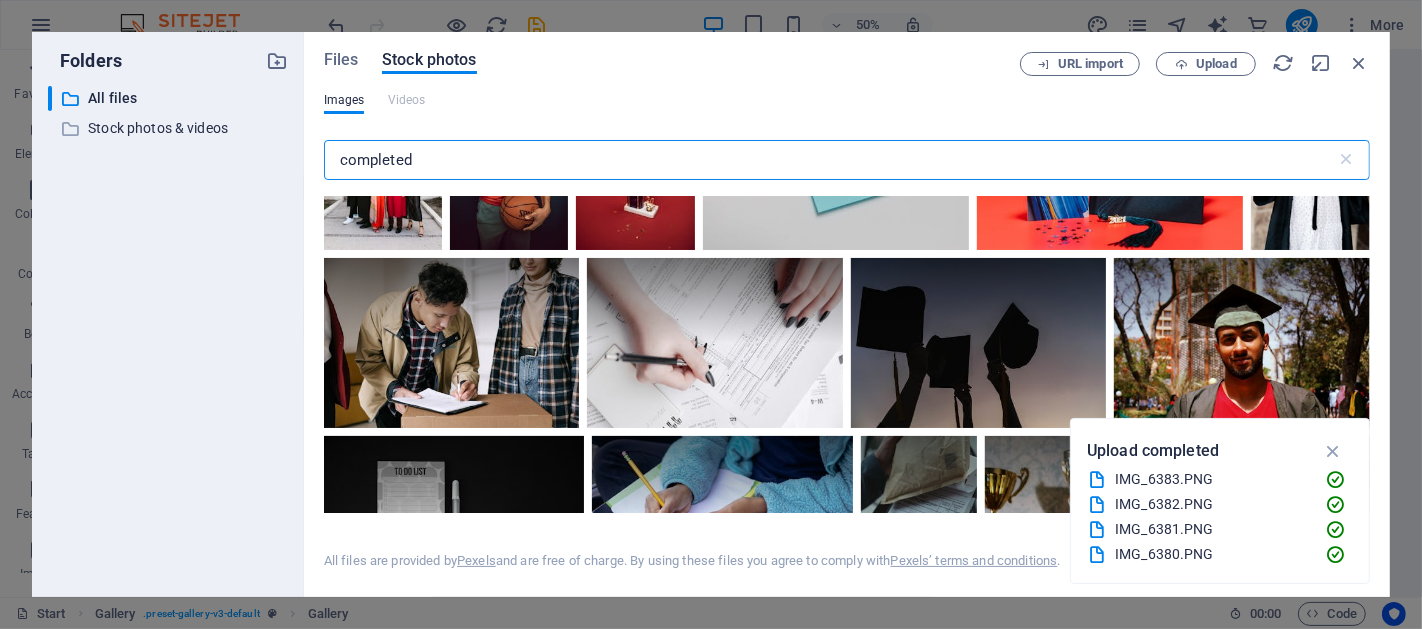 scroll, scrollTop: 3703, scrollLeft: 0, axis: vertical 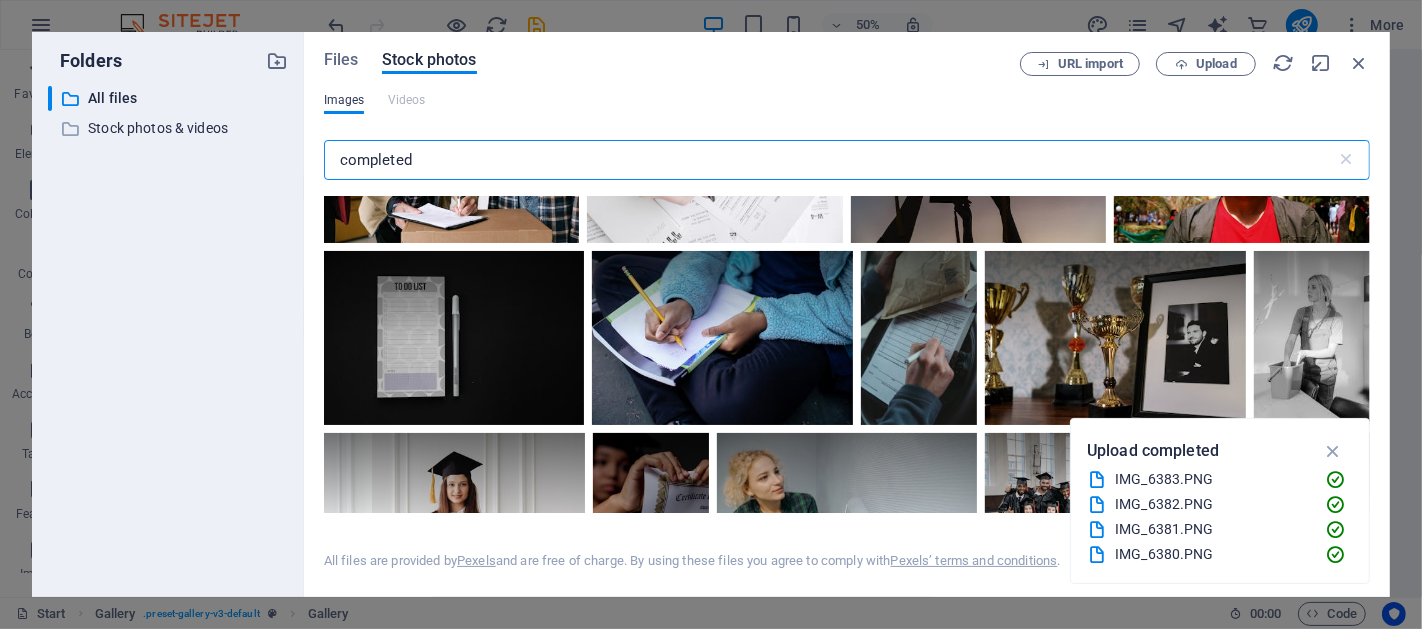 type on "completed" 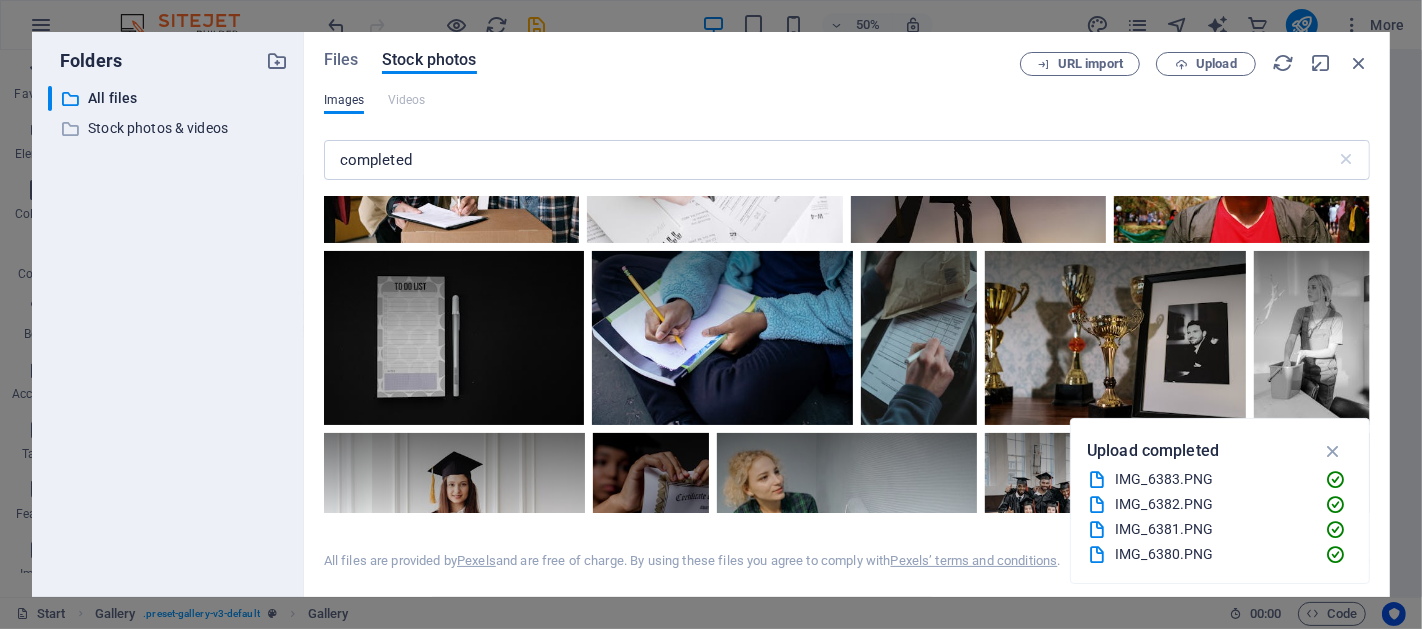 click on "Images" at bounding box center (344, 100) 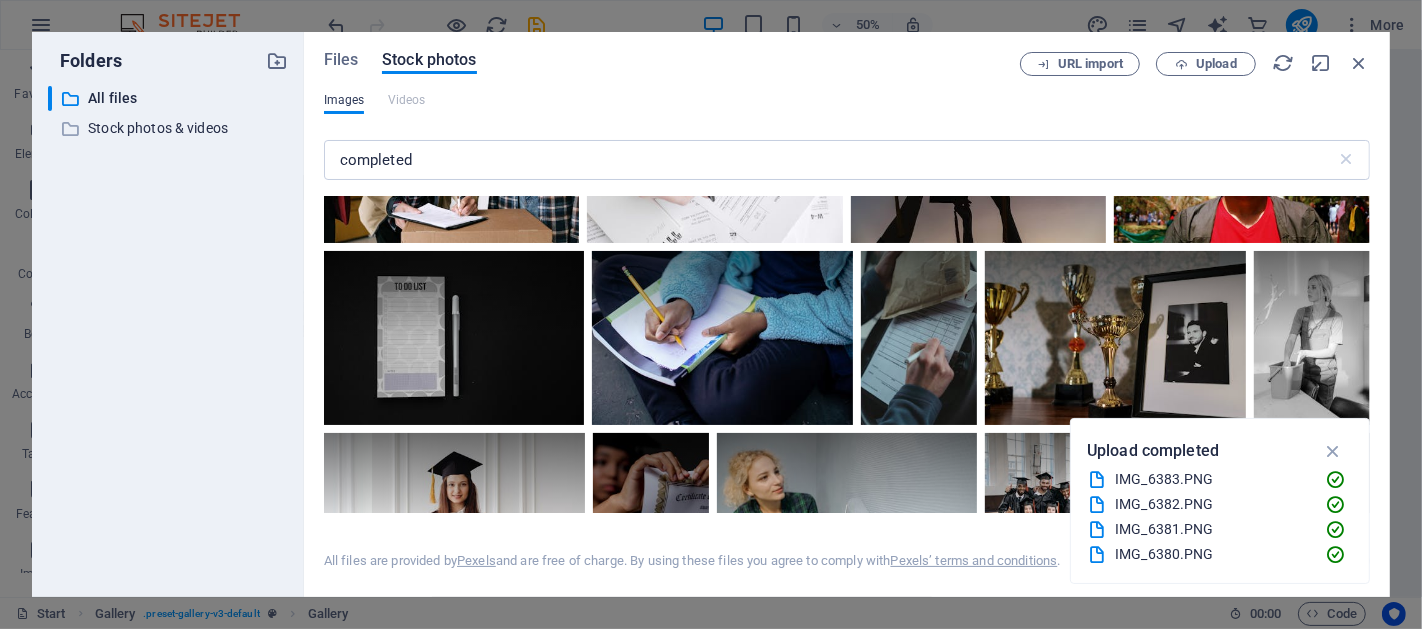 click on "Images" at bounding box center [344, 100] 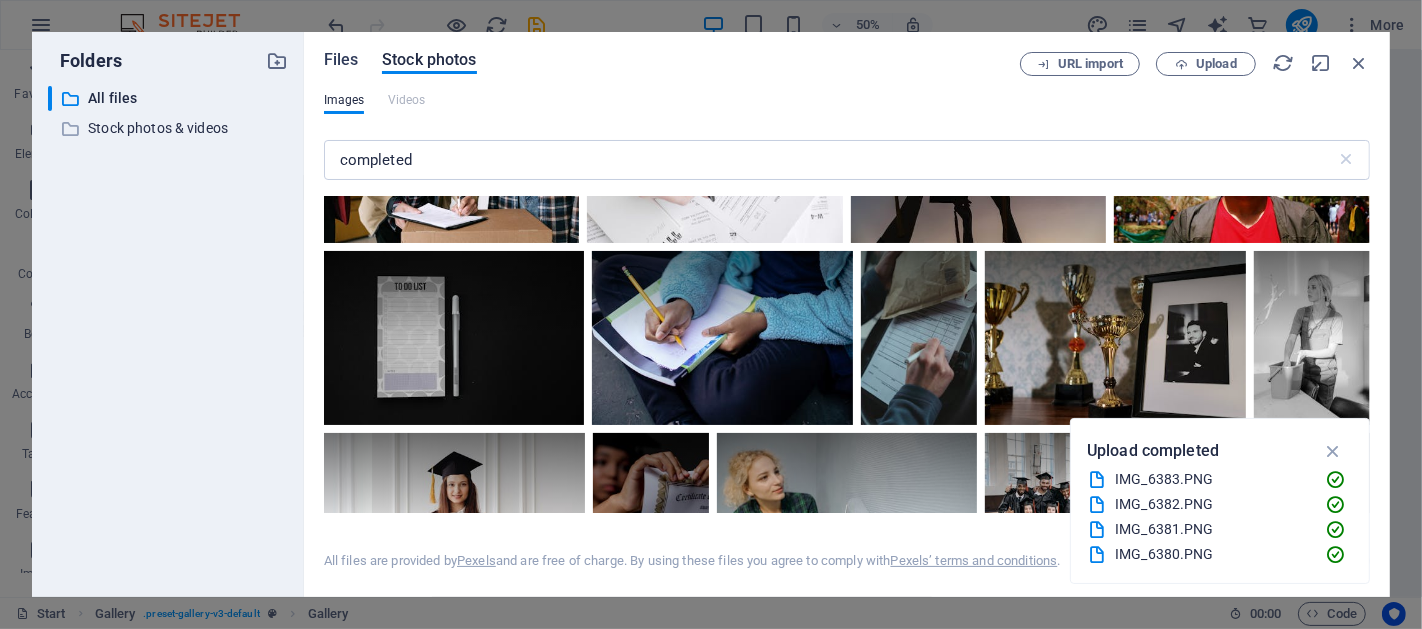 click on "Files" at bounding box center (341, 60) 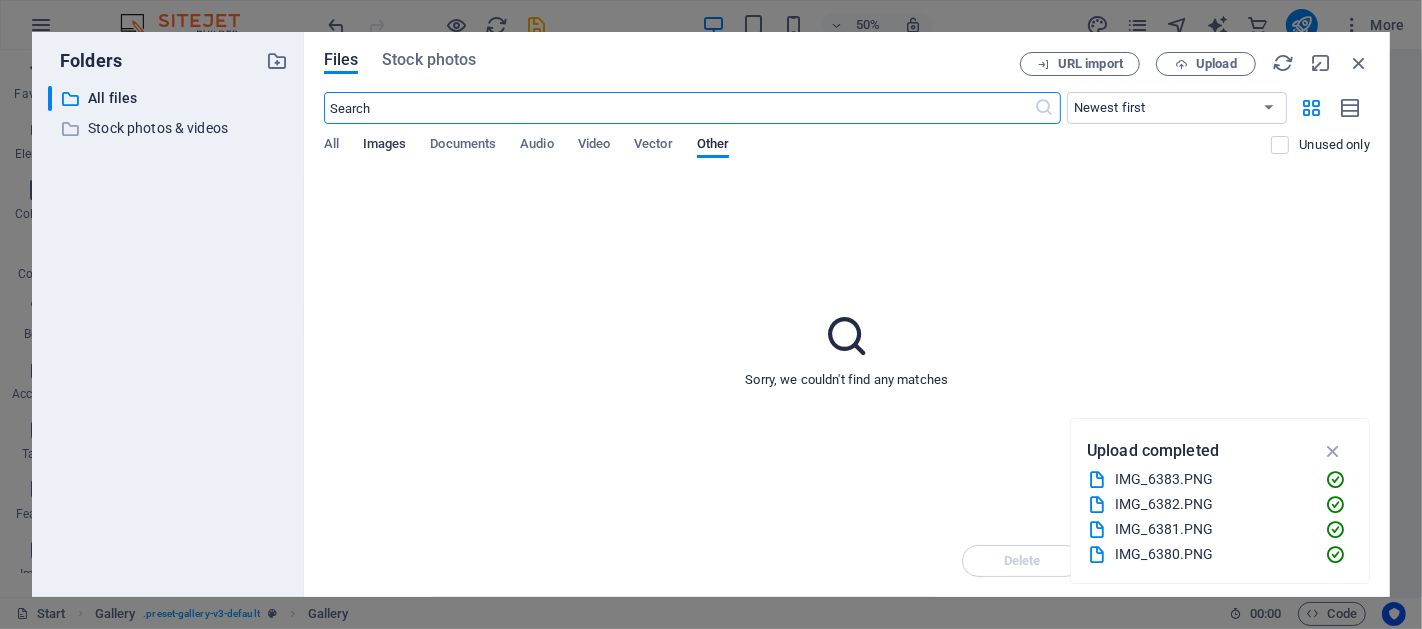 click on "Images" at bounding box center [385, 146] 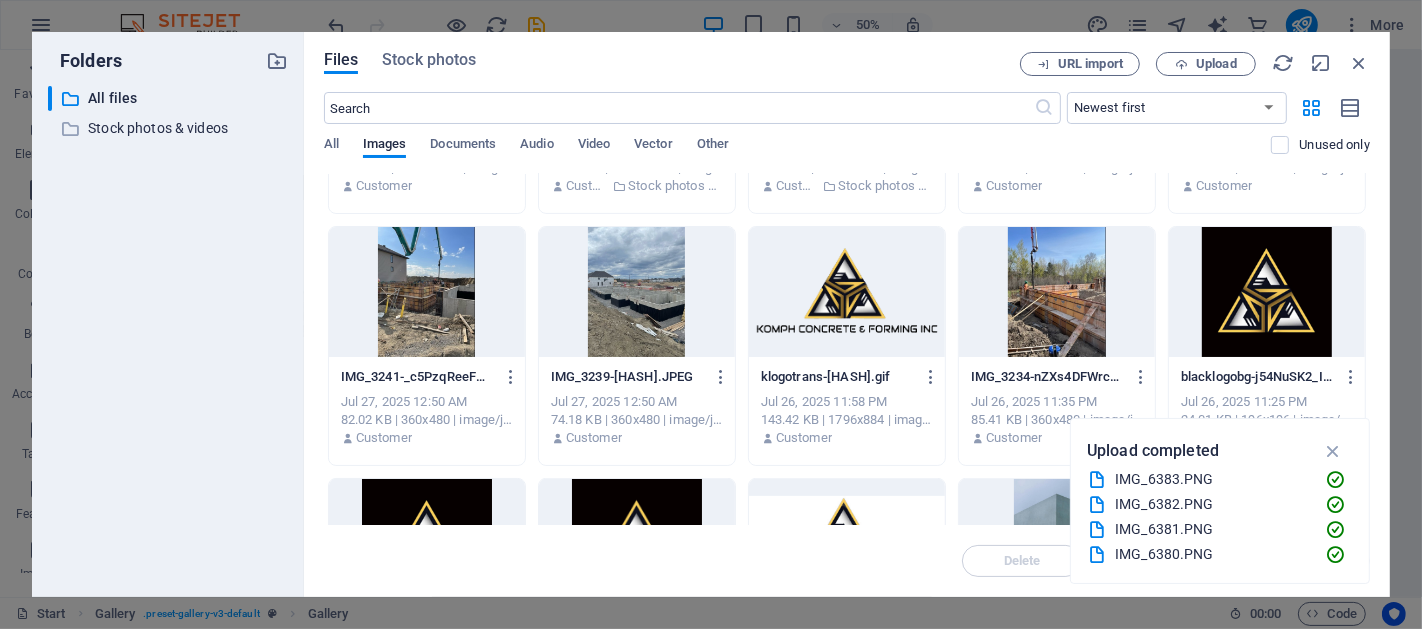 scroll, scrollTop: 740, scrollLeft: 0, axis: vertical 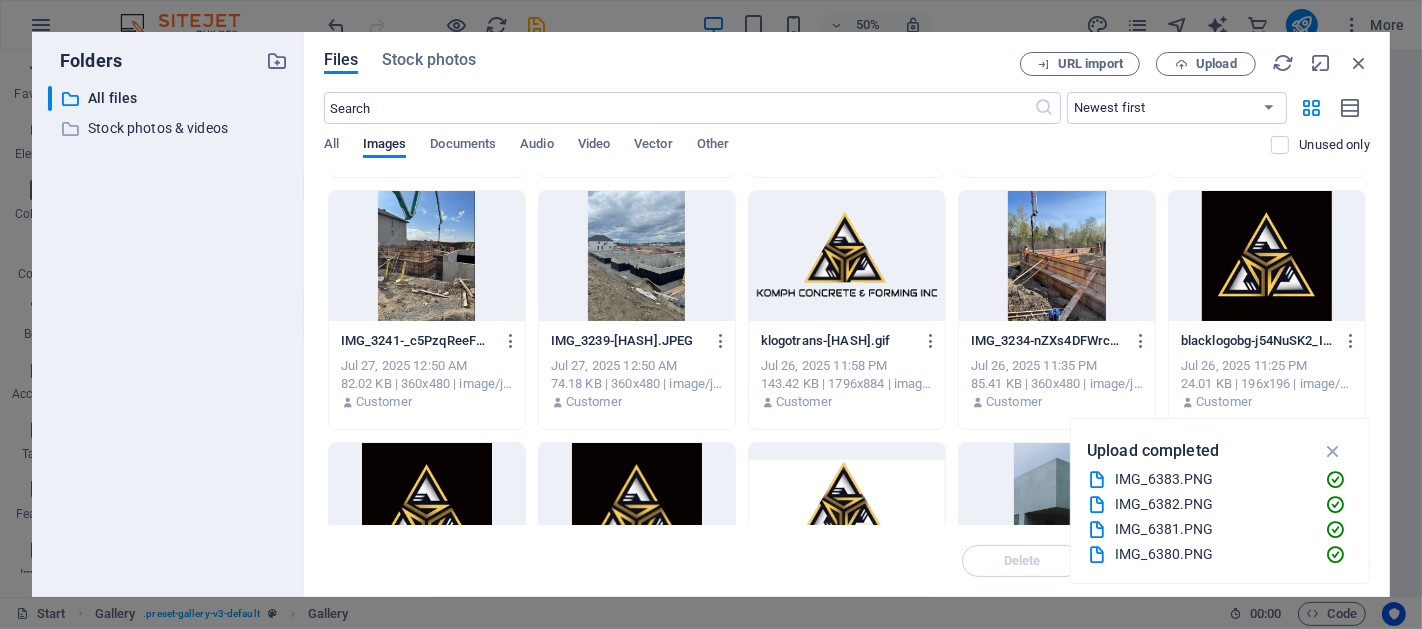 click at bounding box center (847, 256) 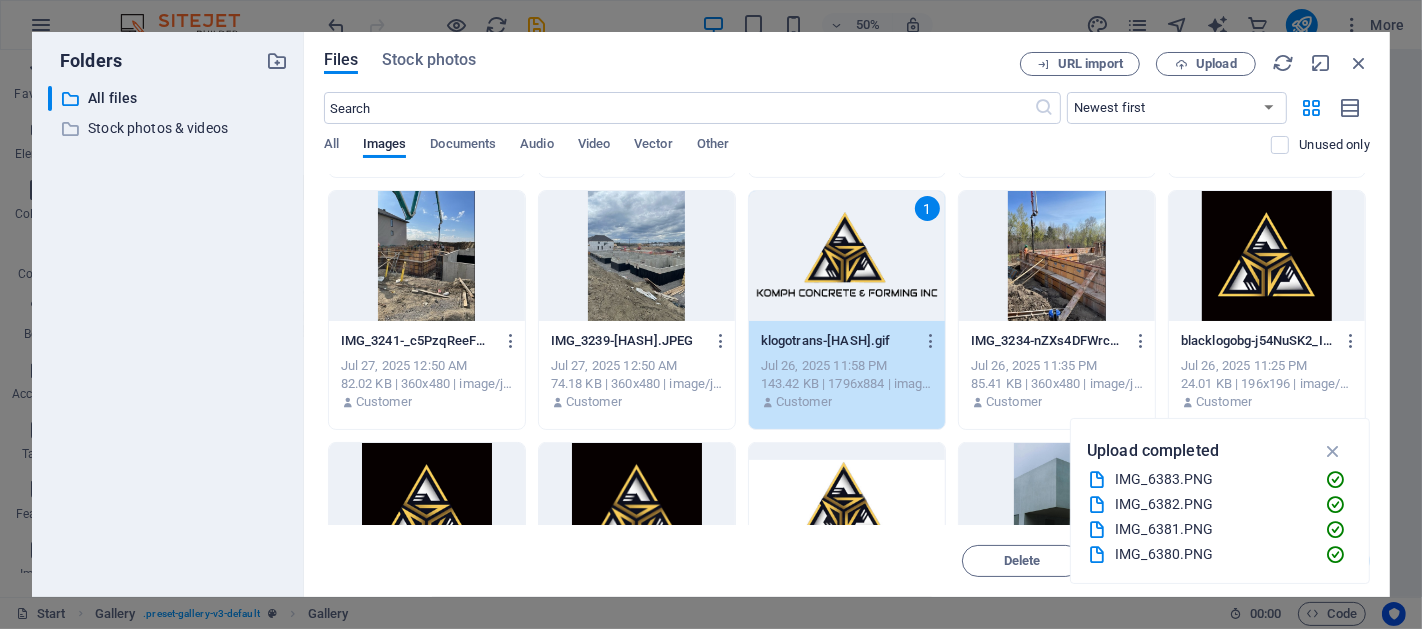 click on "1" at bounding box center [847, 256] 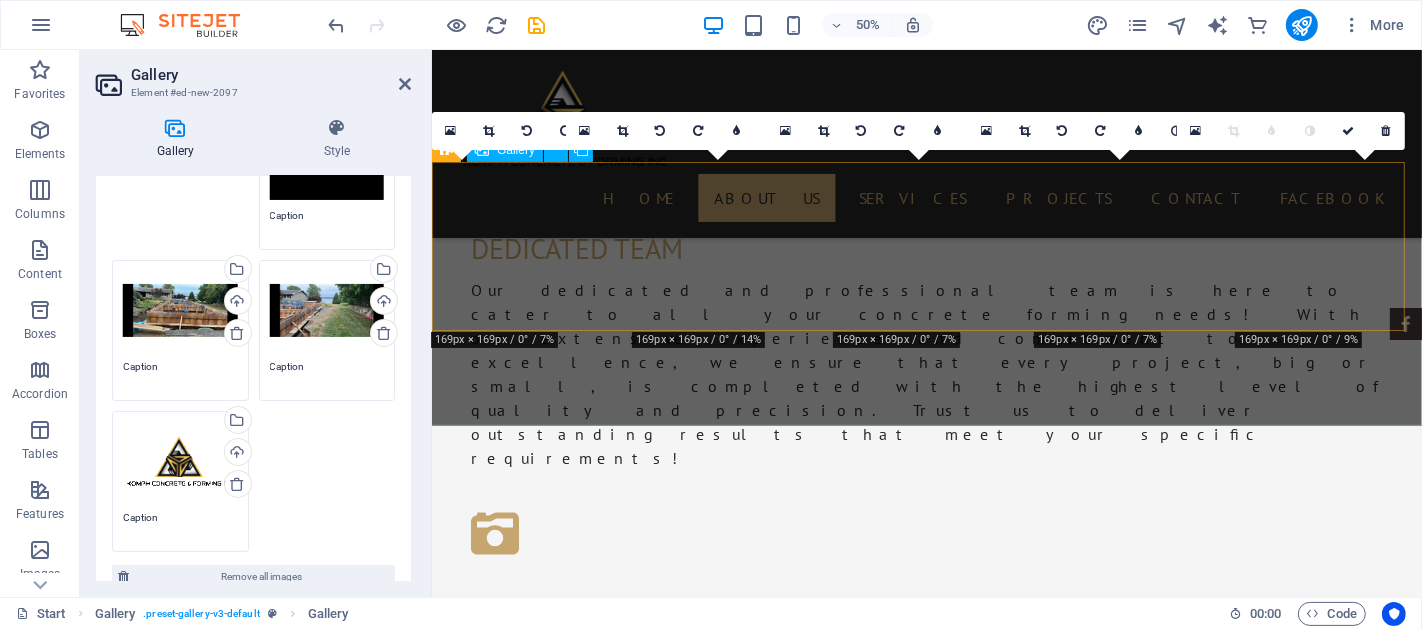 scroll, scrollTop: 2061, scrollLeft: 0, axis: vertical 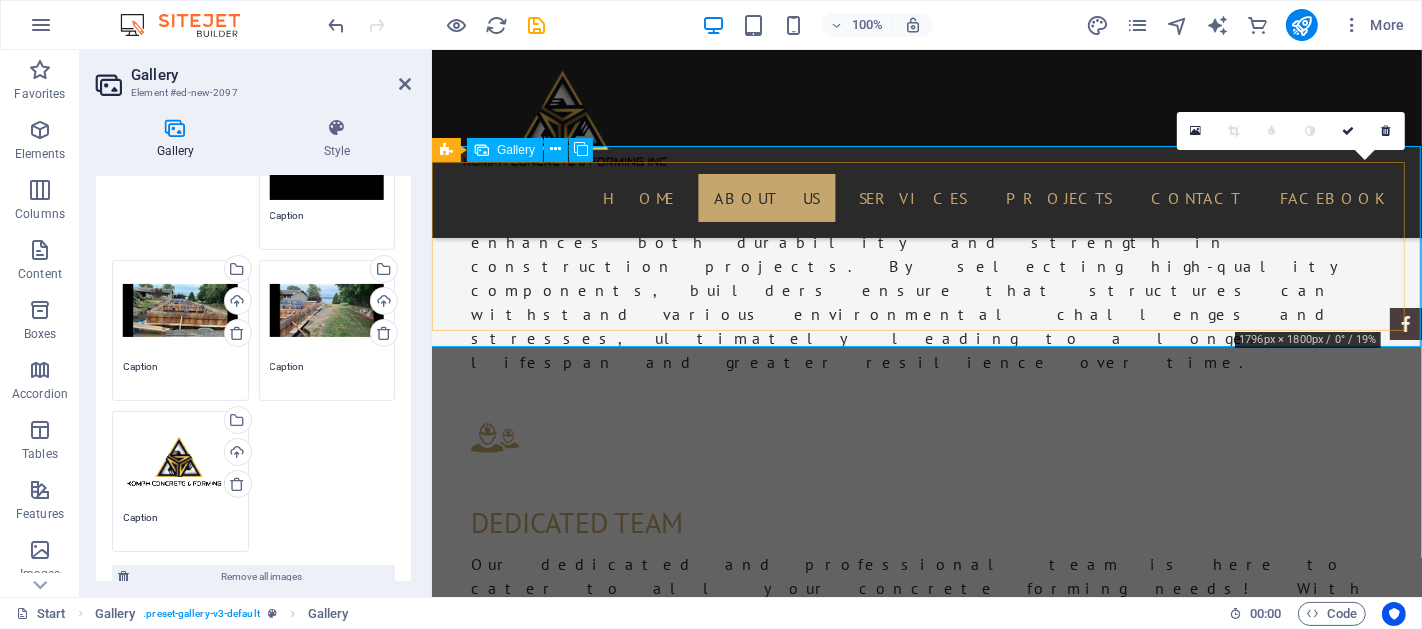 click at bounding box center (1335, 1727) 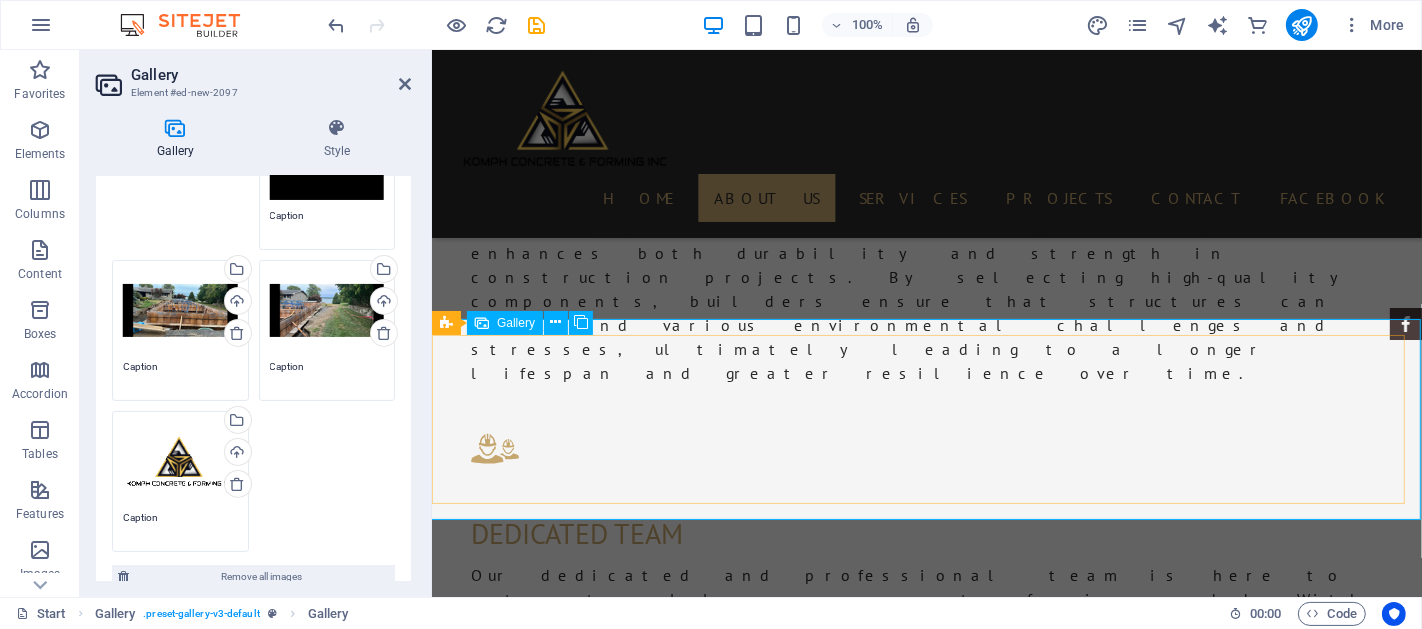 scroll, scrollTop: 1851, scrollLeft: 0, axis: vertical 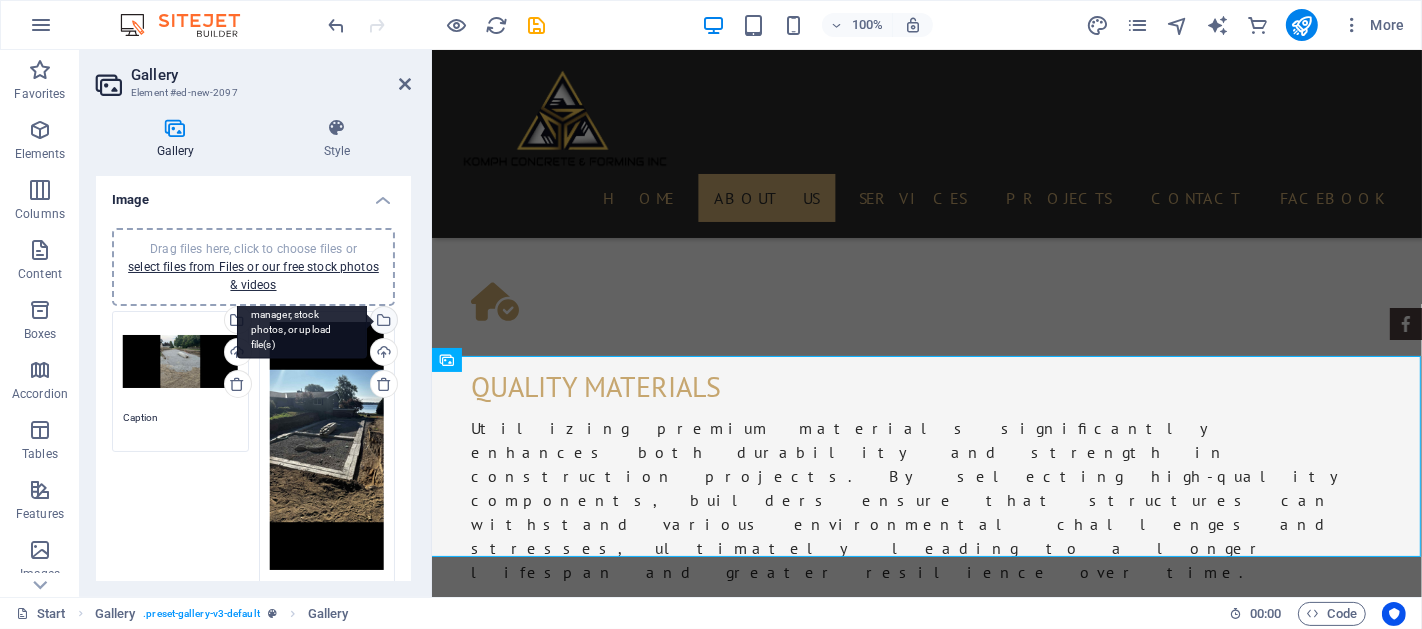 click on "Select files from the file manager, stock photos, or upload file(s)" at bounding box center [382, 322] 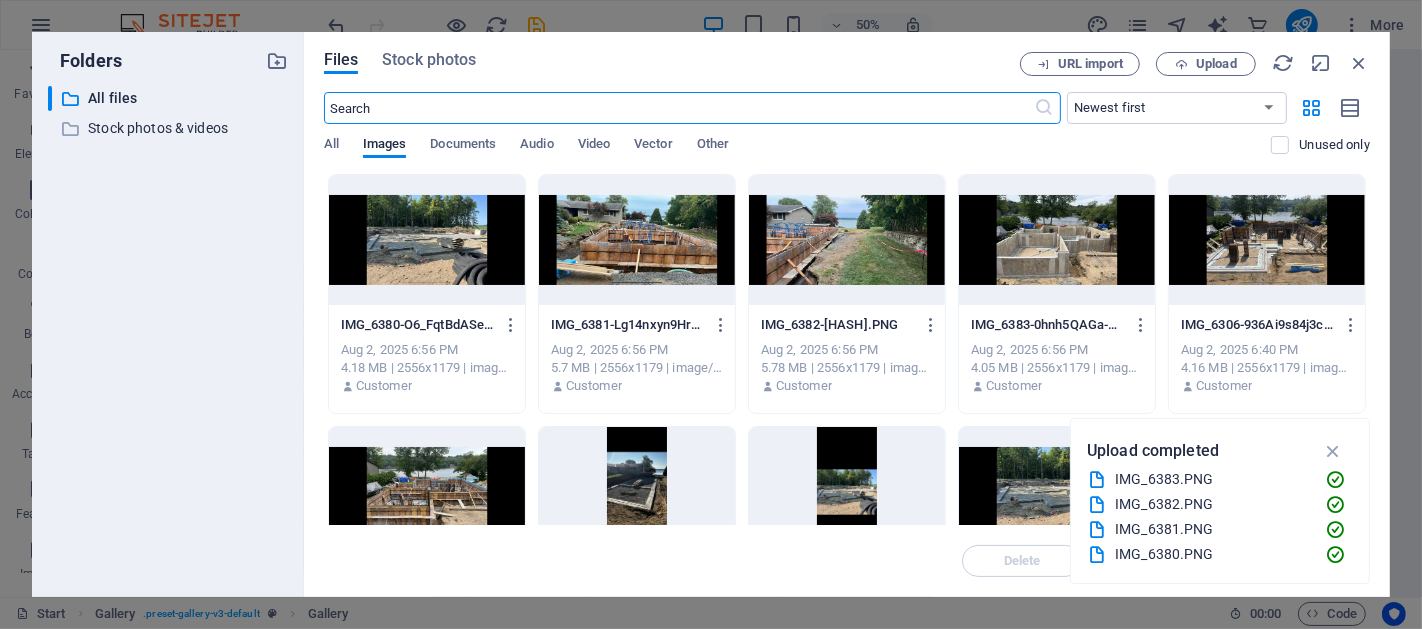 scroll, scrollTop: 2125, scrollLeft: 0, axis: vertical 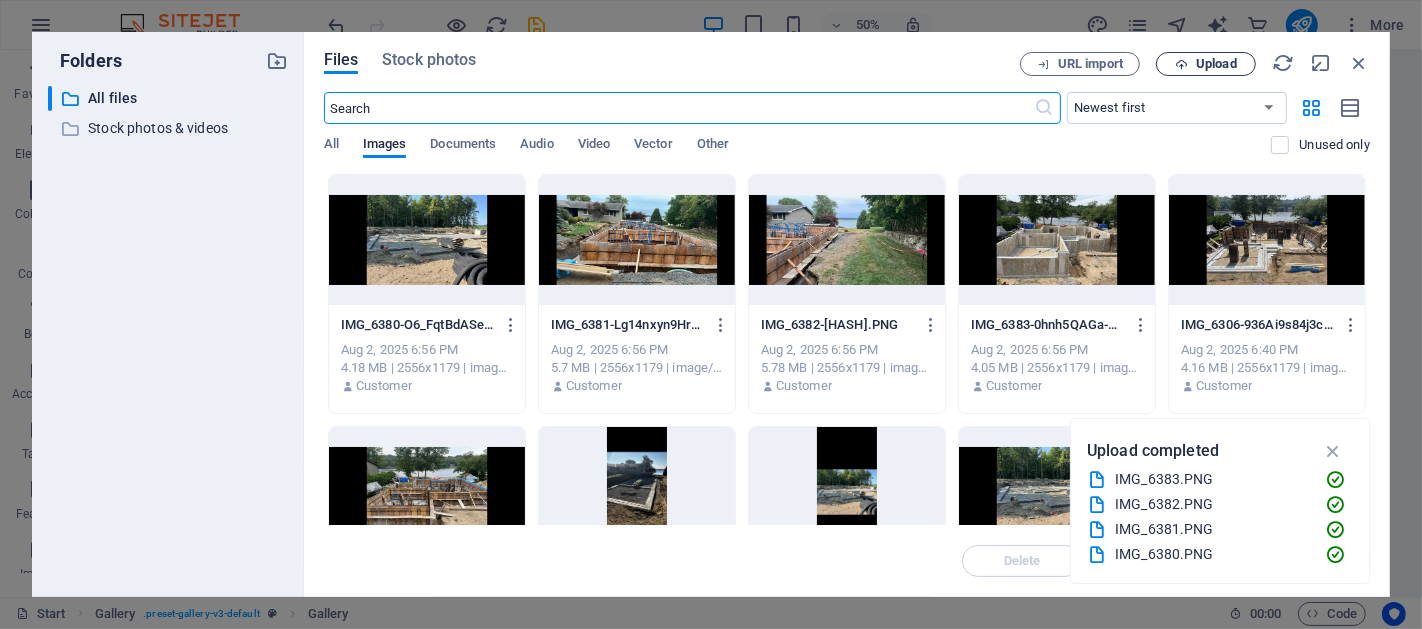 click on "Upload" at bounding box center [1216, 64] 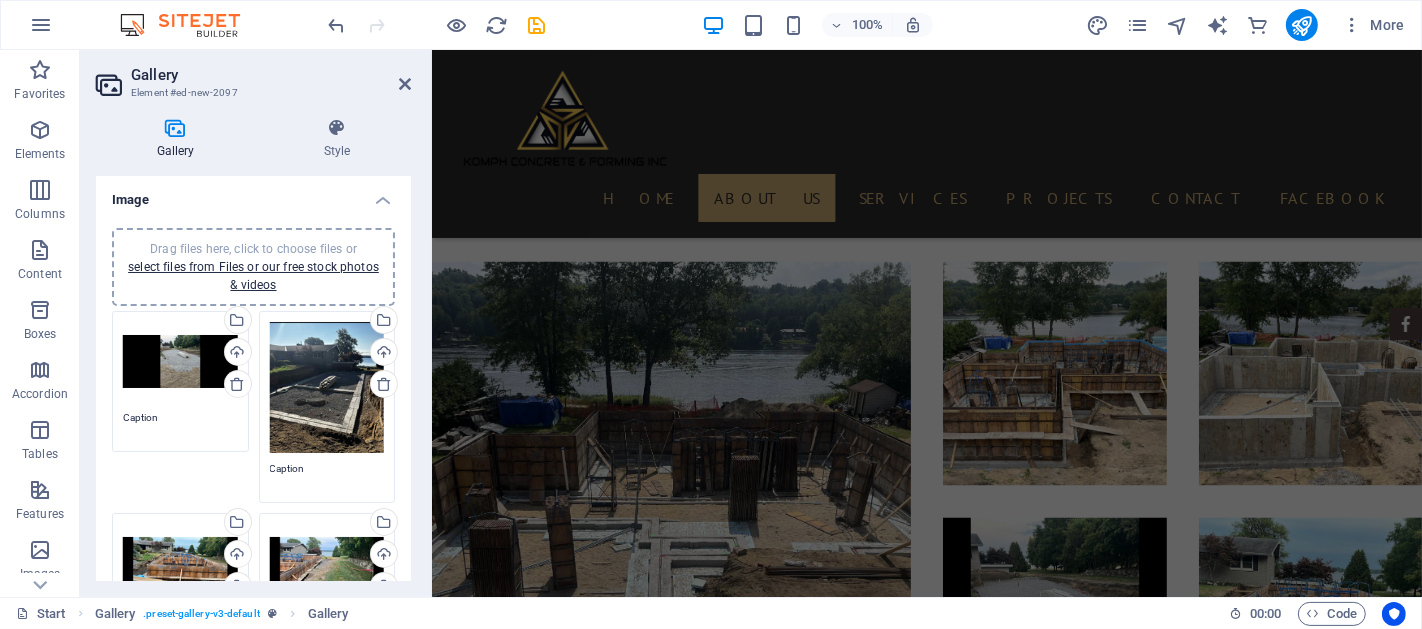 scroll, scrollTop: 2962, scrollLeft: 0, axis: vertical 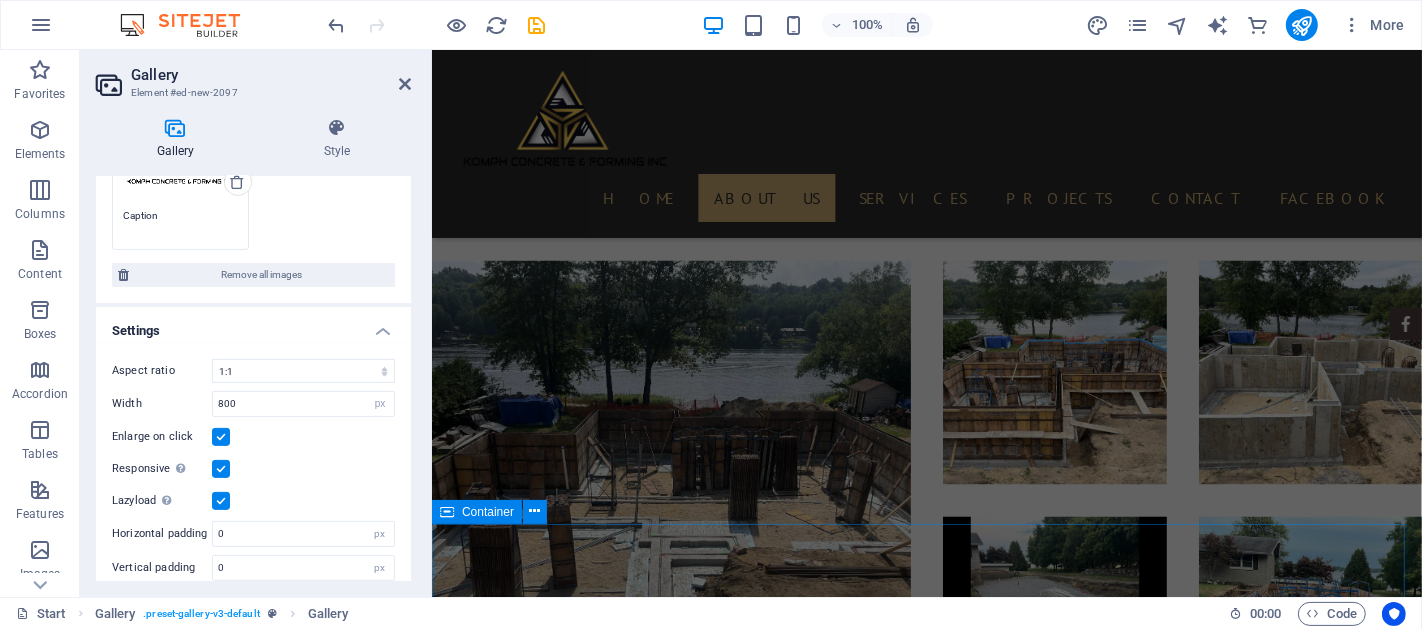 click on "Drop content here or  Add elements  Paste clipboard" at bounding box center (926, 2241) 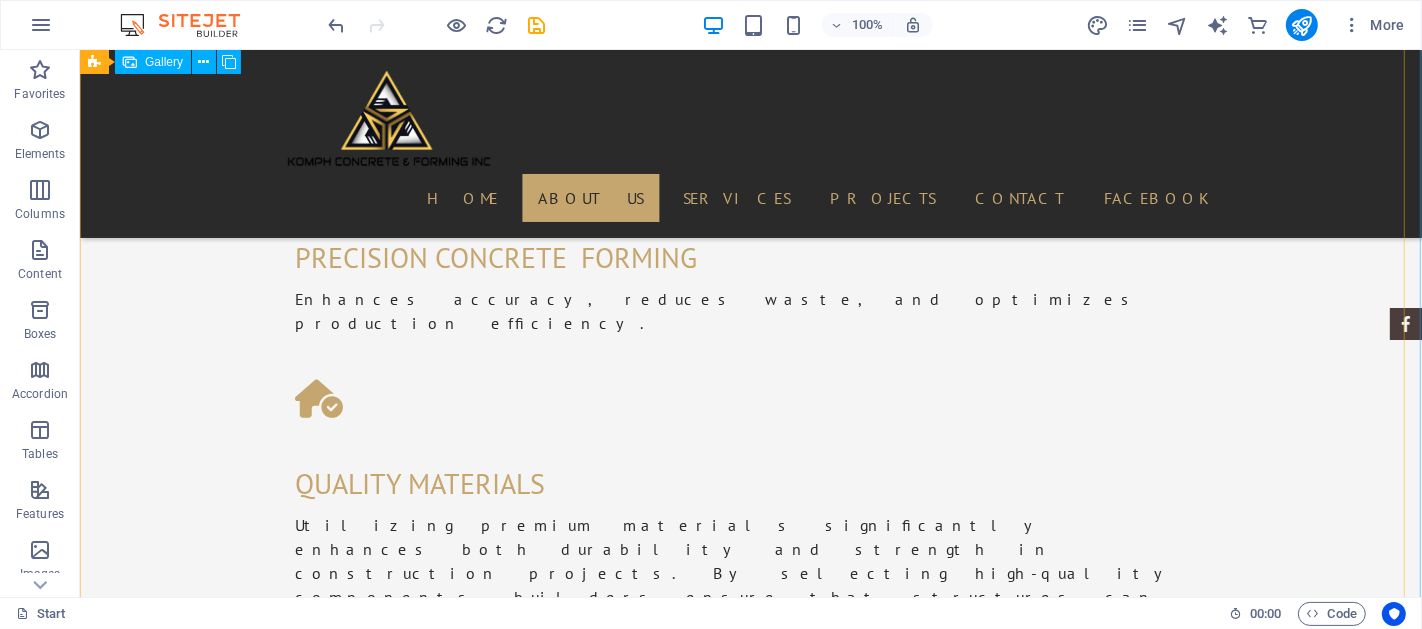 scroll, scrollTop: 1727, scrollLeft: 0, axis: vertical 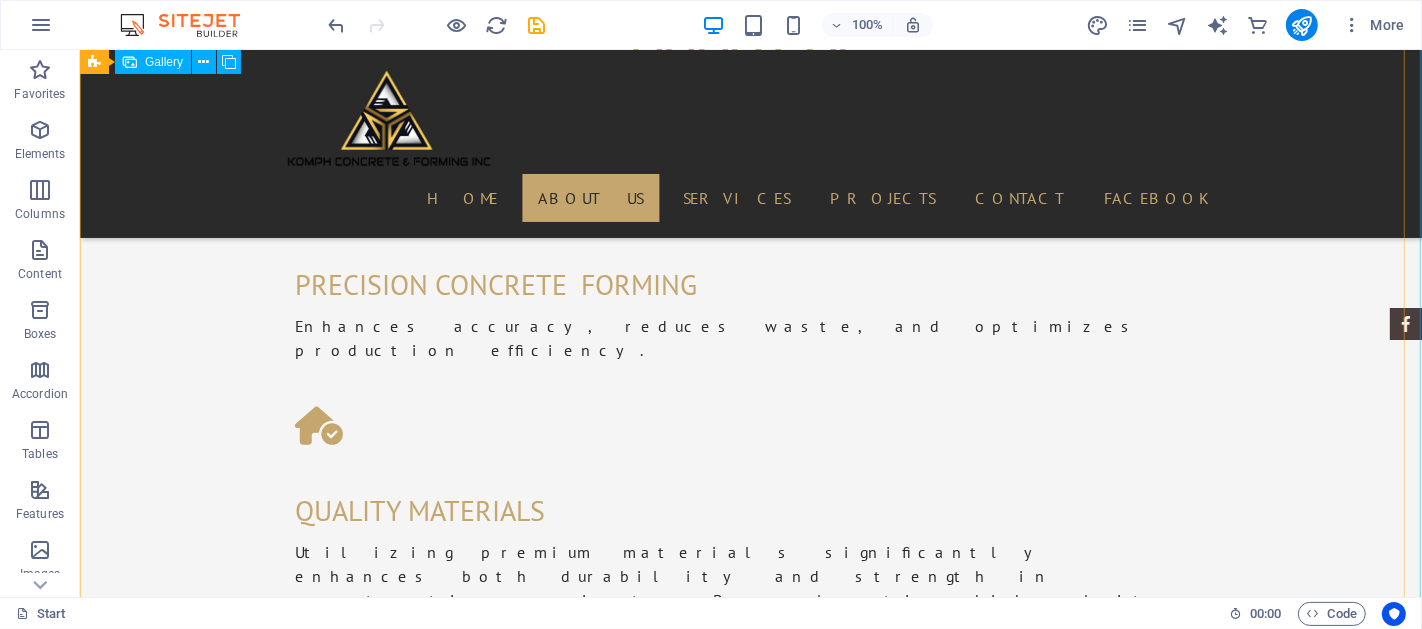 click at bounding box center (922, 1996) 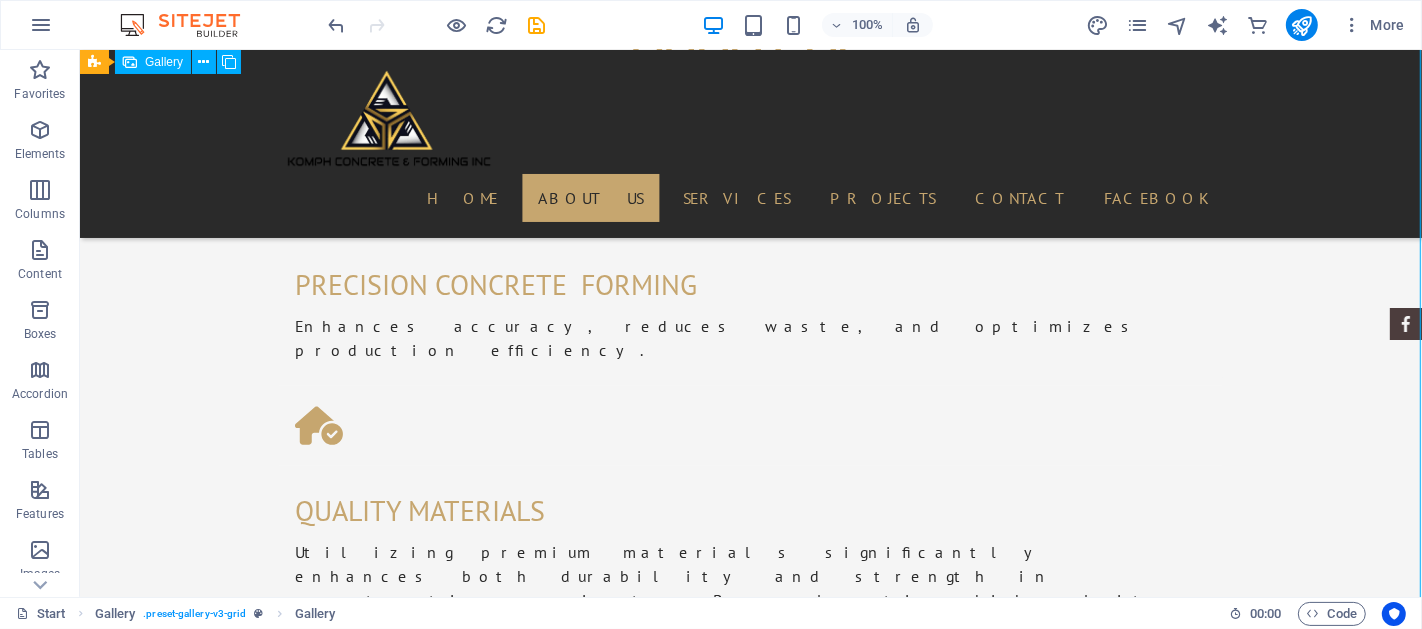 click at bounding box center [922, 1996] 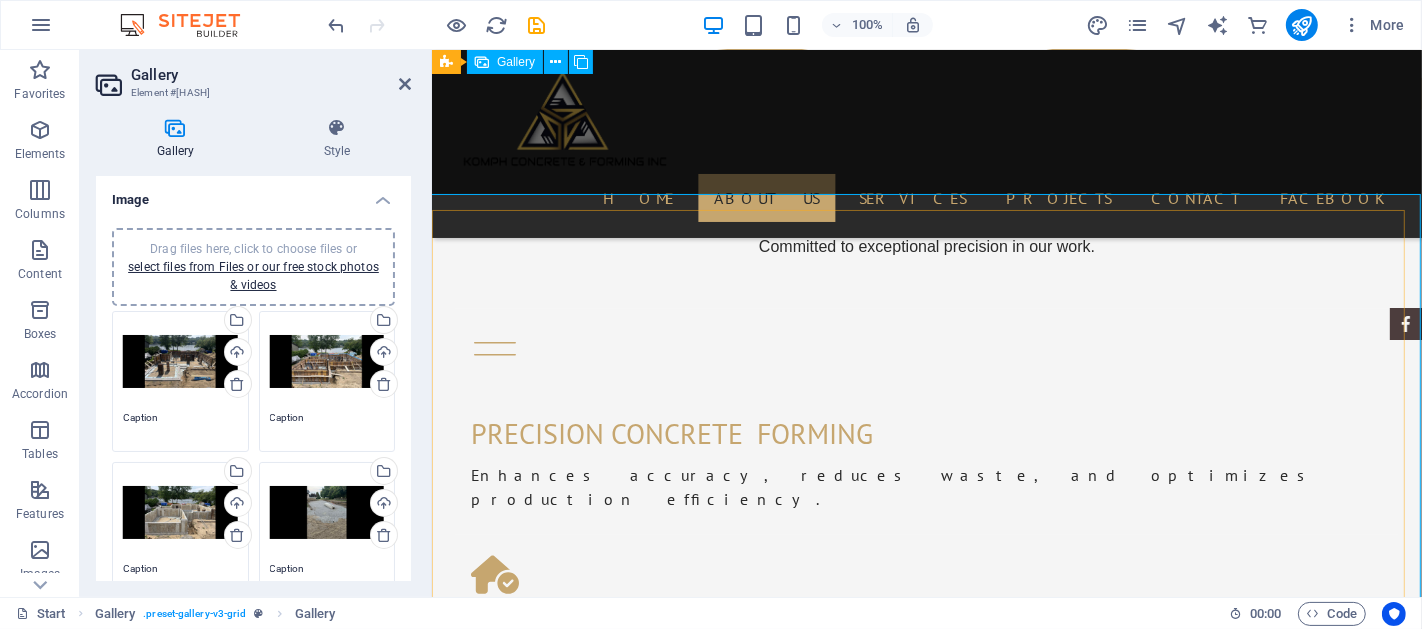 scroll, scrollTop: 1542, scrollLeft: 0, axis: vertical 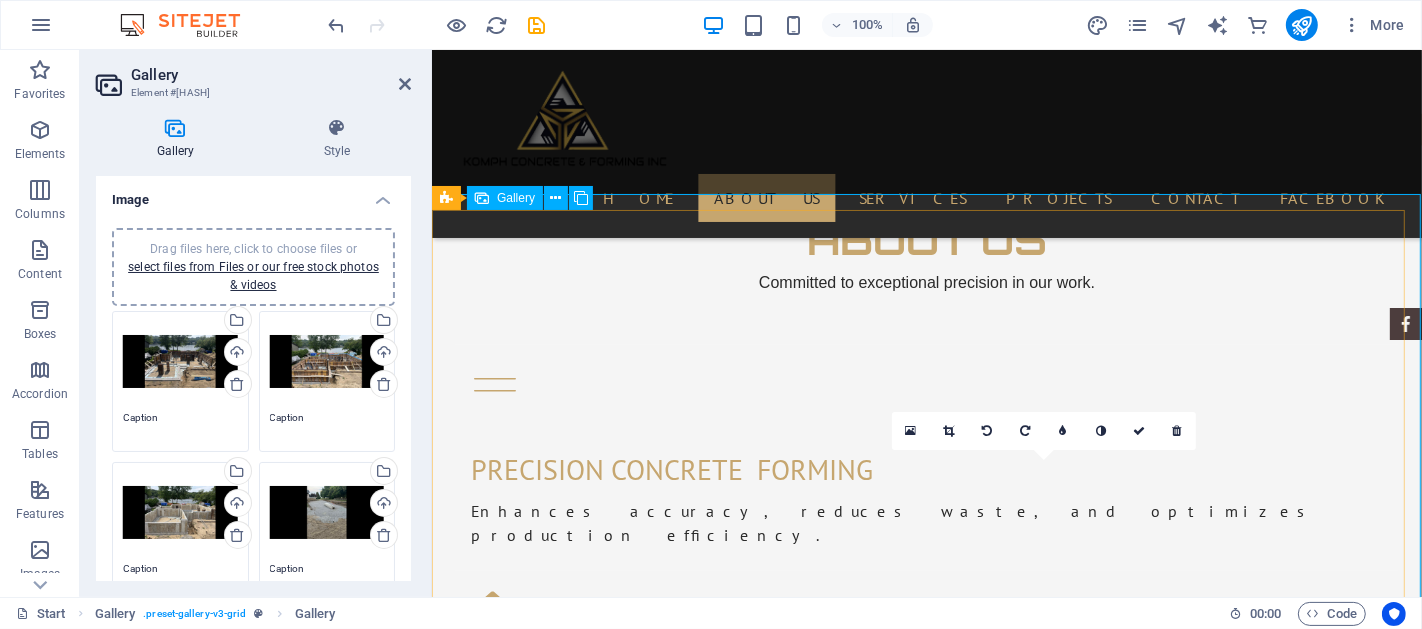 click at bounding box center [1054, 2049] 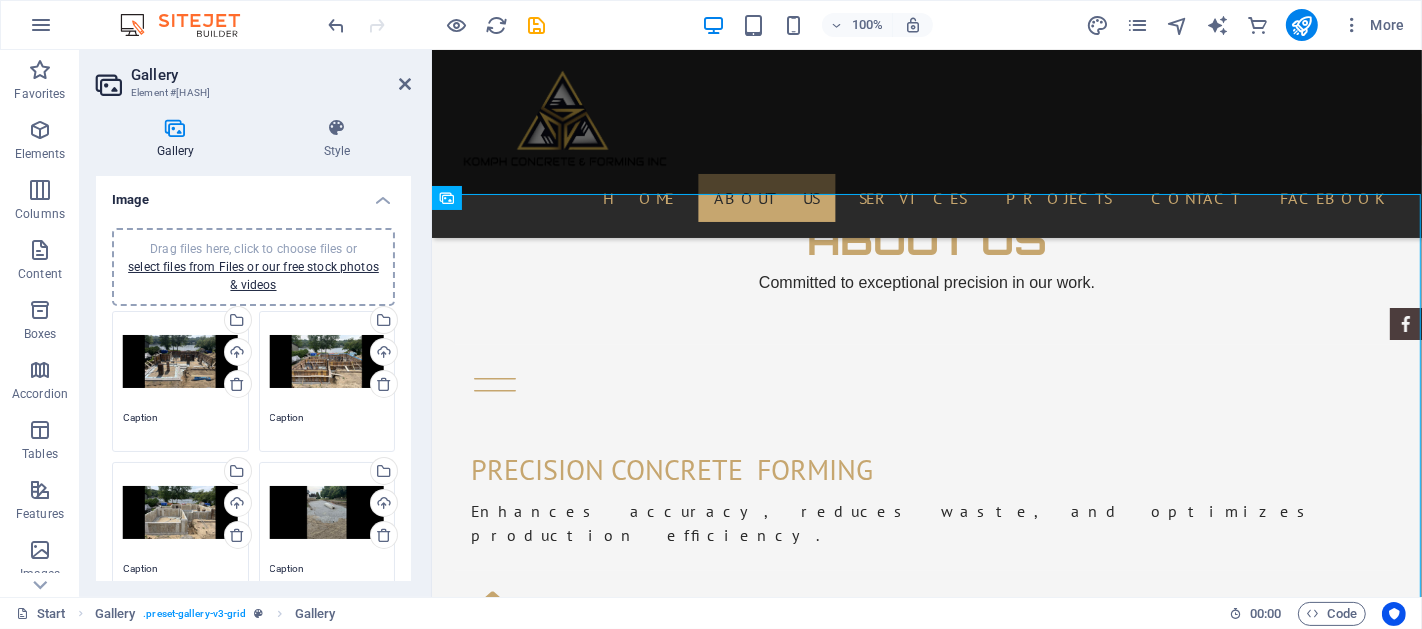 scroll, scrollTop: 185, scrollLeft: 0, axis: vertical 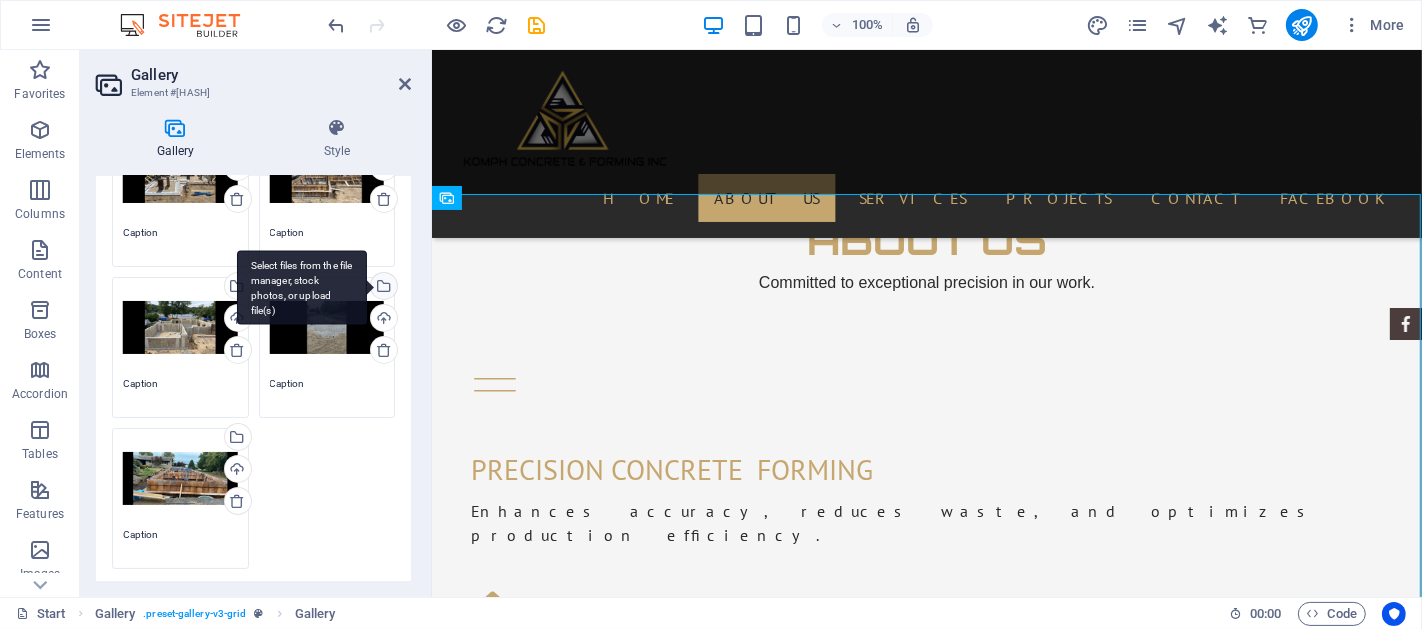 click on "Select files from the file manager, stock photos, or upload file(s)" at bounding box center [382, 288] 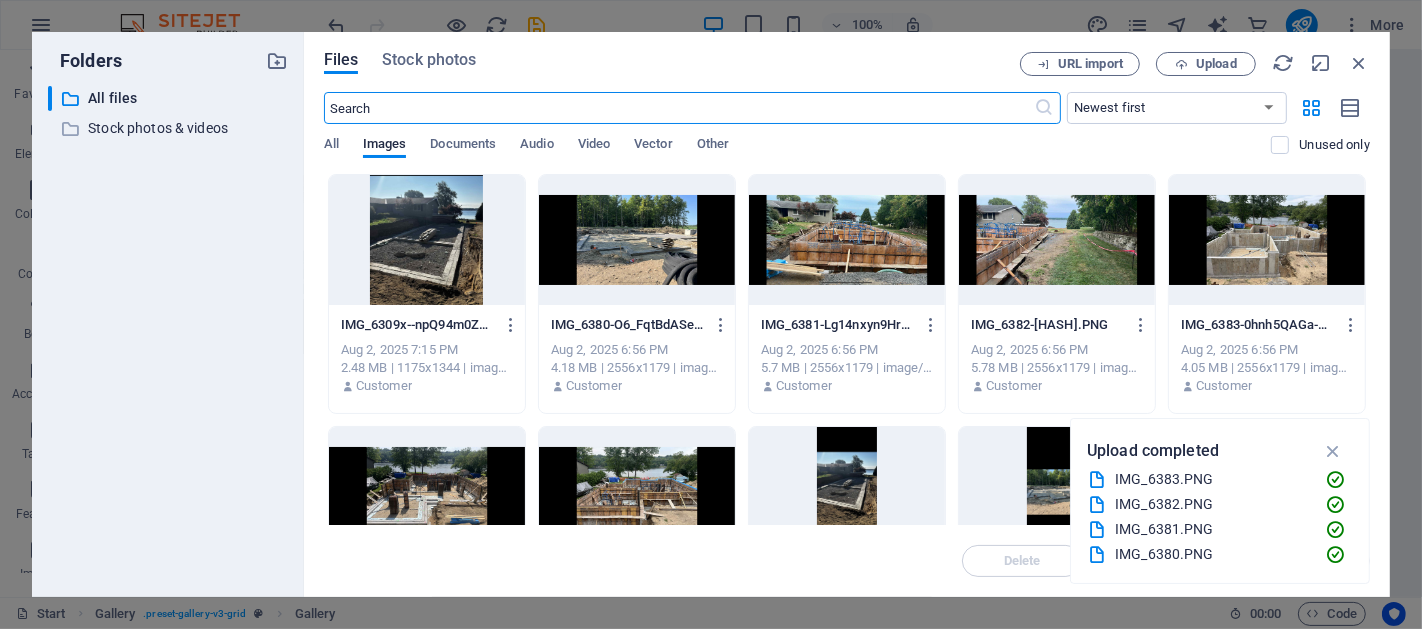 scroll, scrollTop: 1816, scrollLeft: 0, axis: vertical 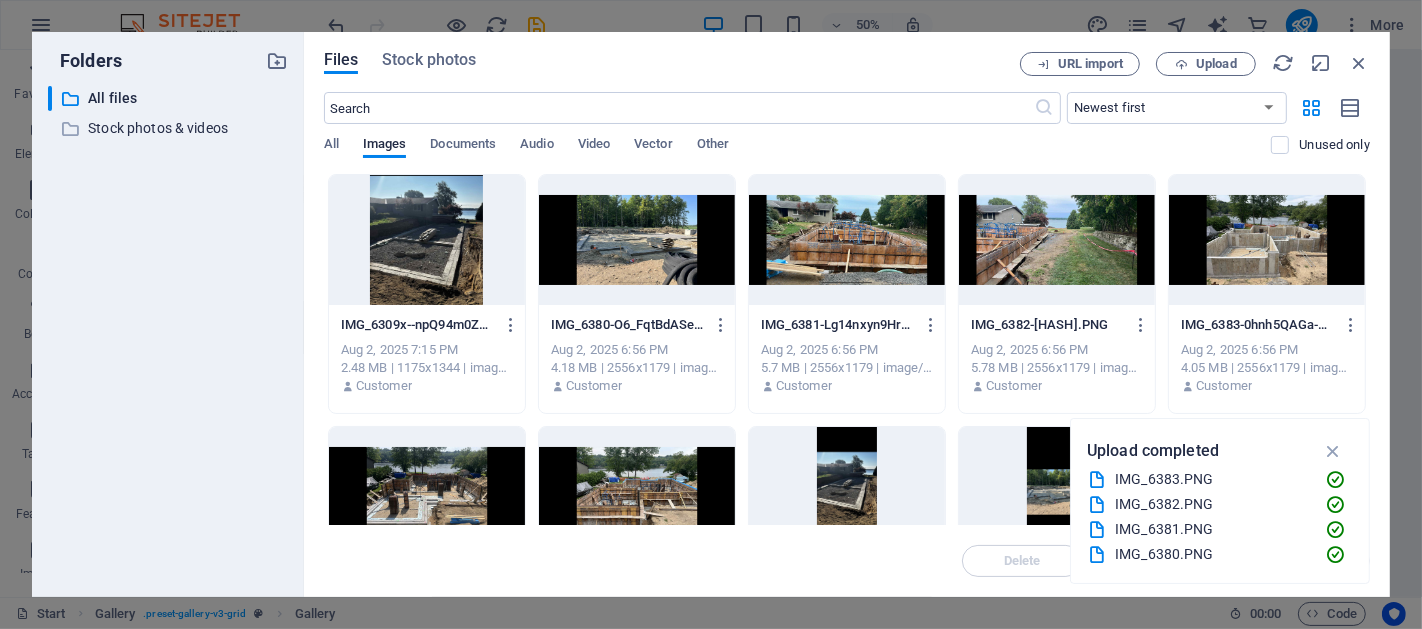 click at bounding box center [637, 240] 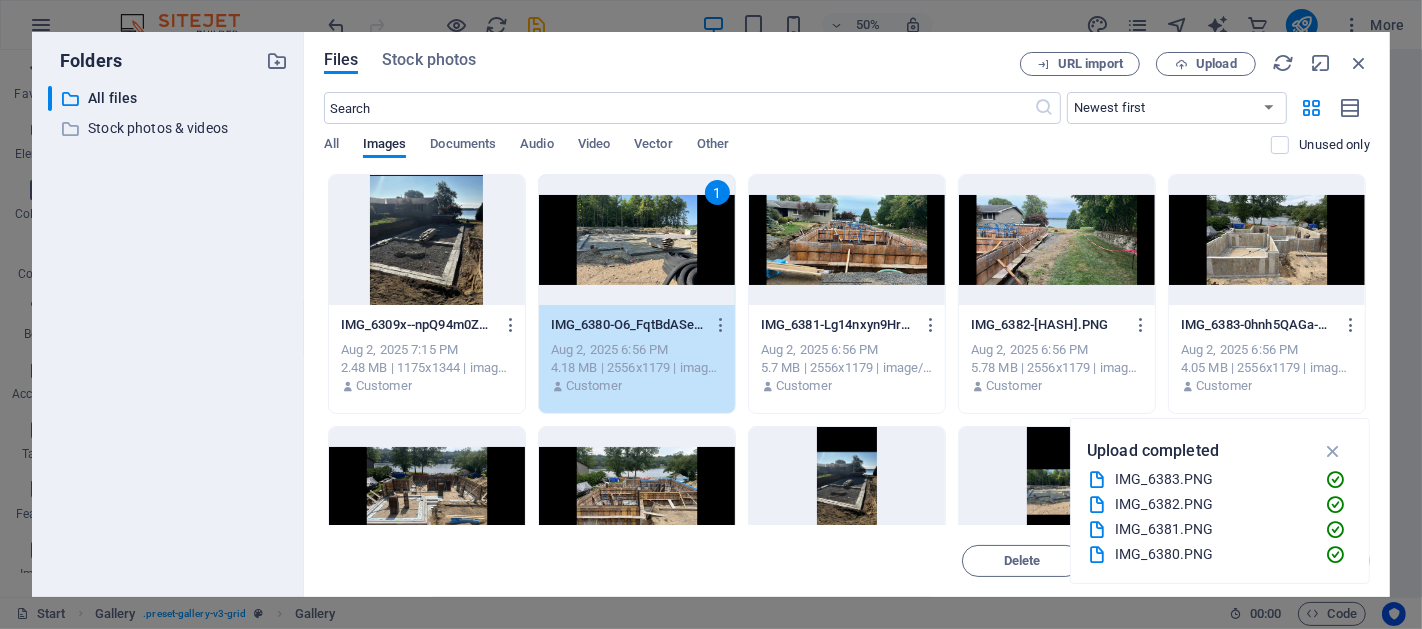 click on "1" at bounding box center (637, 240) 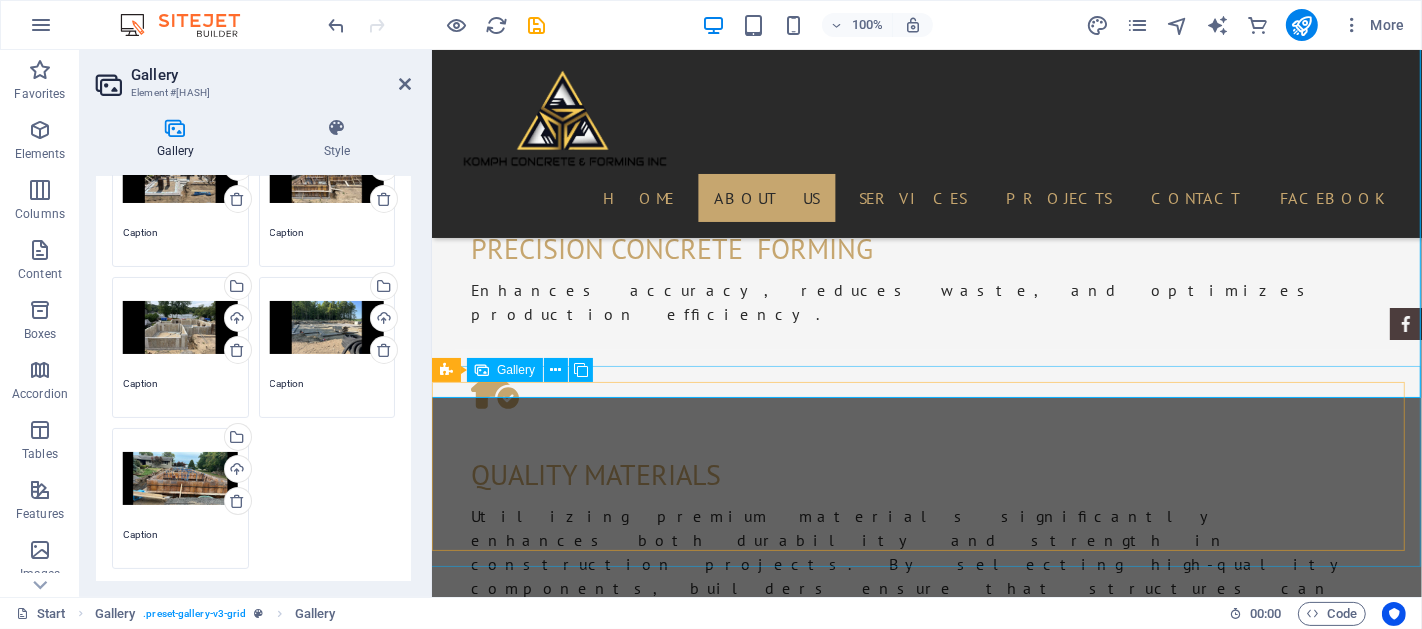 scroll, scrollTop: 1727, scrollLeft: 0, axis: vertical 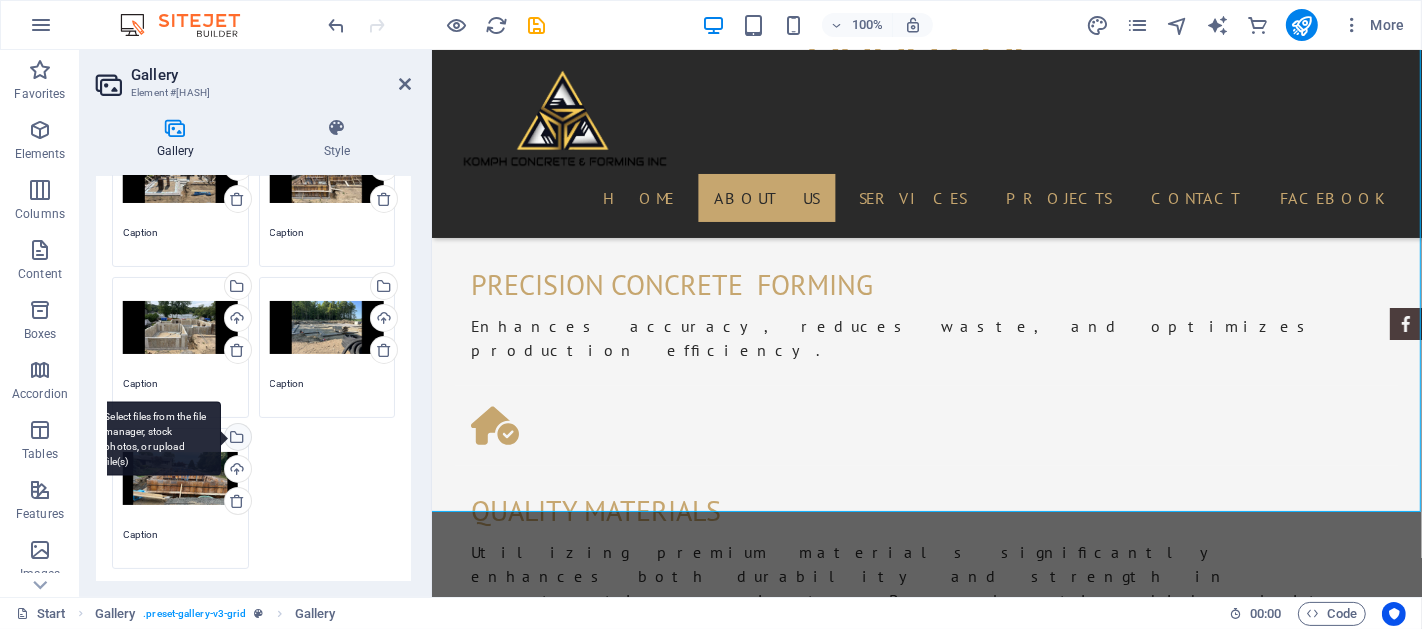 click on "Select files from the file manager, stock photos, or upload file(s)" at bounding box center [236, 439] 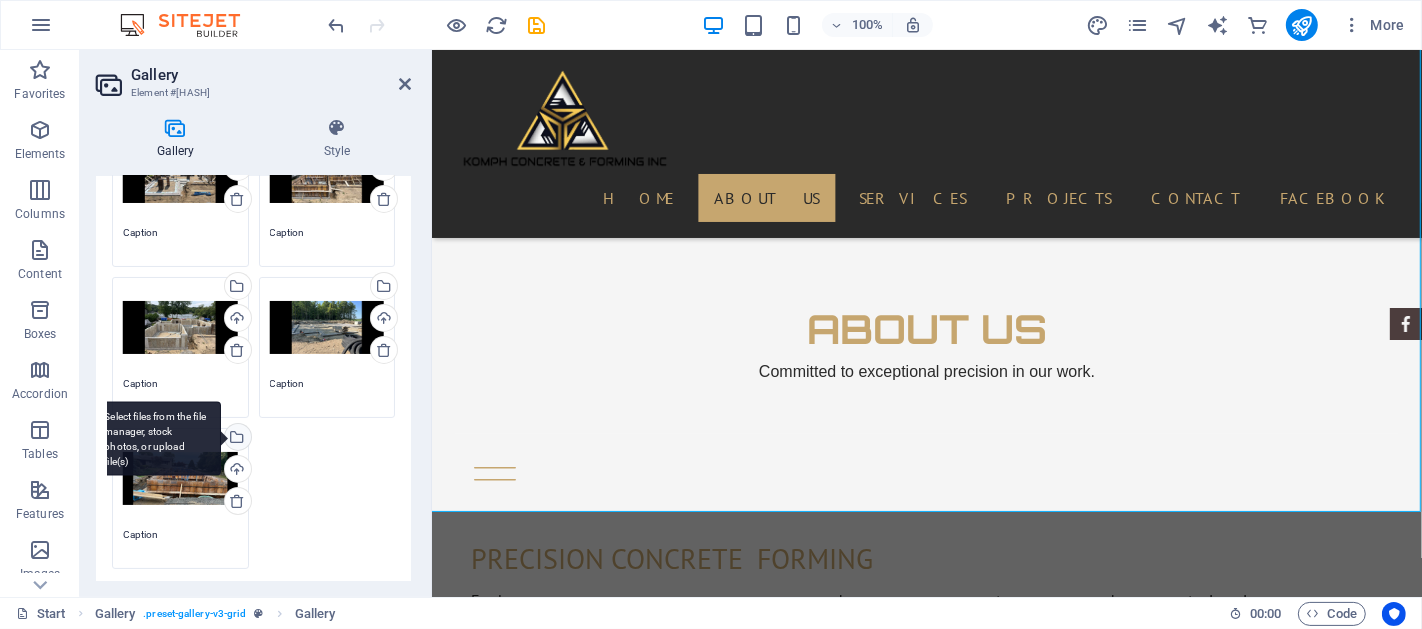 scroll, scrollTop: 2001, scrollLeft: 0, axis: vertical 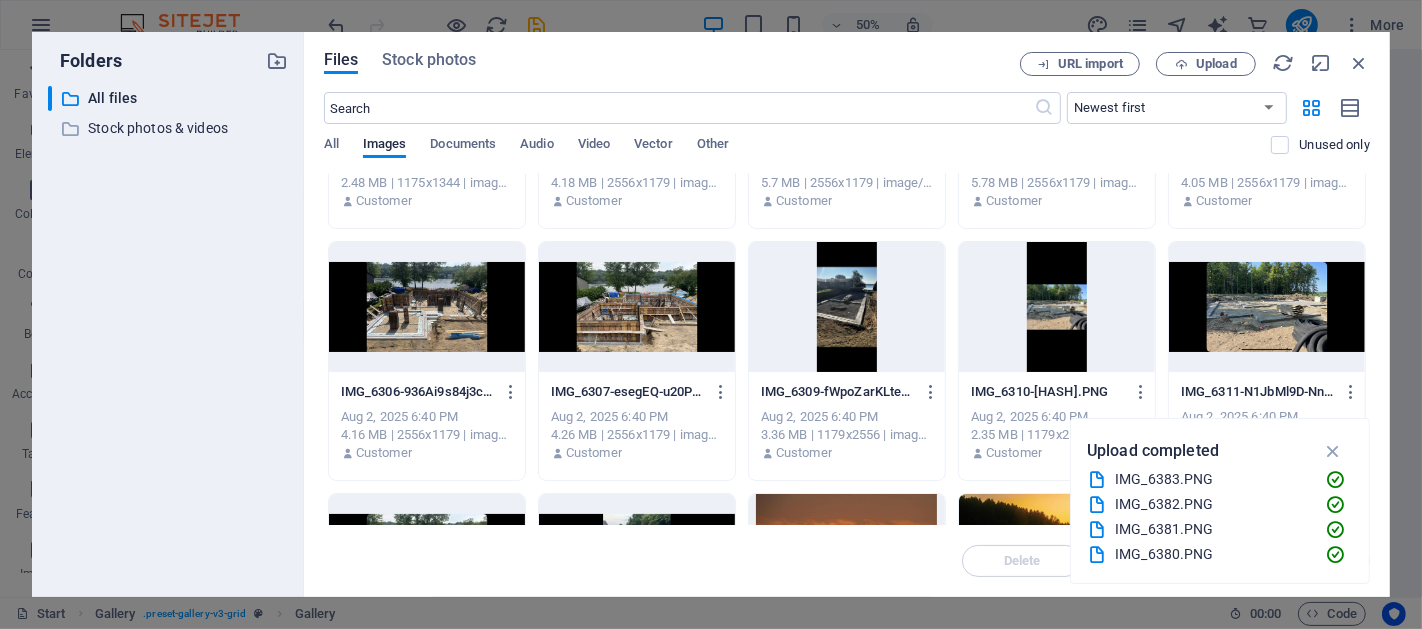 click at bounding box center [1267, 307] 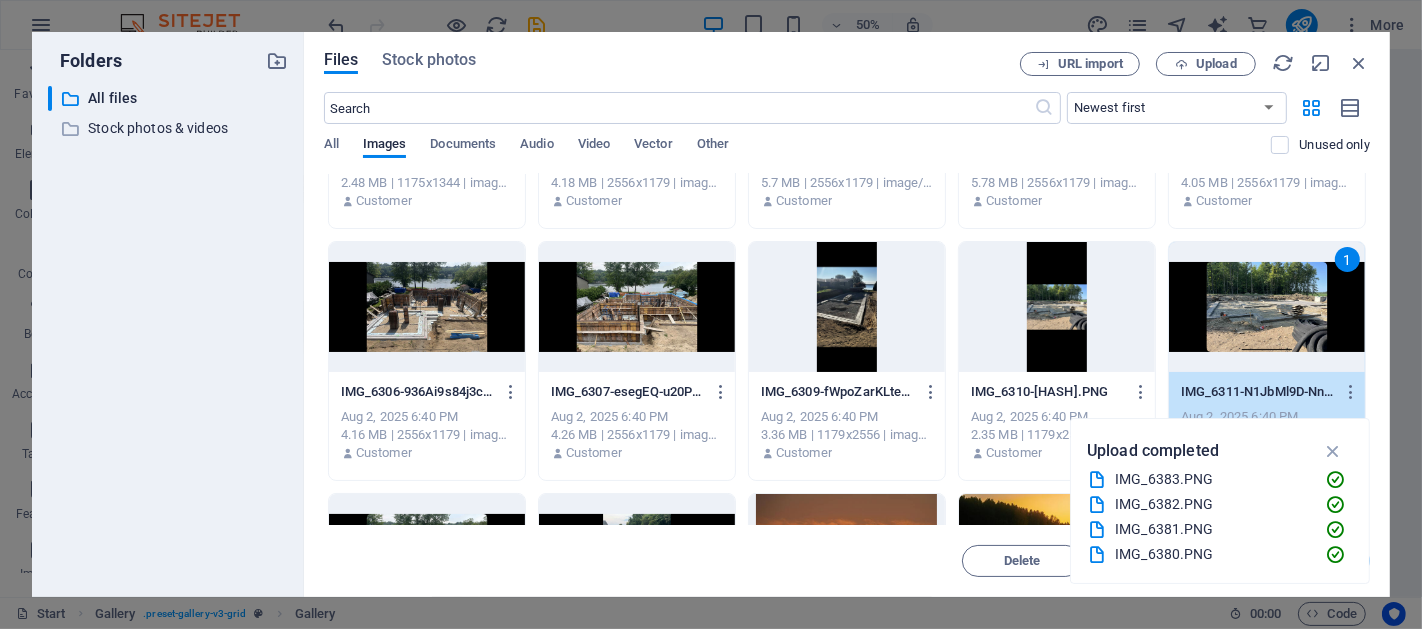 click on "1" at bounding box center [1267, 307] 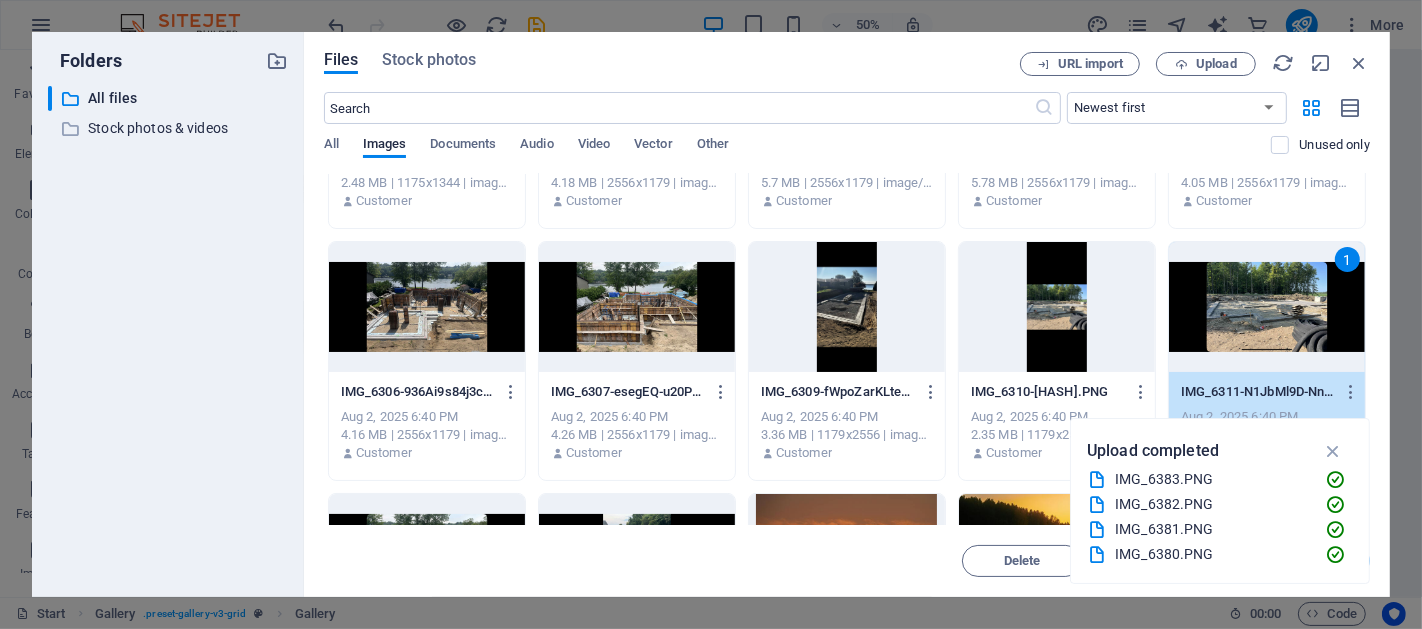 scroll, scrollTop: 1727, scrollLeft: 0, axis: vertical 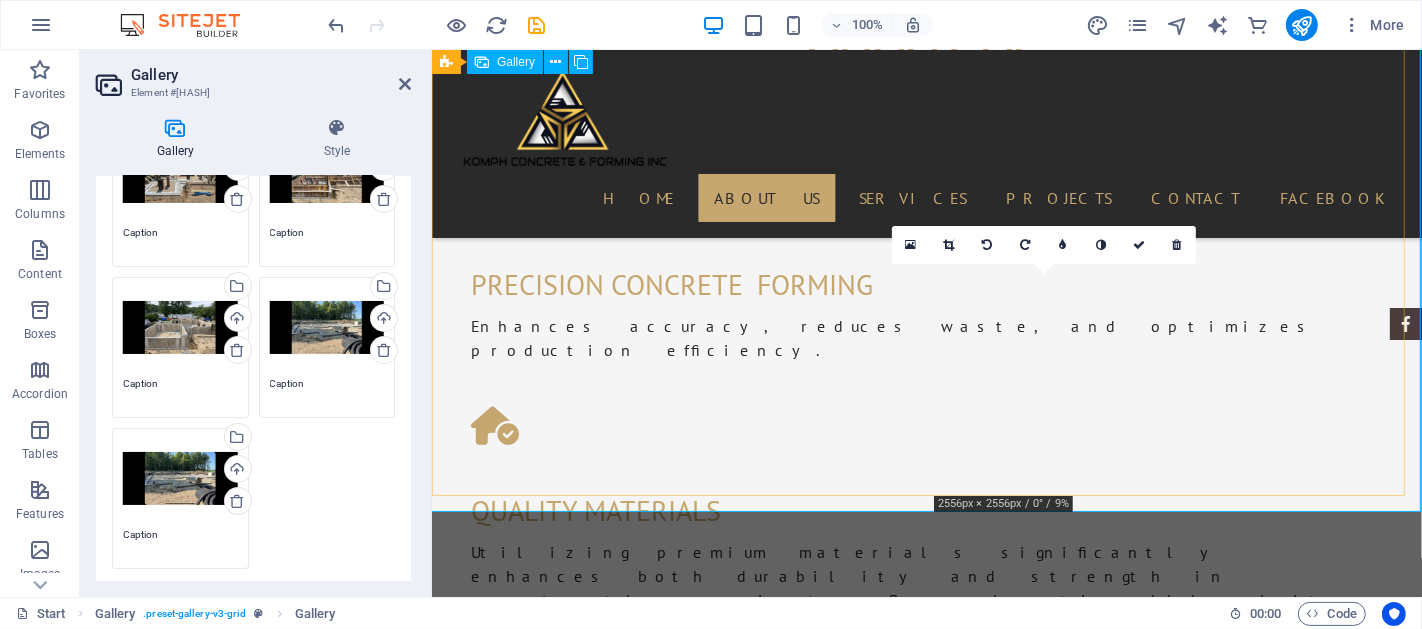 click at bounding box center [1054, 1864] 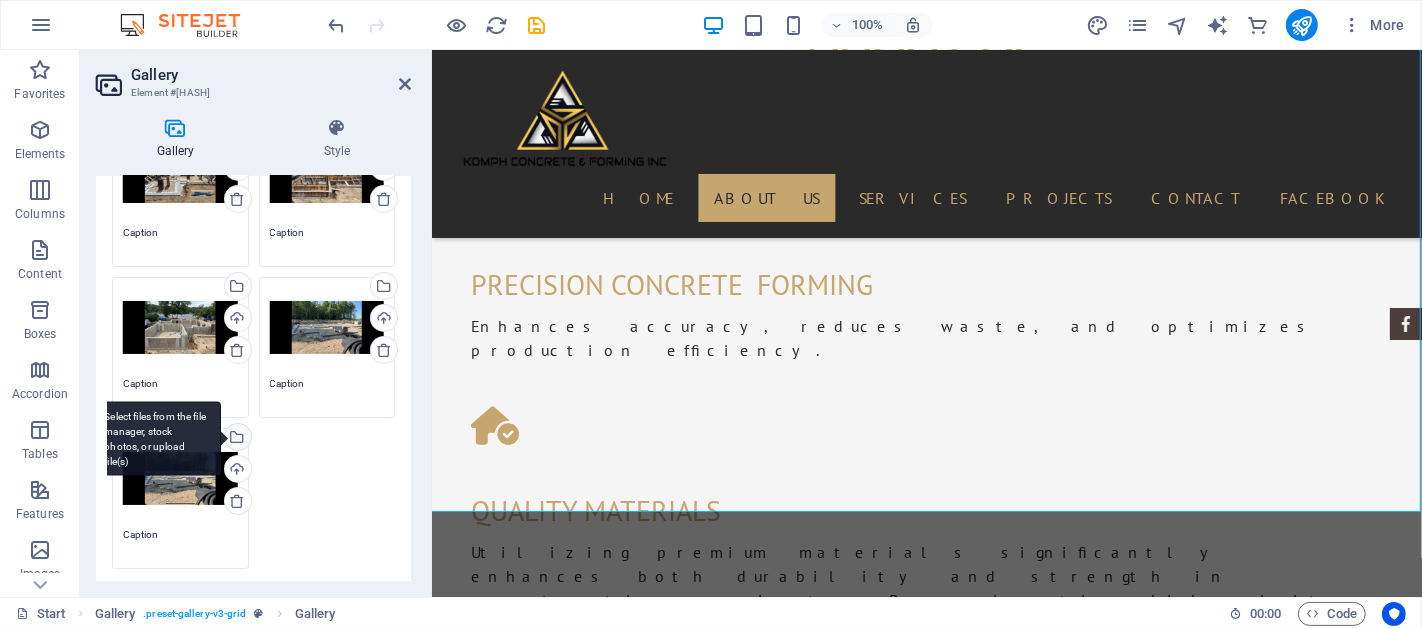 click on "Select files from the file manager, stock photos, or upload file(s)" at bounding box center (236, 439) 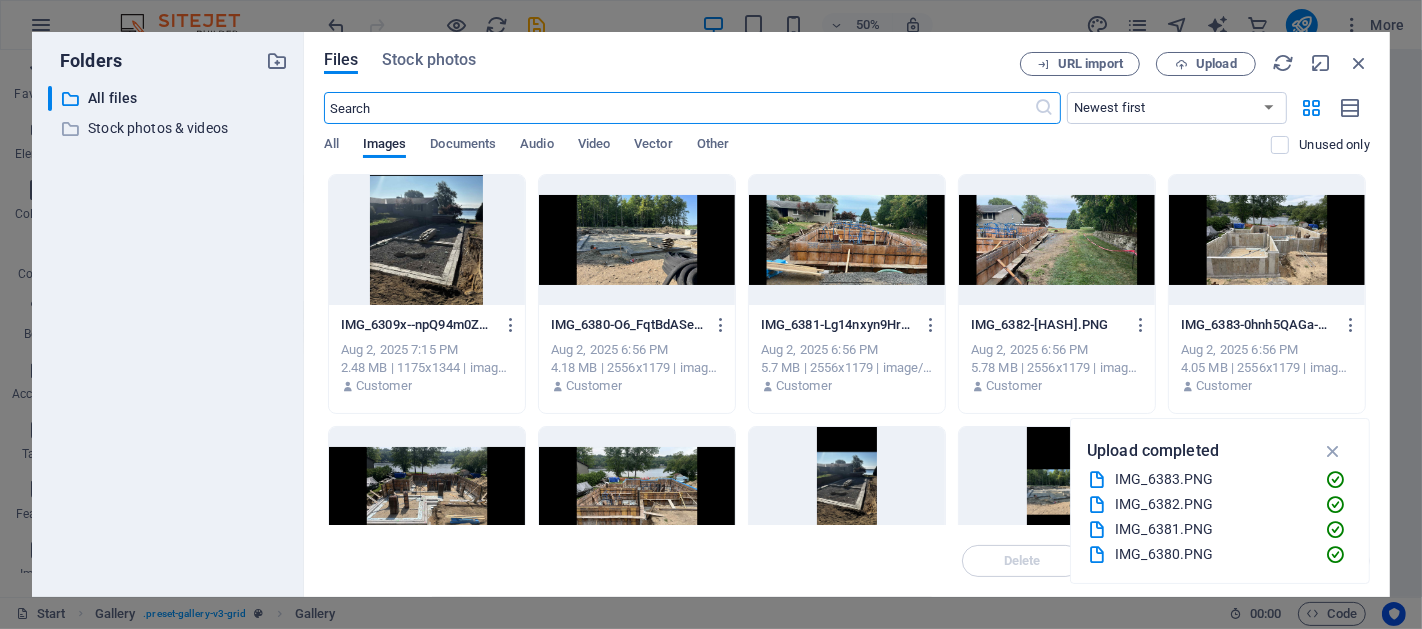scroll, scrollTop: 2001, scrollLeft: 0, axis: vertical 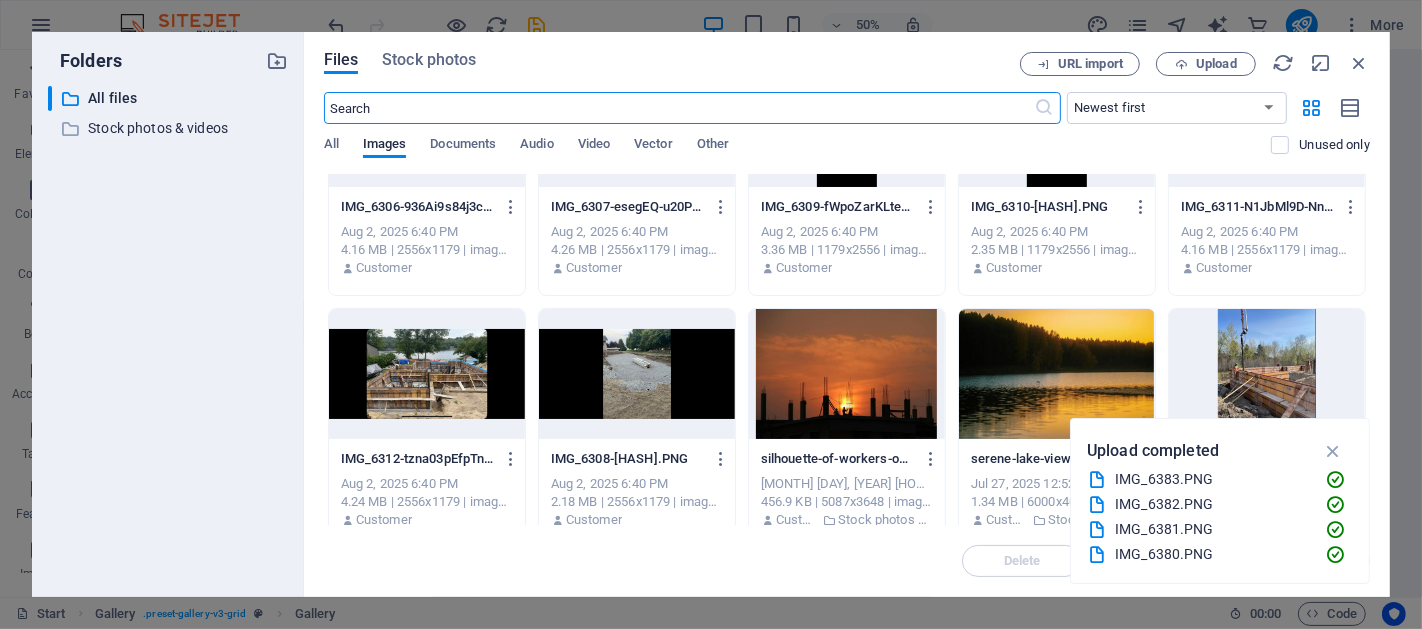 click at bounding box center [1057, 374] 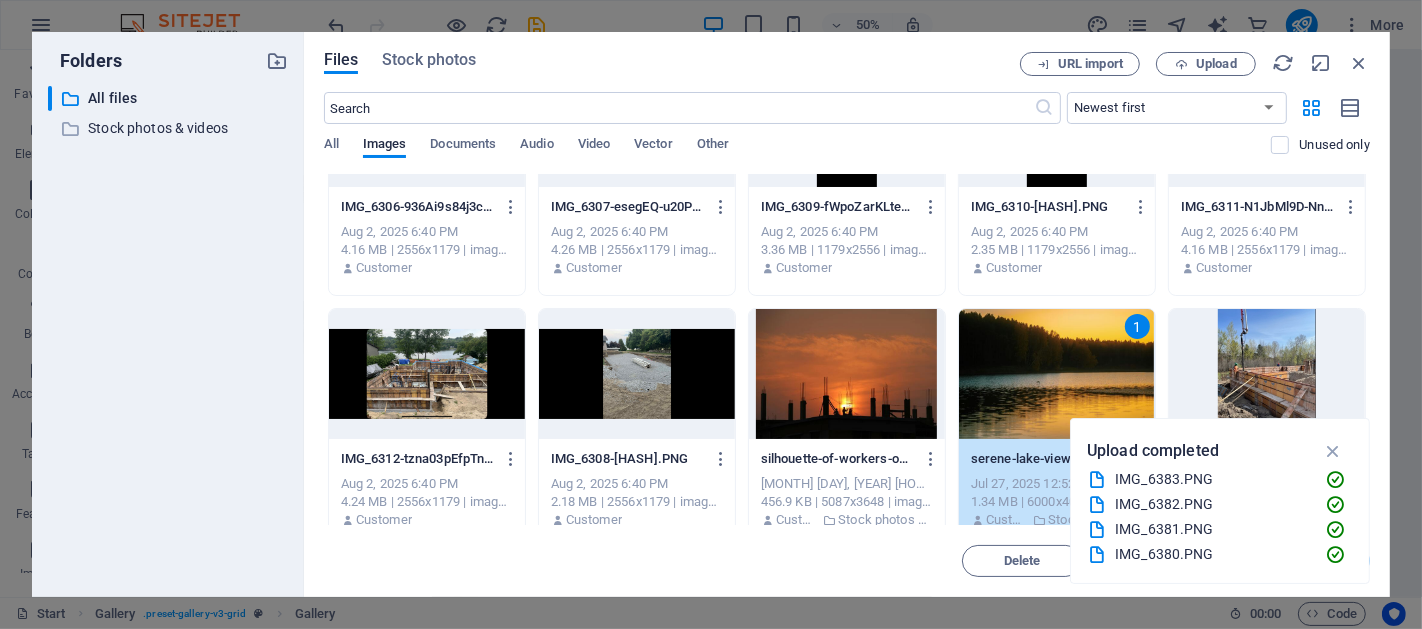 click on "1" at bounding box center (1057, 374) 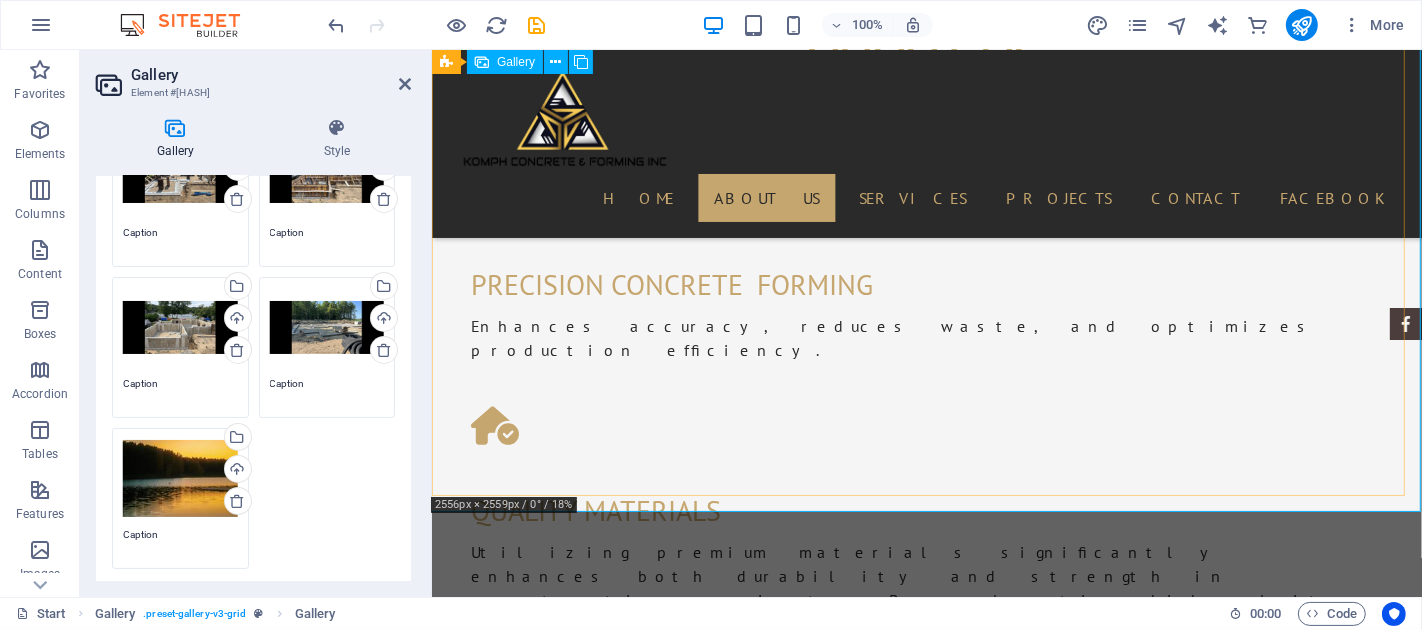 scroll, scrollTop: 1912, scrollLeft: 0, axis: vertical 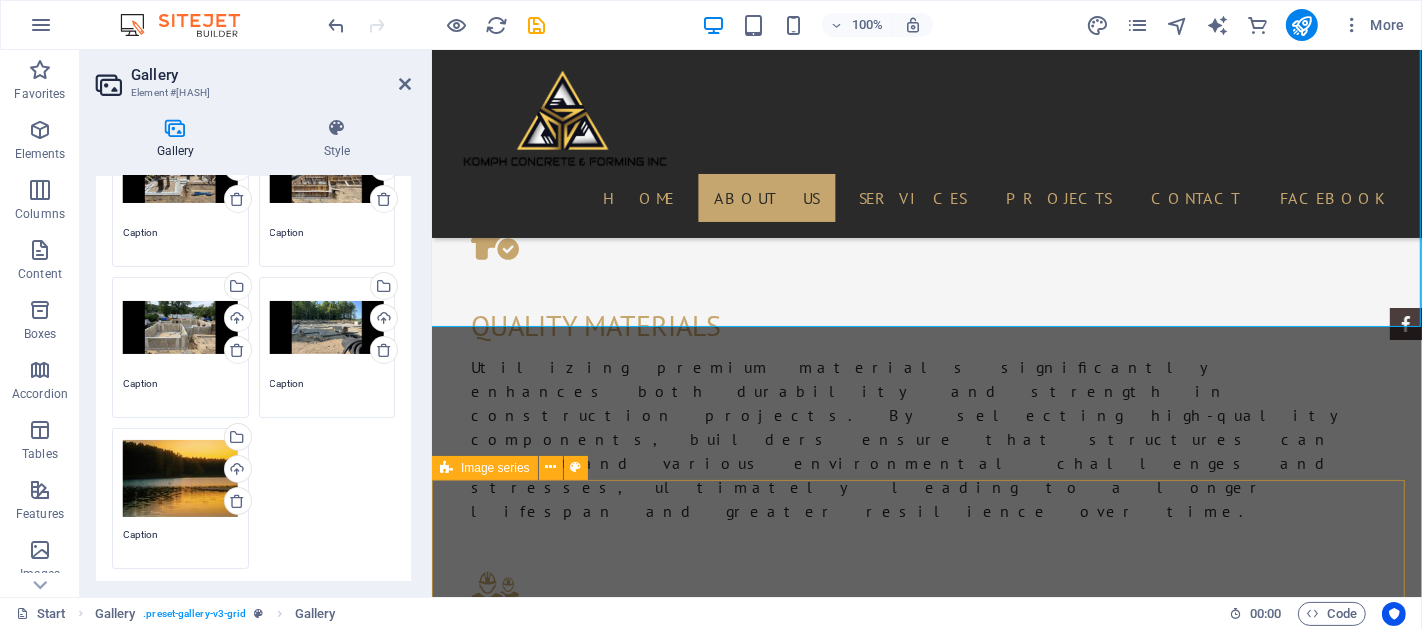 click on "Drop content here or  Add elements  Paste clipboard" at bounding box center (926, 2153) 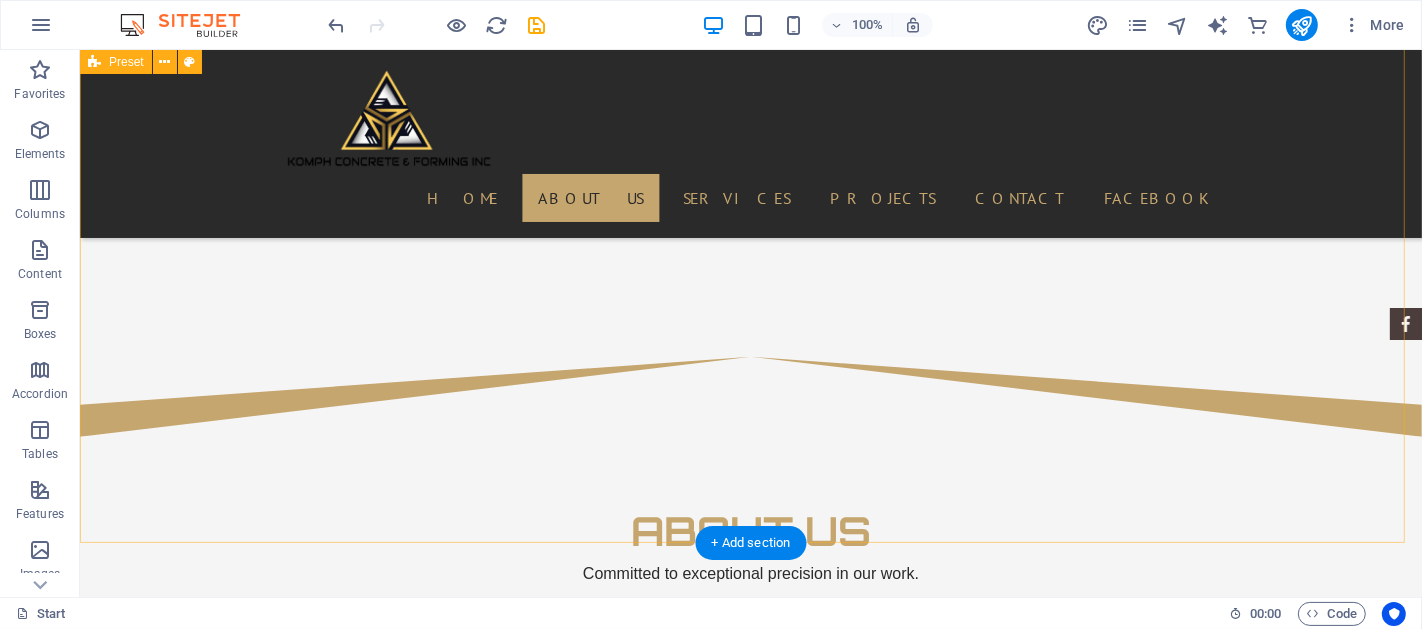scroll, scrollTop: 1209, scrollLeft: 0, axis: vertical 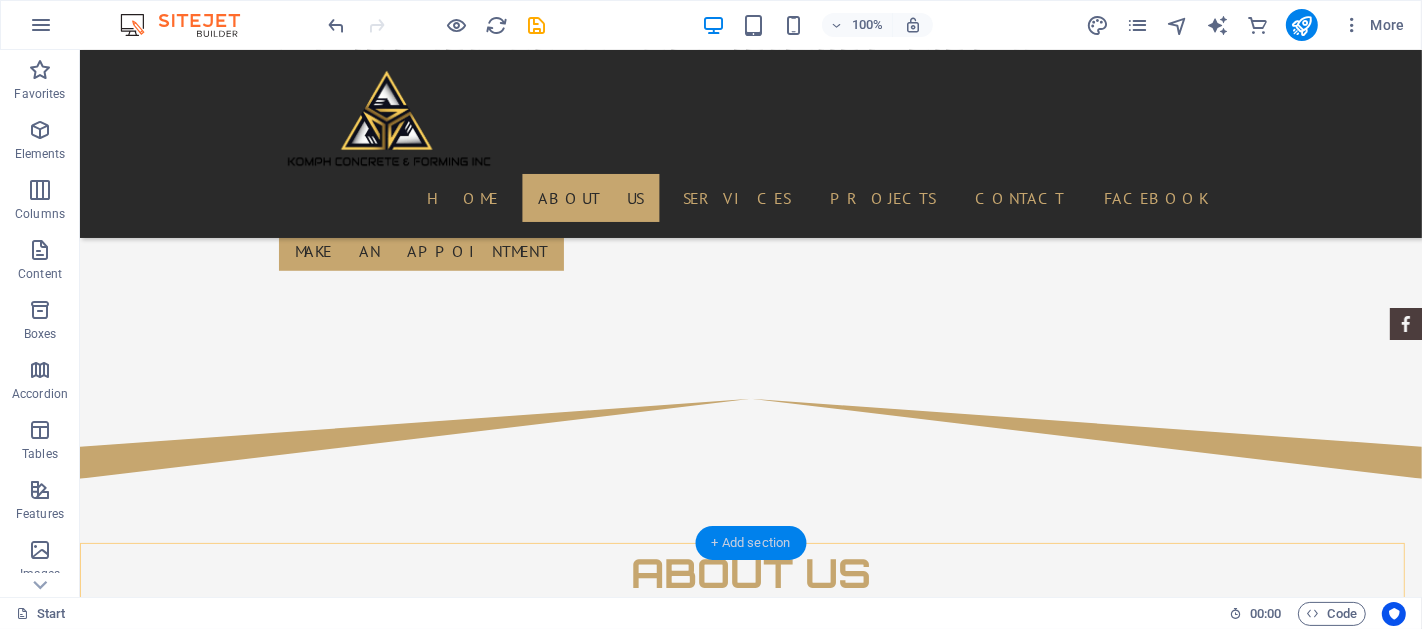 click on "+ Add section" at bounding box center [751, 543] 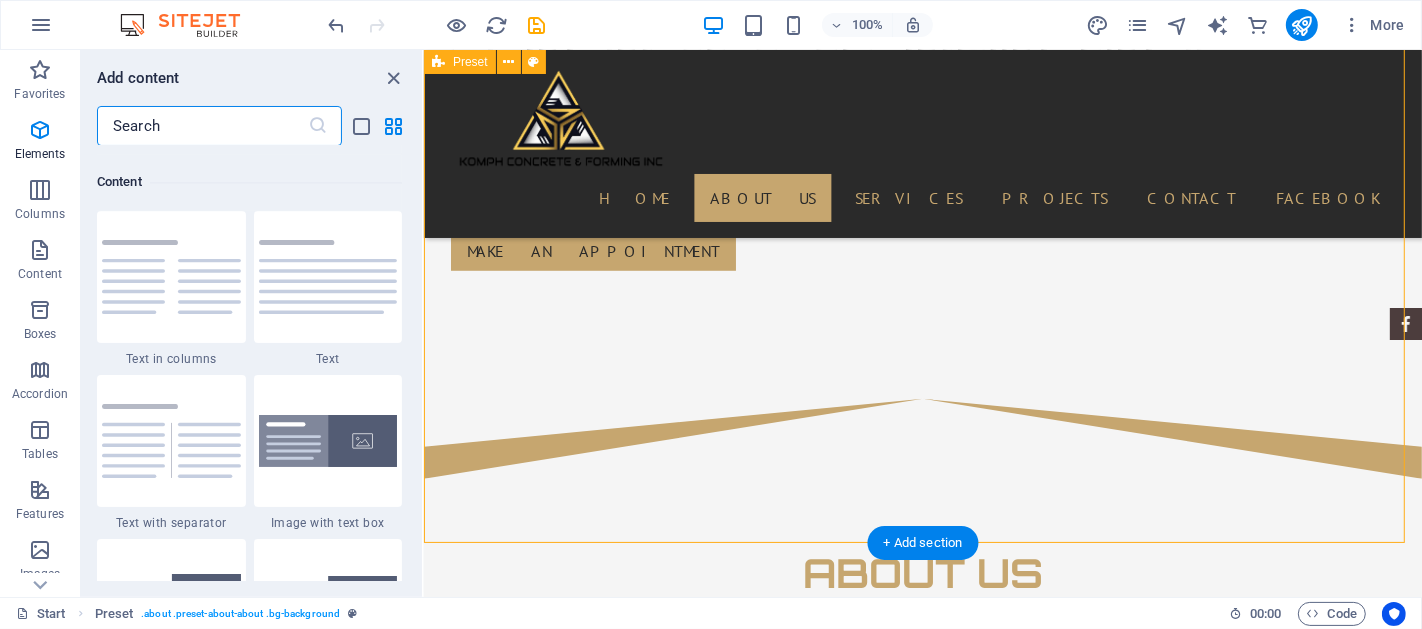 scroll, scrollTop: 3499, scrollLeft: 0, axis: vertical 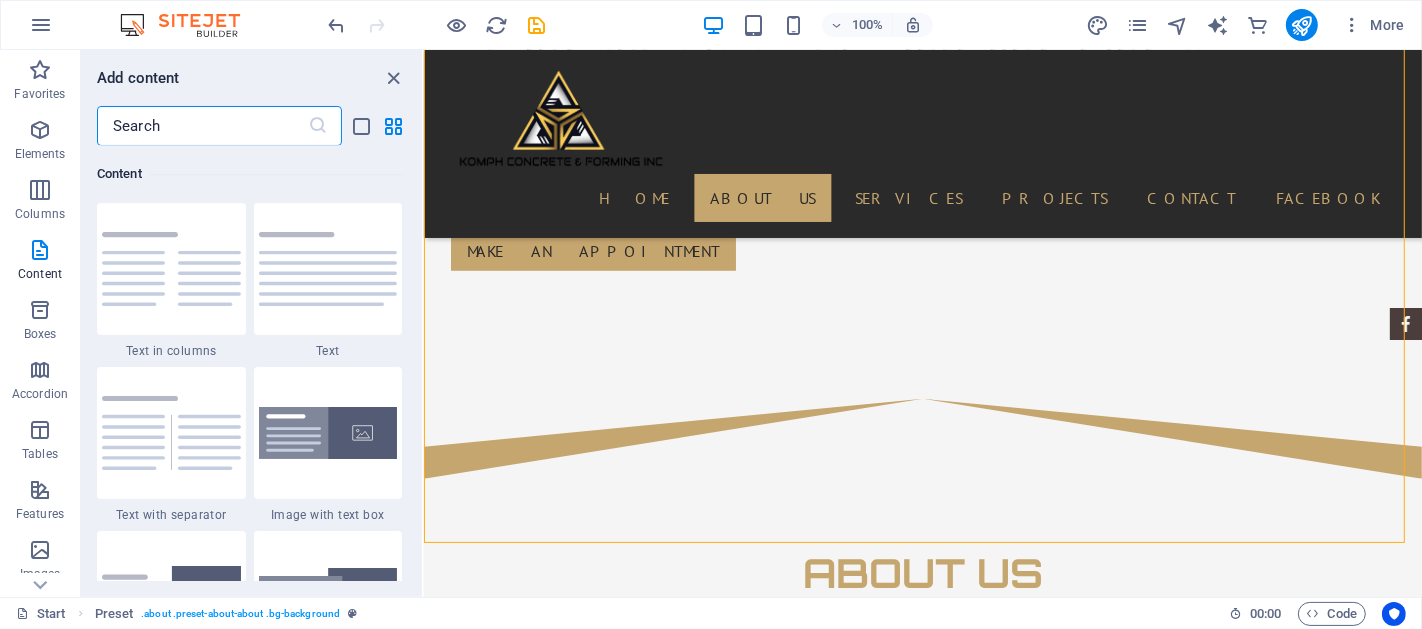 click at bounding box center [202, 126] 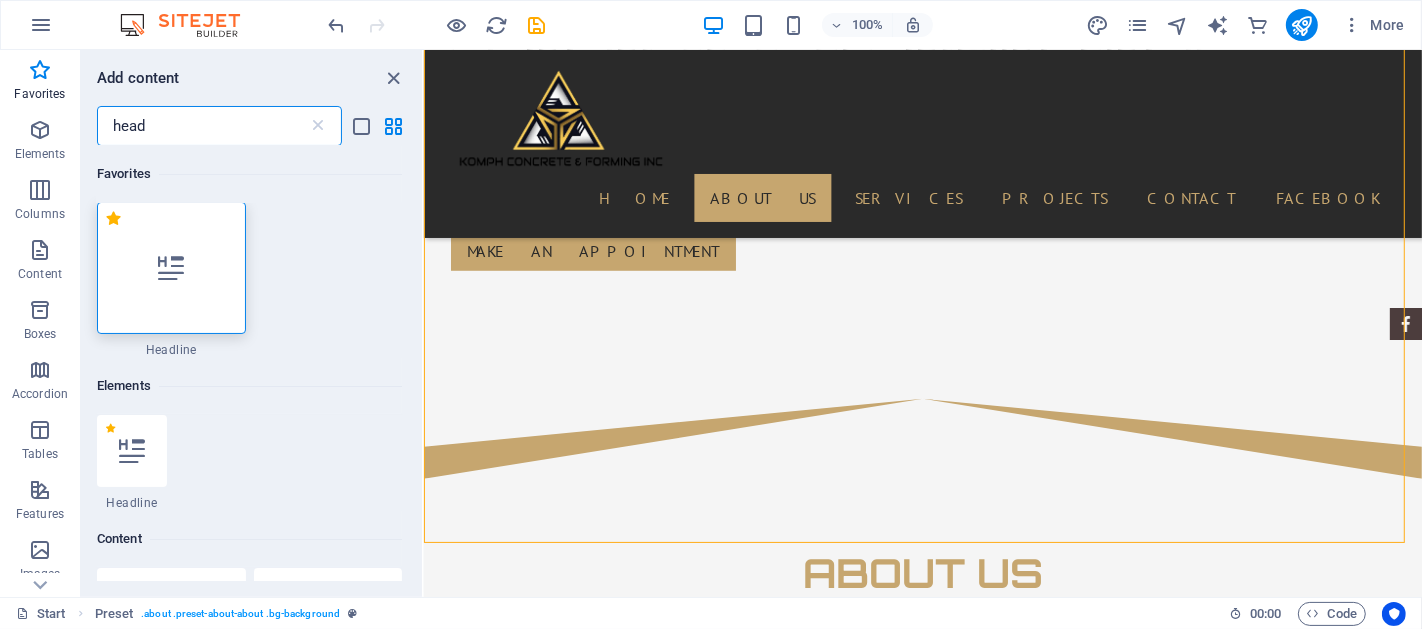 scroll, scrollTop: 0, scrollLeft: 0, axis: both 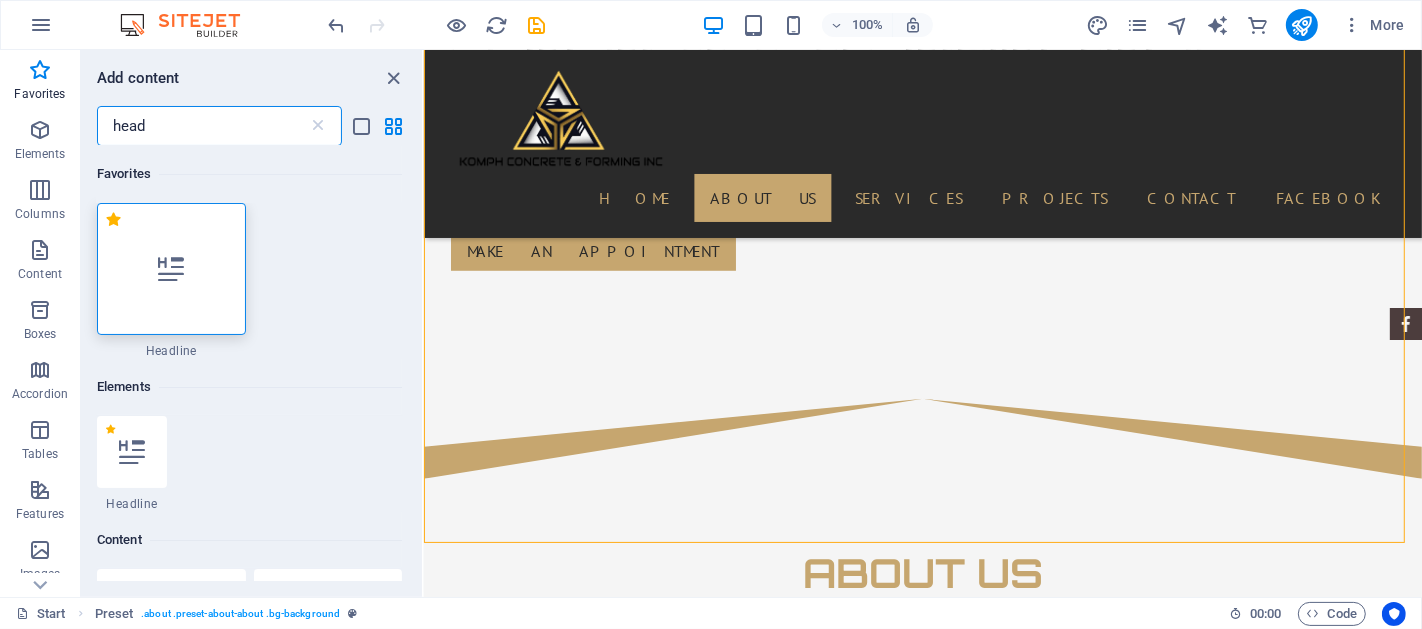 type on "head" 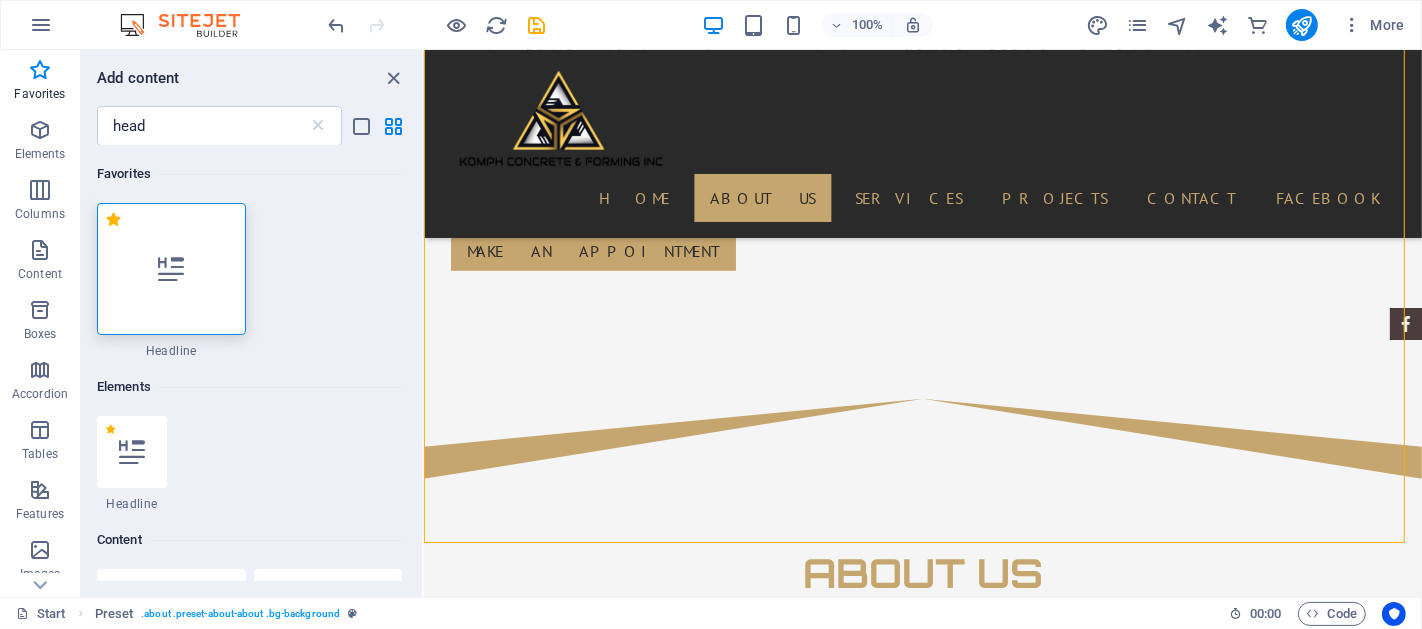 click at bounding box center (171, 269) 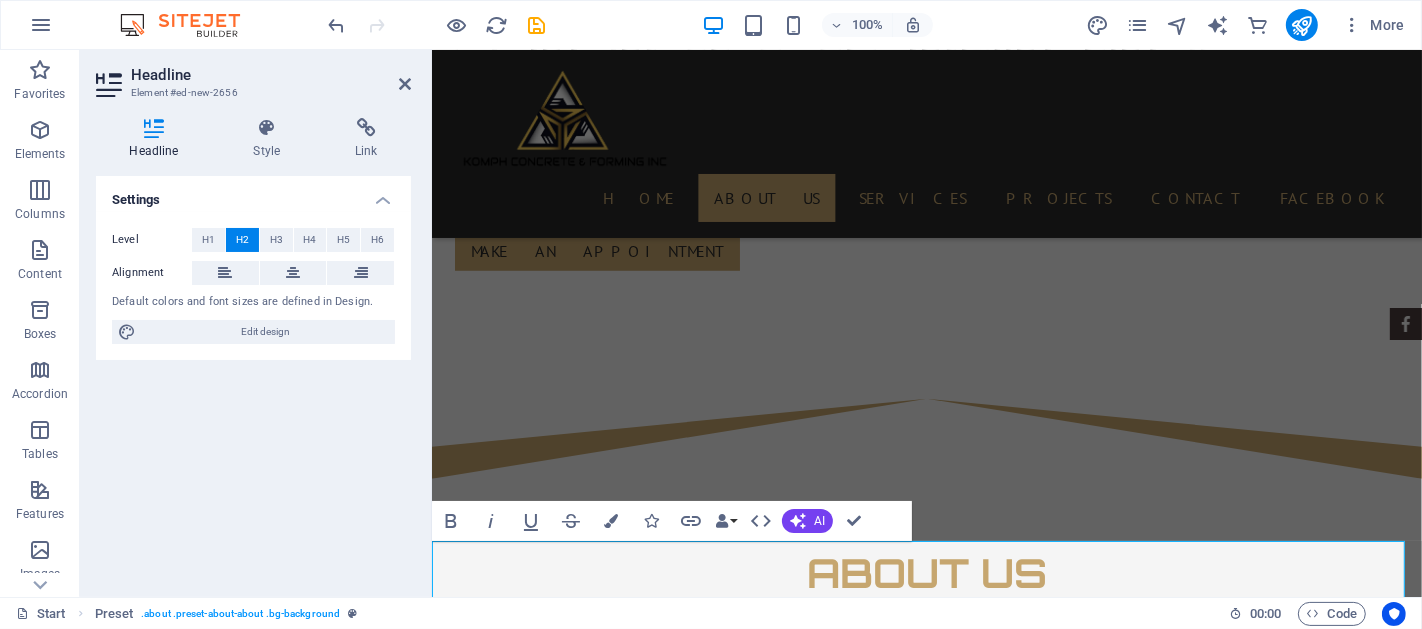 scroll, scrollTop: 1211, scrollLeft: 0, axis: vertical 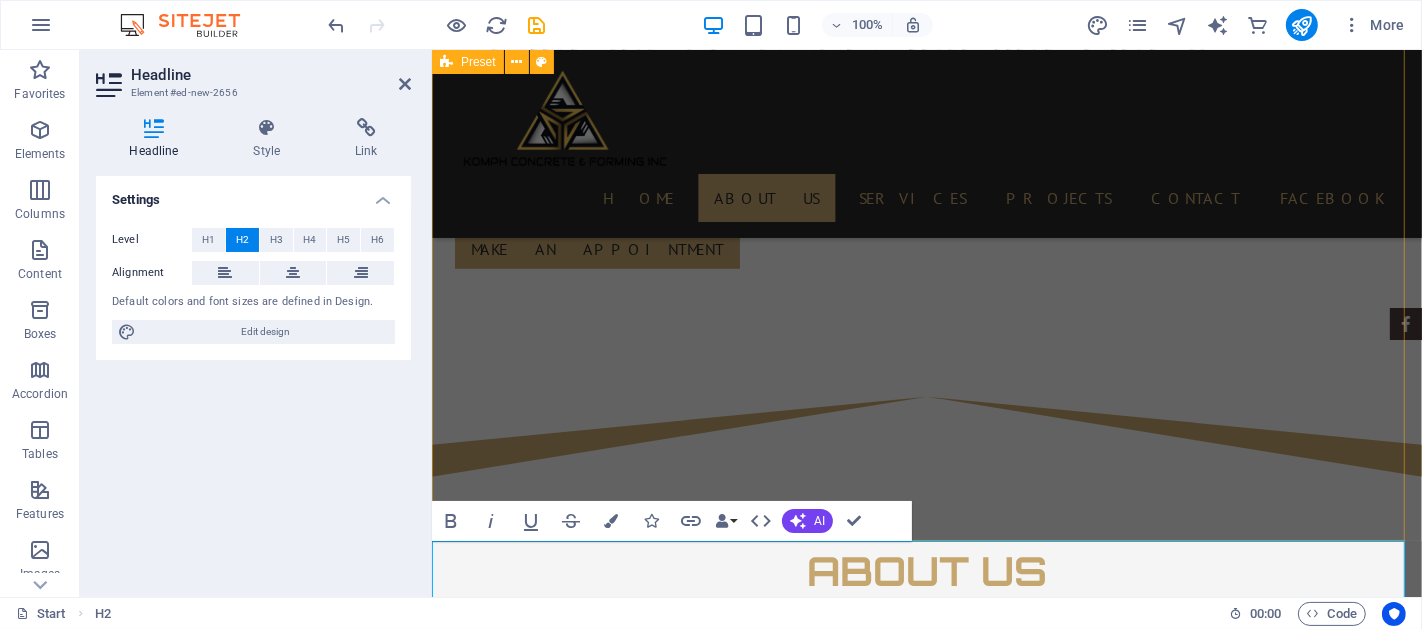 type 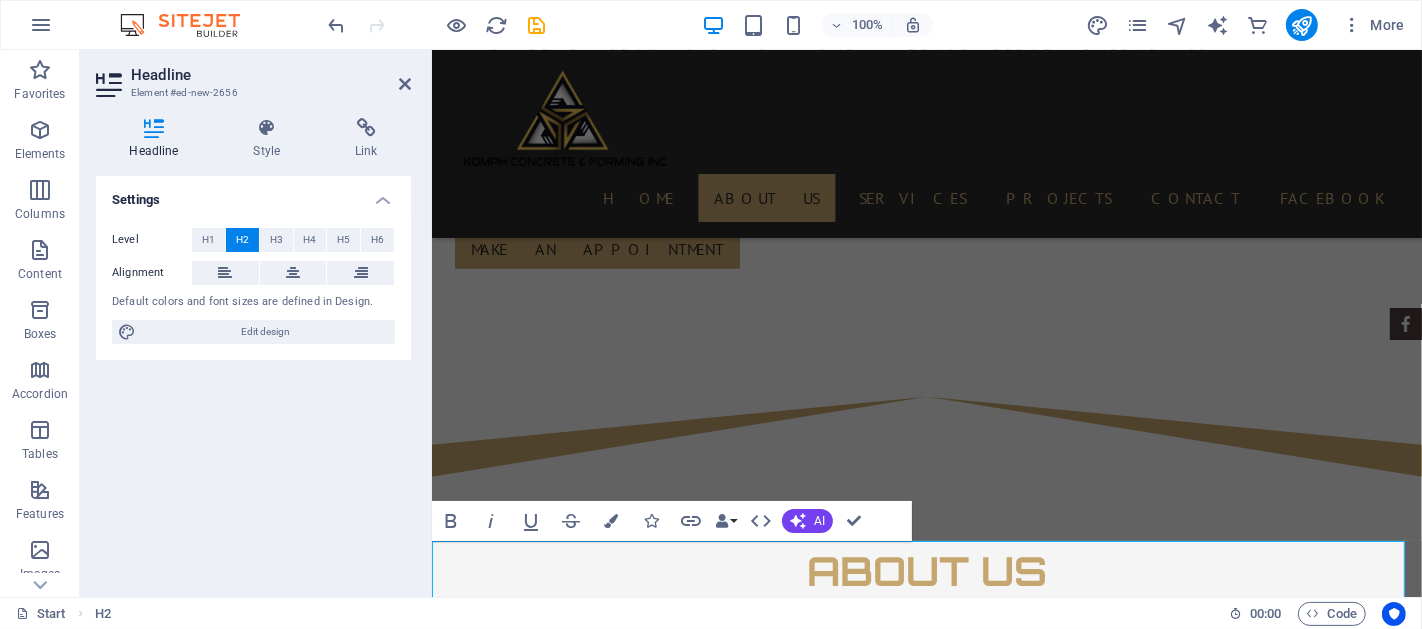 drag, startPoint x: 583, startPoint y: 567, endPoint x: 852, endPoint y: 618, distance: 273.7919 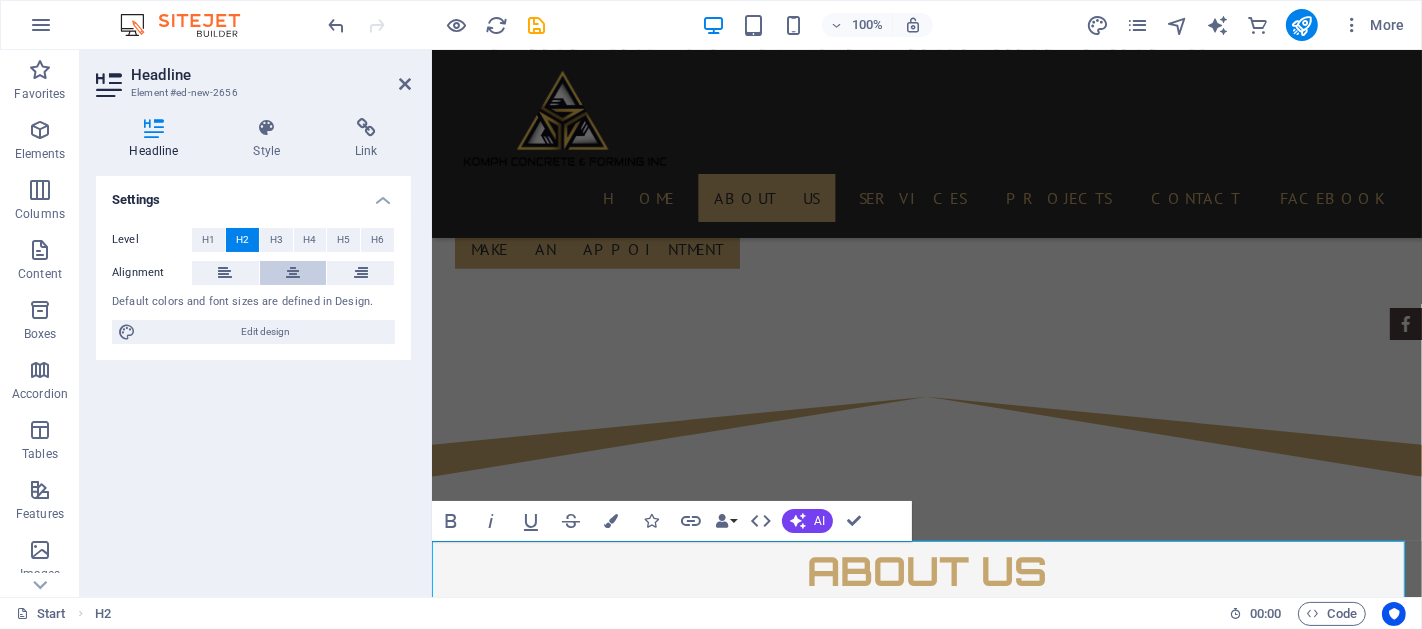 click at bounding box center (293, 273) 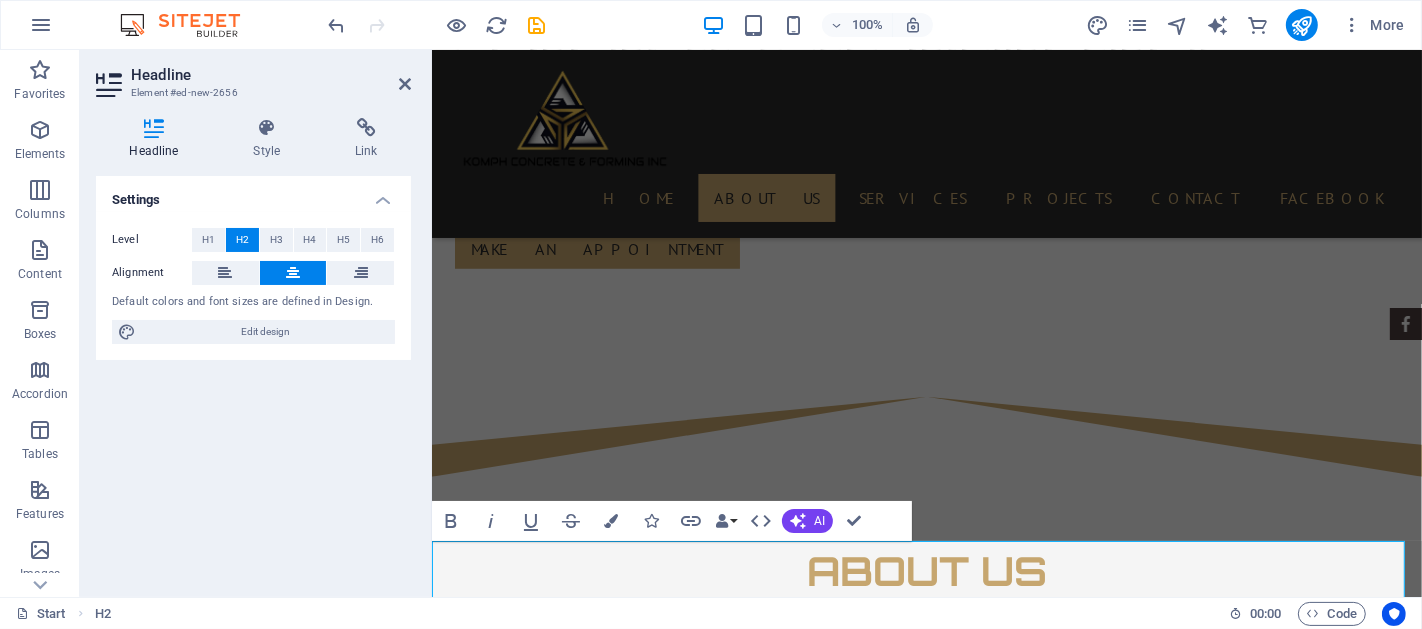click on "2025" at bounding box center [926, 2042] 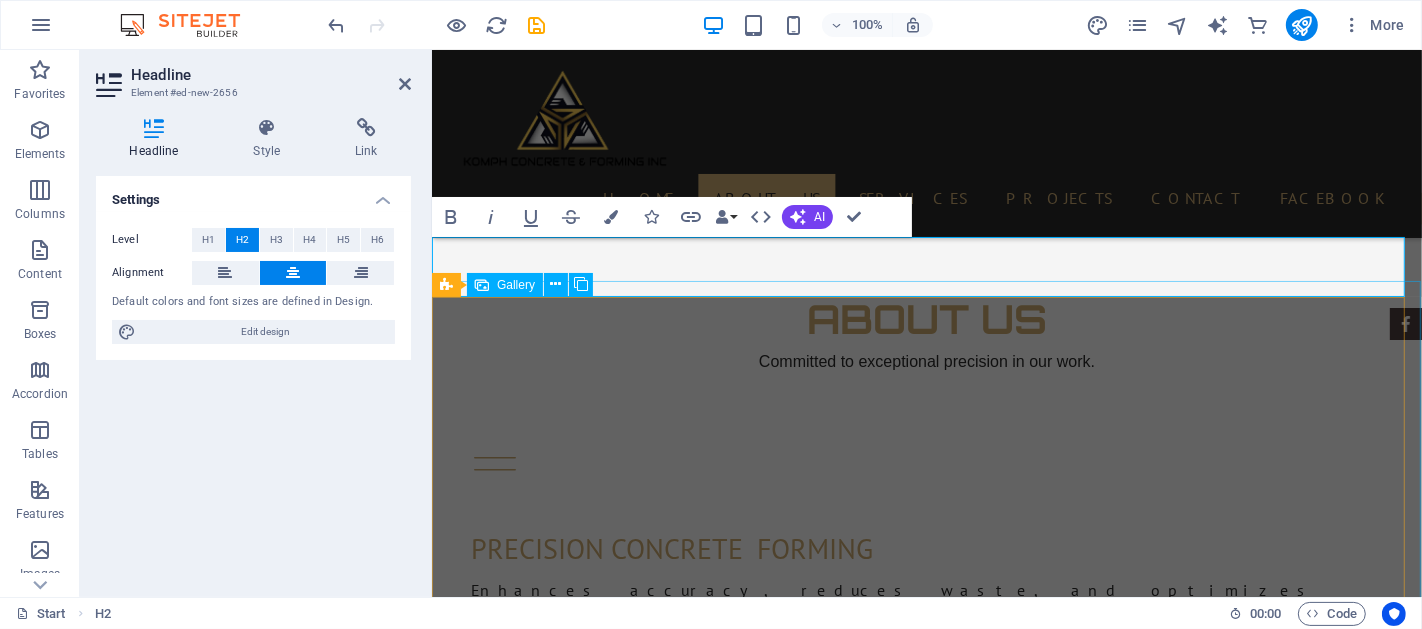 scroll, scrollTop: 1396, scrollLeft: 0, axis: vertical 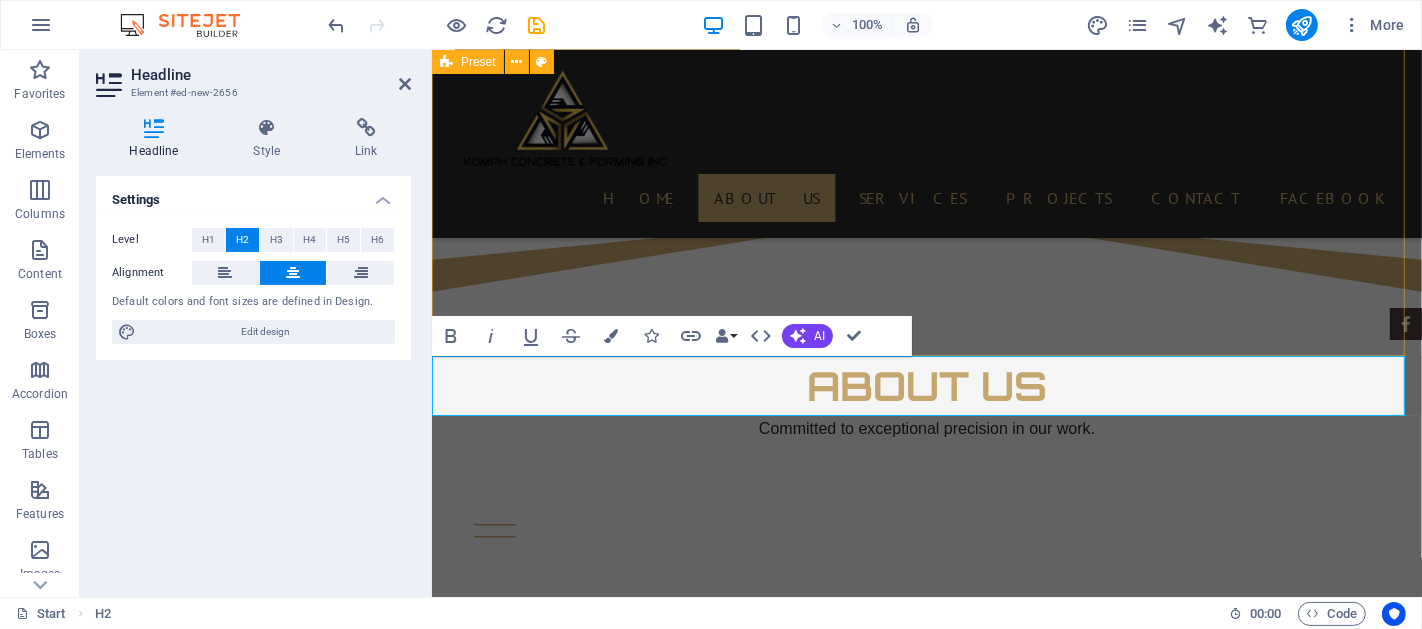 click on "About us Committed to exceptional precision in our work. Precision Concrete  Forming  Enhances accuracy, reduces waste, and optimizes production efficiency. Quality Materials Utilizing premium materials significantly enhances both durability and strength in construction projects. By selecting high-quality components, builders ensure that structures can withstand various environmental challenges and stresses, ultimately leading to a longer lifespan and greater resilience over time.  dedicated team Our dedicated and professional team is here to cater to all your concrete forming needs! With our extensive experience and commitment to excellence, we ensure that every project, big or small, is completed with the highest level of quality and precision. Trust us to deliver outstanding results that meet your specific requirements! Past Projects Highlighting our successful past projects and showcasing our notable achievements, we take pride in demonstrating the quality and impact of our work." at bounding box center (926, 1059) 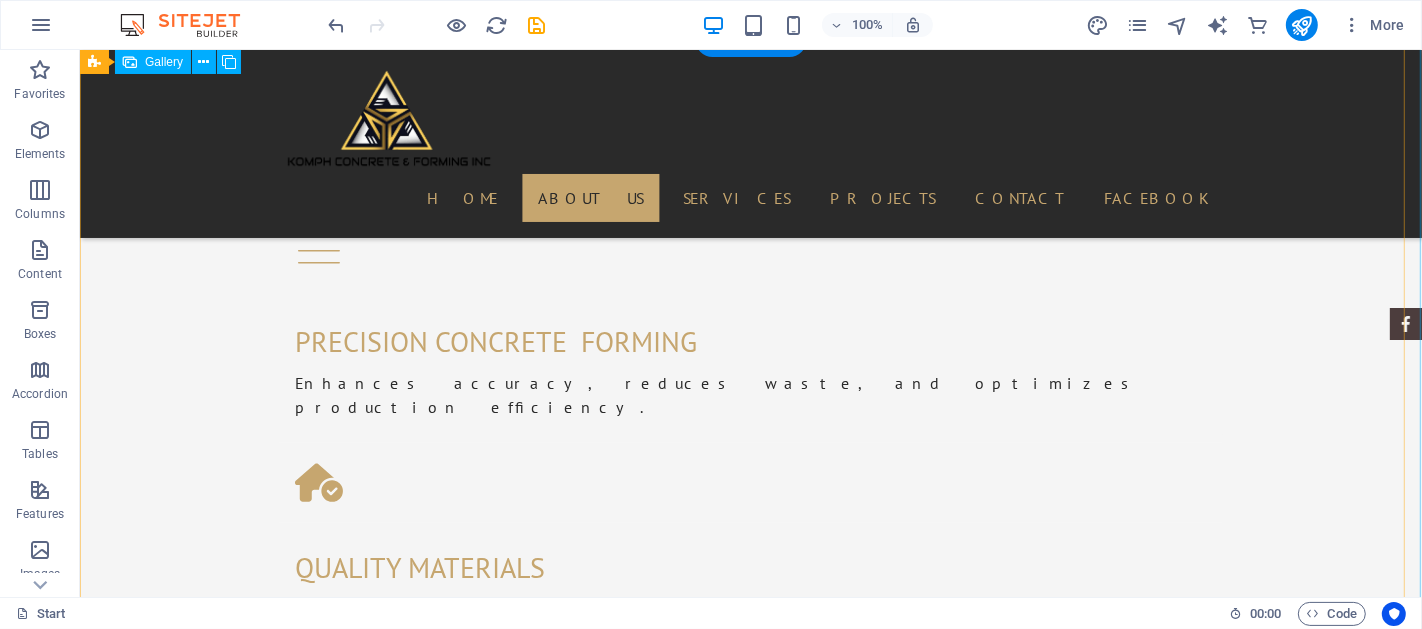 scroll, scrollTop: 1366, scrollLeft: 0, axis: vertical 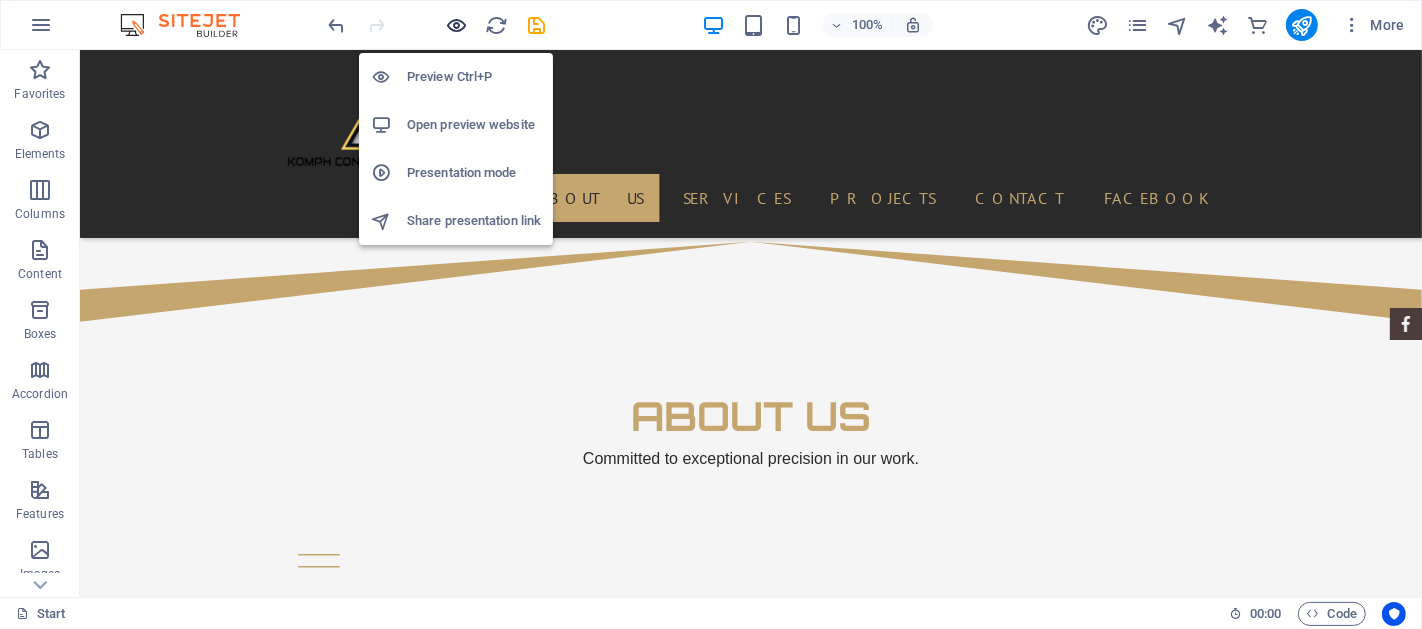 click at bounding box center (457, 25) 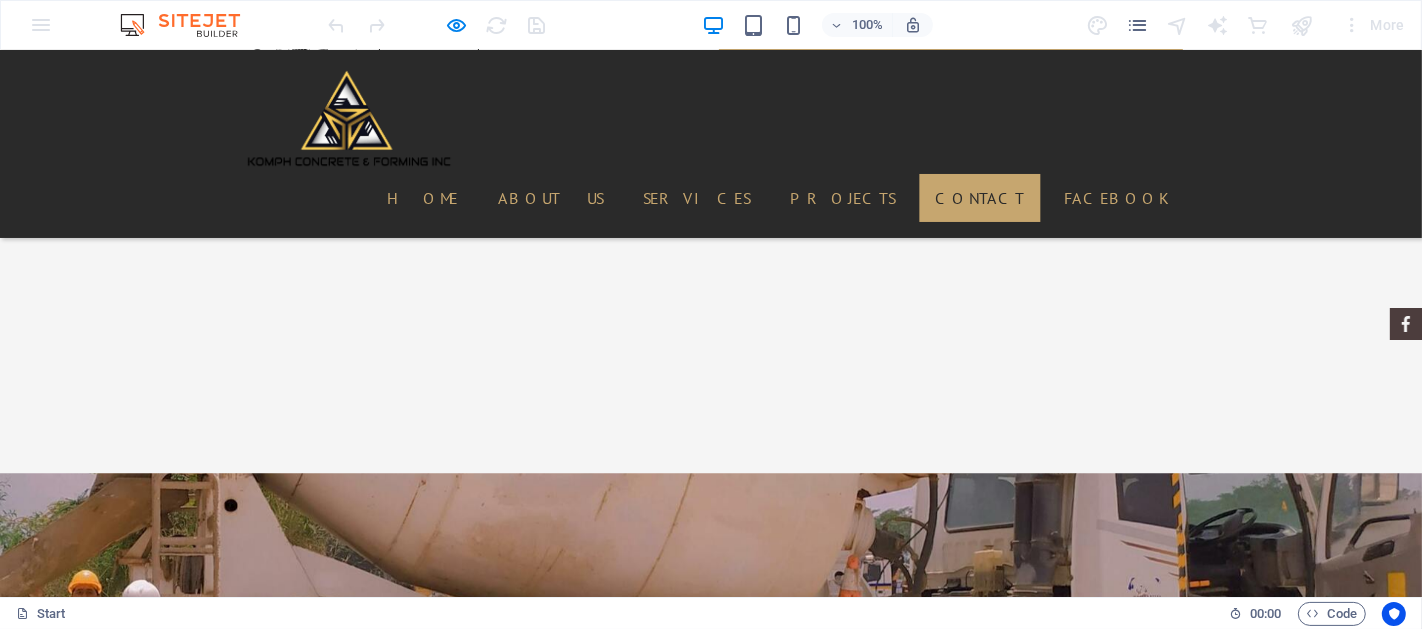 scroll, scrollTop: 5027, scrollLeft: 0, axis: vertical 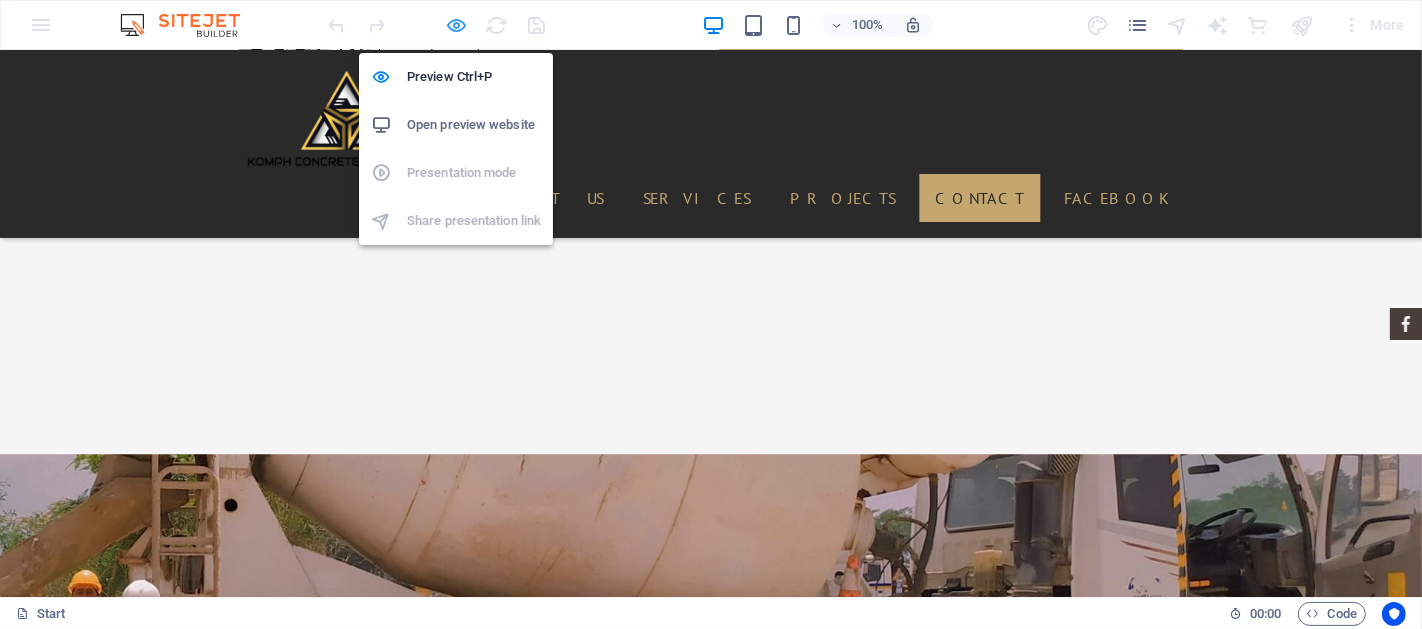 click at bounding box center [457, 25] 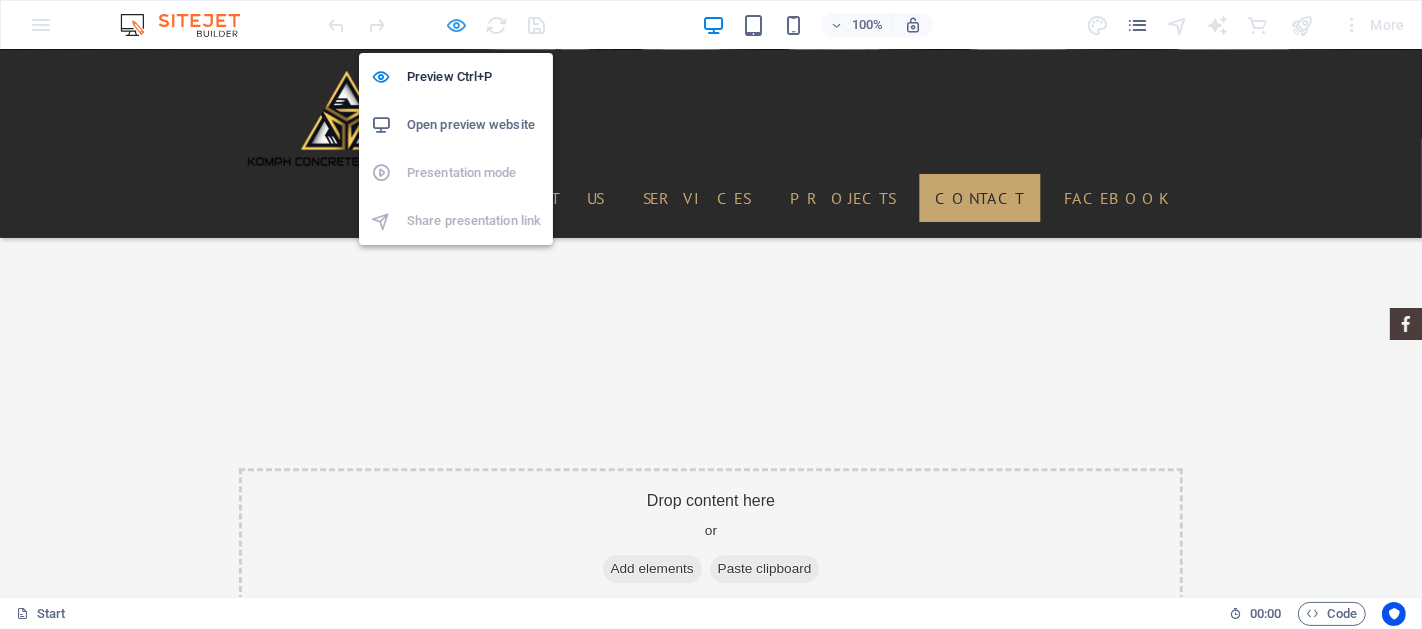 scroll, scrollTop: 5255, scrollLeft: 0, axis: vertical 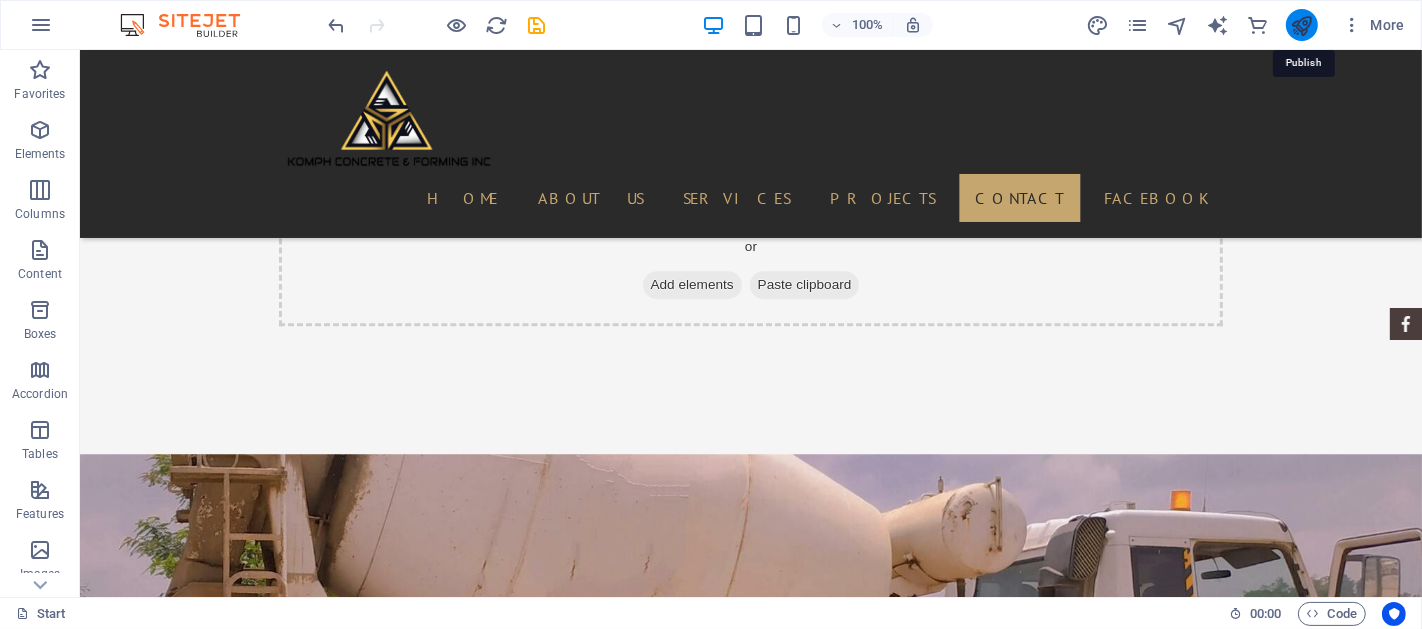 click at bounding box center [1301, 25] 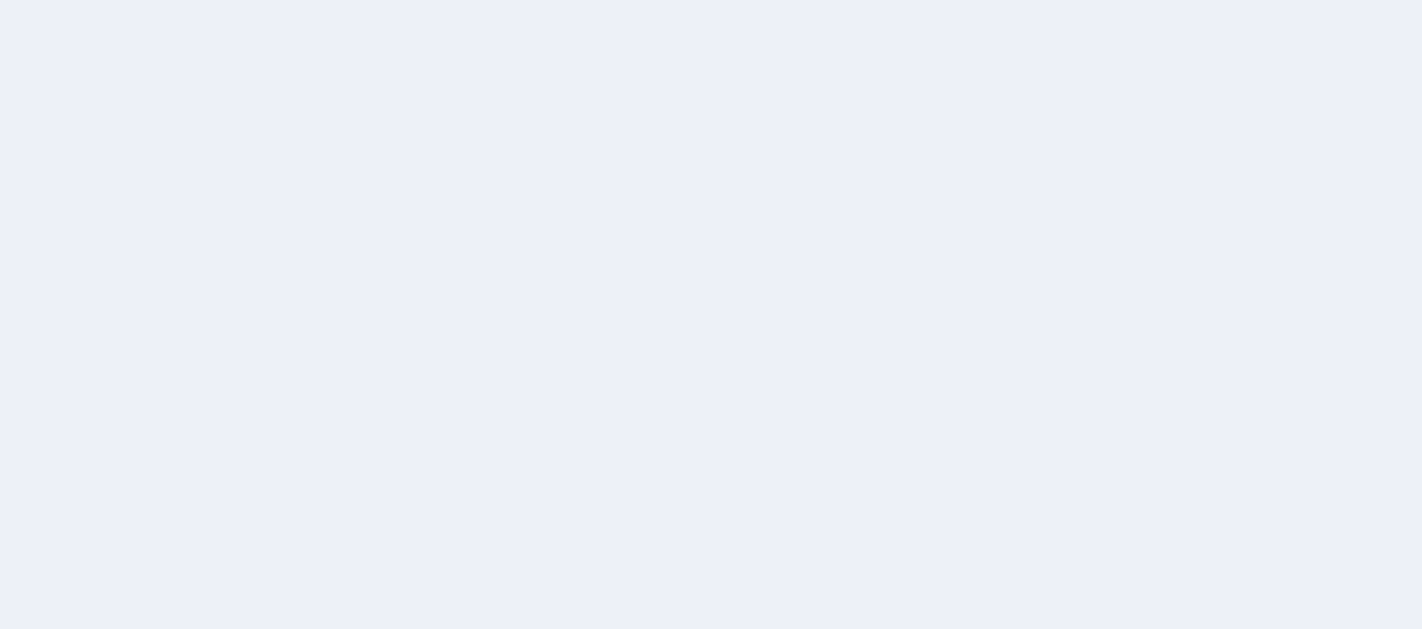 scroll, scrollTop: 0, scrollLeft: 0, axis: both 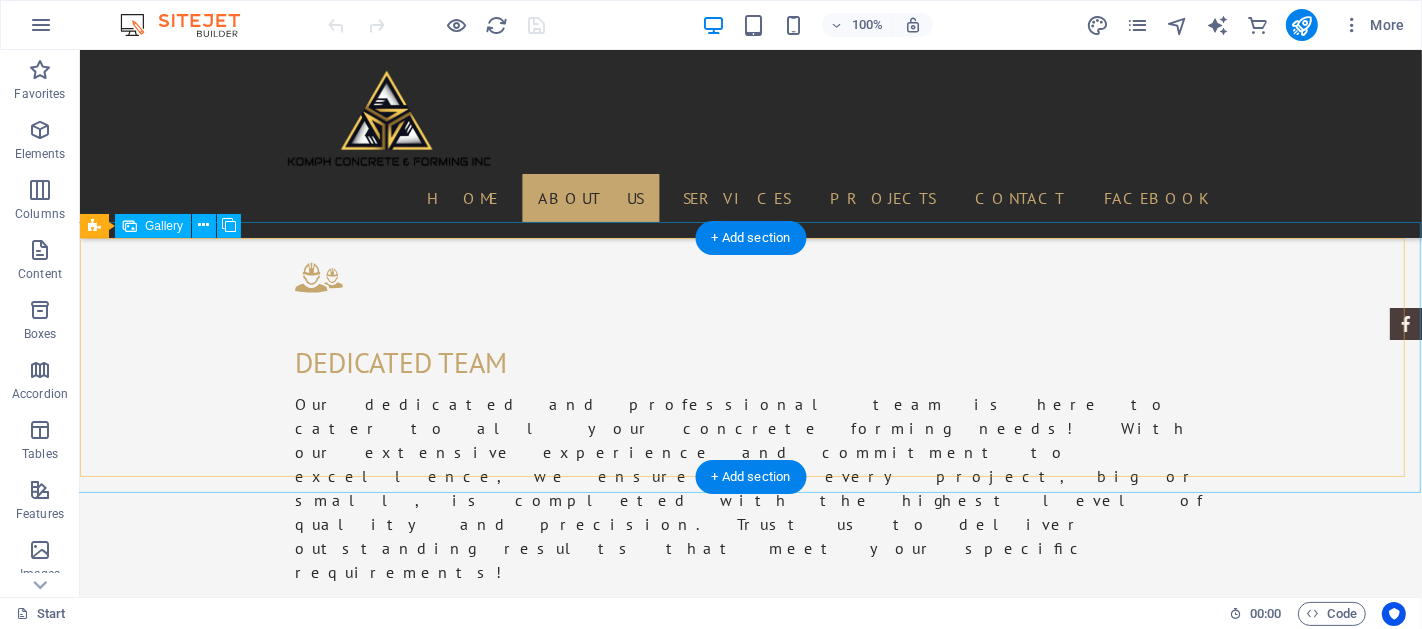 click at bounding box center [1299, 1838] 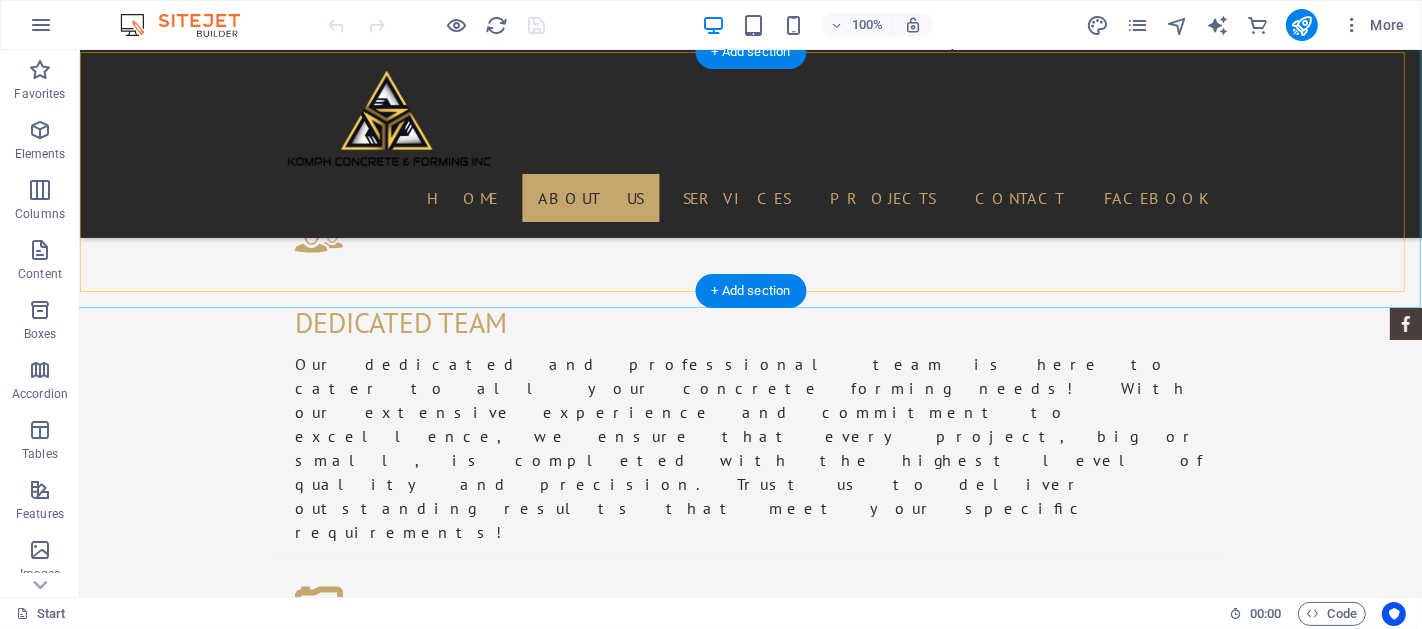 scroll, scrollTop: 2221, scrollLeft: 0, axis: vertical 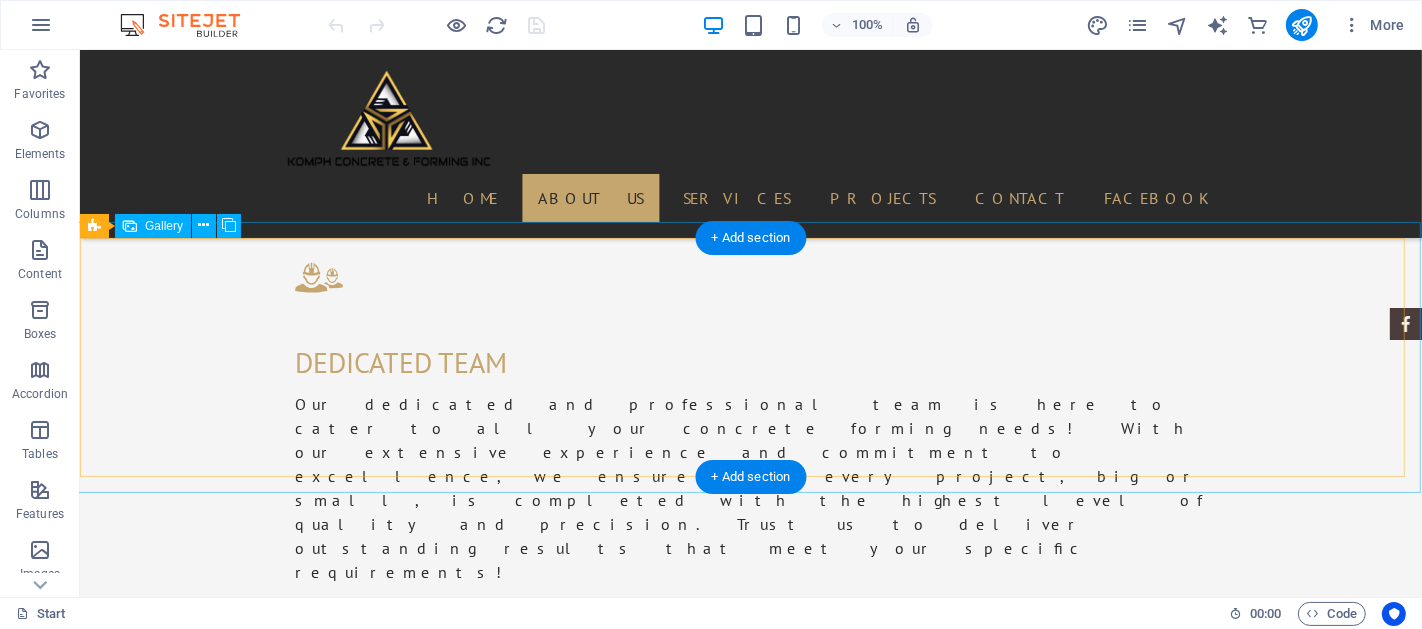 click at bounding box center (1299, 1838) 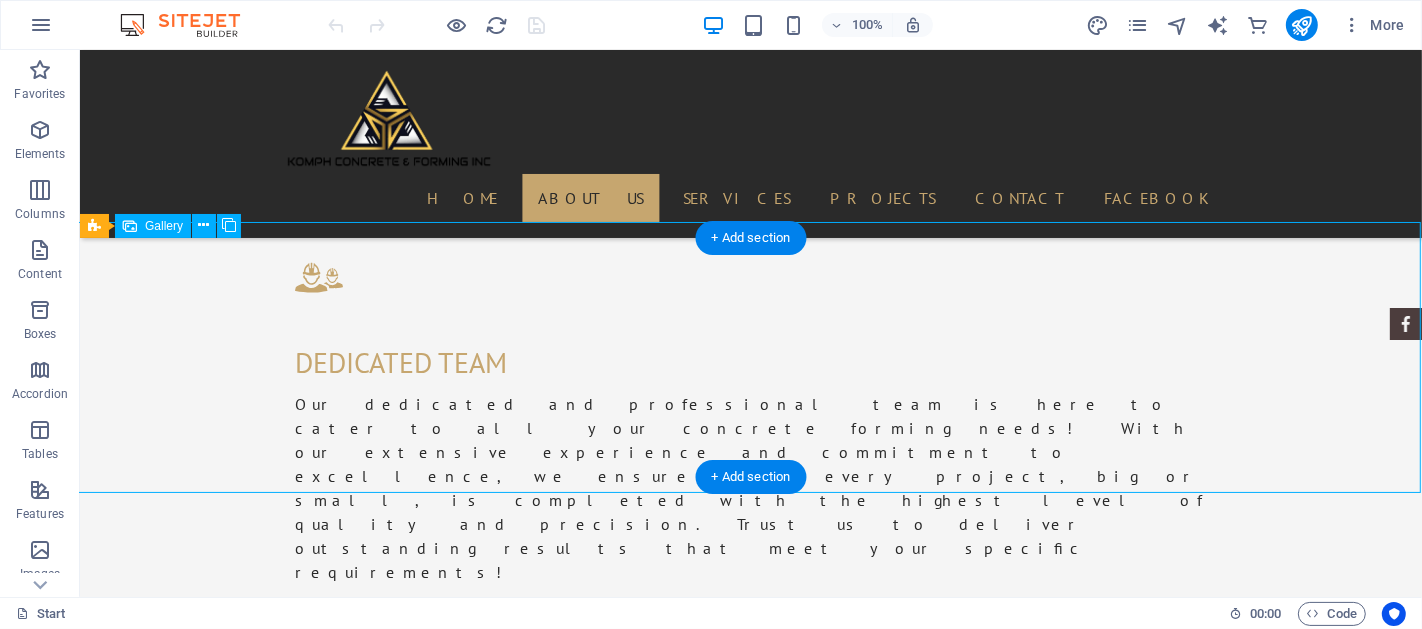 click at bounding box center (1299, 1838) 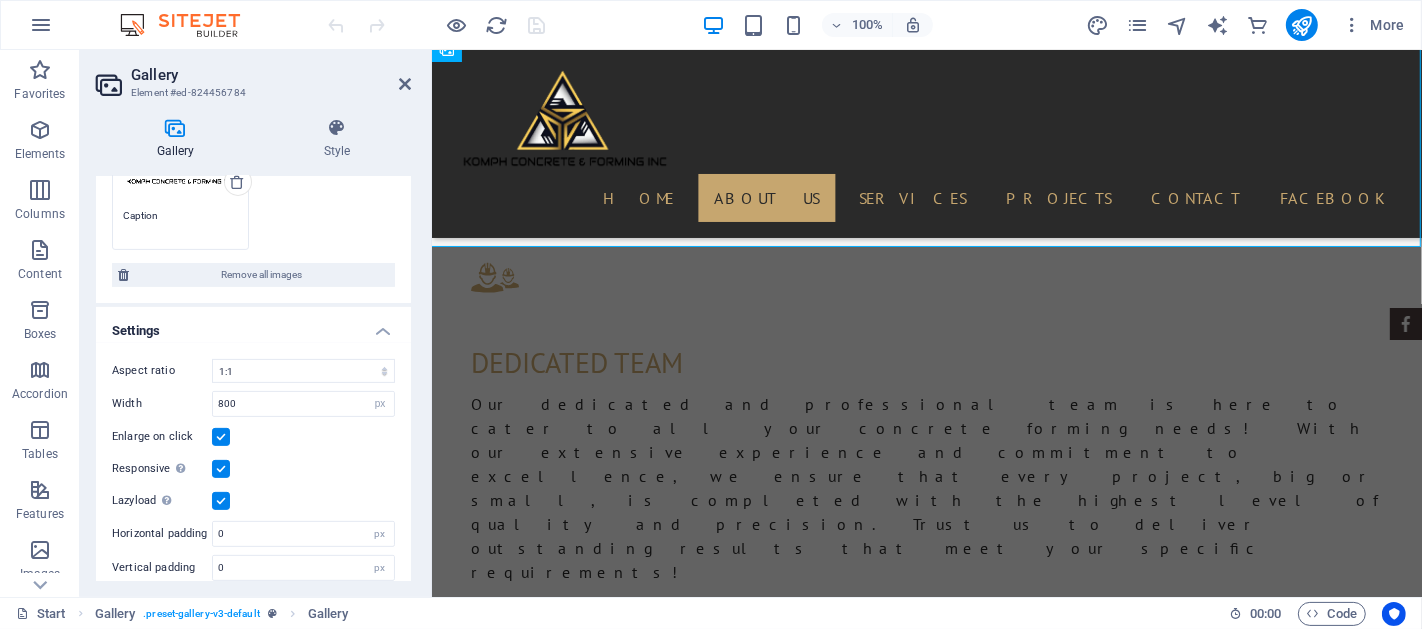 scroll, scrollTop: 370, scrollLeft: 0, axis: vertical 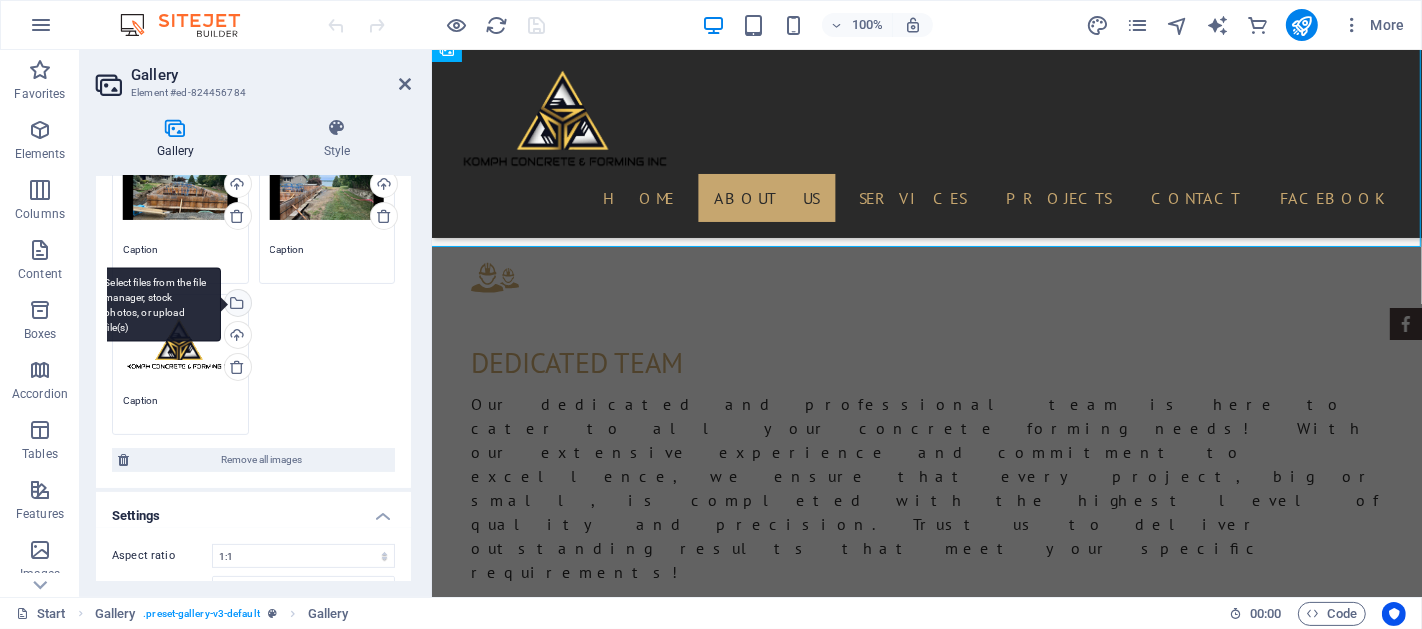 click on "Select files from the file manager, stock photos, or upload file(s)" at bounding box center (236, 305) 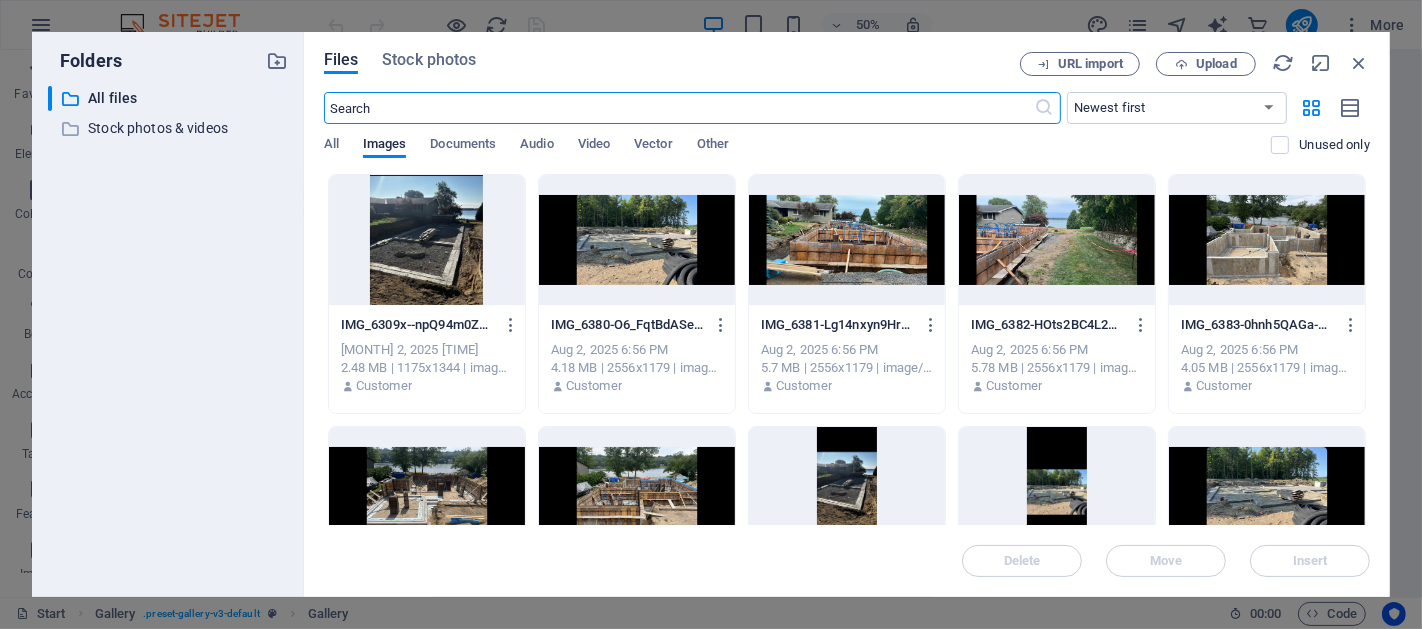 scroll, scrollTop: 2495, scrollLeft: 0, axis: vertical 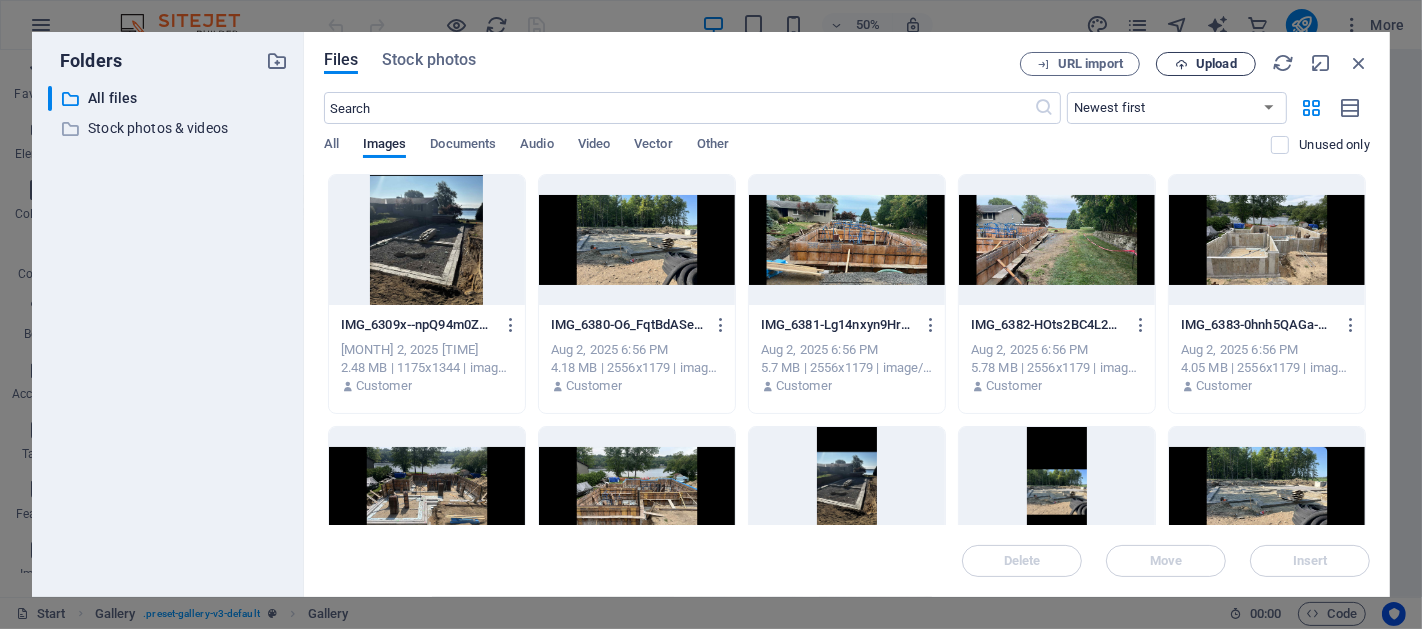 click on "Upload" at bounding box center [1216, 64] 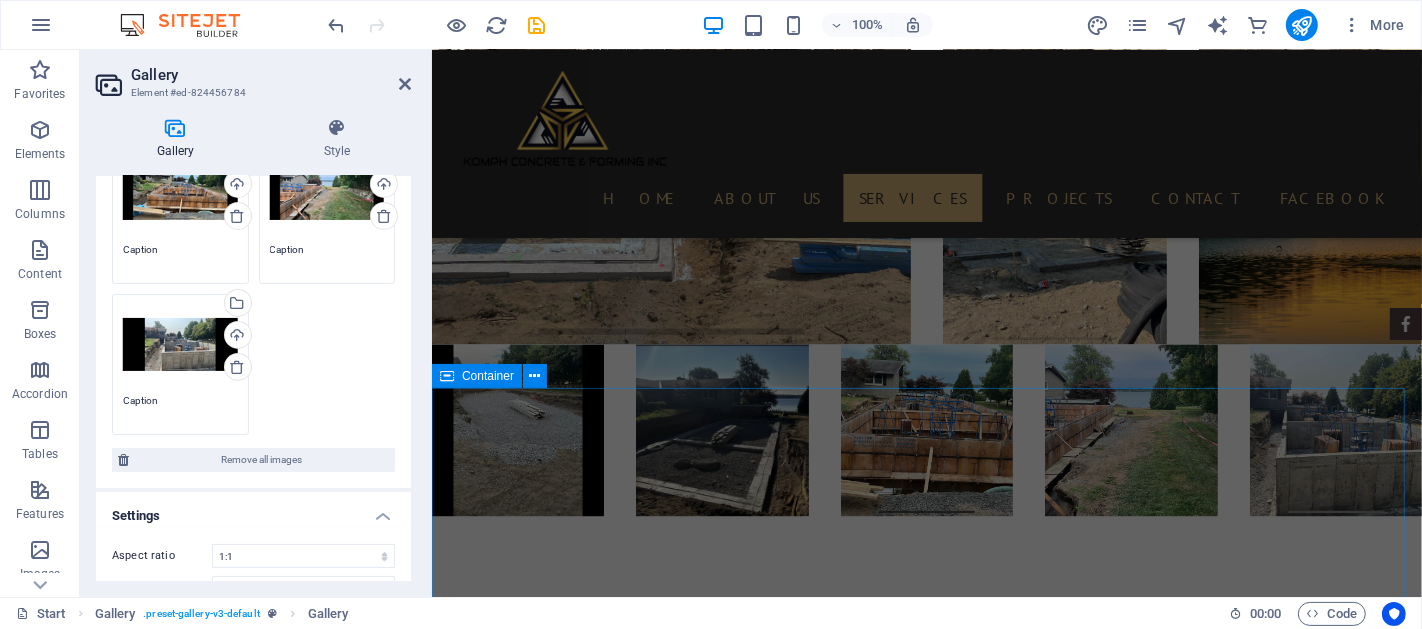 scroll, scrollTop: 3517, scrollLeft: 0, axis: vertical 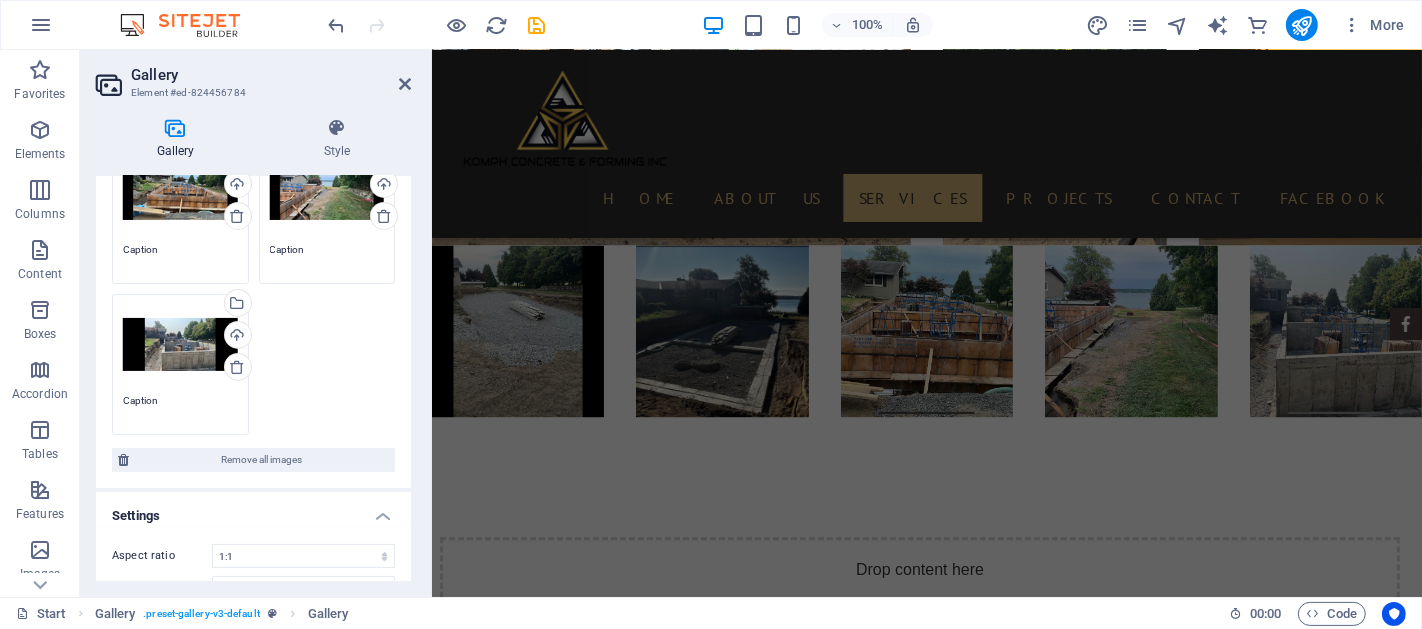 click at bounding box center [926, 2218] 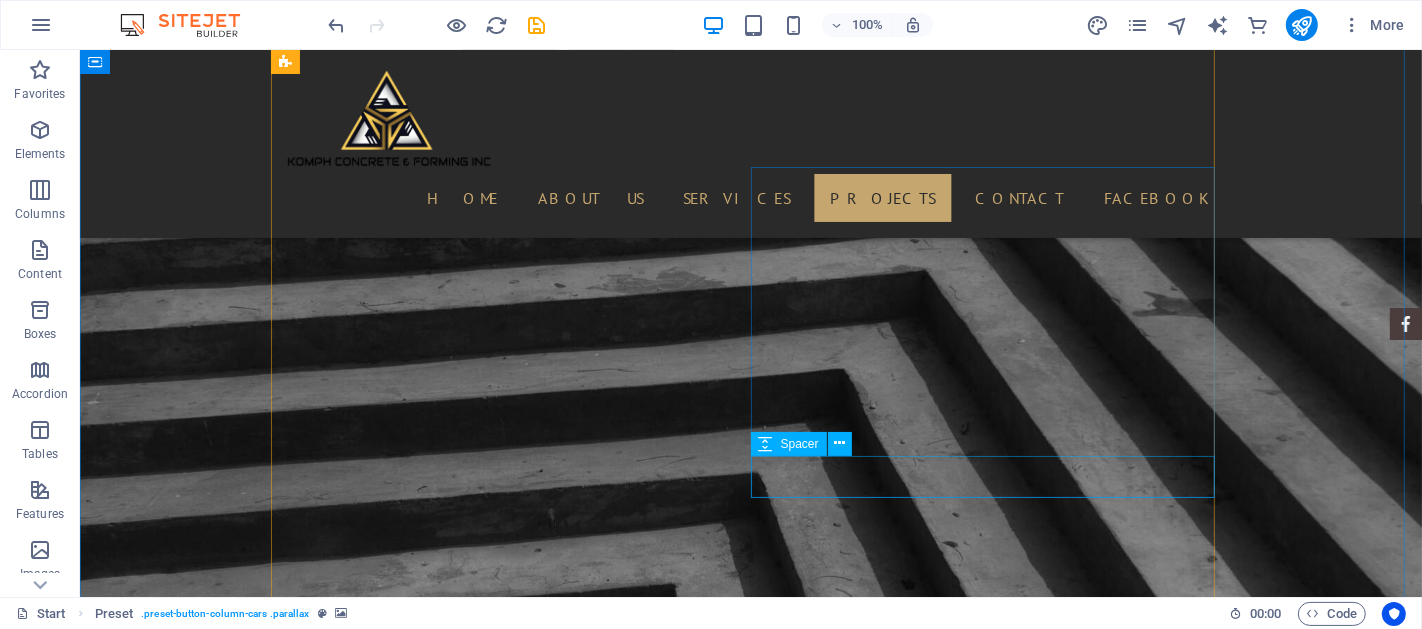 scroll, scrollTop: 4320, scrollLeft: 0, axis: vertical 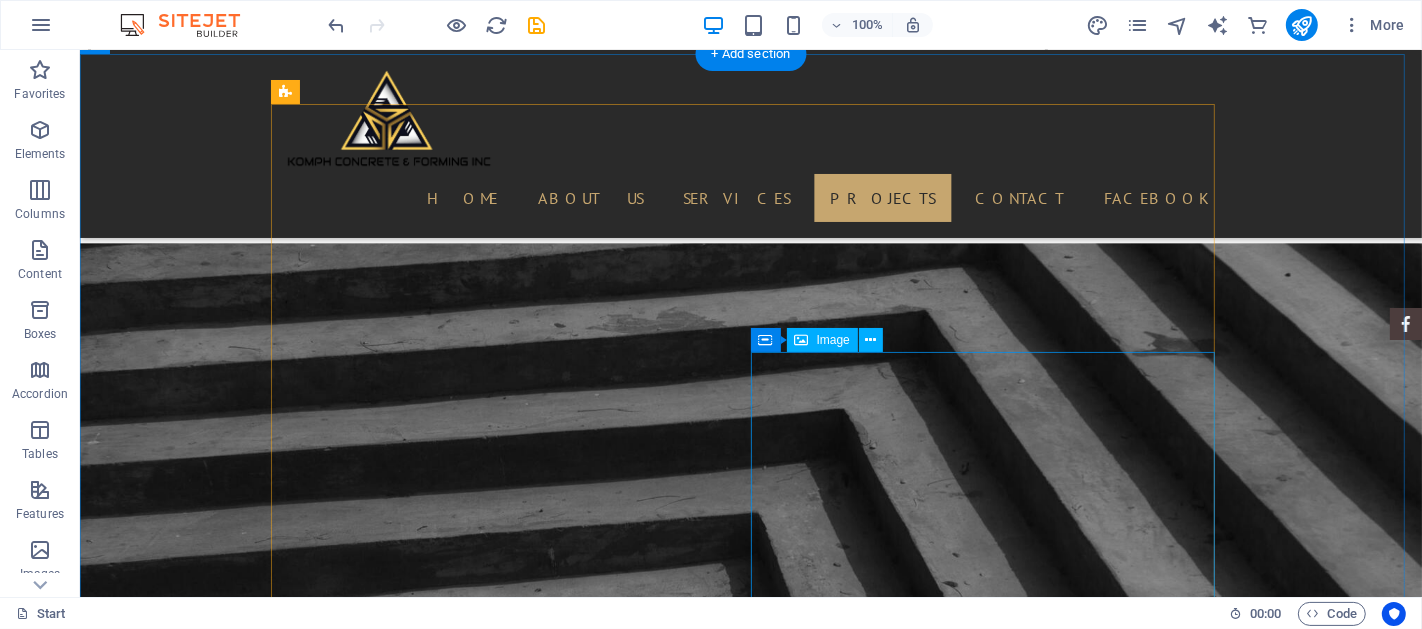 click at bounding box center (750, 4849) 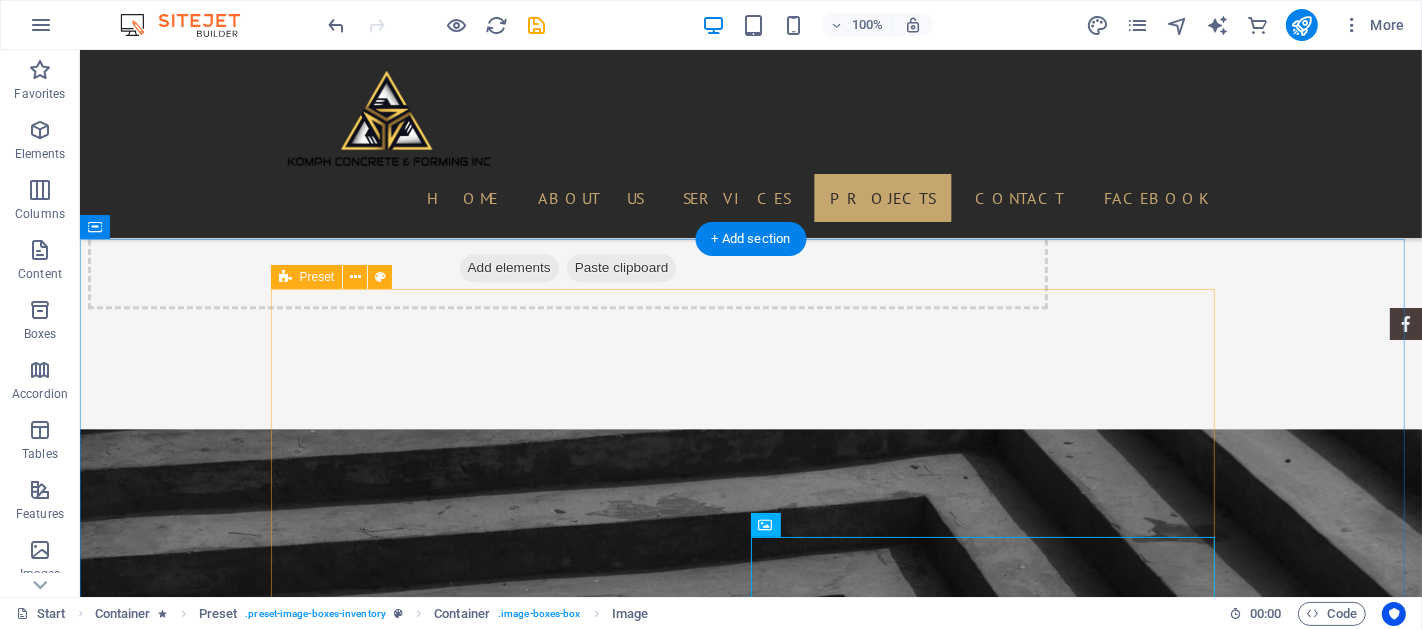 scroll, scrollTop: 4320, scrollLeft: 0, axis: vertical 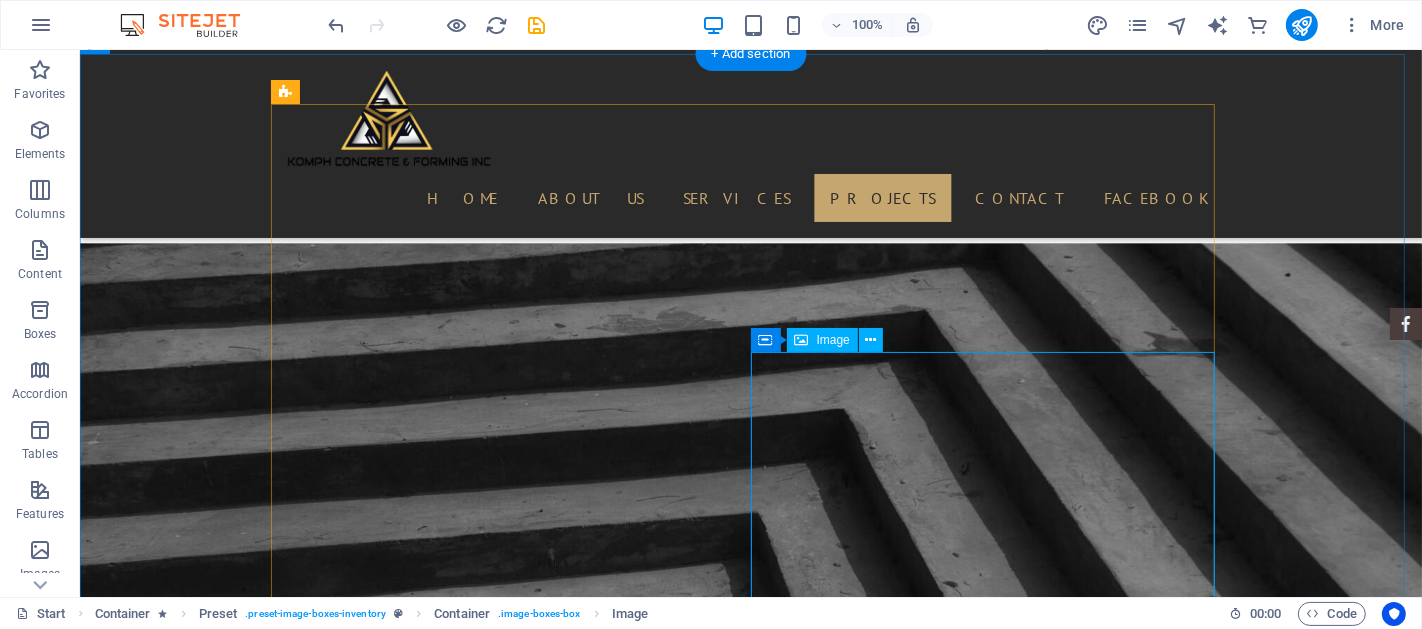 click at bounding box center (750, 4849) 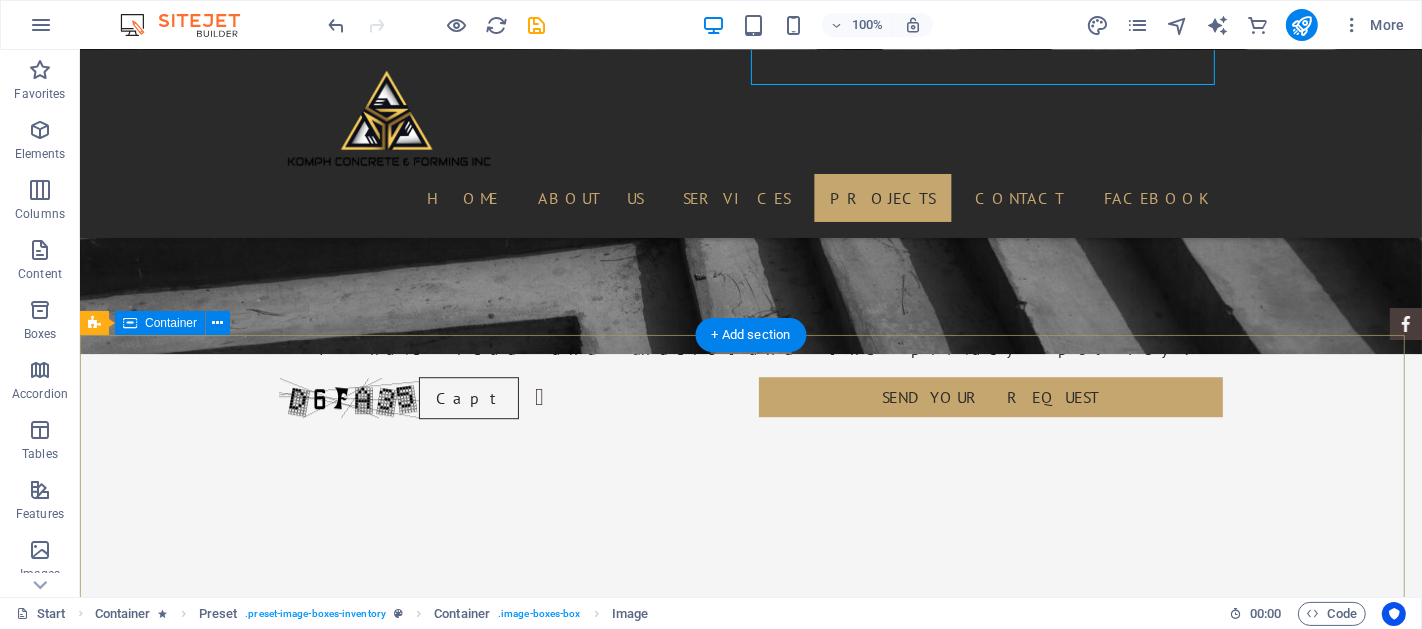 scroll, scrollTop: 4690, scrollLeft: 0, axis: vertical 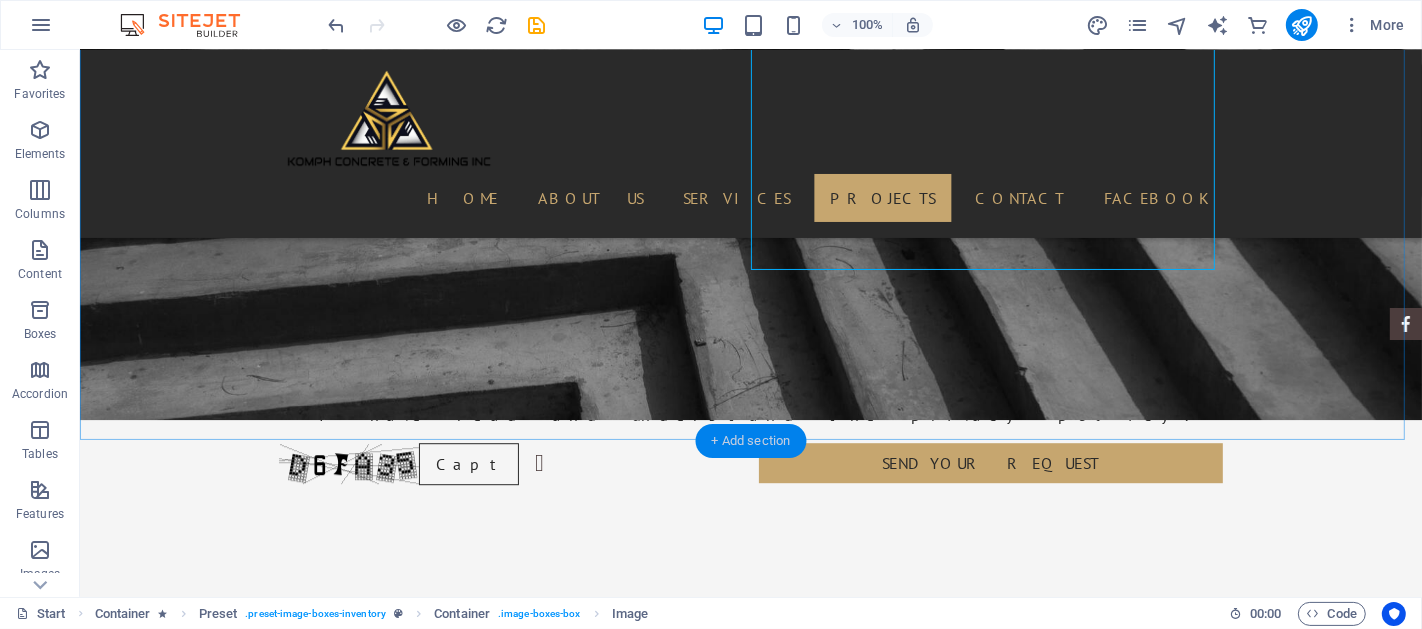 click on "+ Add section" at bounding box center (751, 441) 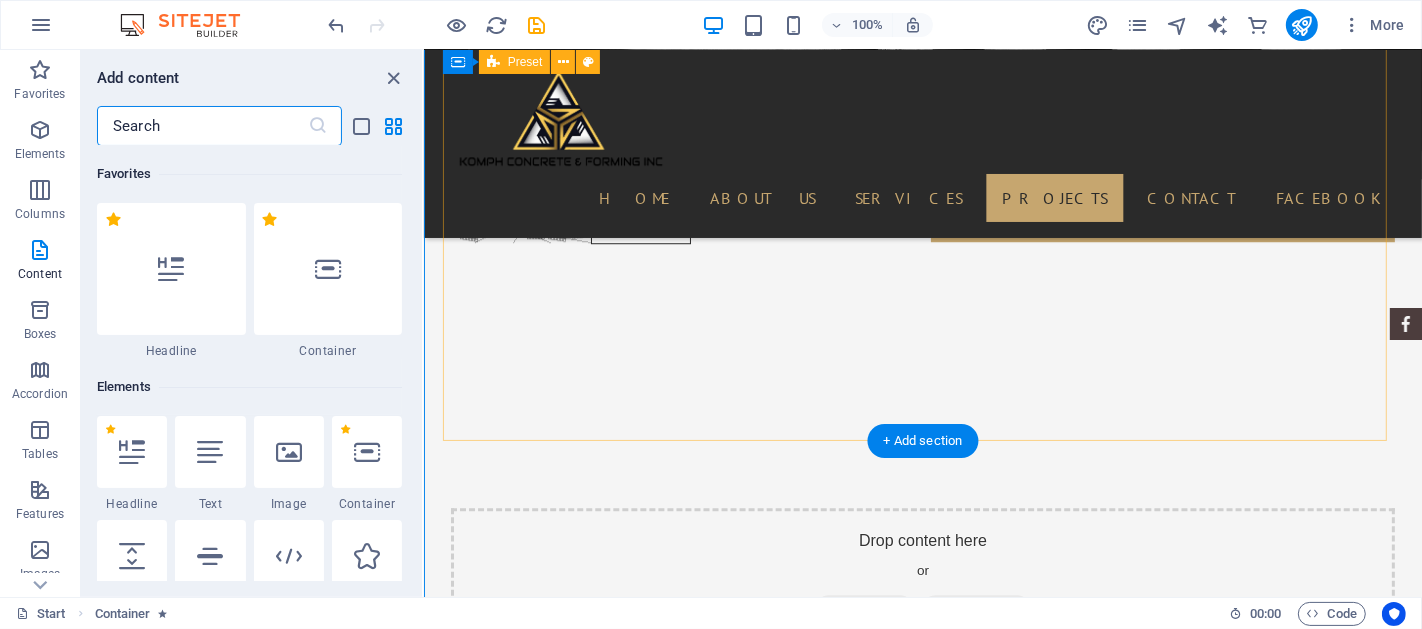scroll, scrollTop: 4449, scrollLeft: 0, axis: vertical 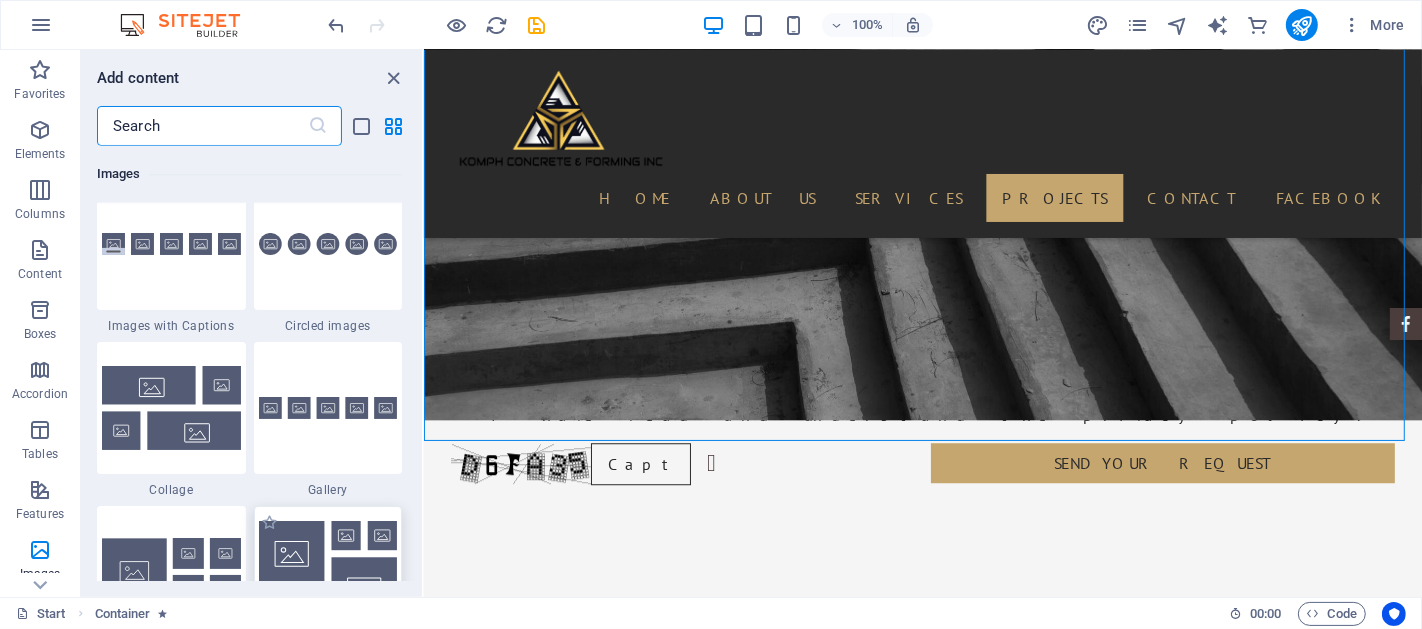 click at bounding box center [328, 408] 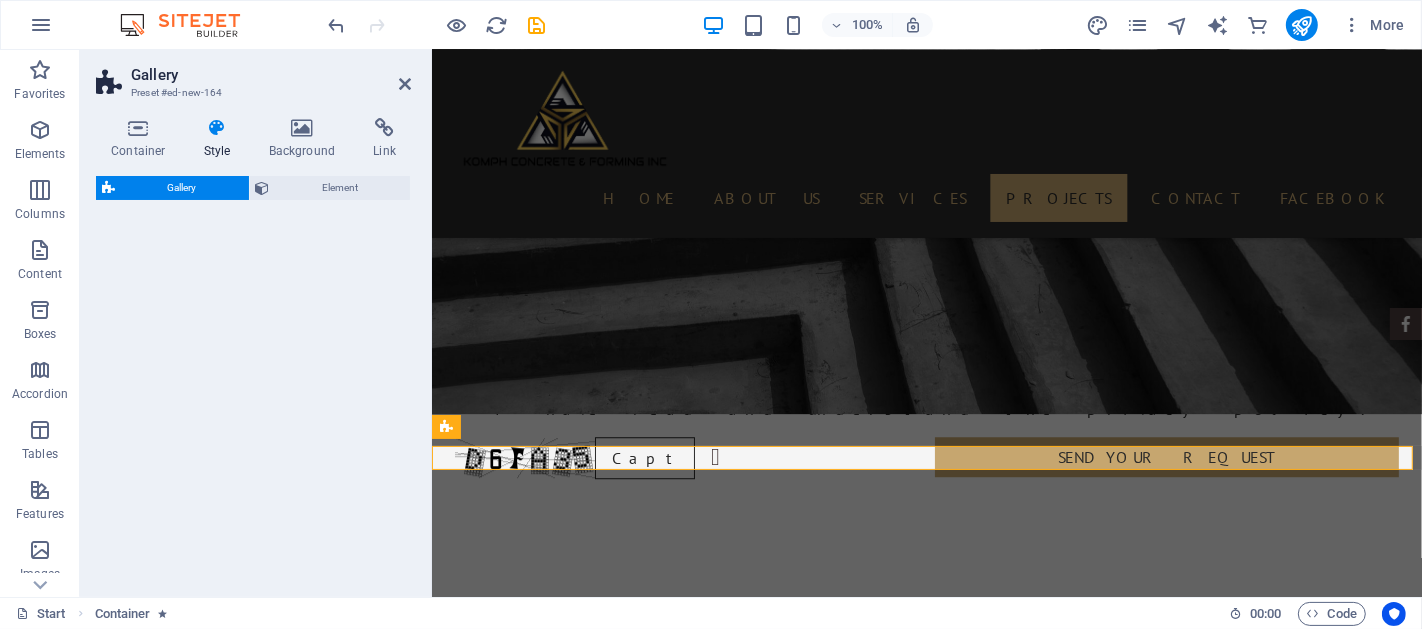select on "rem" 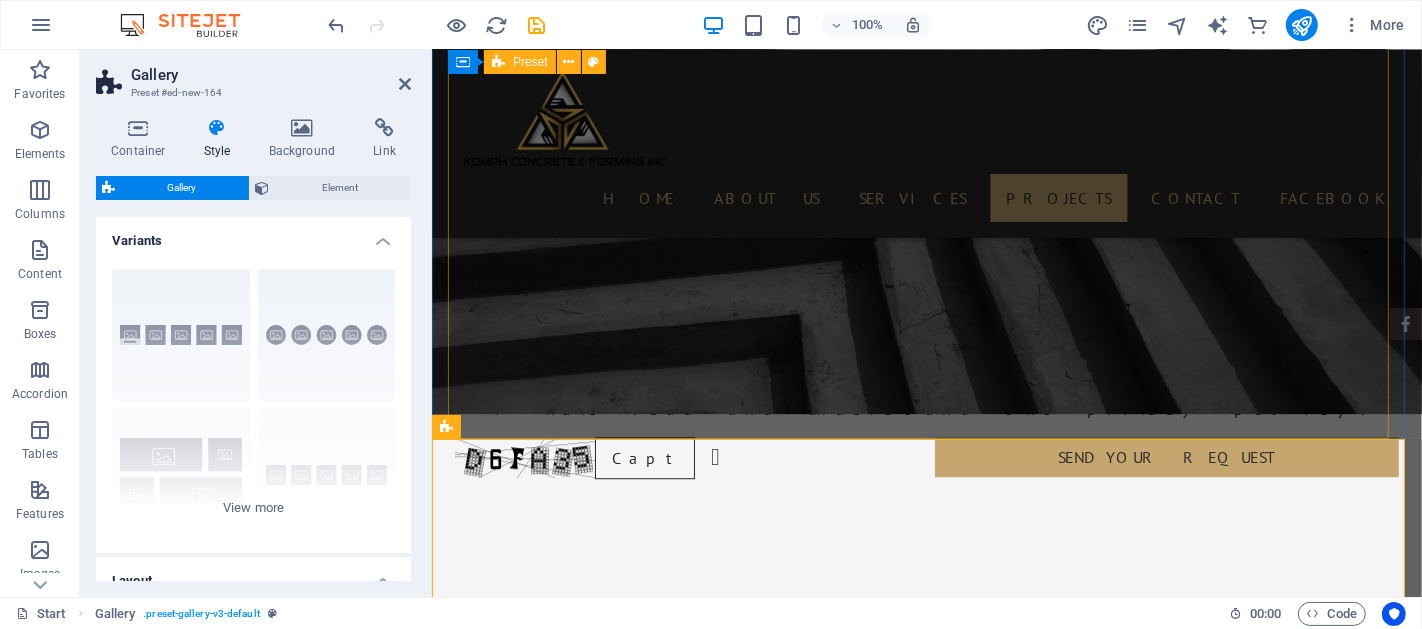 scroll, scrollTop: 4443, scrollLeft: 0, axis: vertical 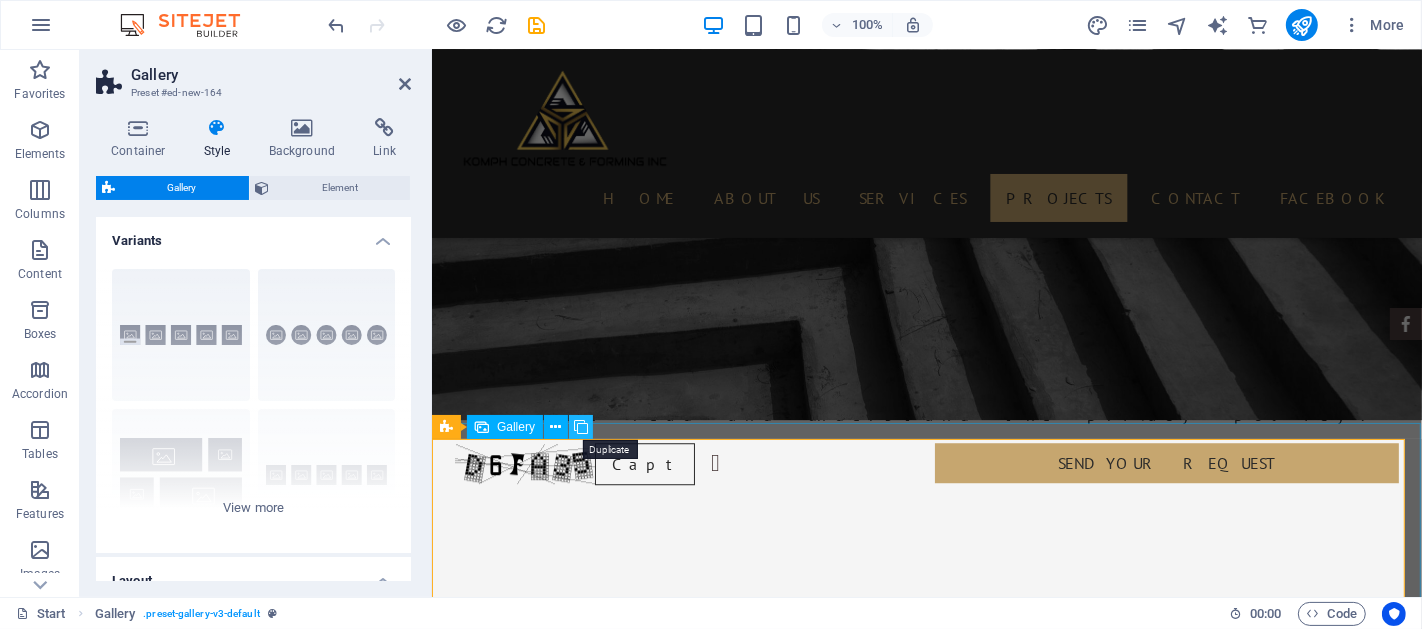click at bounding box center [581, 427] 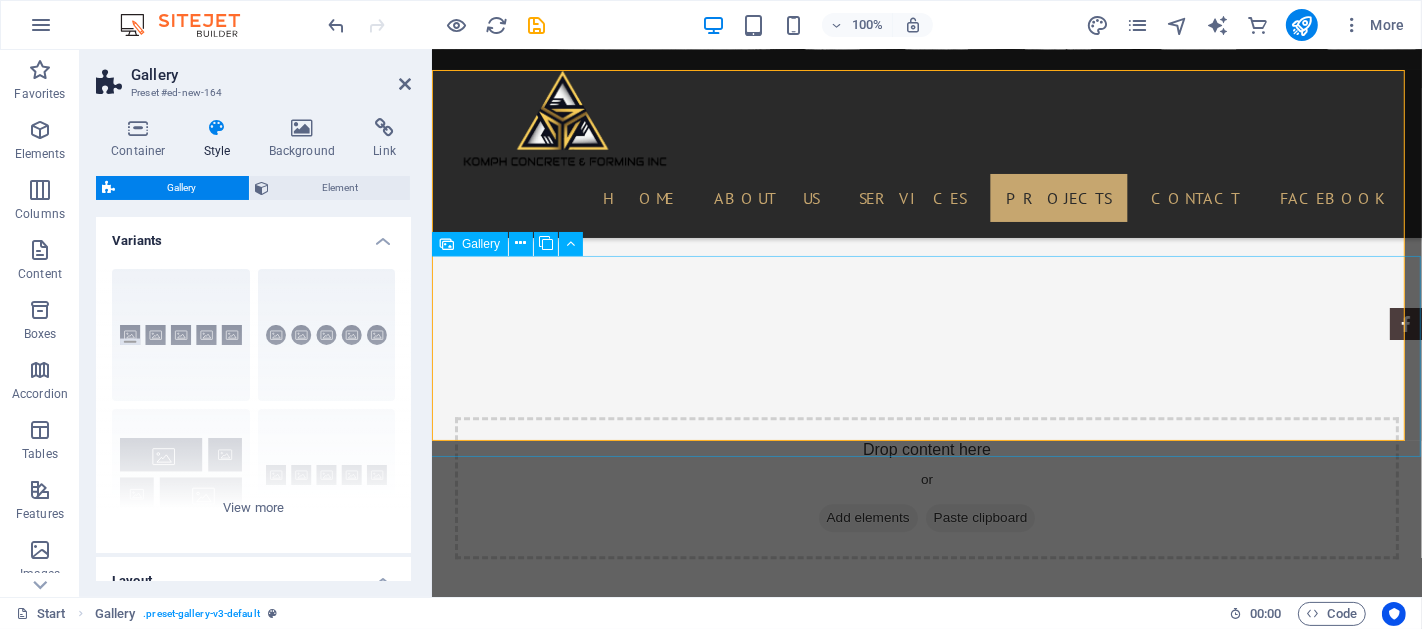 scroll, scrollTop: 4845, scrollLeft: 0, axis: vertical 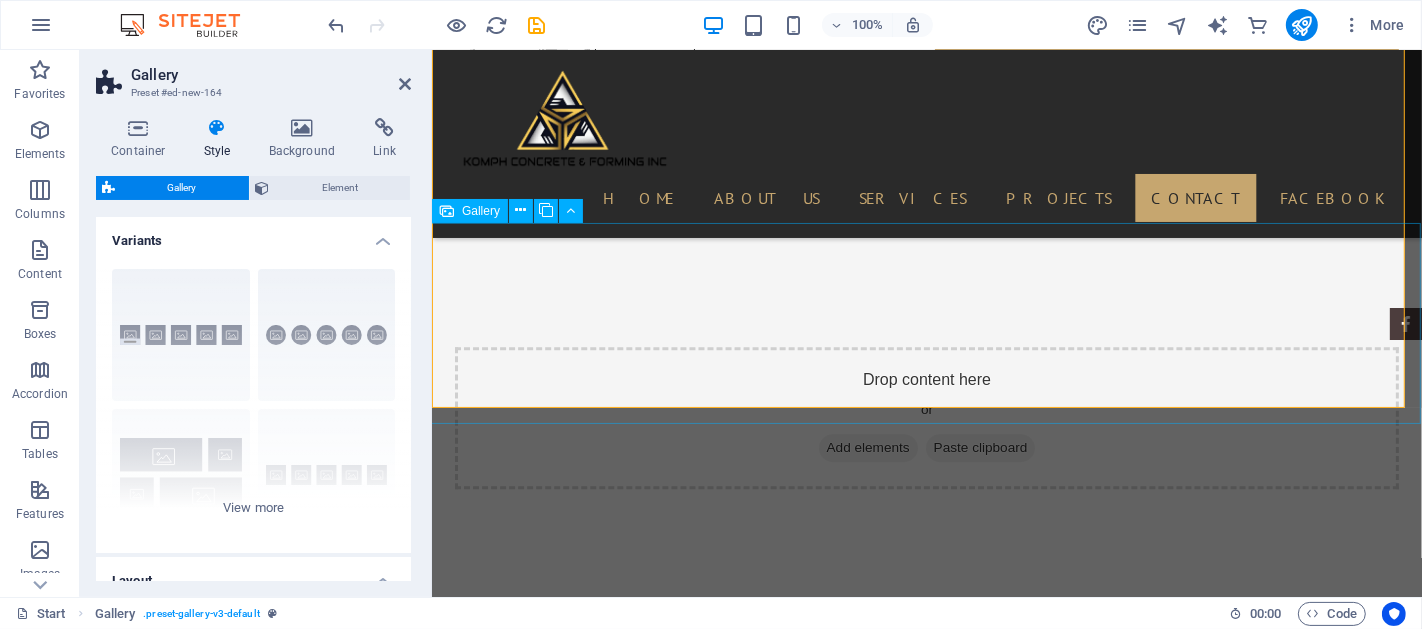 click at bounding box center [517, 4833] 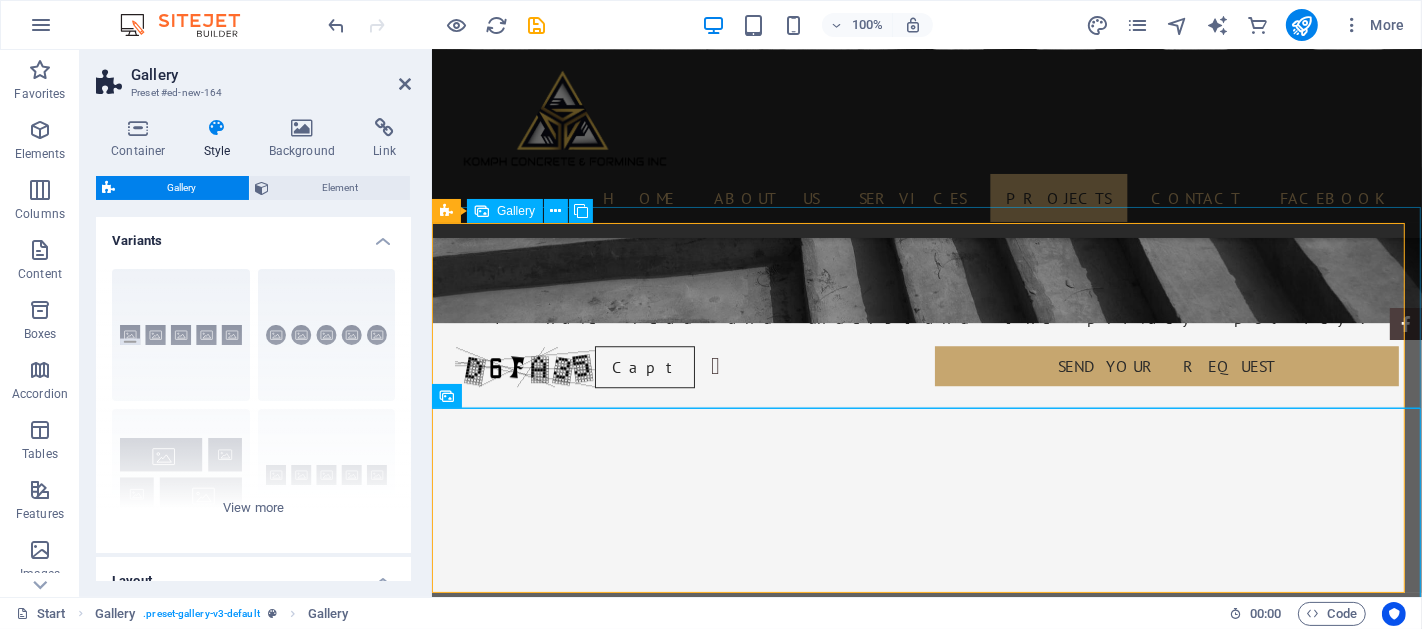 scroll, scrollTop: 4474, scrollLeft: 0, axis: vertical 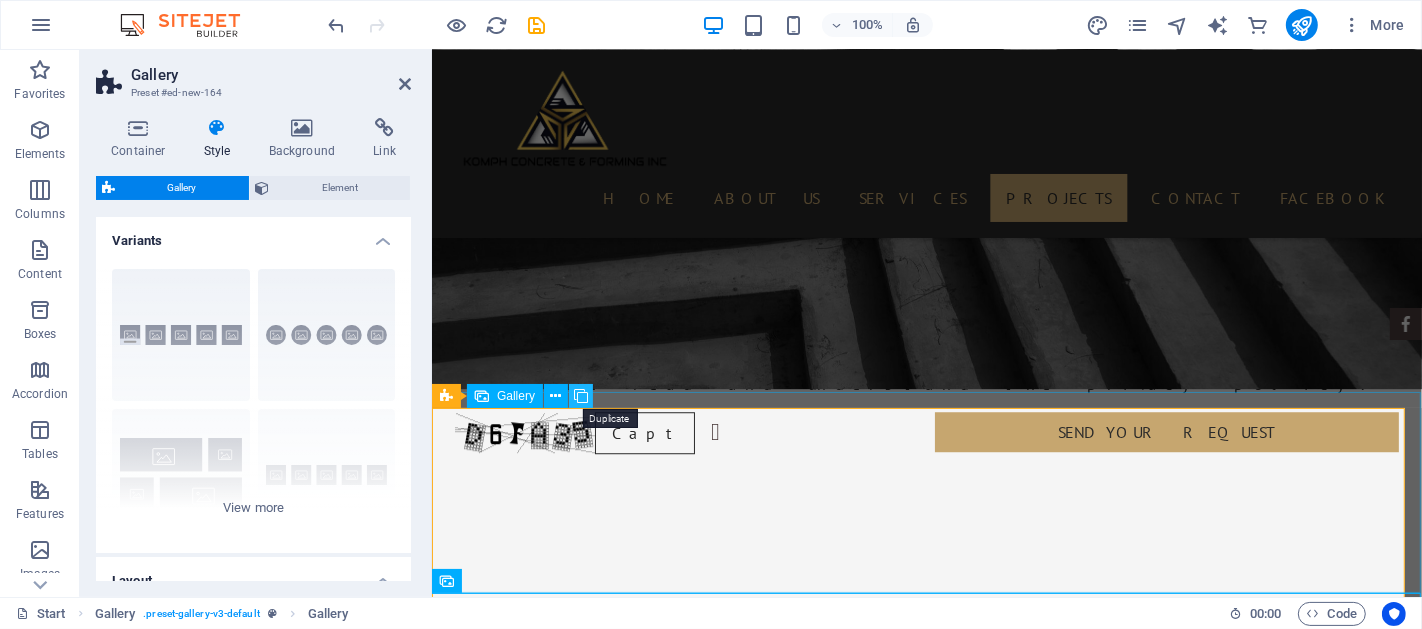 click at bounding box center (581, 396) 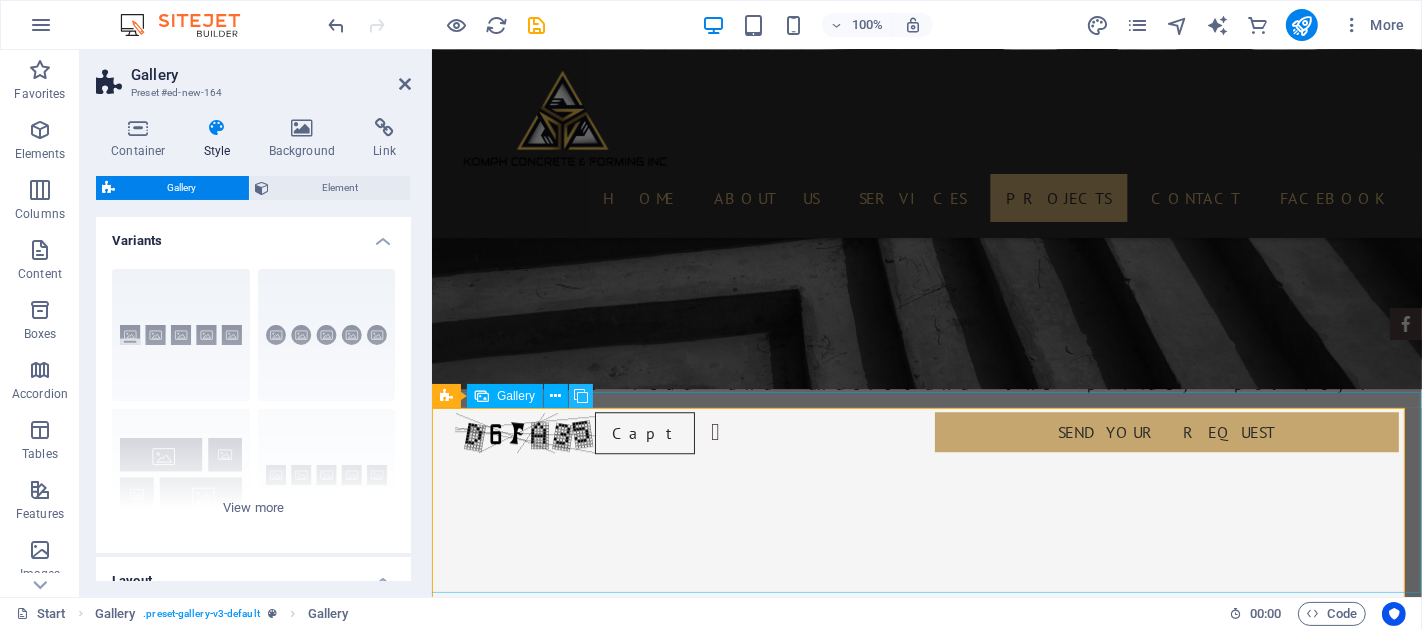click at bounding box center [581, 396] 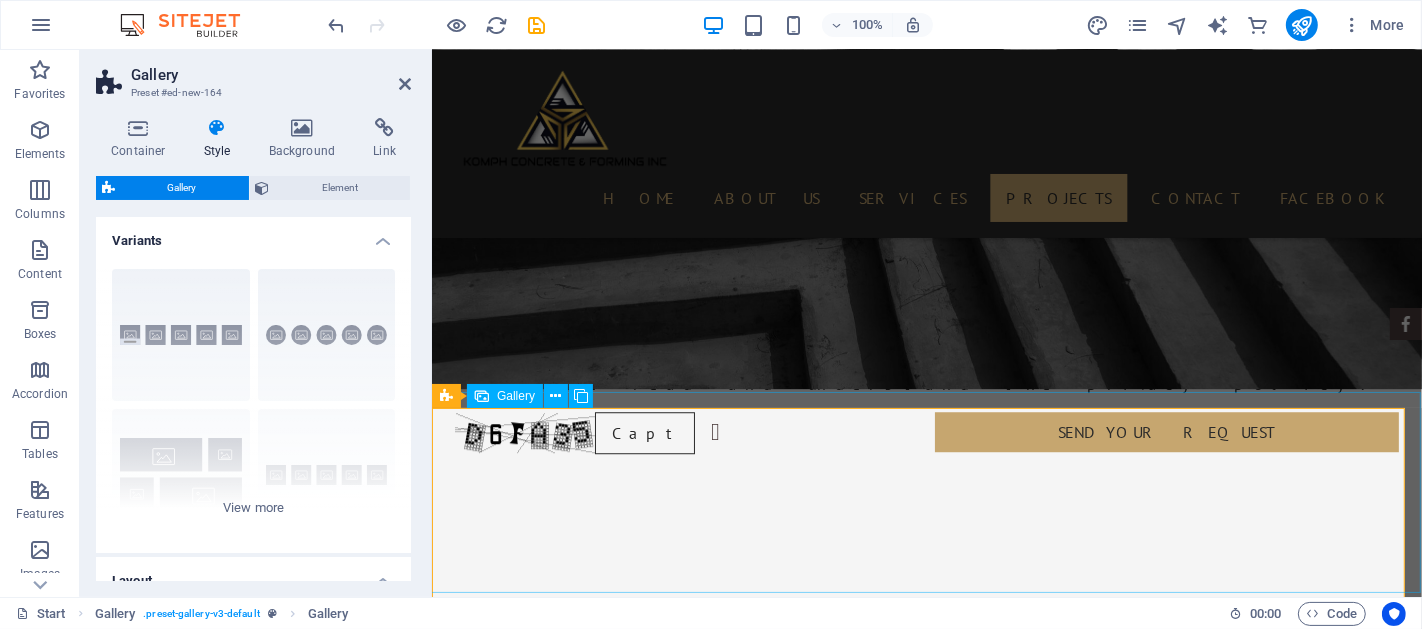 click at bounding box center (517, 4999) 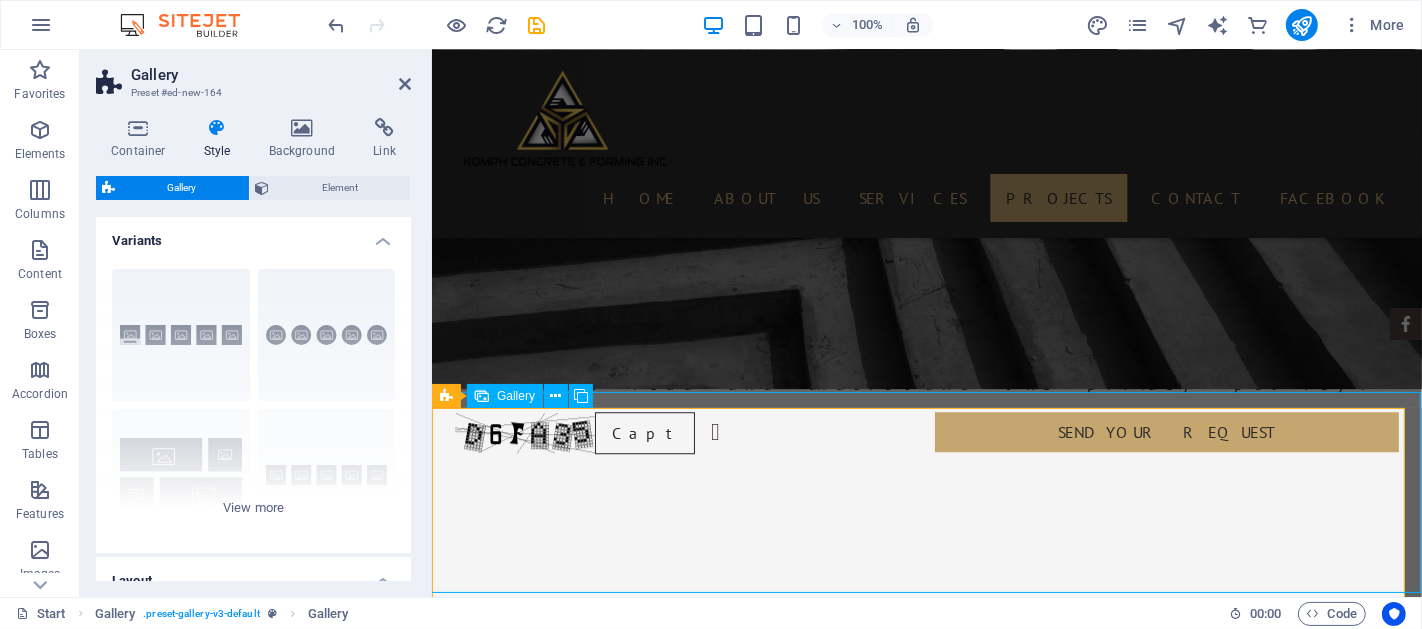 click at bounding box center [517, 4999] 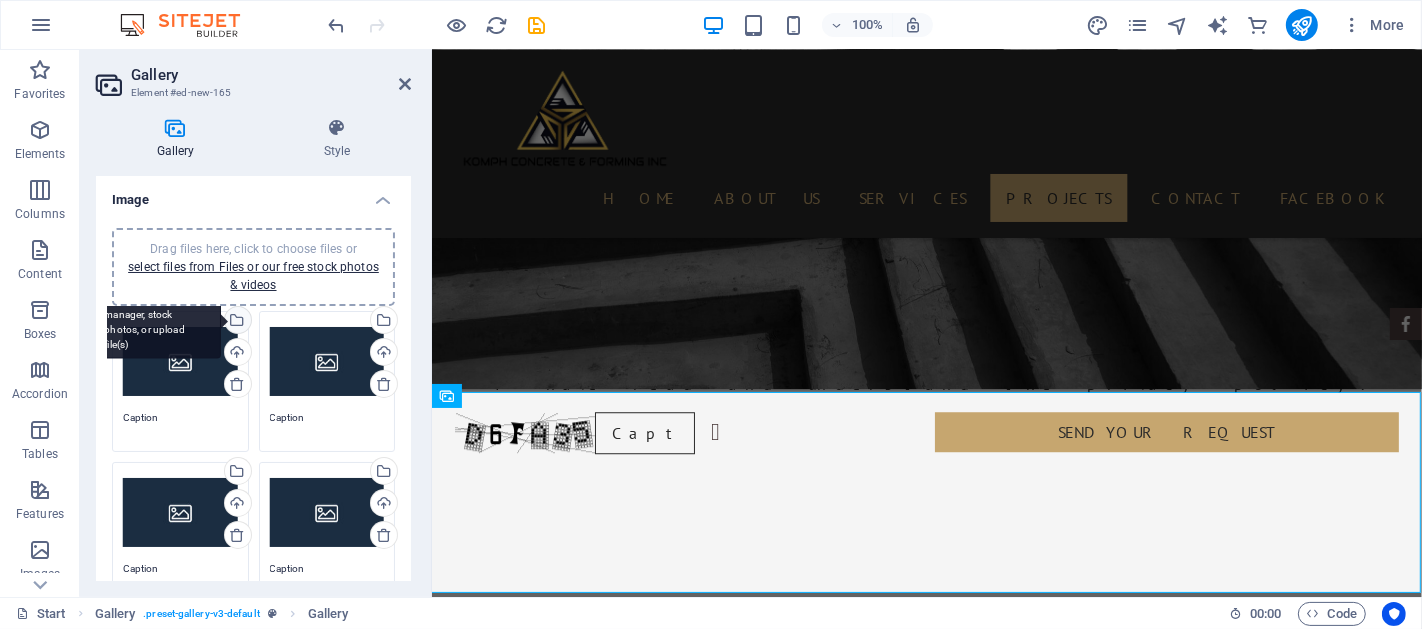 click on "Select files from the file manager, stock photos, or upload file(s)" at bounding box center (236, 322) 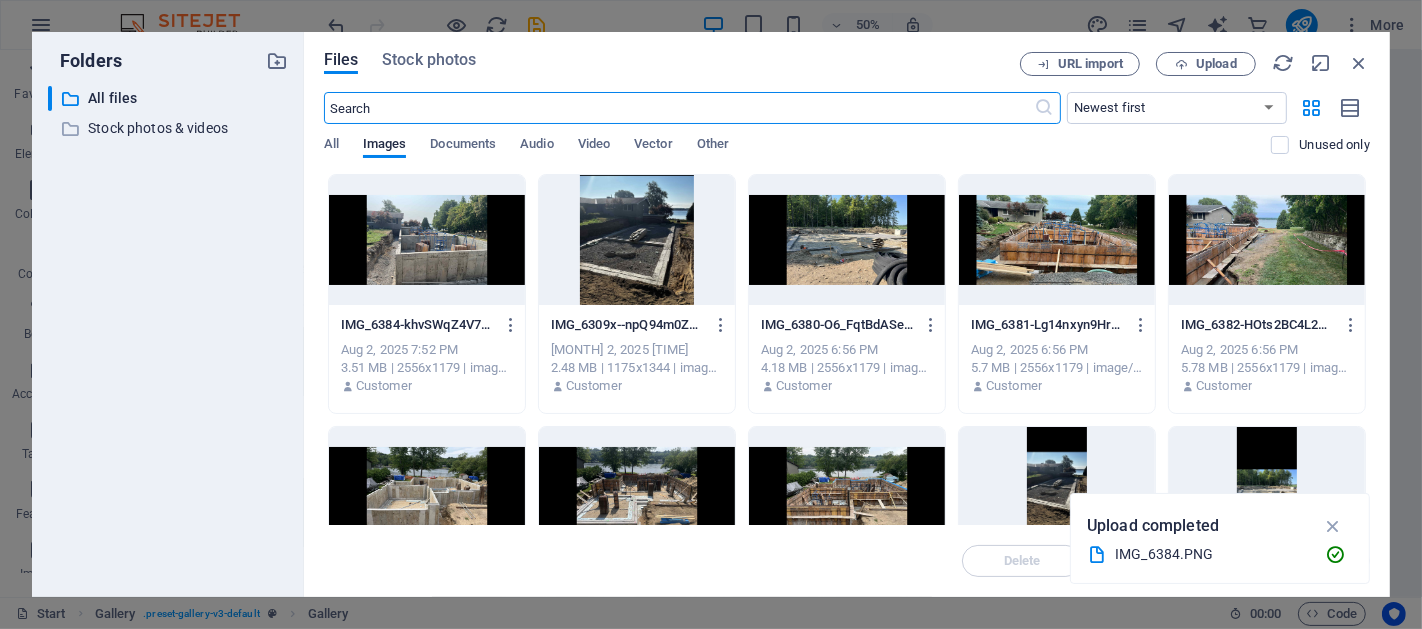 scroll, scrollTop: 4756, scrollLeft: 0, axis: vertical 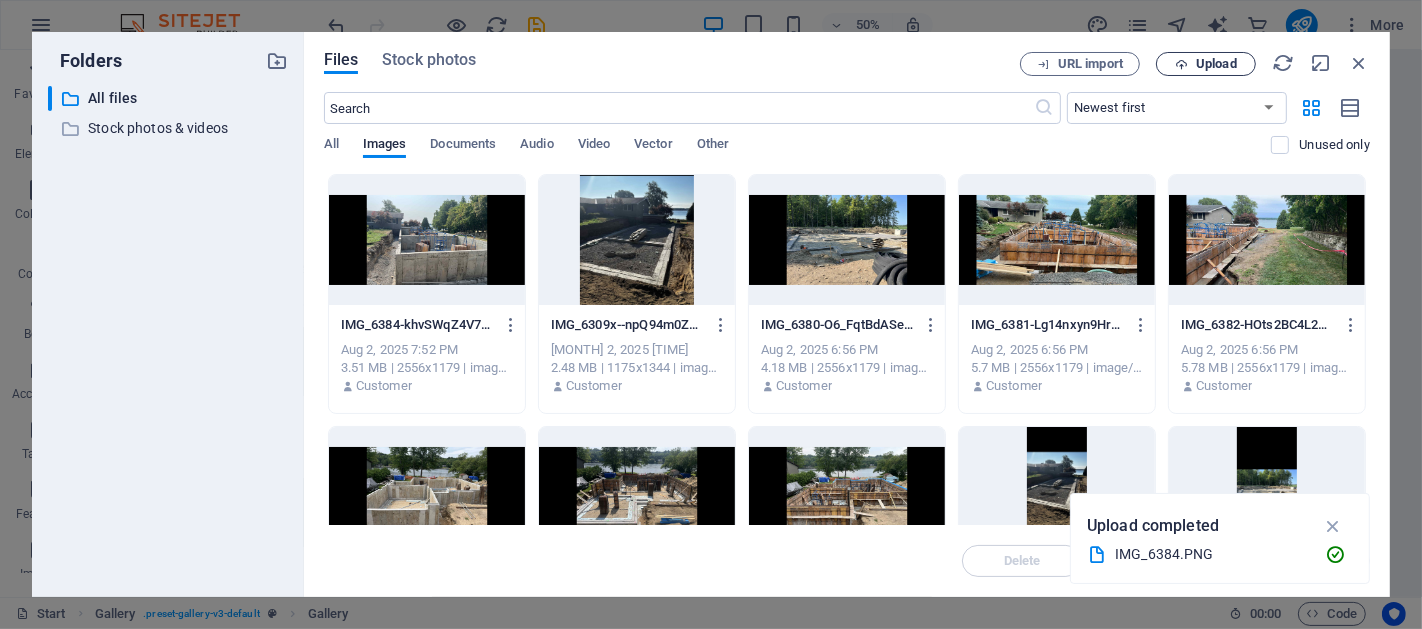 click on "Upload" at bounding box center (1206, 64) 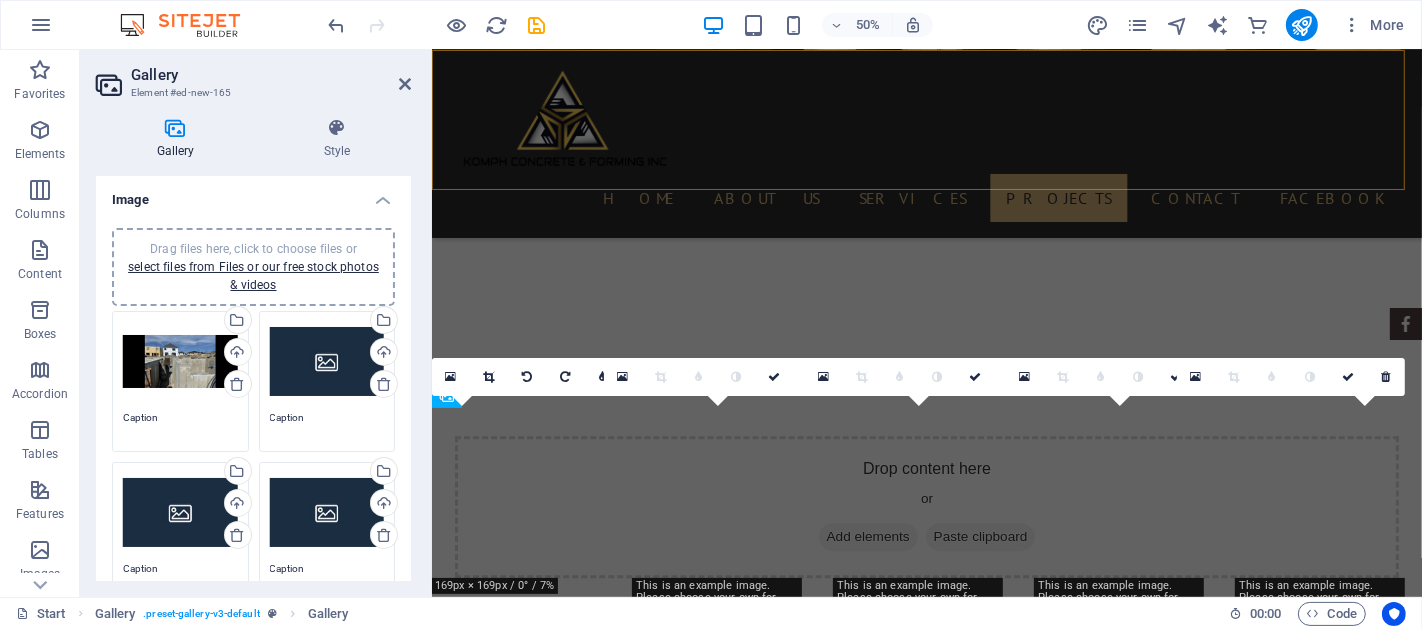 scroll, scrollTop: 4474, scrollLeft: 0, axis: vertical 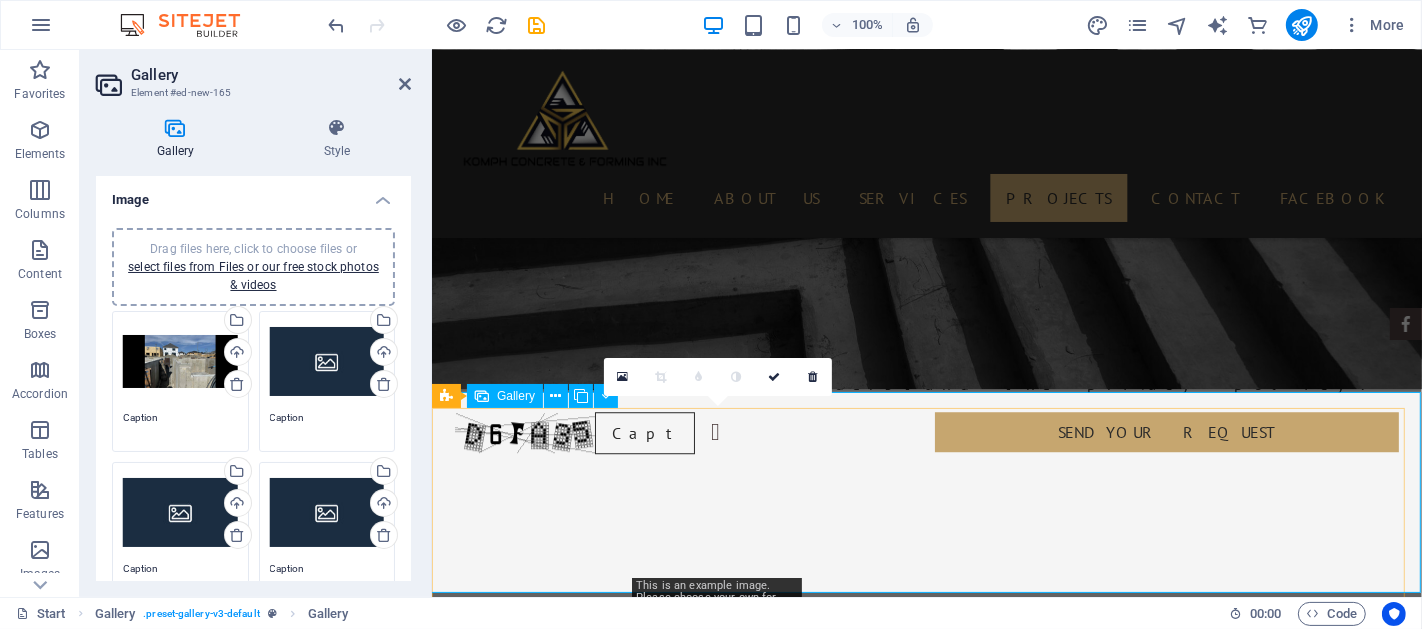 click at bounding box center [721, 4999] 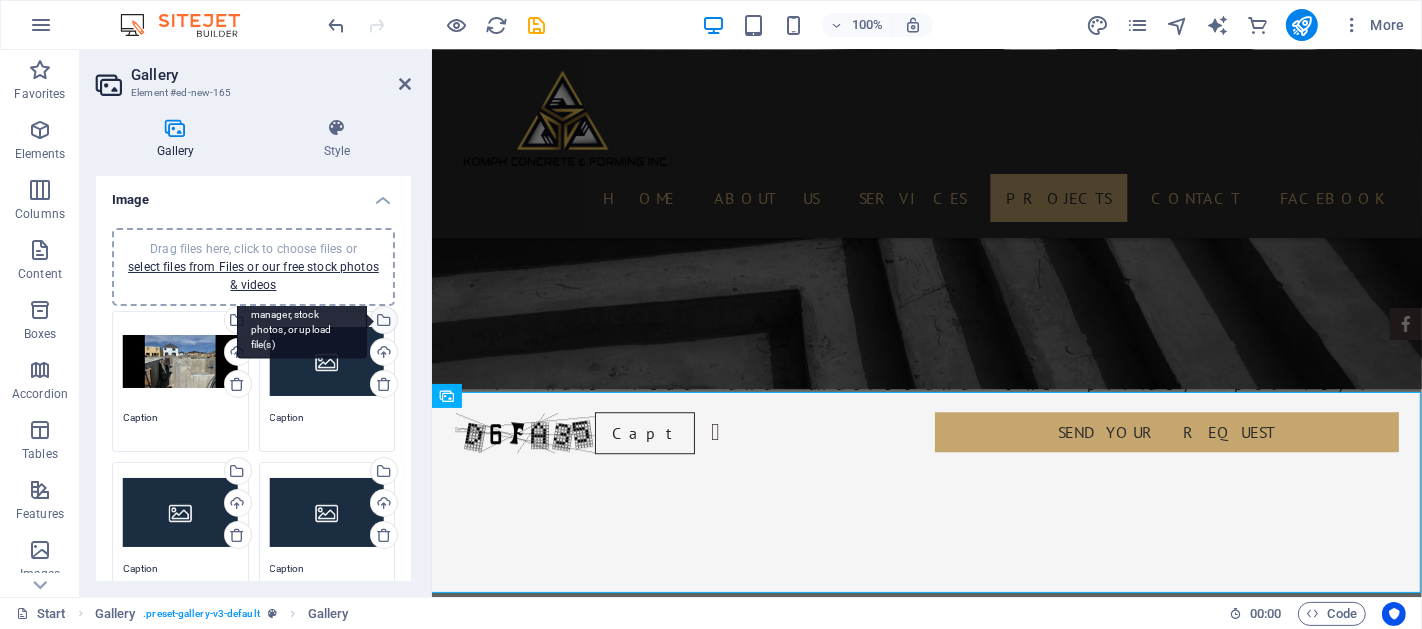 click on "Select files from the file manager, stock photos, or upload file(s)" at bounding box center [382, 322] 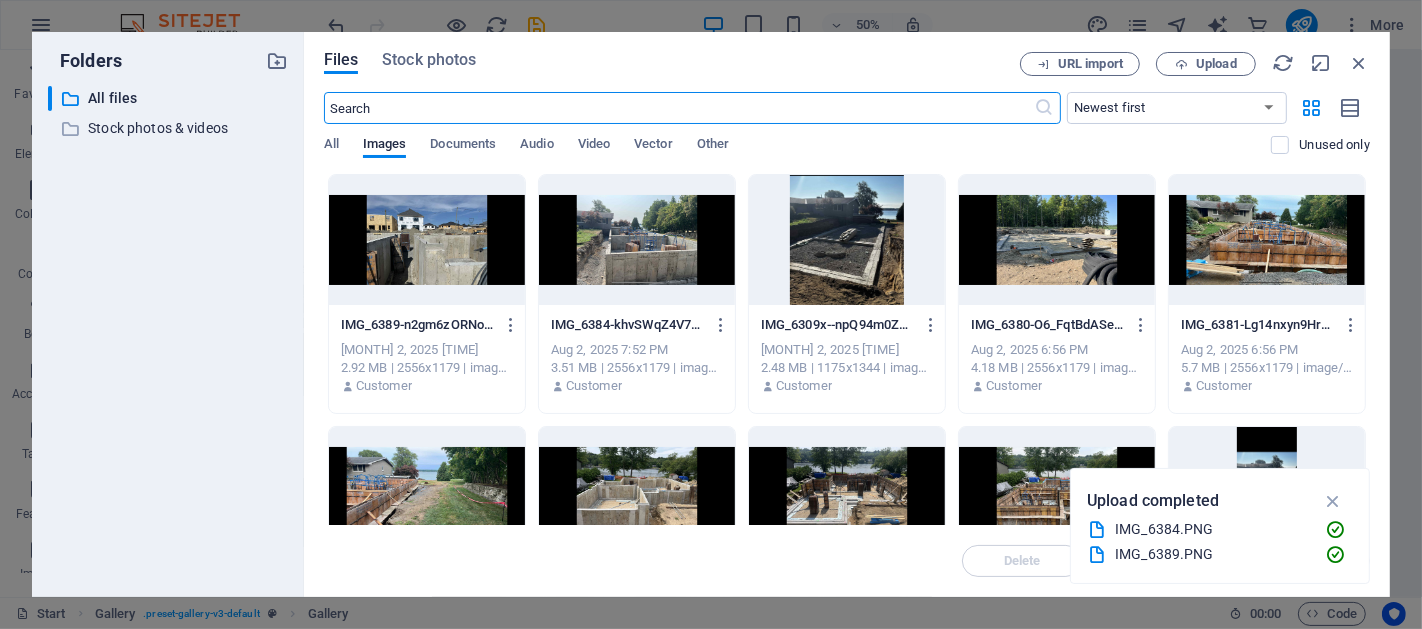scroll, scrollTop: 4756, scrollLeft: 0, axis: vertical 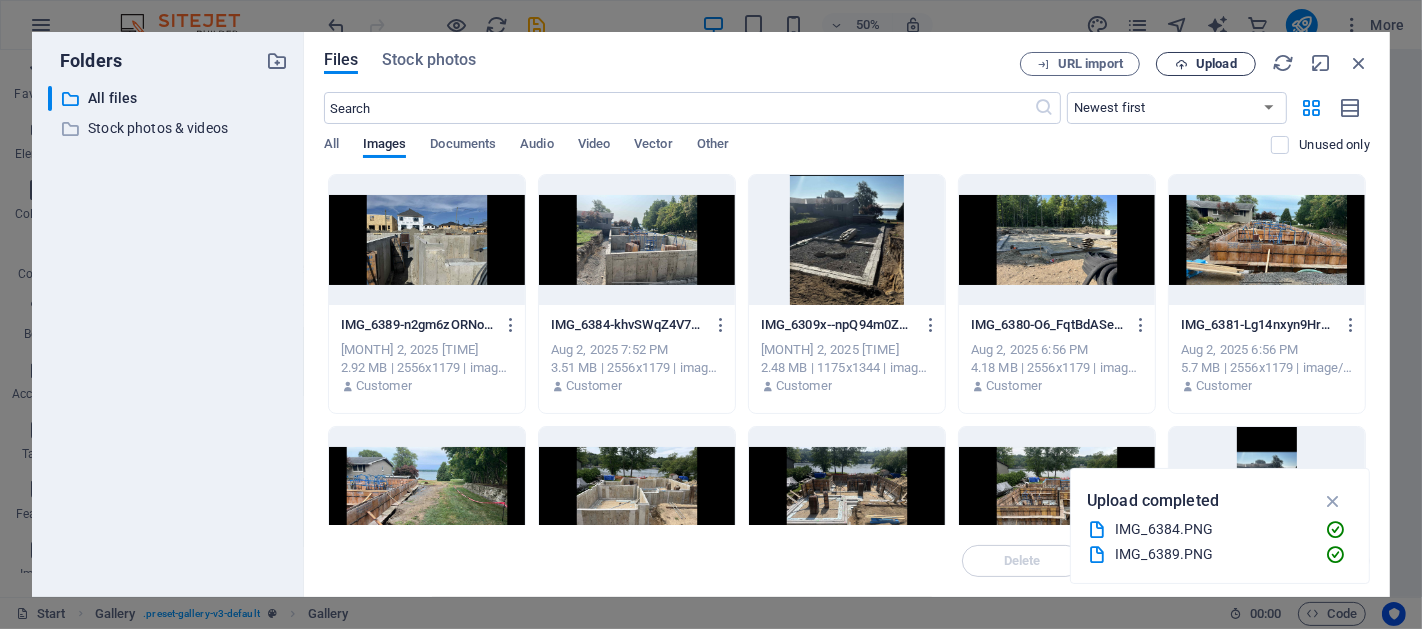 click on "Upload" at bounding box center (1216, 64) 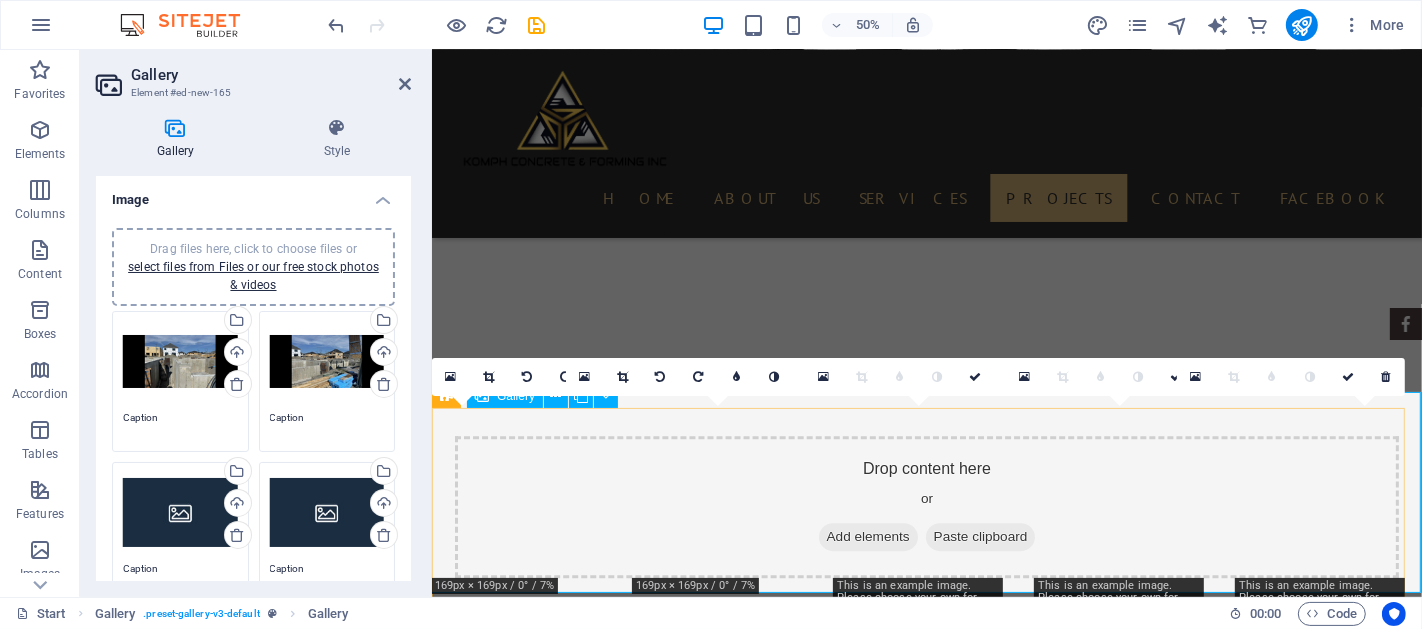 scroll, scrollTop: 4474, scrollLeft: 0, axis: vertical 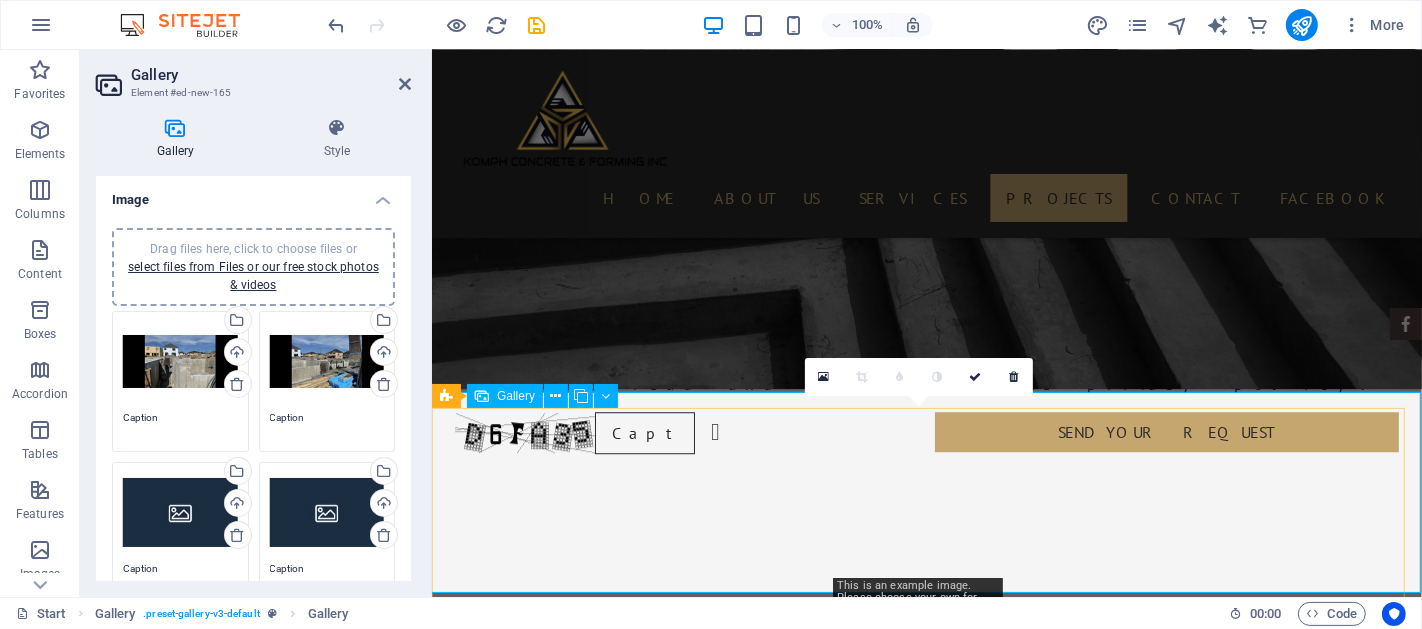click at bounding box center (926, 4999) 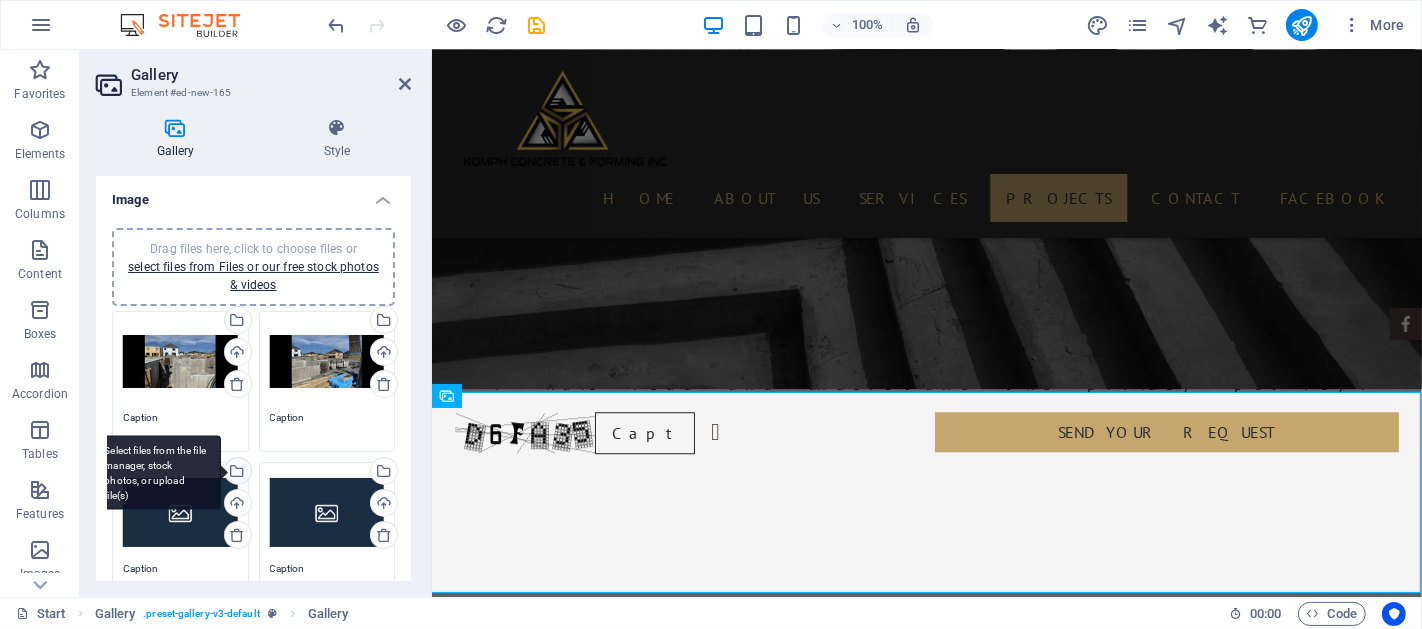 click on "Select files from the file manager, stock photos, or upload file(s)" at bounding box center (156, 472) 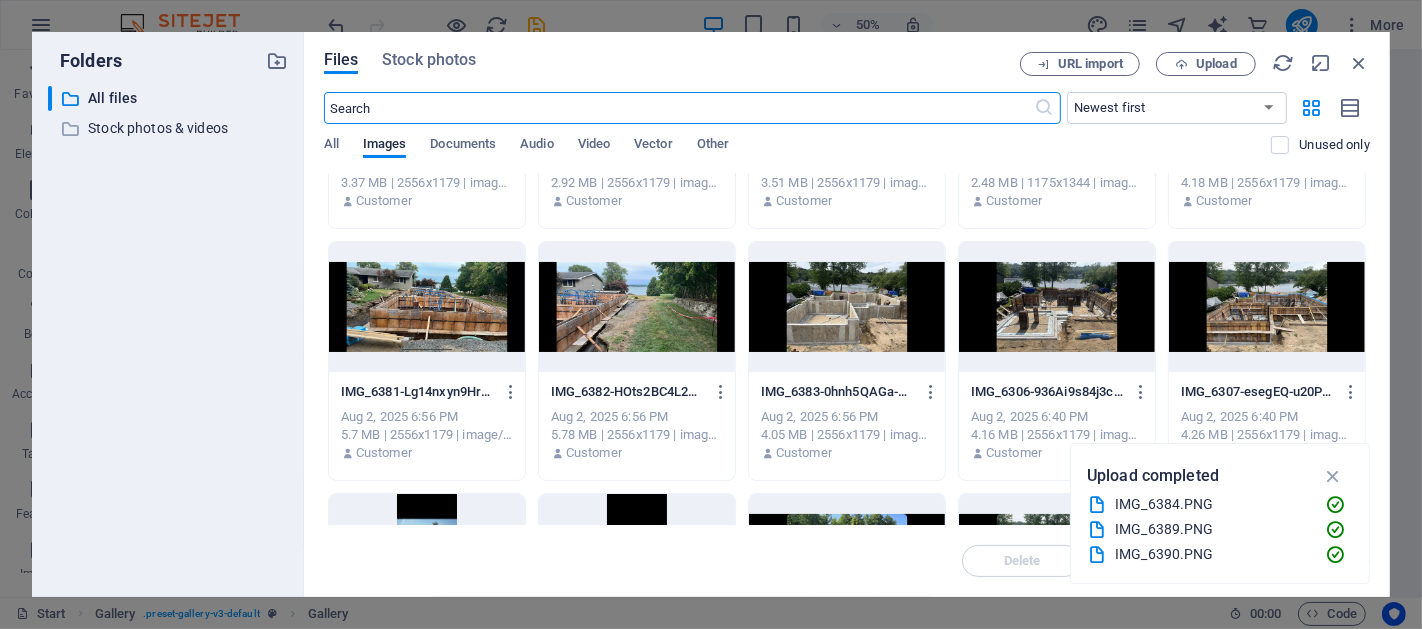 scroll, scrollTop: 370, scrollLeft: 0, axis: vertical 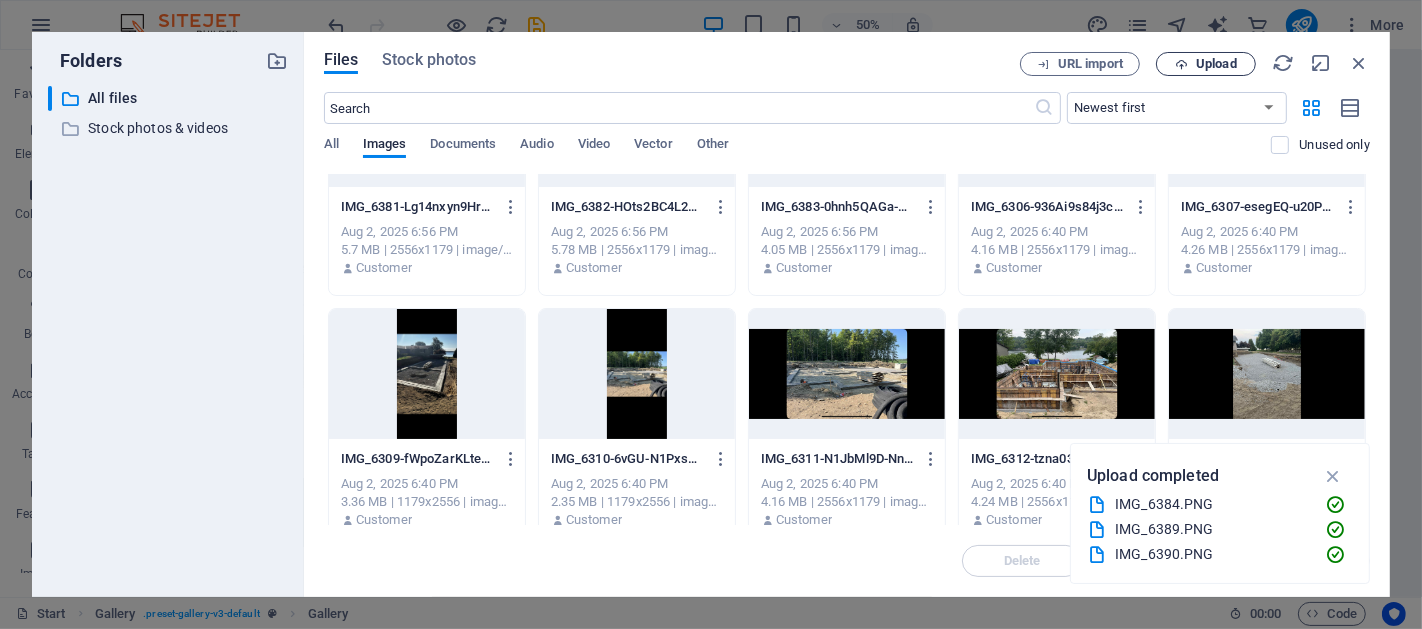 click on "Upload" at bounding box center [1216, 64] 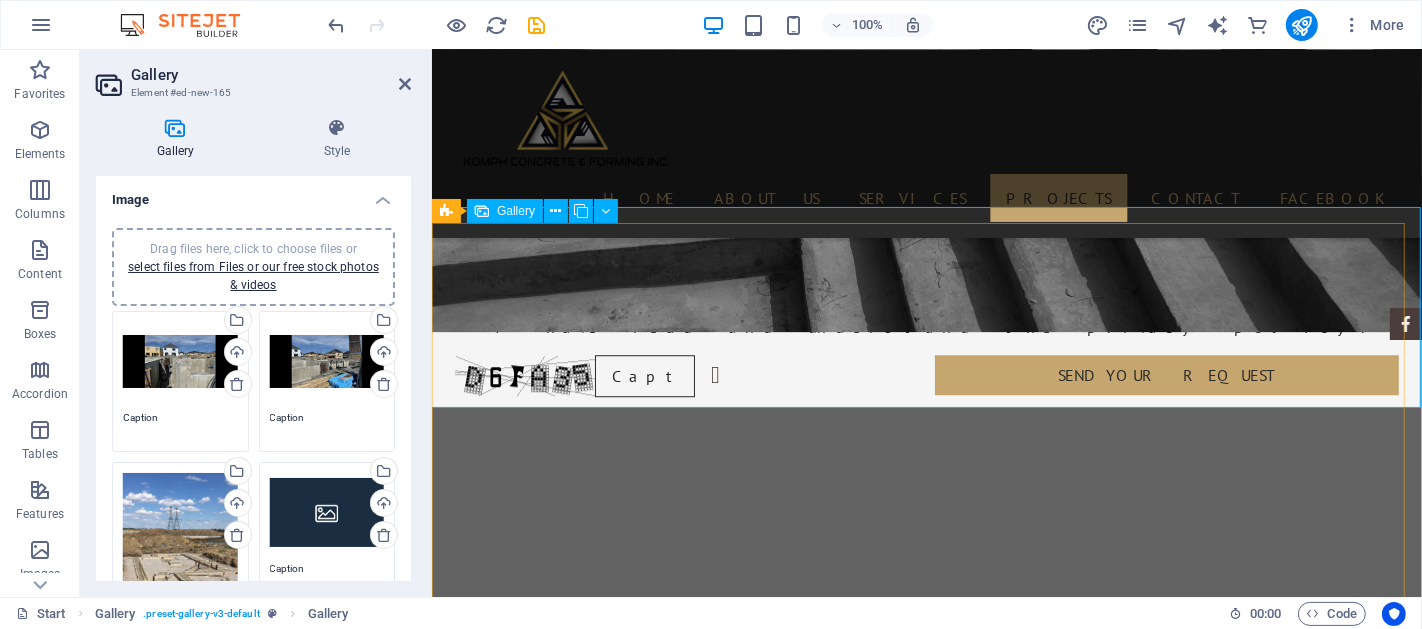 scroll, scrollTop: 4474, scrollLeft: 0, axis: vertical 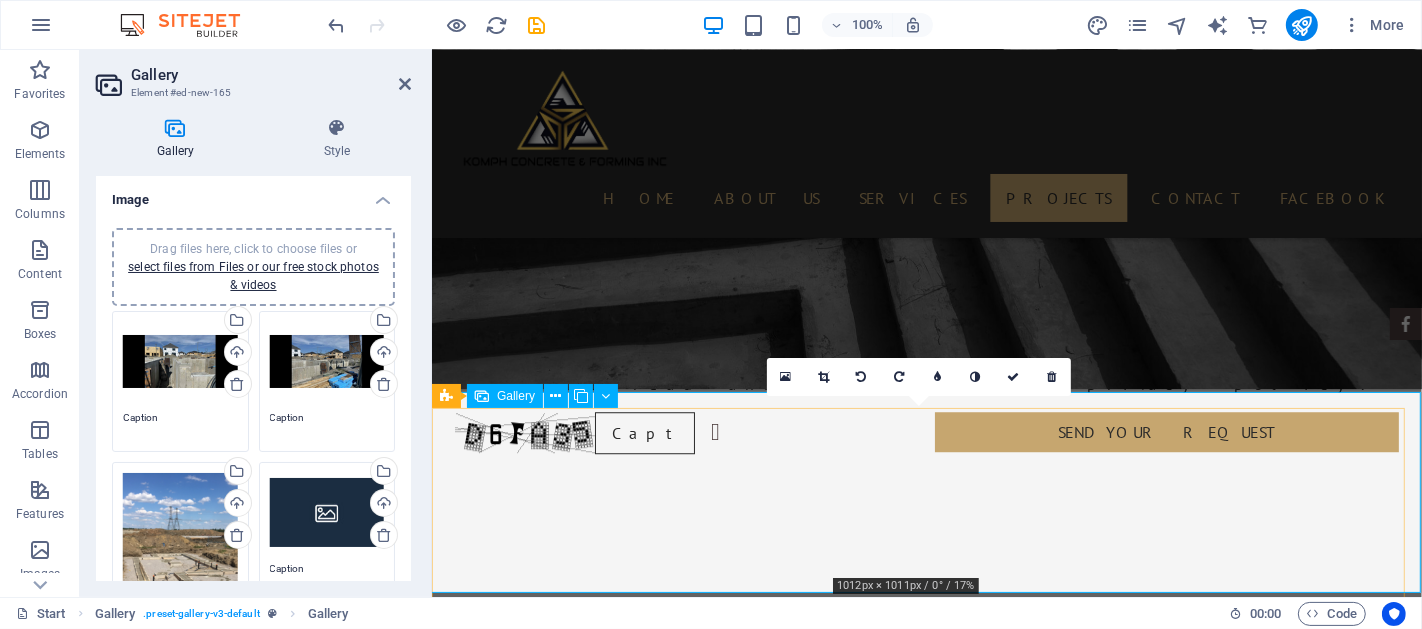 click at bounding box center [926, 4999] 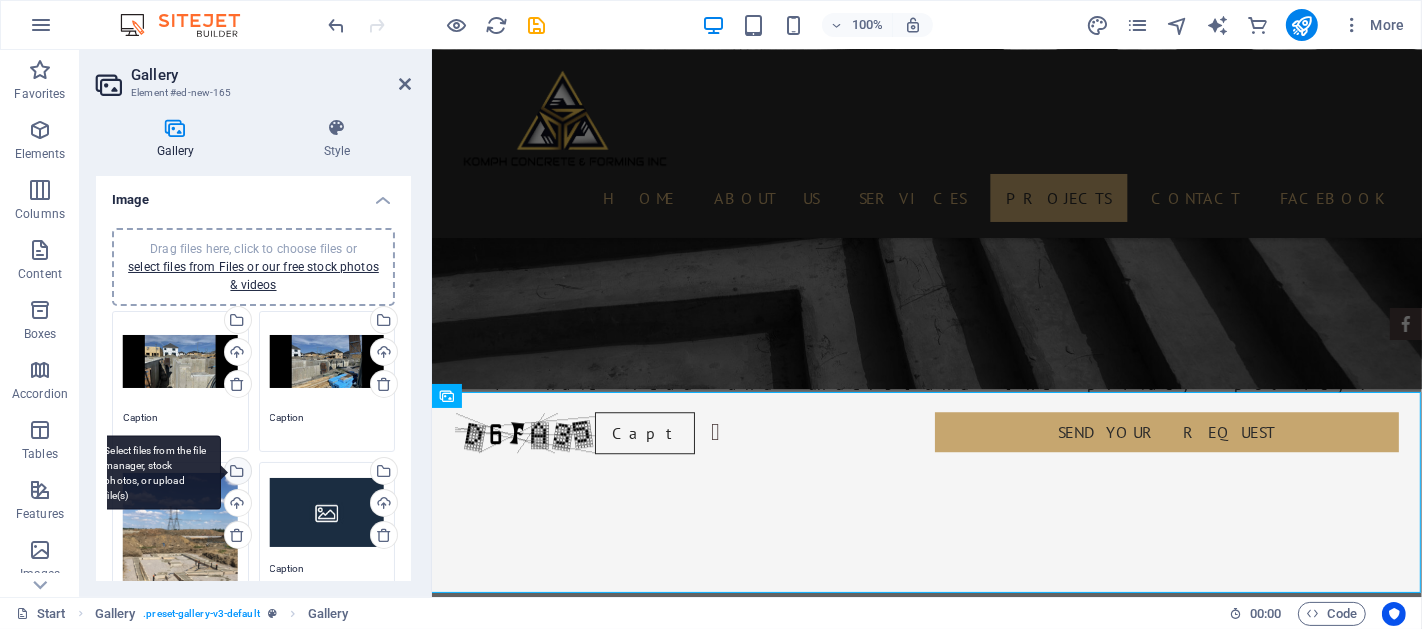 click on "Select files from the file manager, stock photos, or upload file(s)" at bounding box center [236, 473] 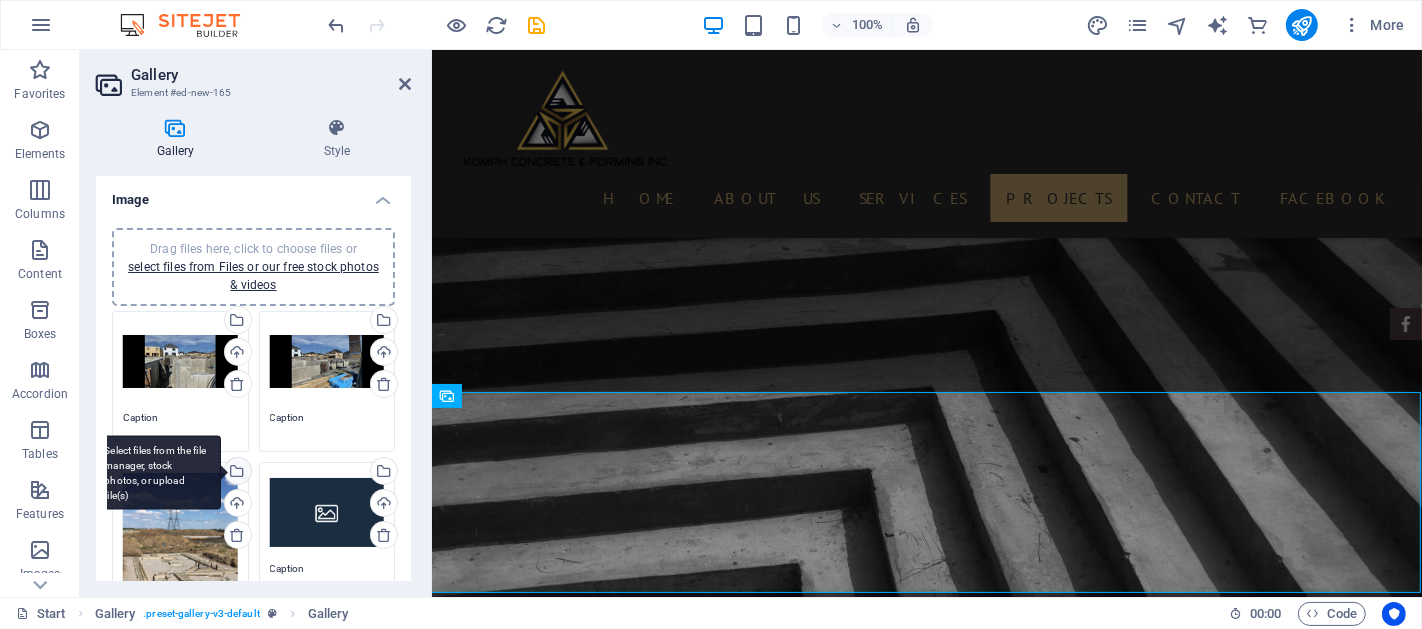 scroll, scrollTop: 4756, scrollLeft: 0, axis: vertical 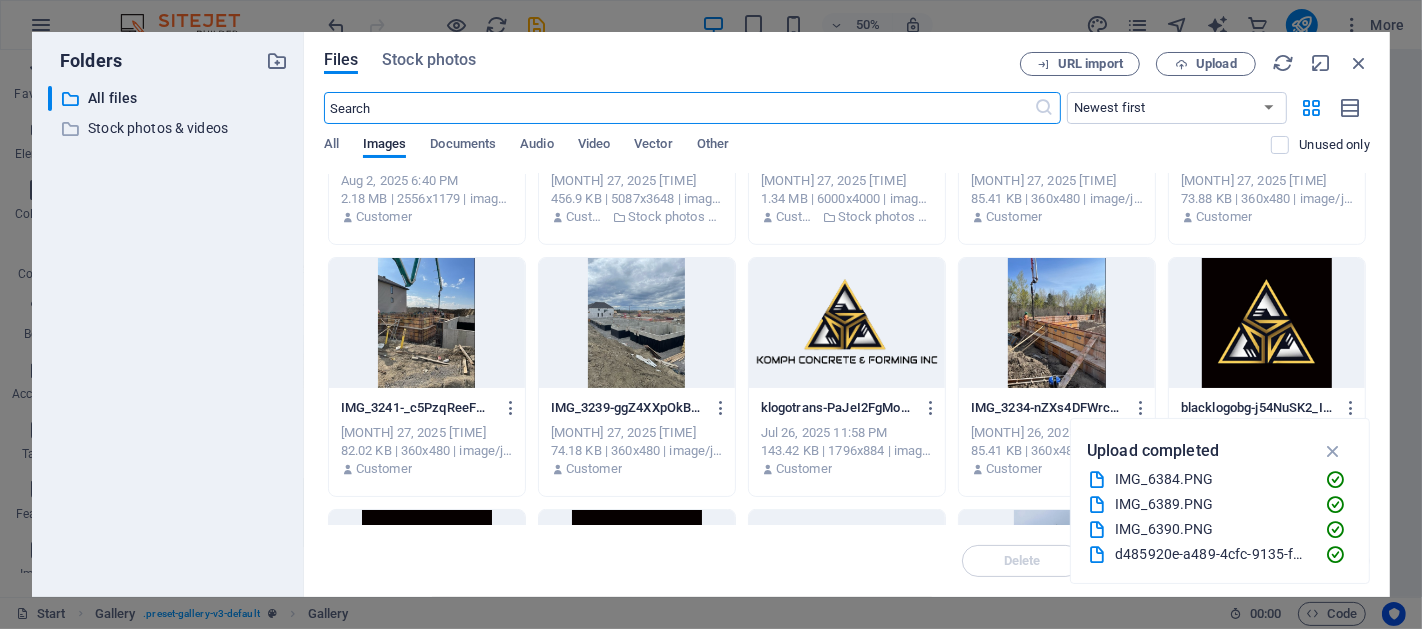 click at bounding box center [427, 323] 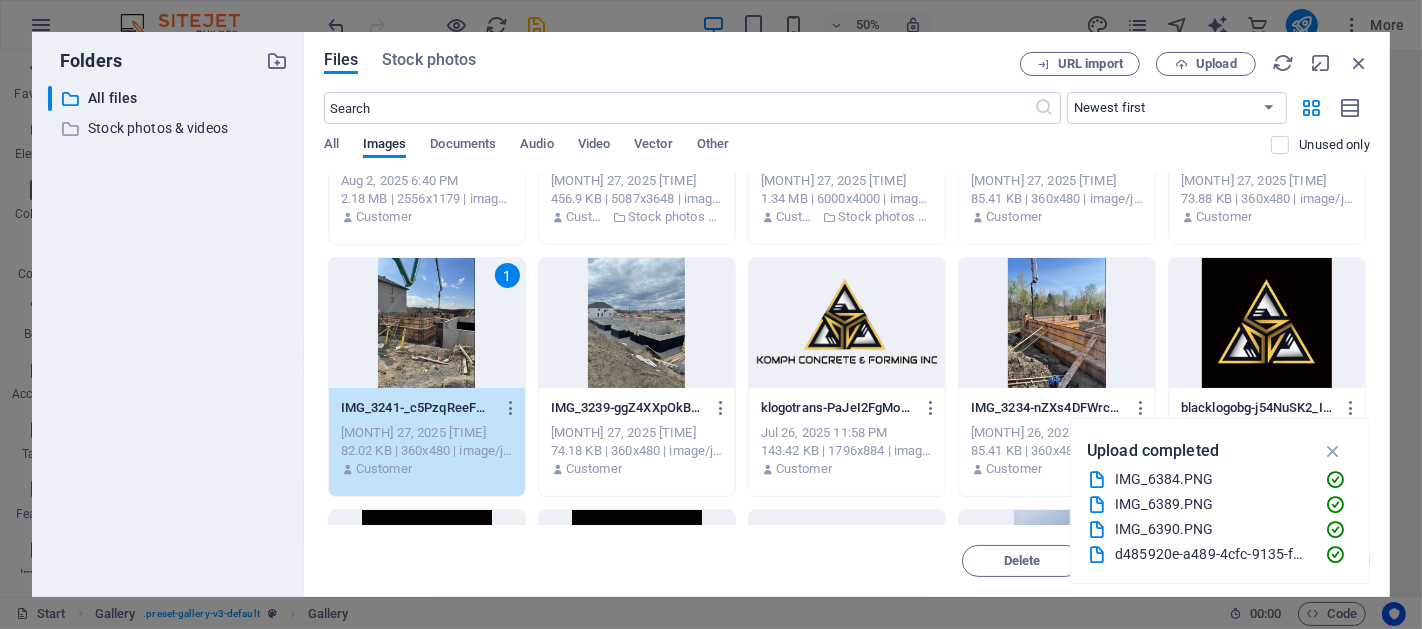 click on "1" at bounding box center [427, 323] 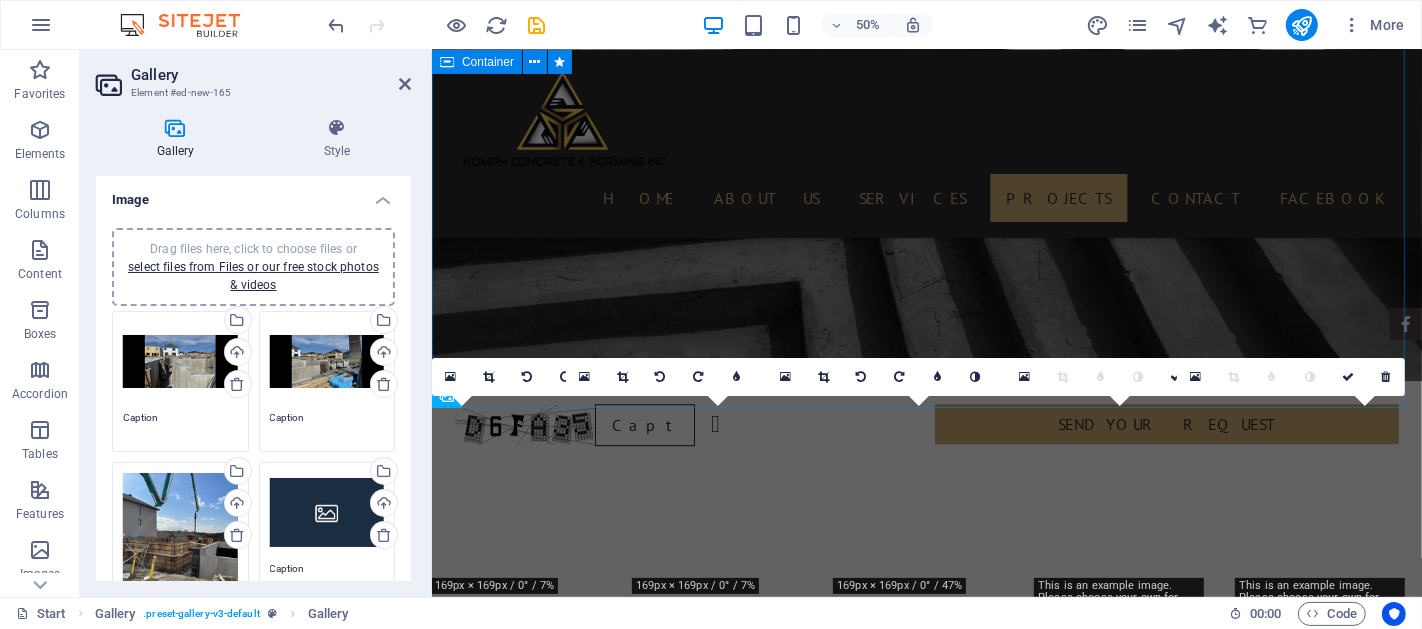 scroll, scrollTop: 4474, scrollLeft: 0, axis: vertical 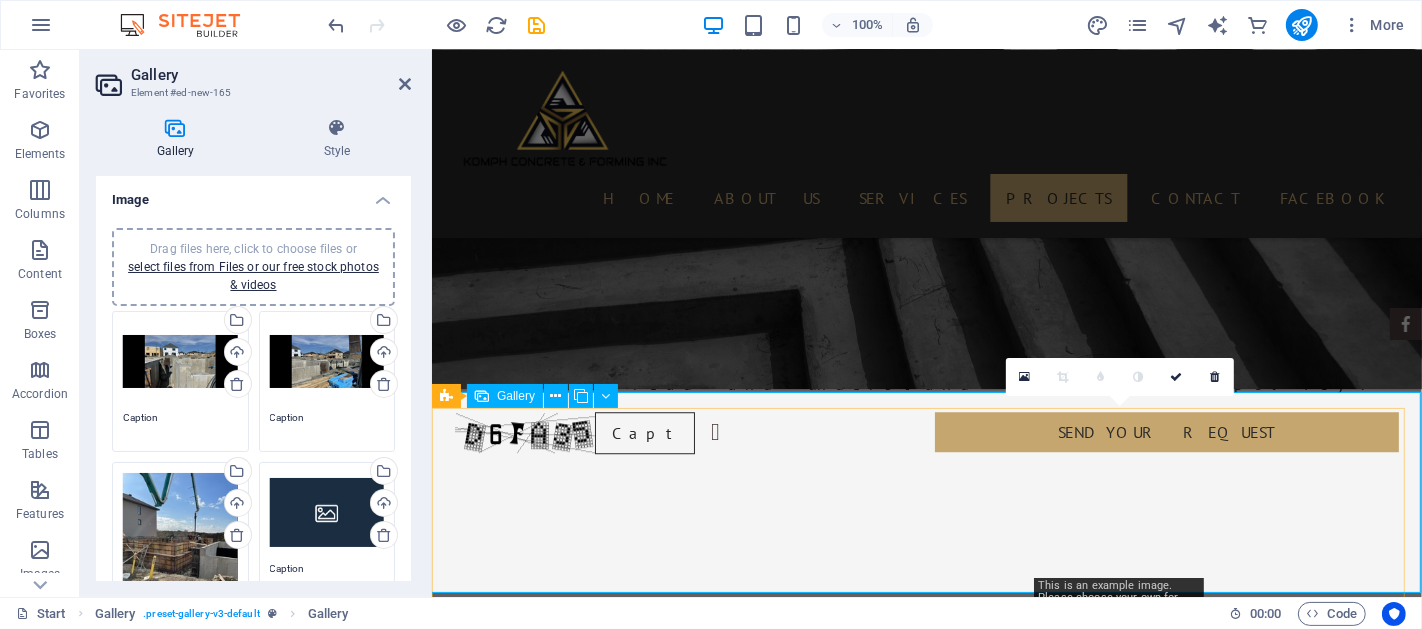 click at bounding box center (1130, 4999) 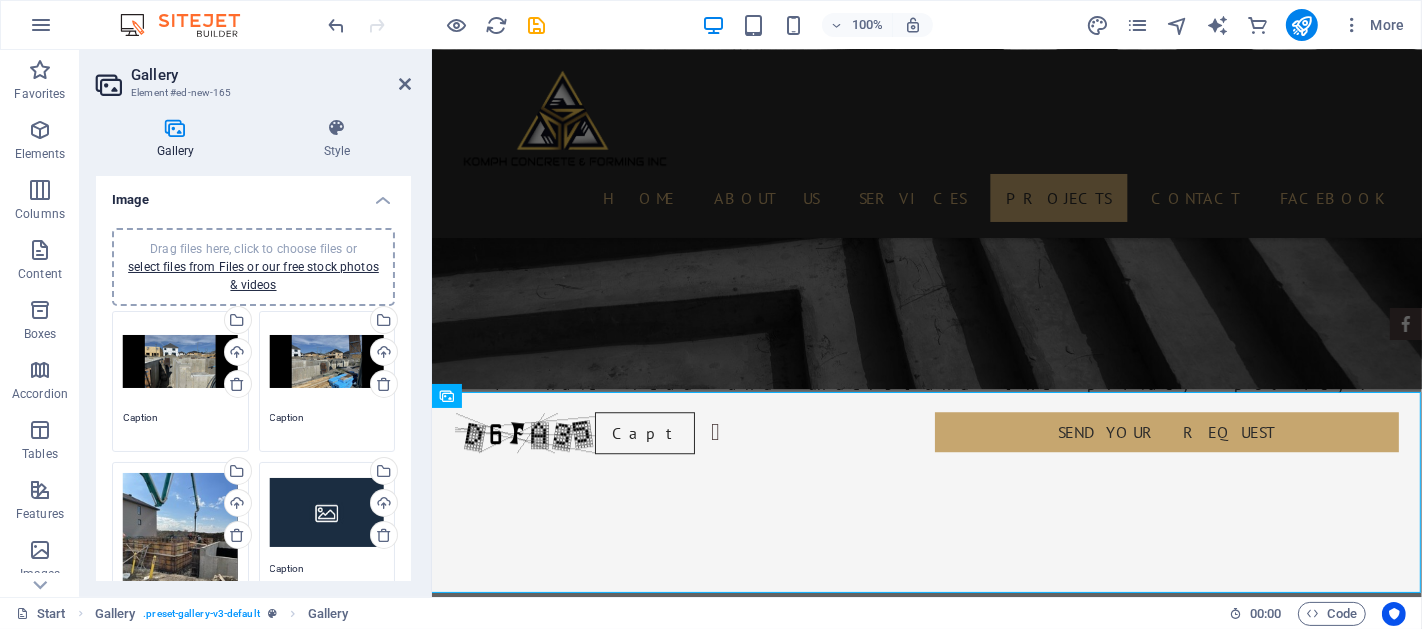 click on "Select files from the file manager, stock photos, or upload file(s)" at bounding box center (382, 473) 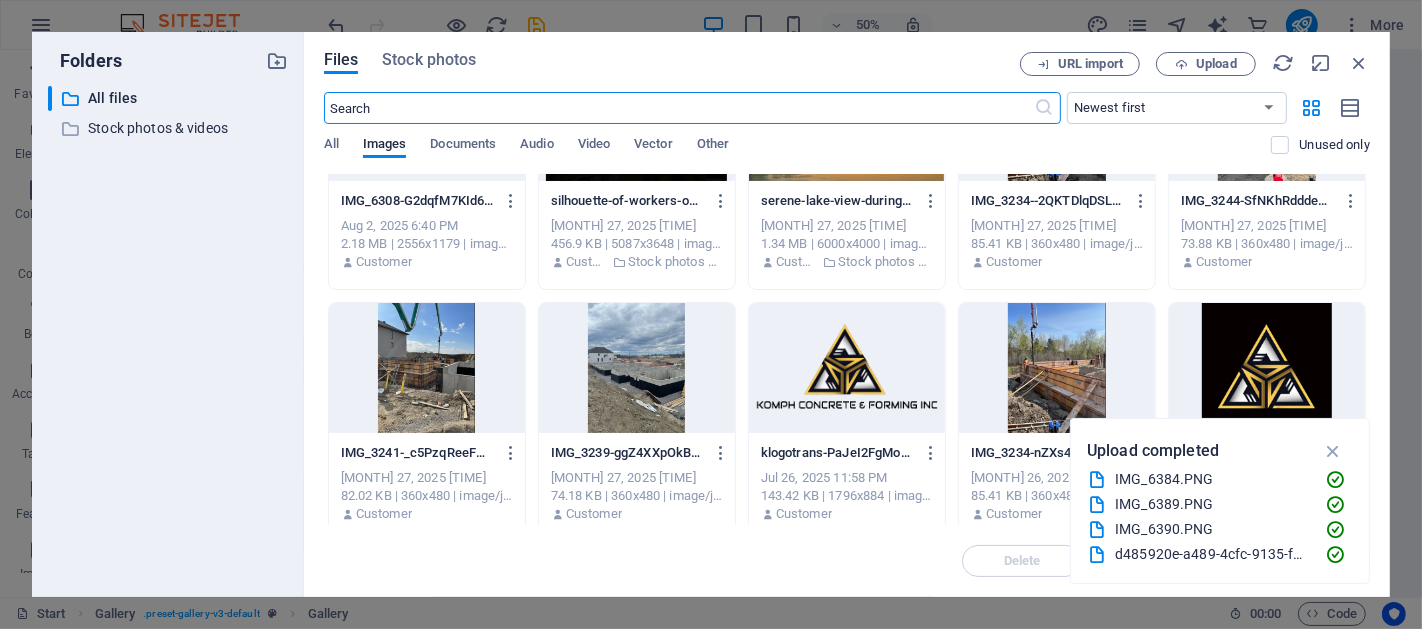 scroll, scrollTop: 925, scrollLeft: 0, axis: vertical 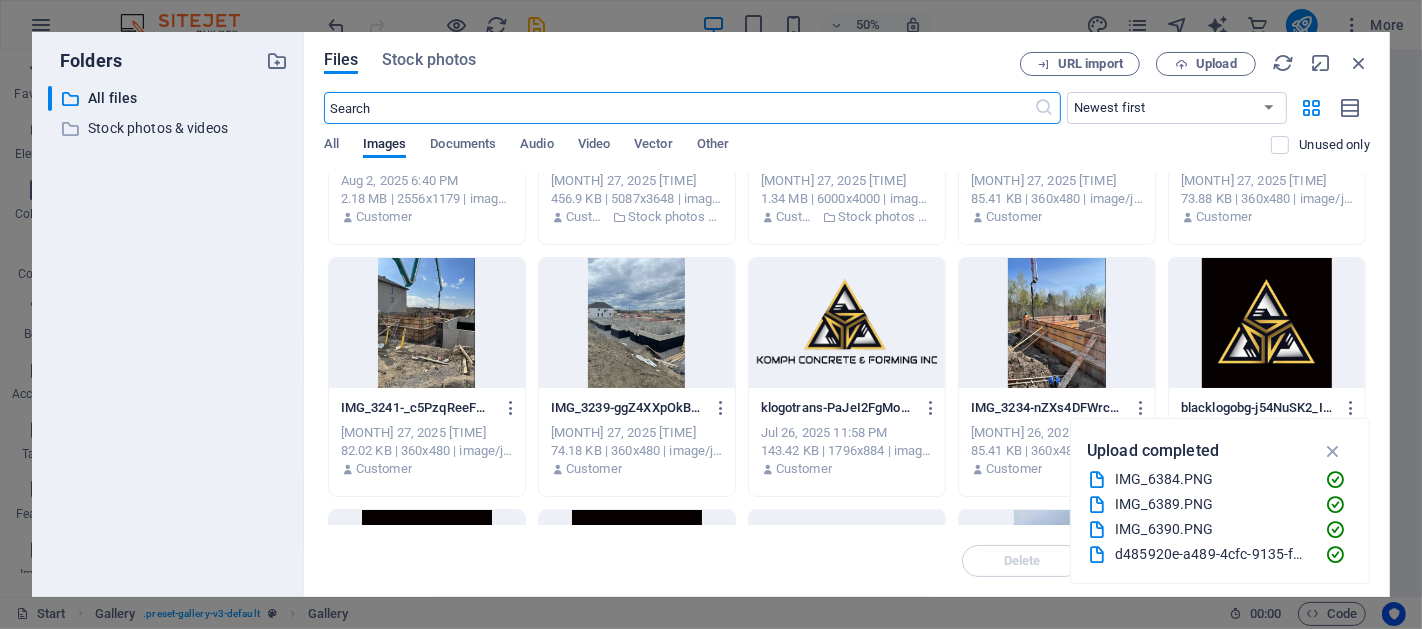 click at bounding box center (637, 323) 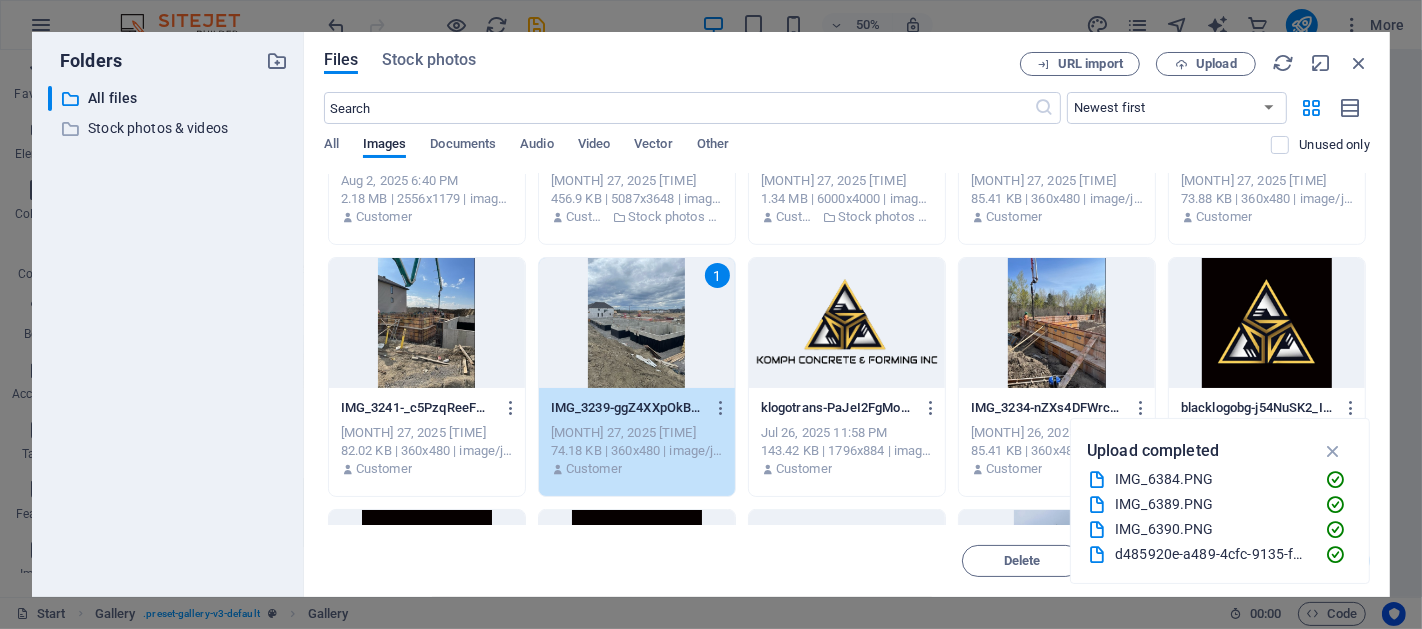 click on "1" at bounding box center (637, 323) 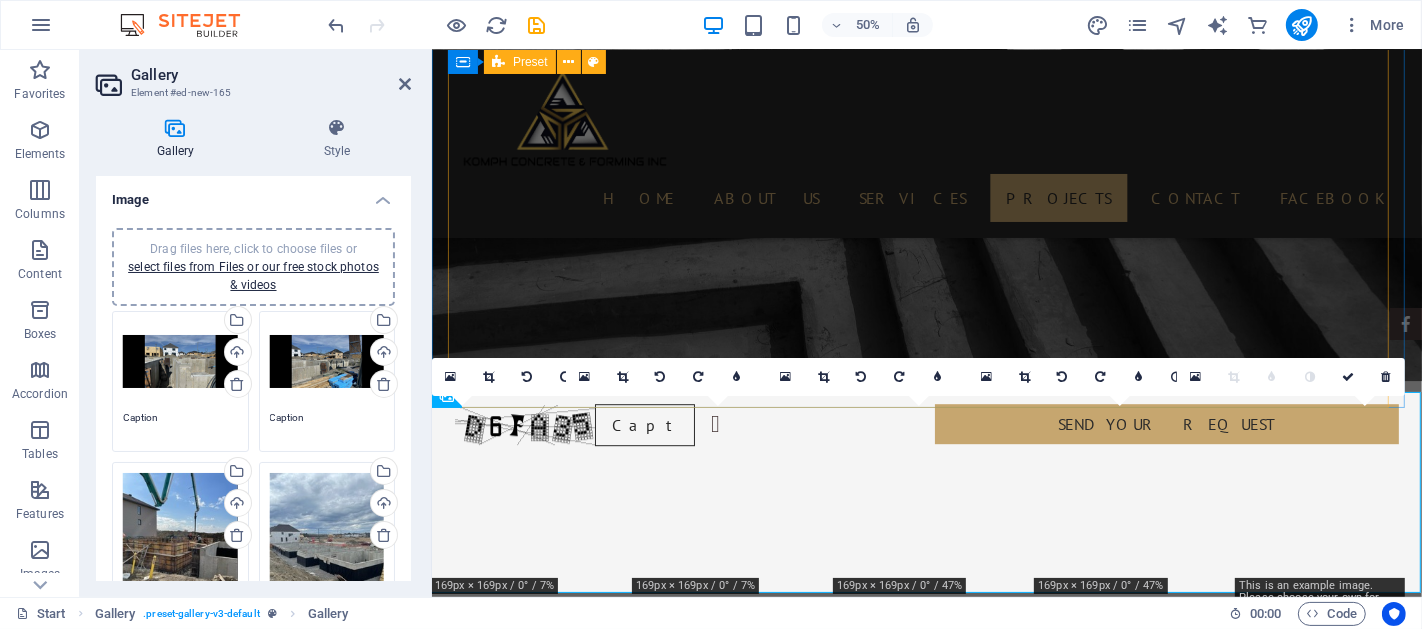 scroll, scrollTop: 4474, scrollLeft: 0, axis: vertical 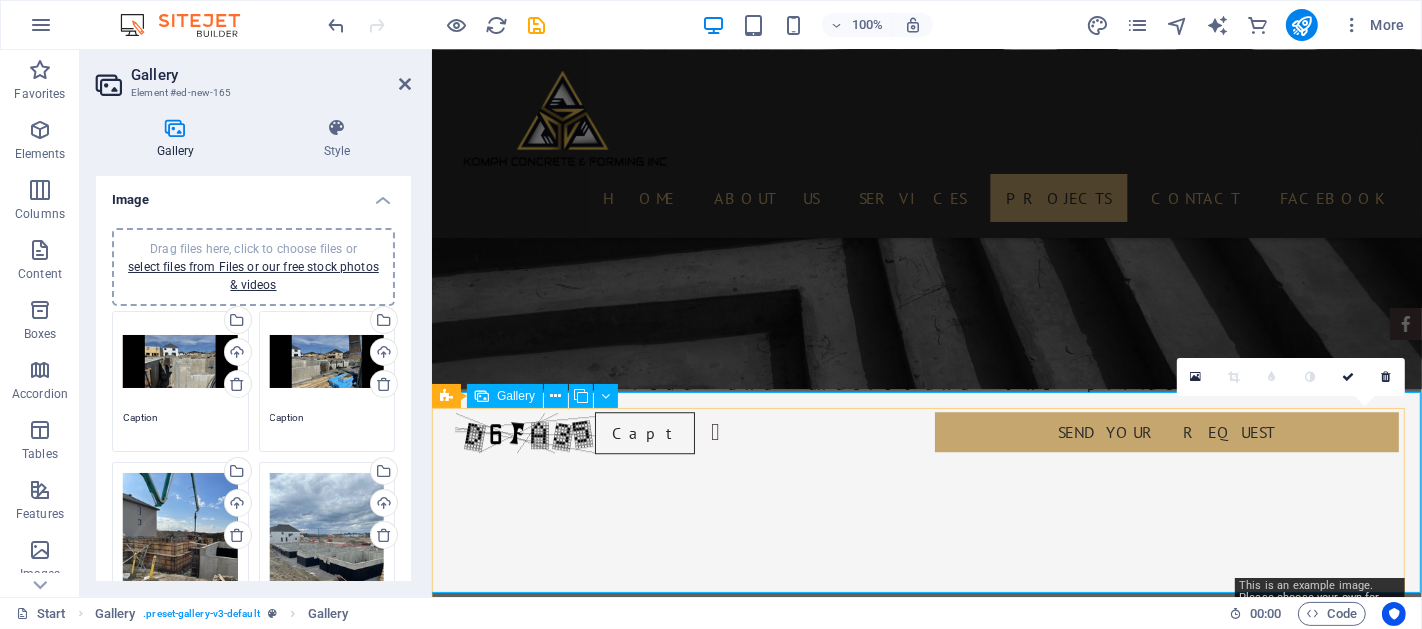 click at bounding box center (1335, 4999) 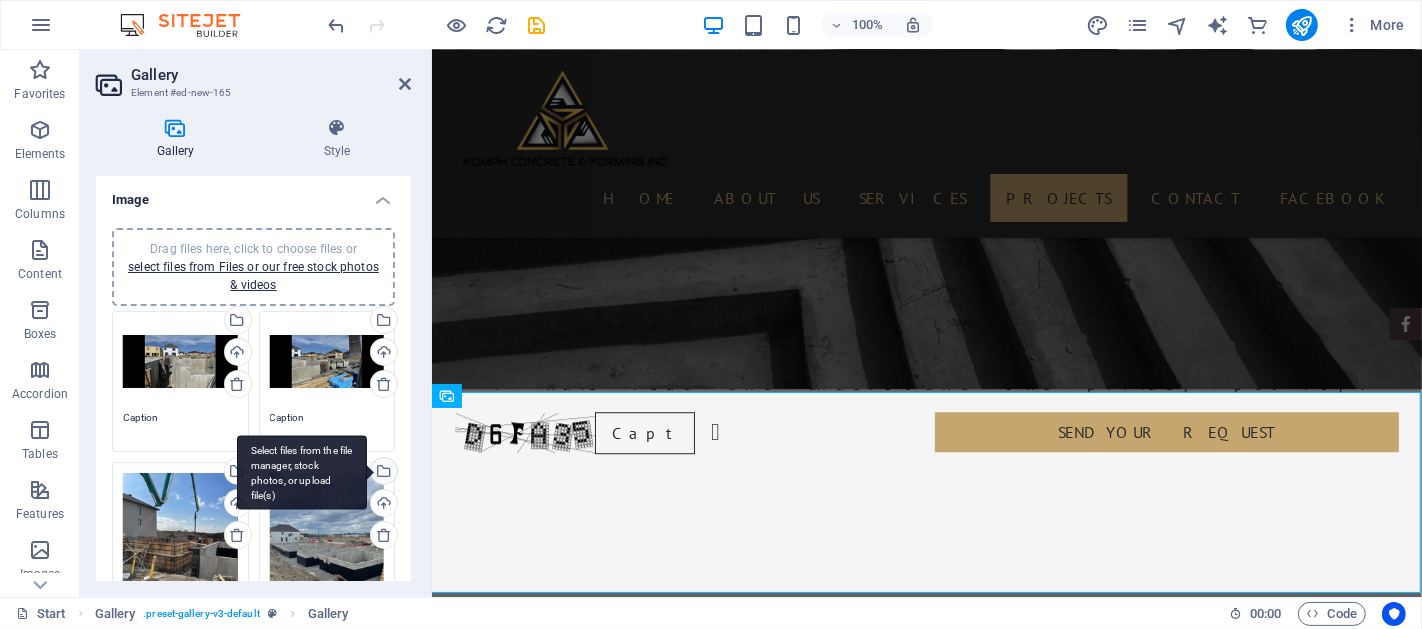 click on "Select files from the file manager, stock photos, or upload file(s)" at bounding box center [382, 473] 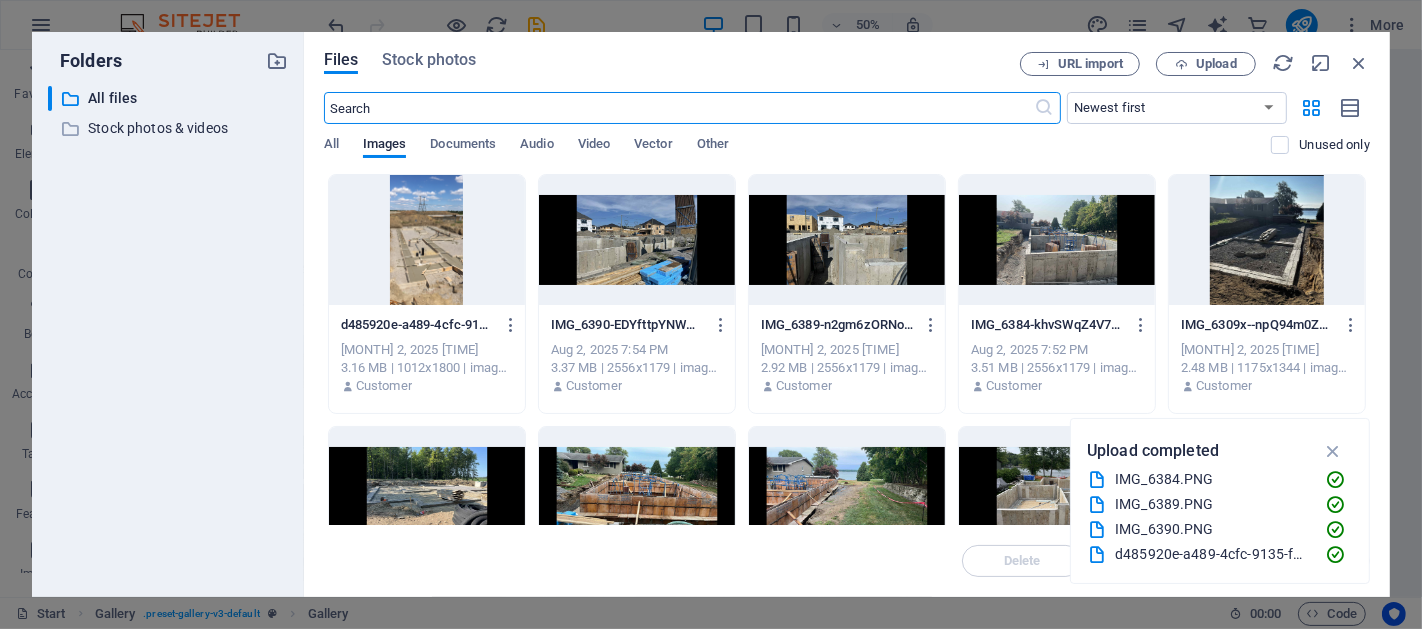 scroll, scrollTop: 4756, scrollLeft: 0, axis: vertical 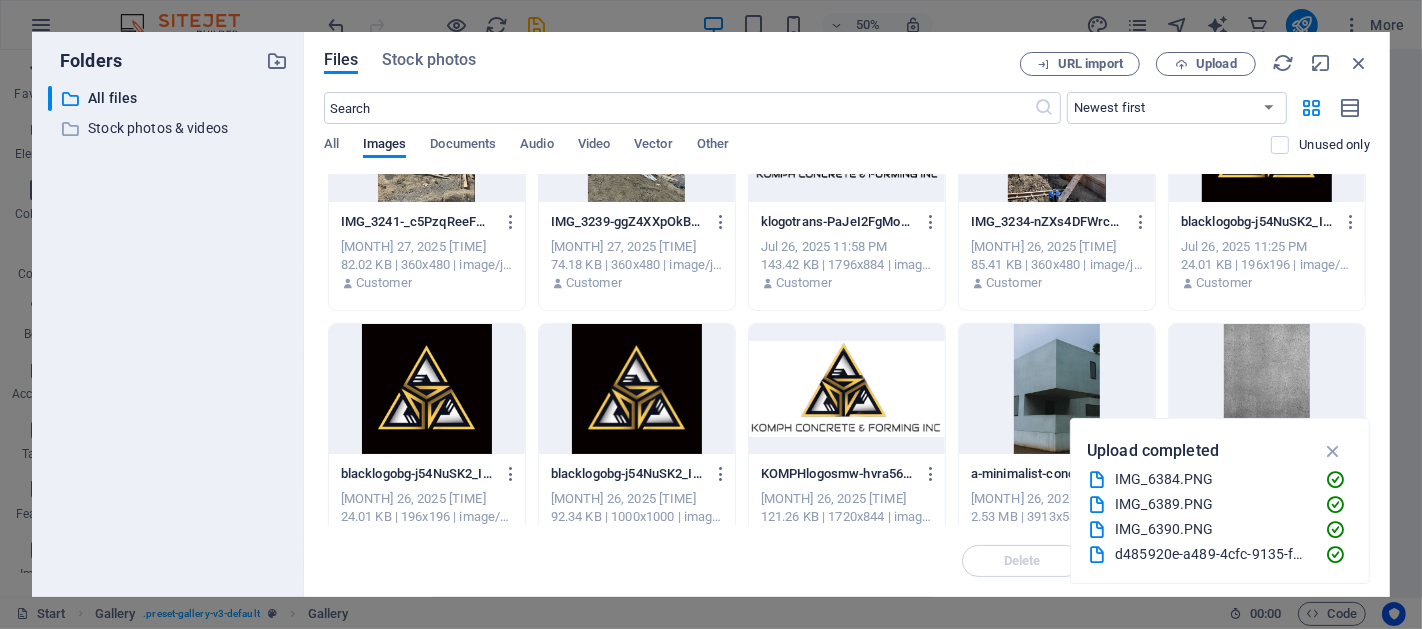 click at bounding box center (1057, 137) 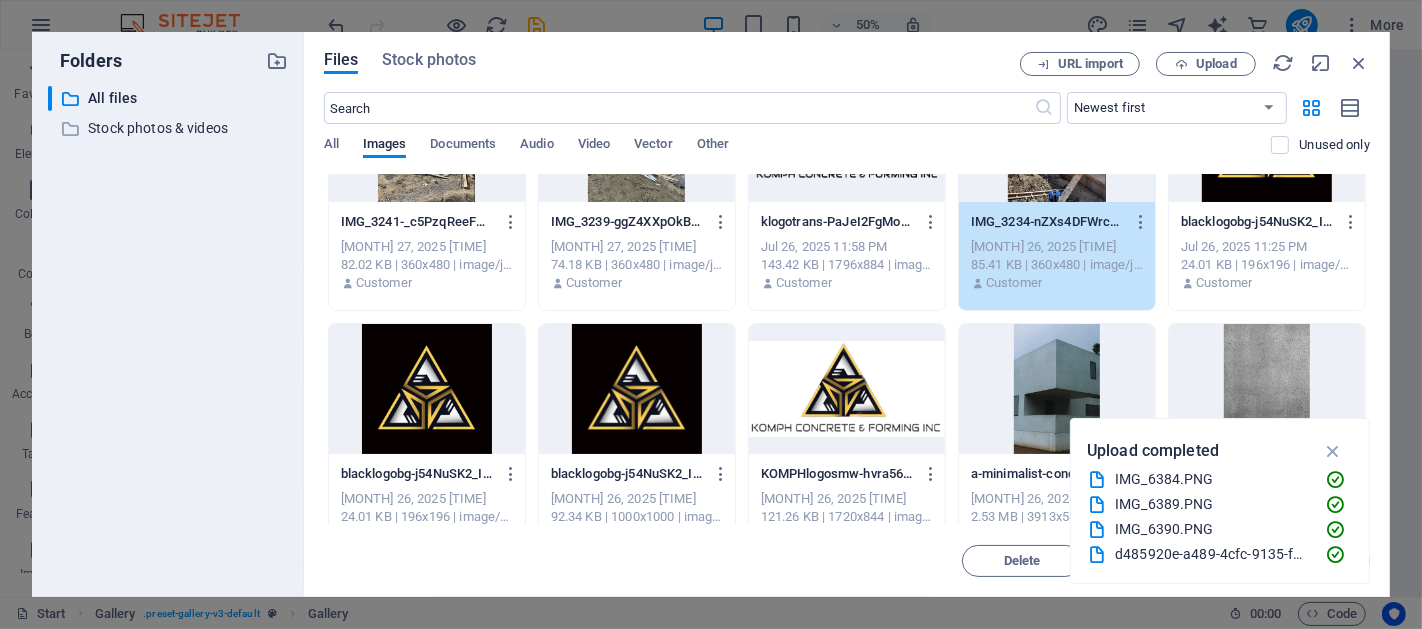 click on "1" at bounding box center (1057, 137) 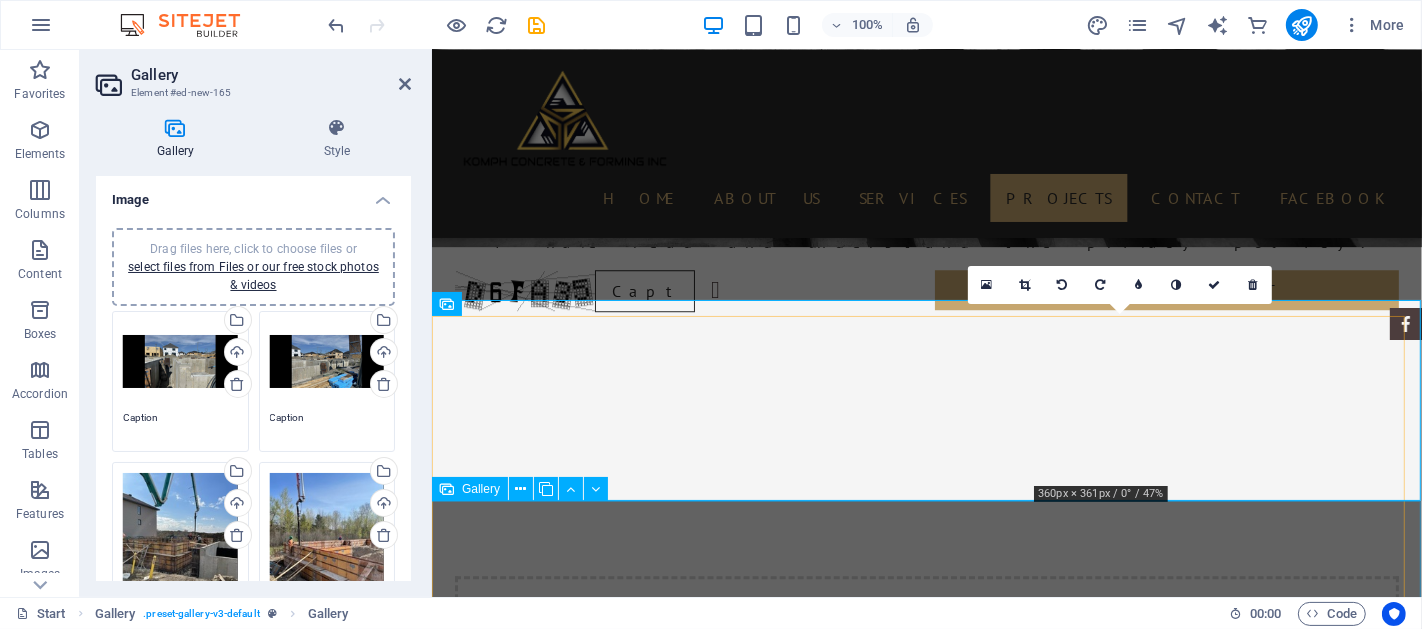 scroll, scrollTop: 4660, scrollLeft: 0, axis: vertical 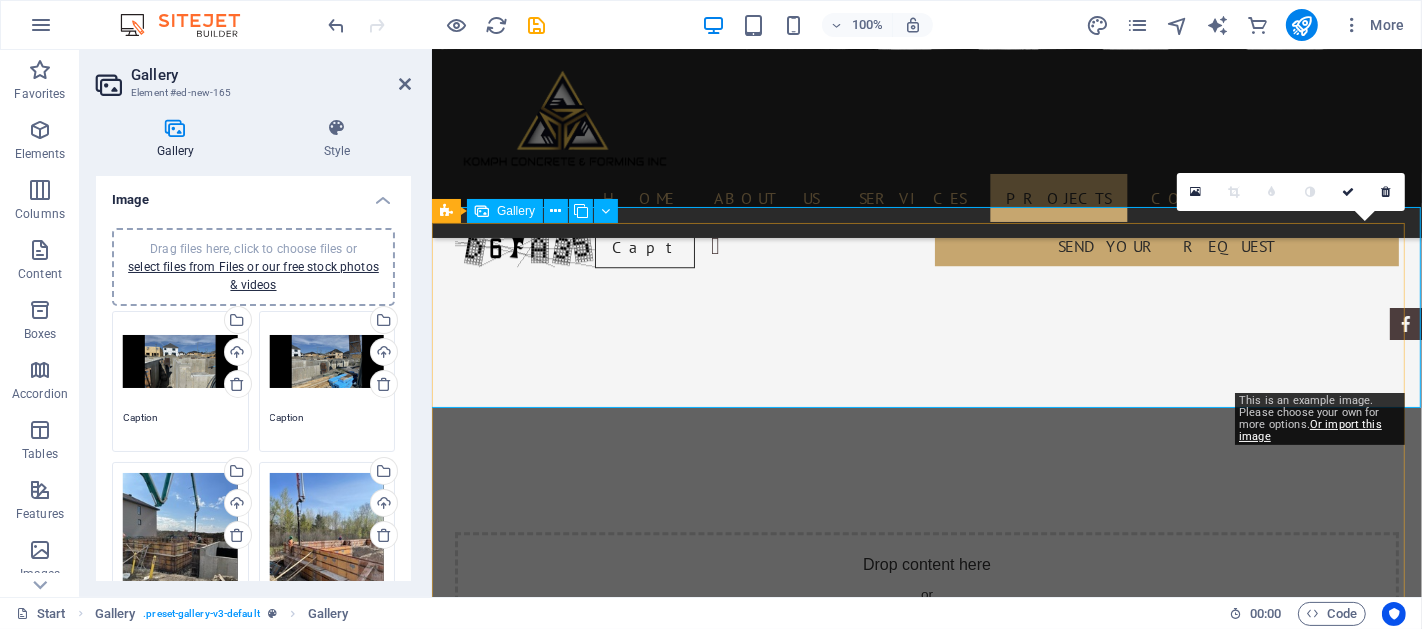 click at bounding box center (1335, 4813) 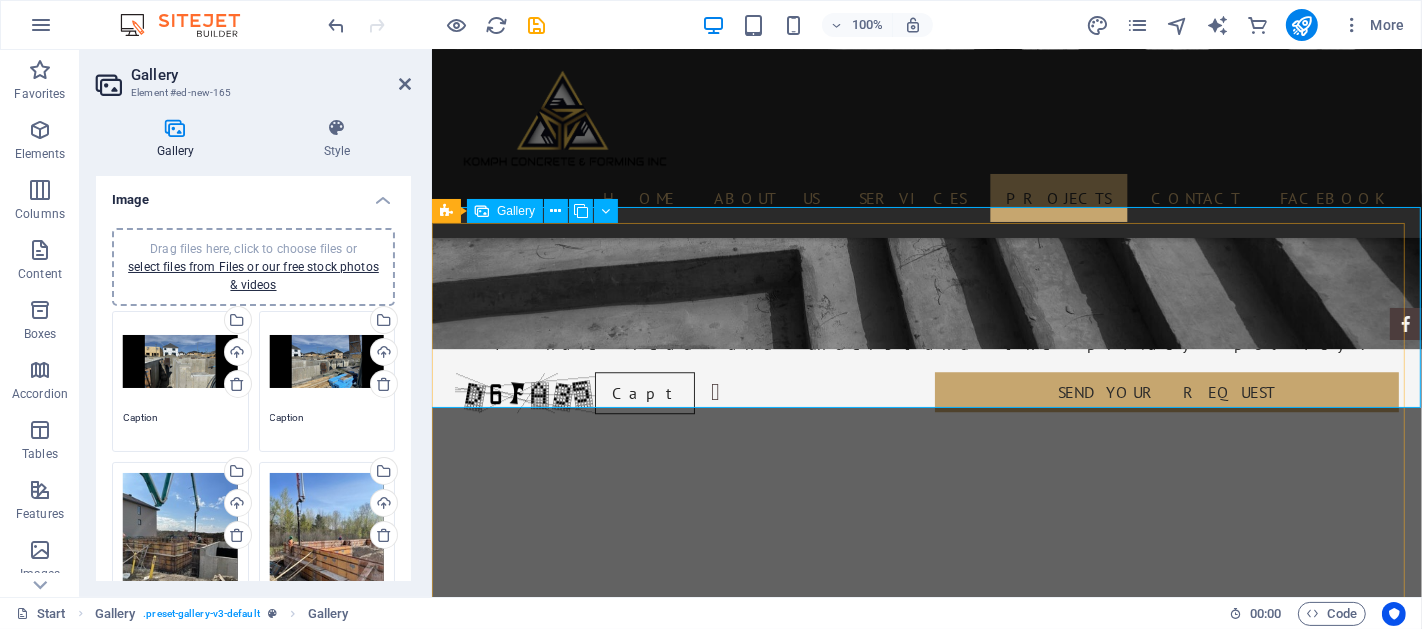 scroll, scrollTop: 4474, scrollLeft: 0, axis: vertical 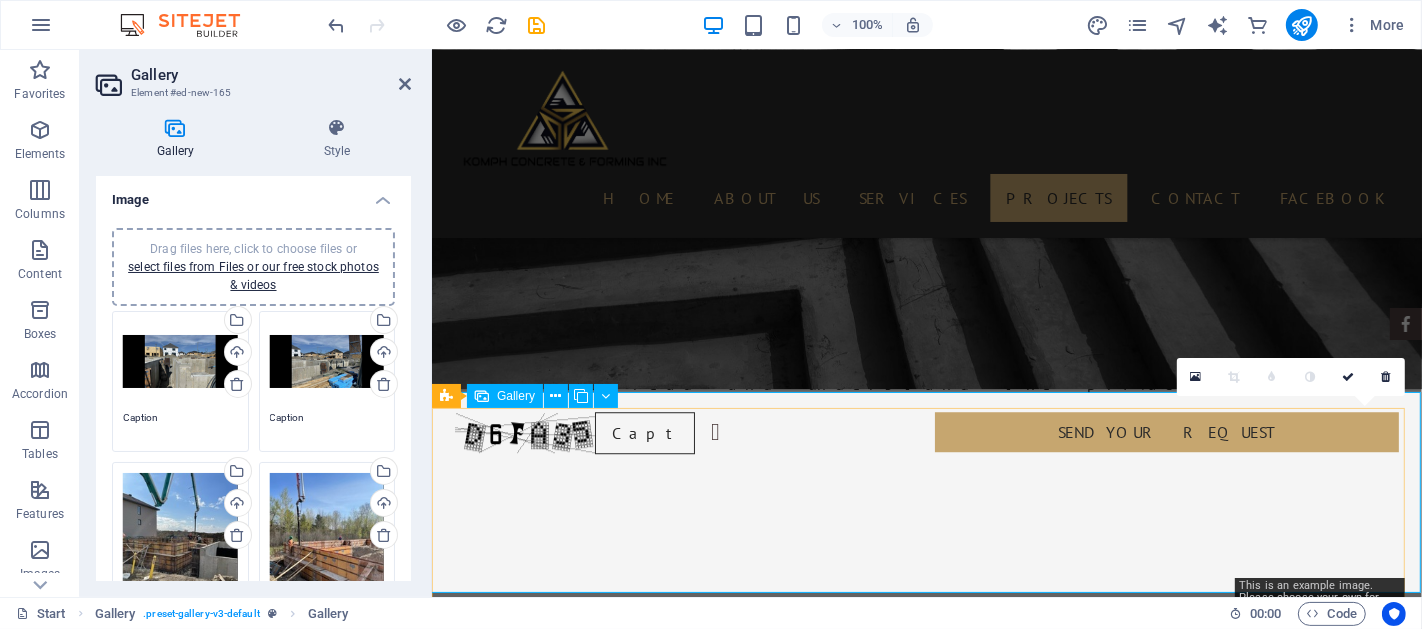 click at bounding box center [1335, 4999] 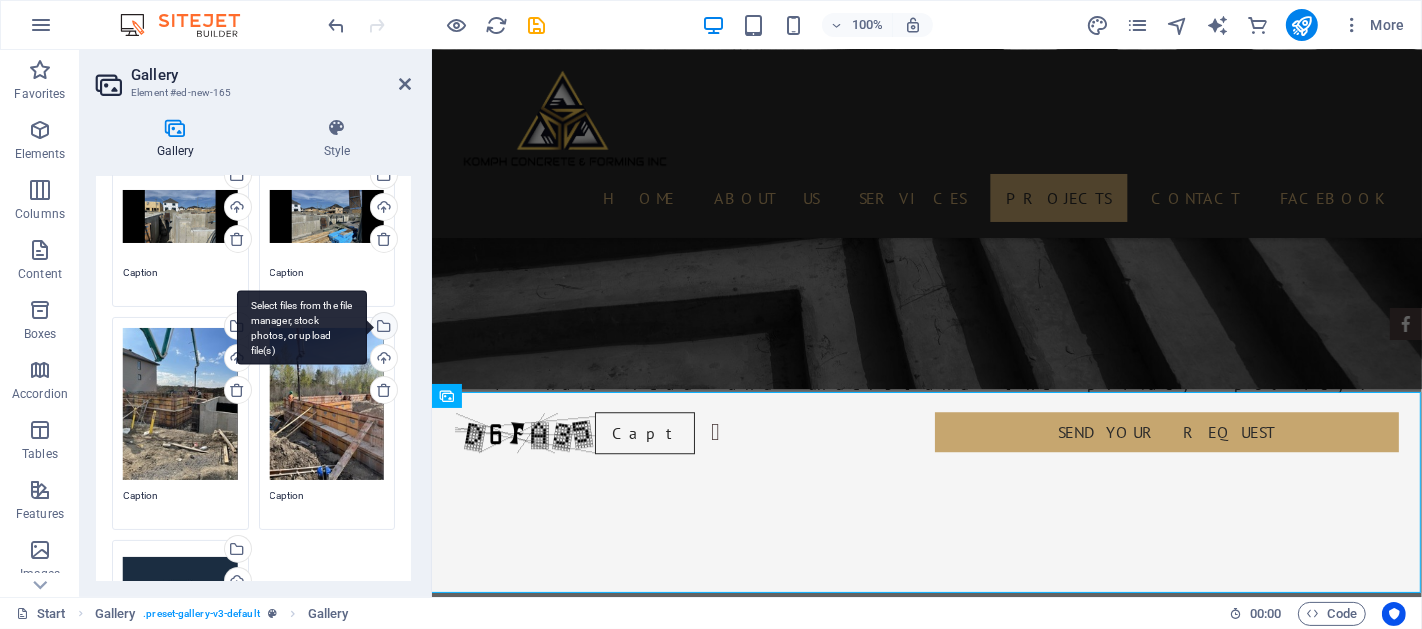 scroll, scrollTop: 185, scrollLeft: 0, axis: vertical 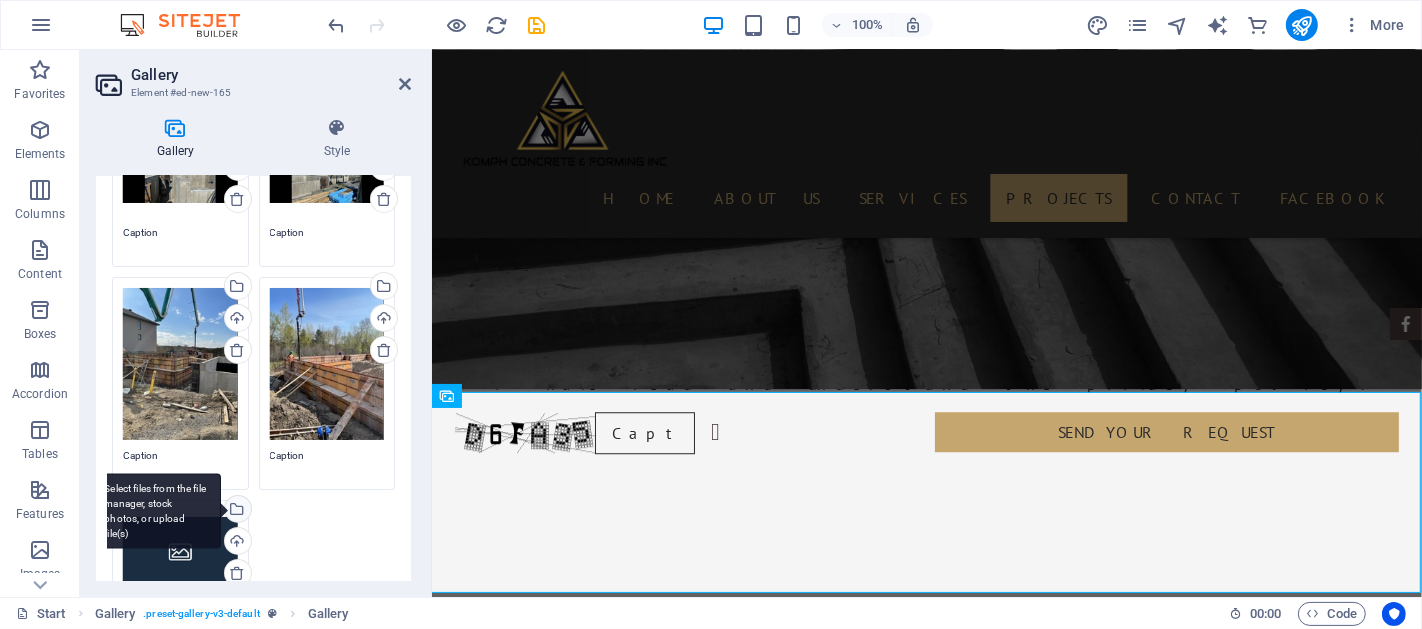 click on "Select files from the file manager, stock photos, or upload file(s)" at bounding box center [236, 511] 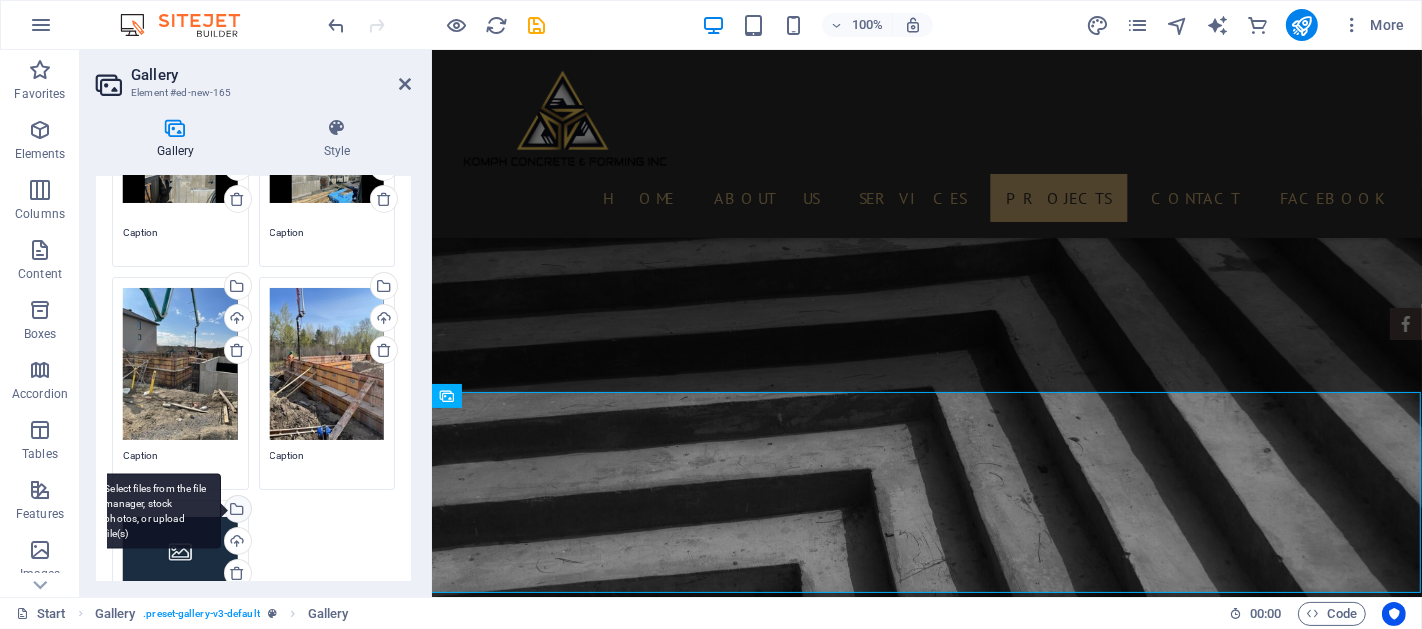 scroll, scrollTop: 4756, scrollLeft: 0, axis: vertical 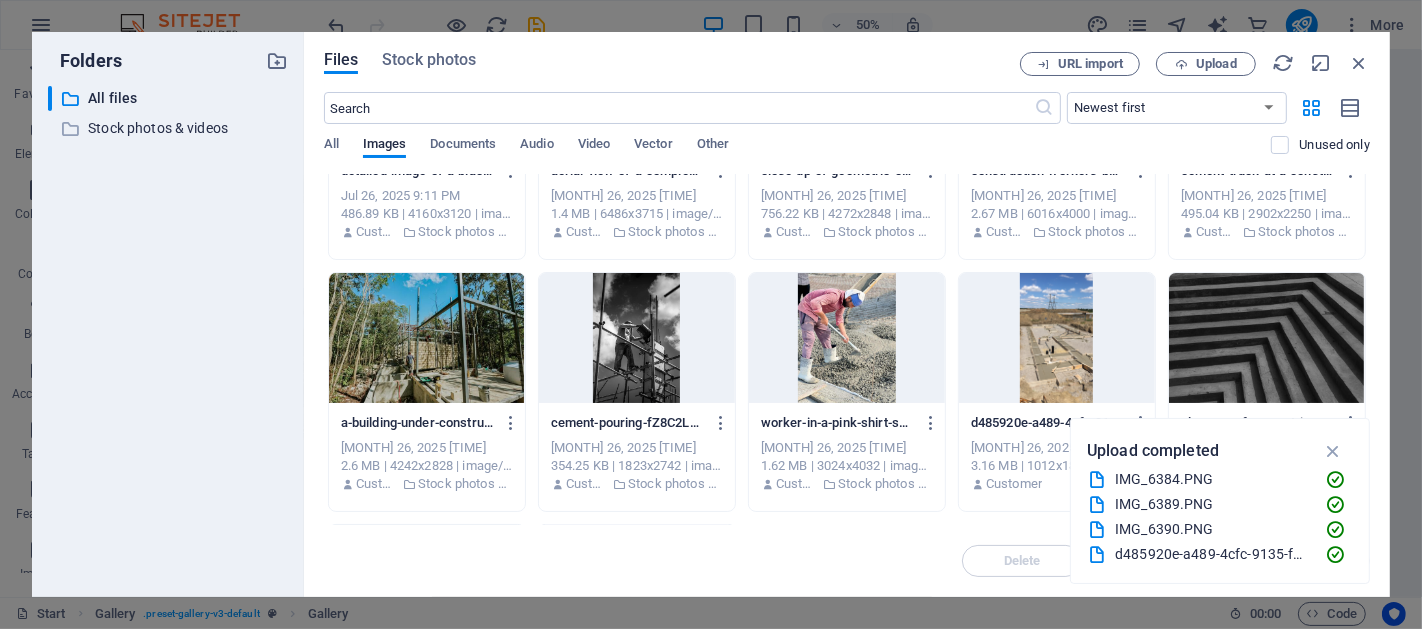 click at bounding box center [1057, 338] 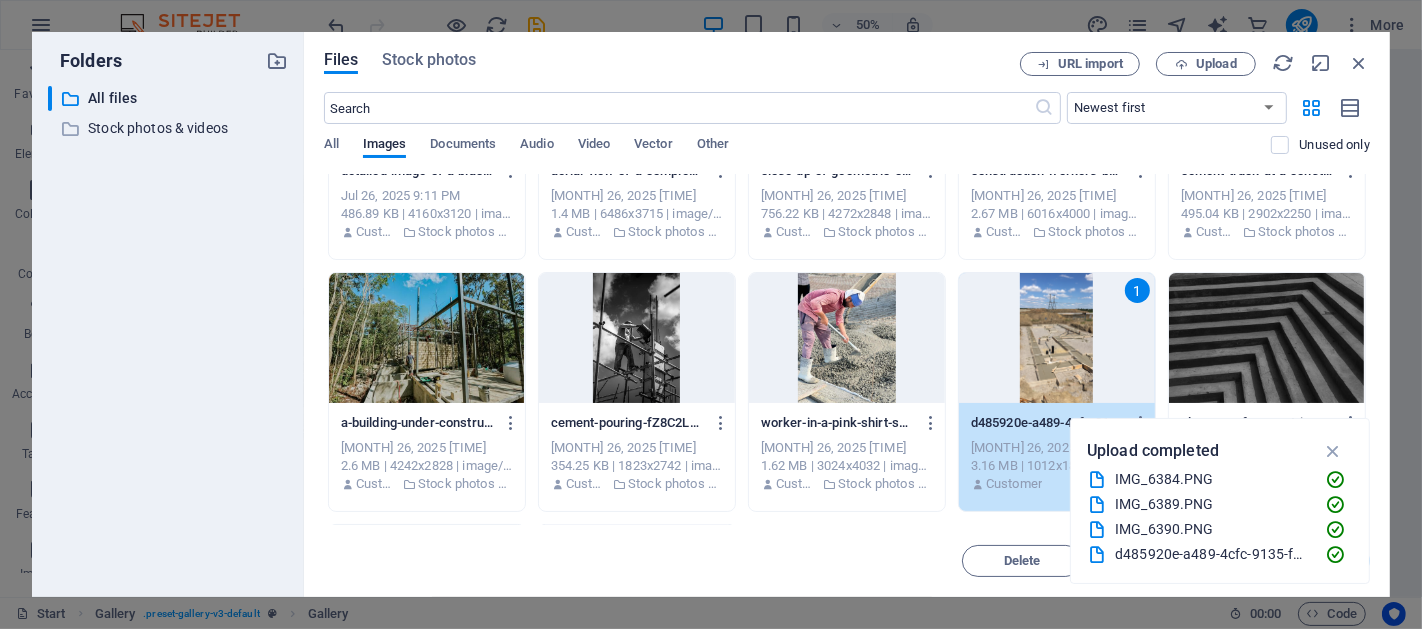 click on "1" at bounding box center [1057, 338] 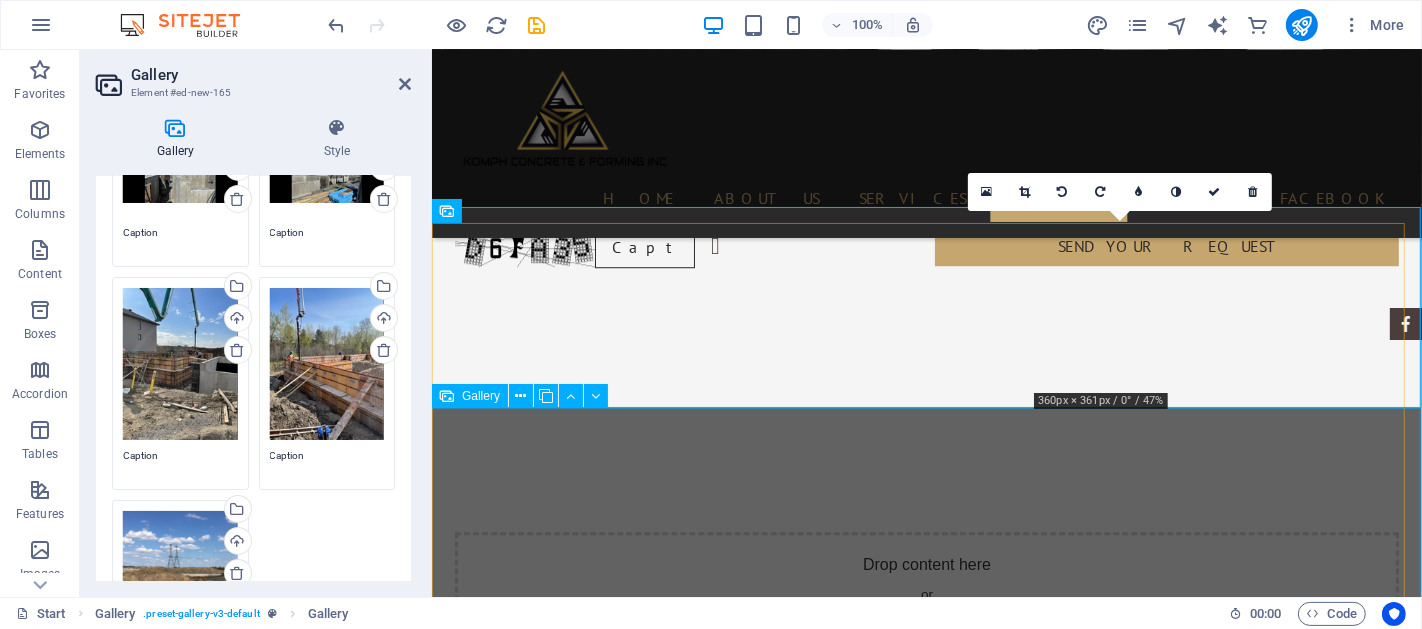 scroll, scrollTop: 4845, scrollLeft: 0, axis: vertical 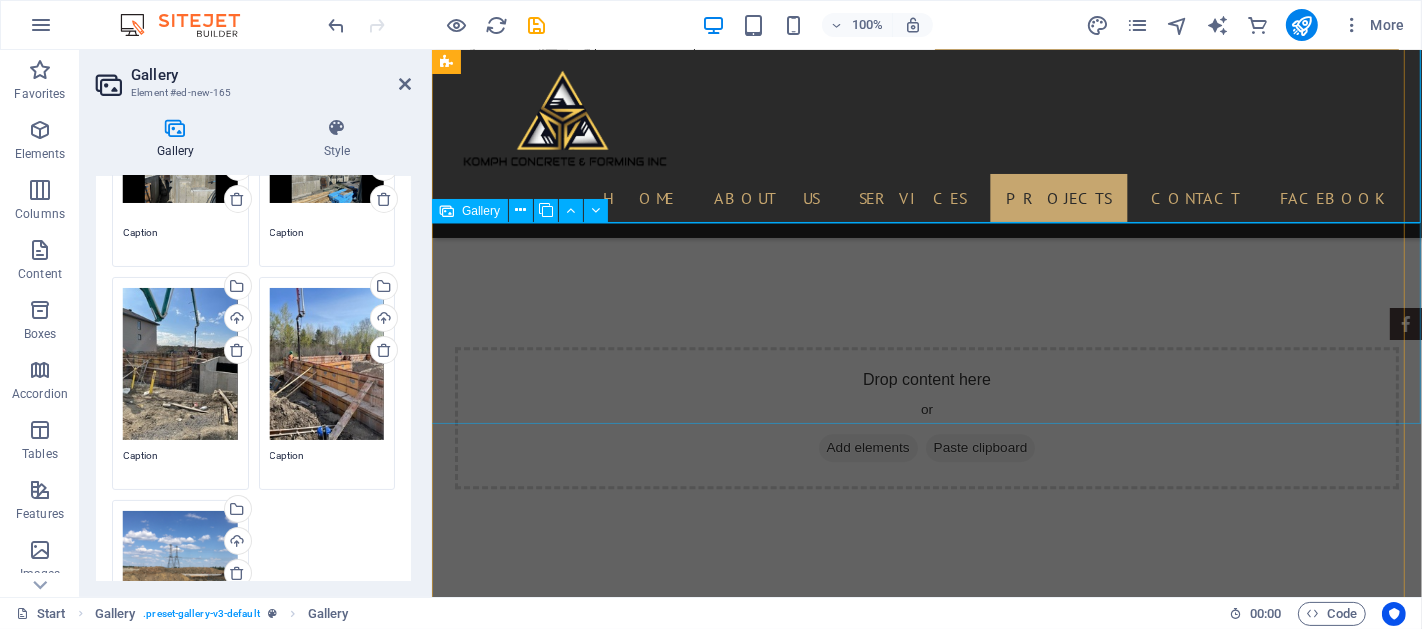 click at bounding box center [517, 4833] 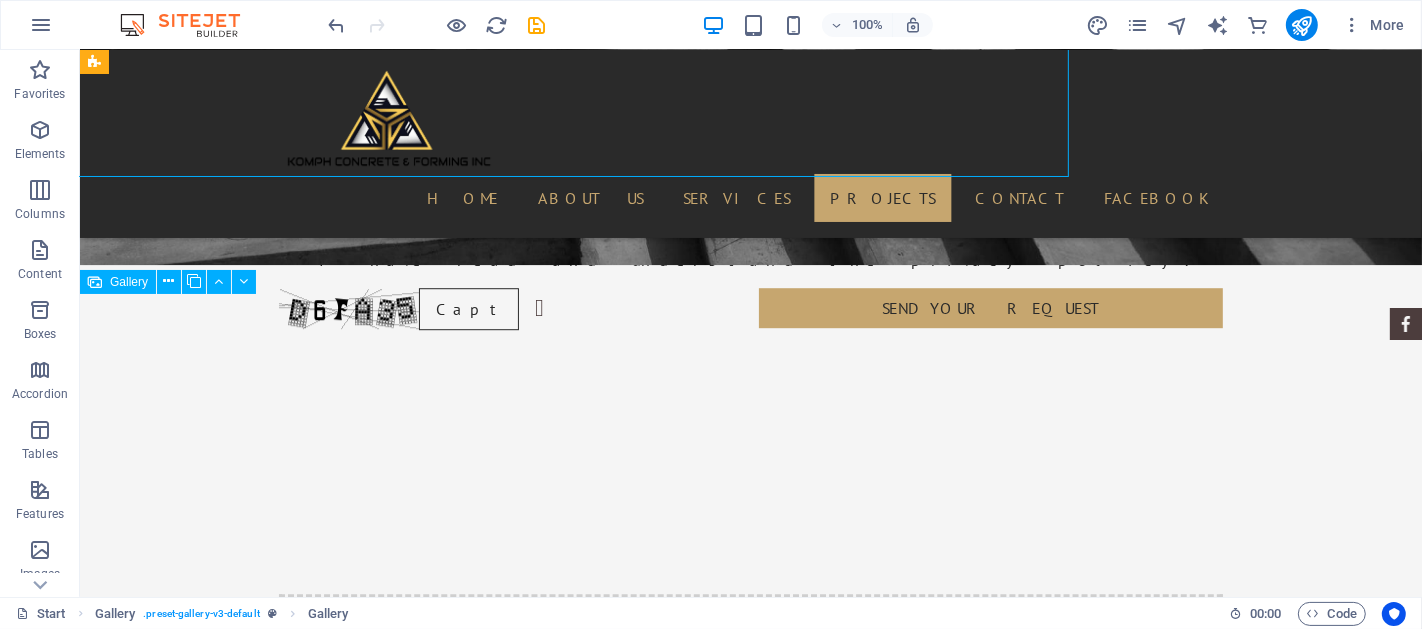 scroll, scrollTop: 5092, scrollLeft: 0, axis: vertical 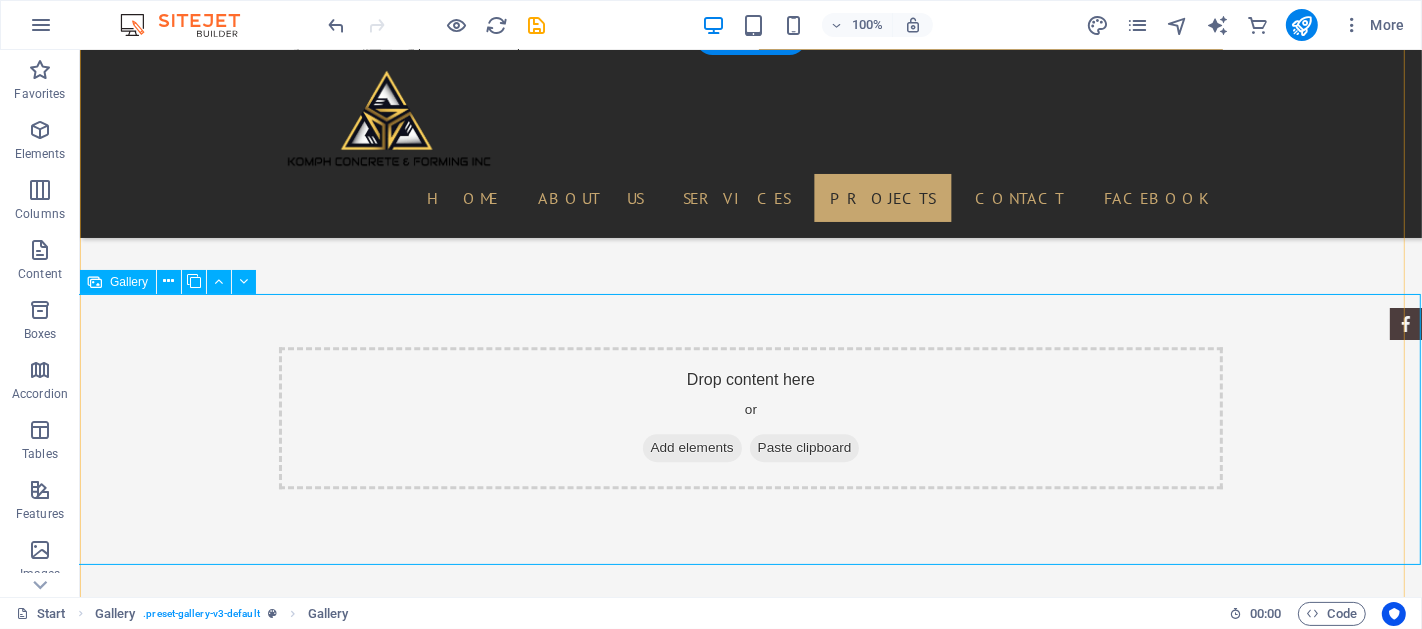 click at bounding box center [200, 4937] 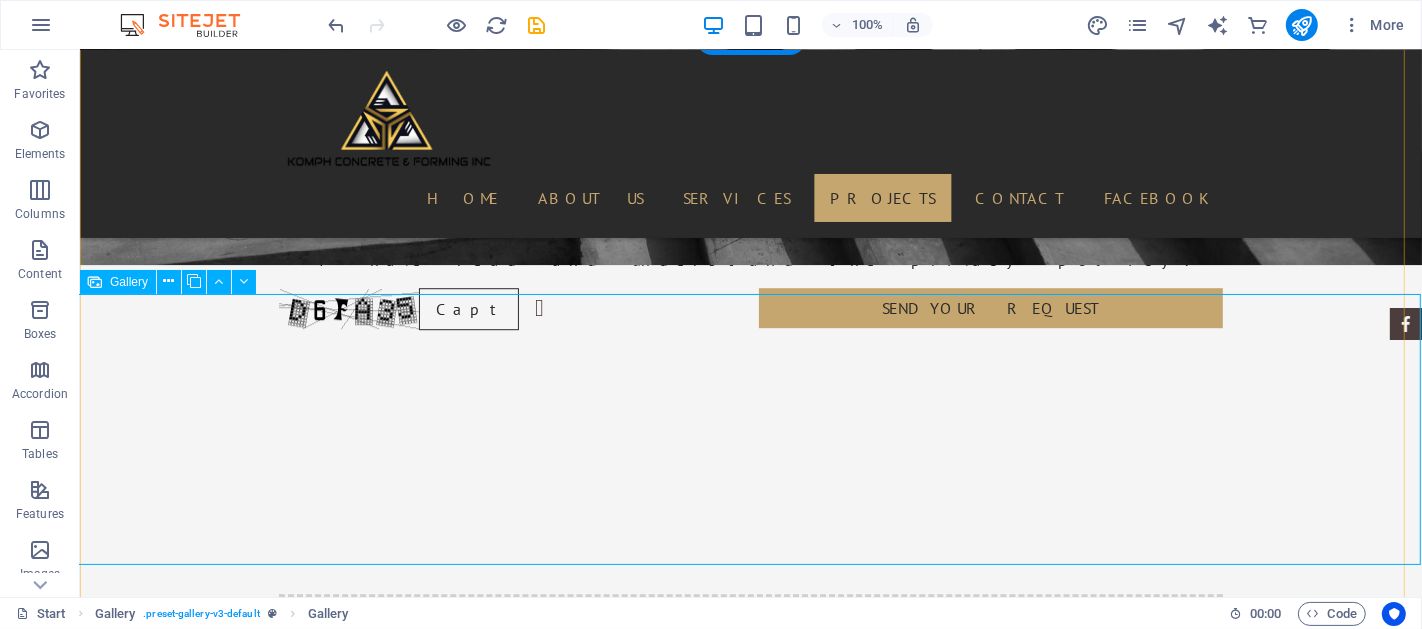 select on "4" 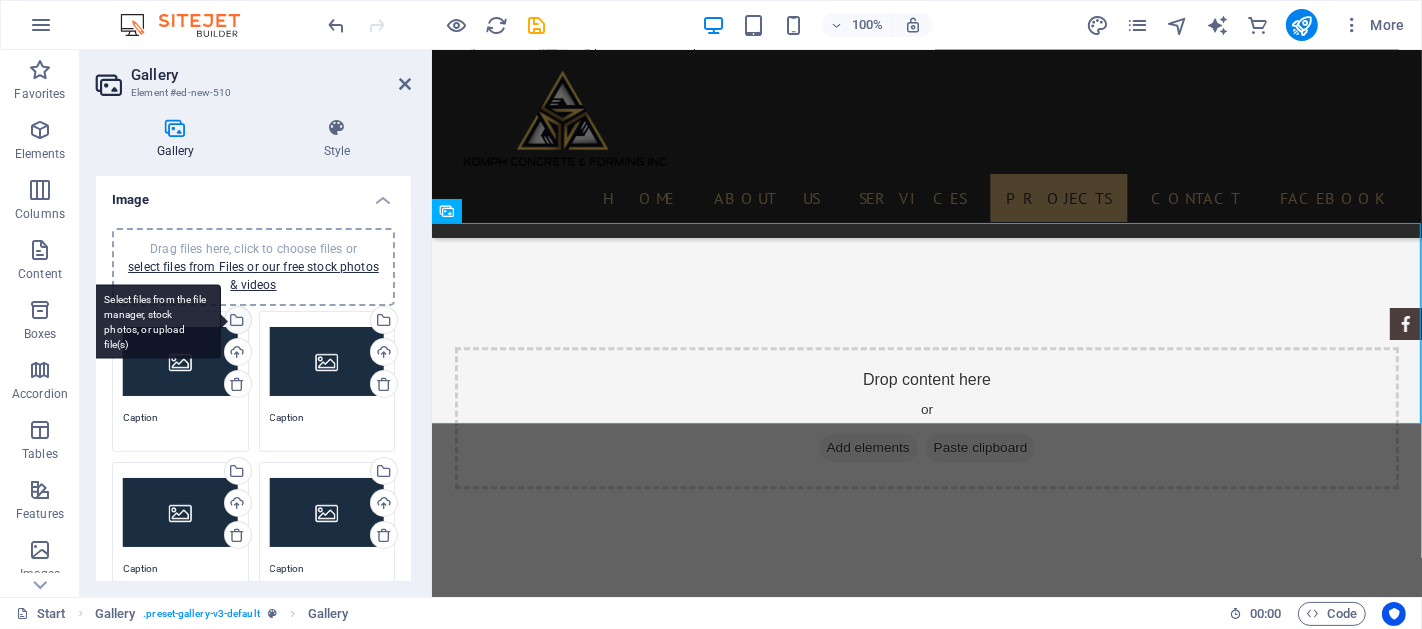 click on "Select files from the file manager, stock photos, or upload file(s)" at bounding box center [236, 322] 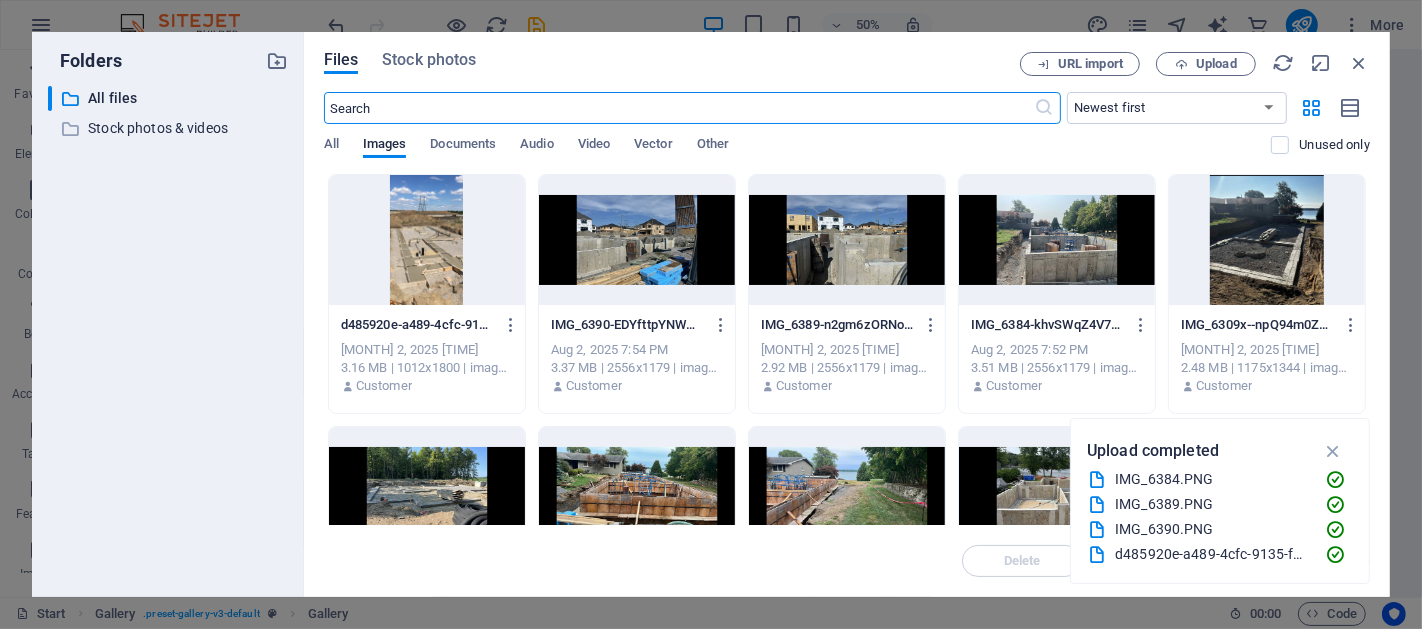 click at bounding box center (637, 240) 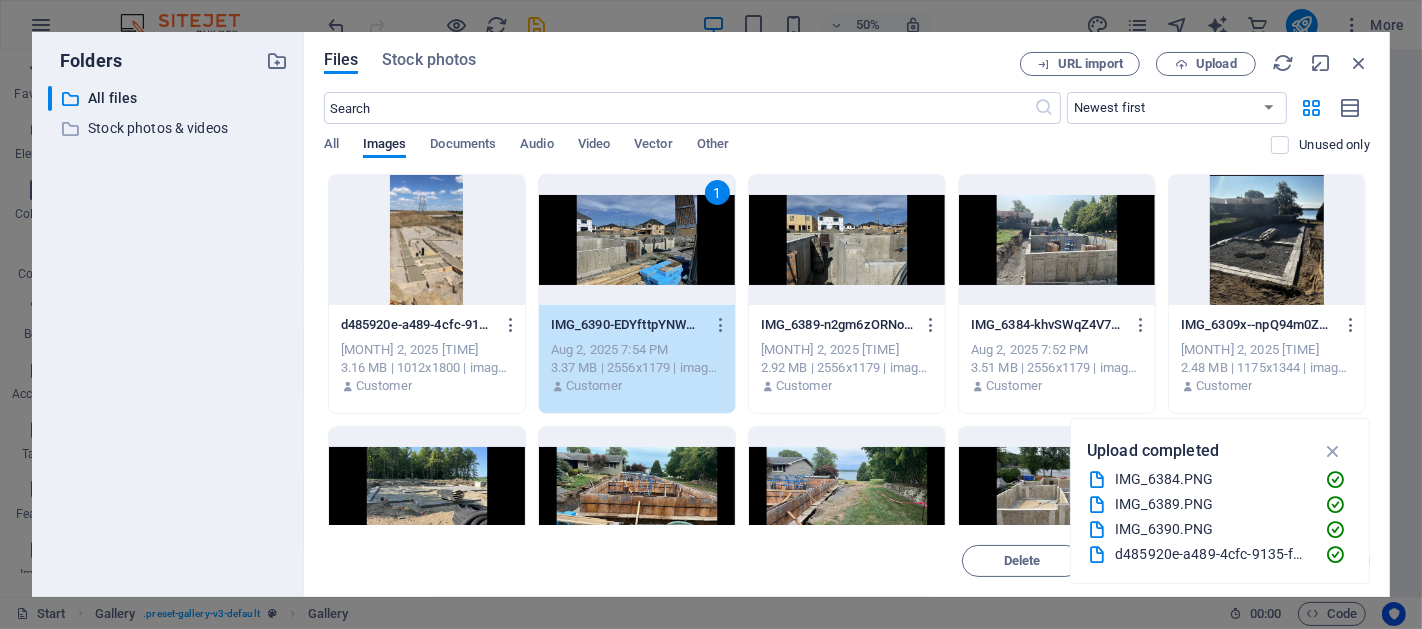 click on "1" at bounding box center (637, 240) 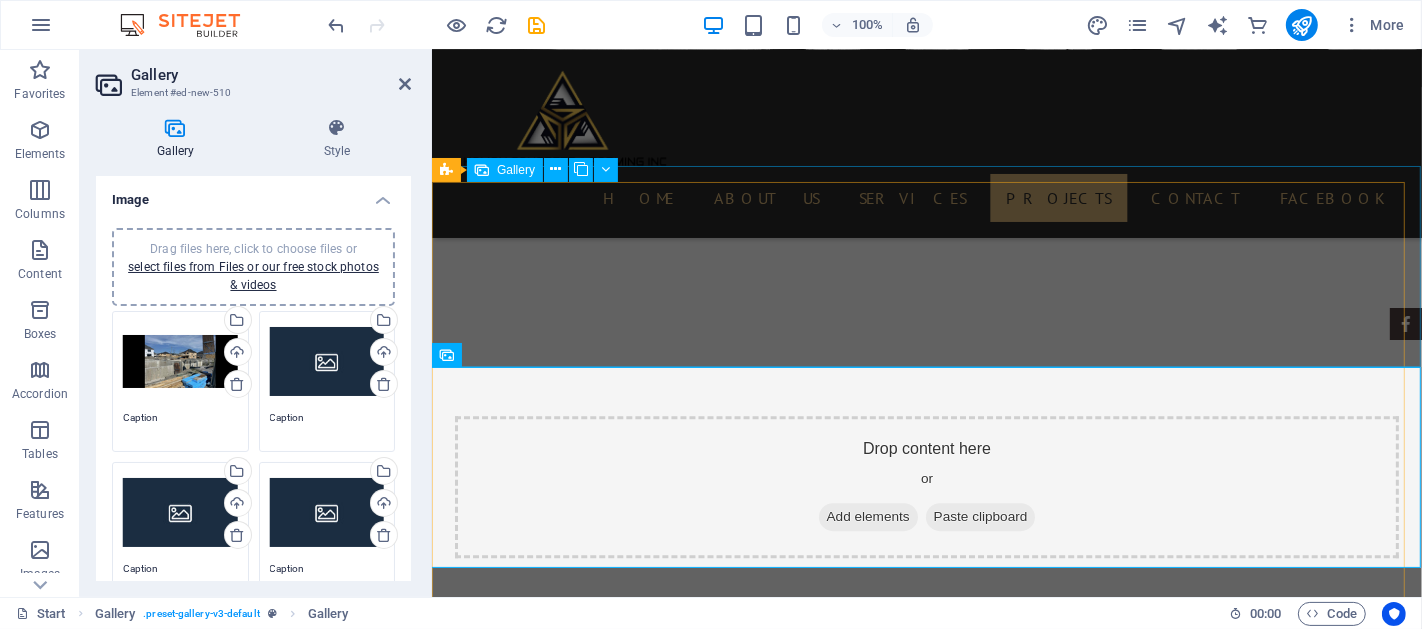 scroll, scrollTop: 4845, scrollLeft: 0, axis: vertical 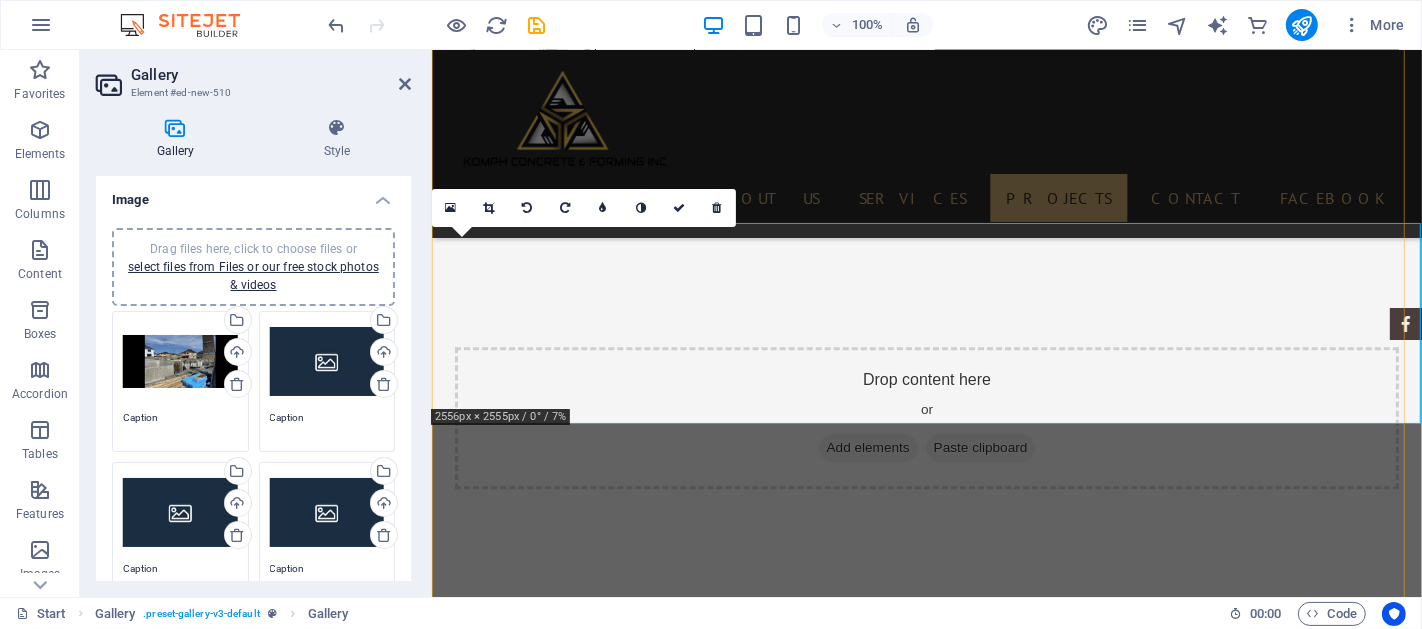 click at bounding box center (517, 4833) 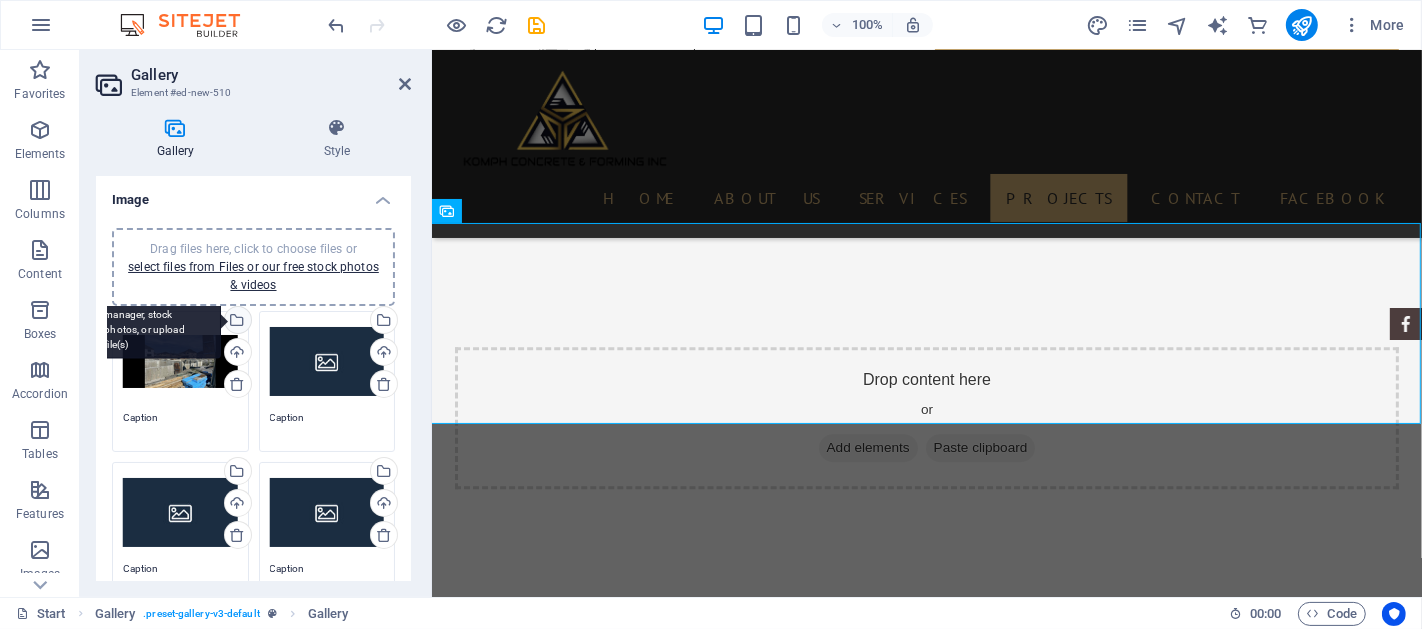 click on "Select files from the file manager, stock photos, or upload file(s)" at bounding box center [156, 321] 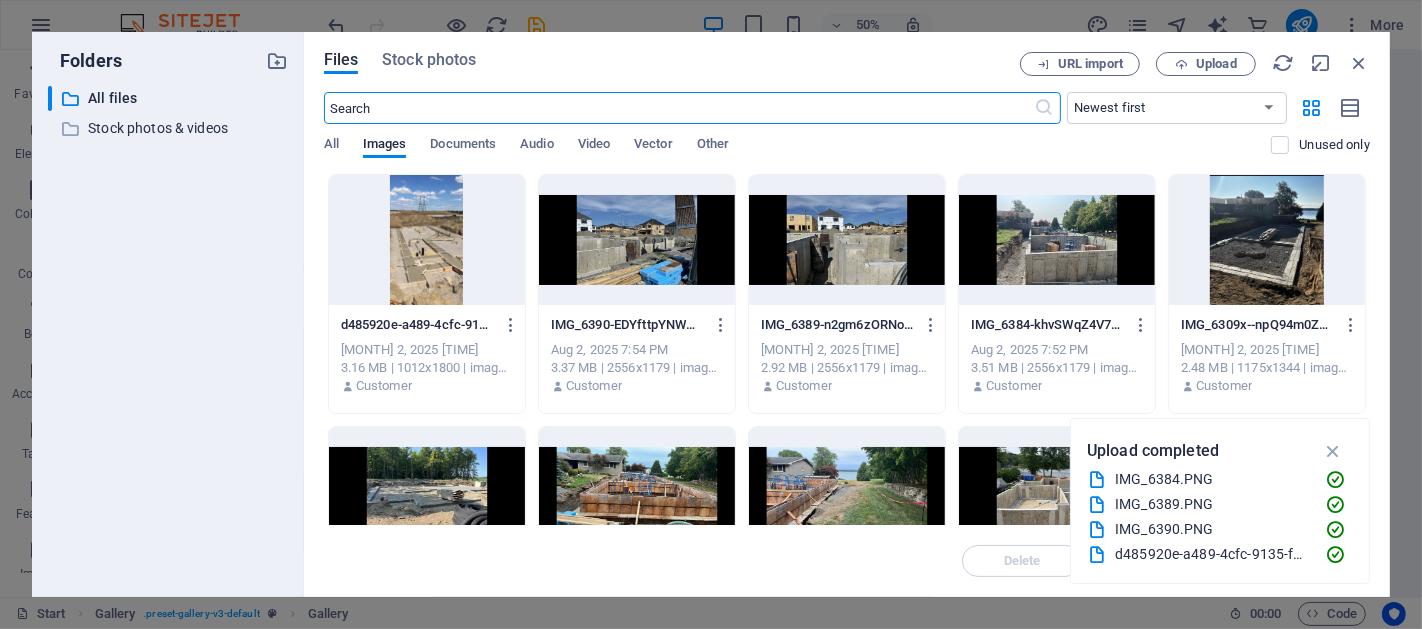 scroll, scrollTop: 5127, scrollLeft: 0, axis: vertical 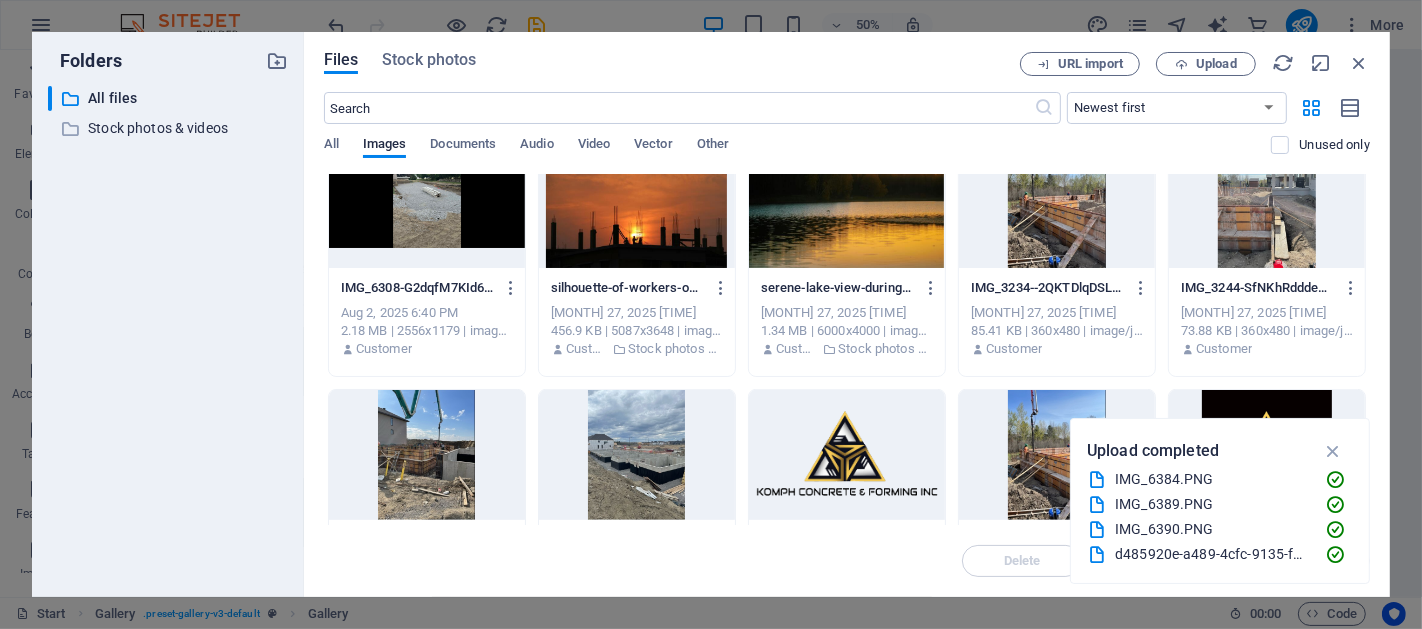 click at bounding box center (1267, 203) 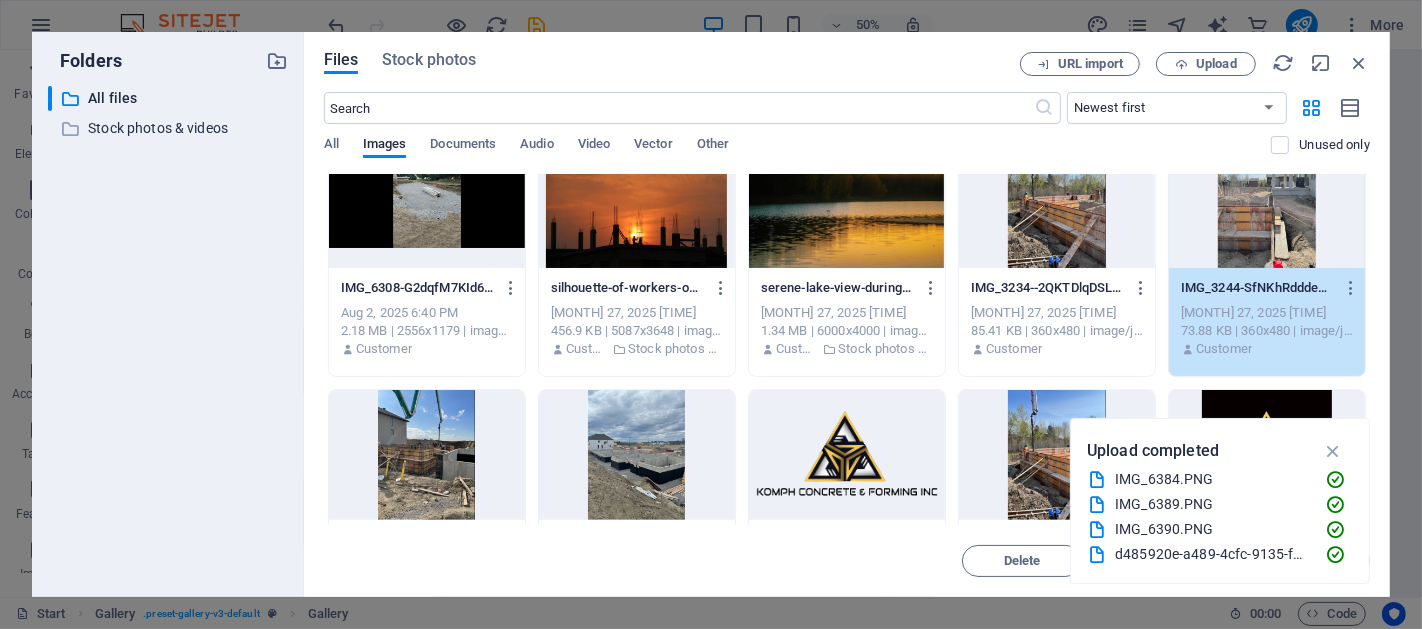 click on "1" at bounding box center (1267, 203) 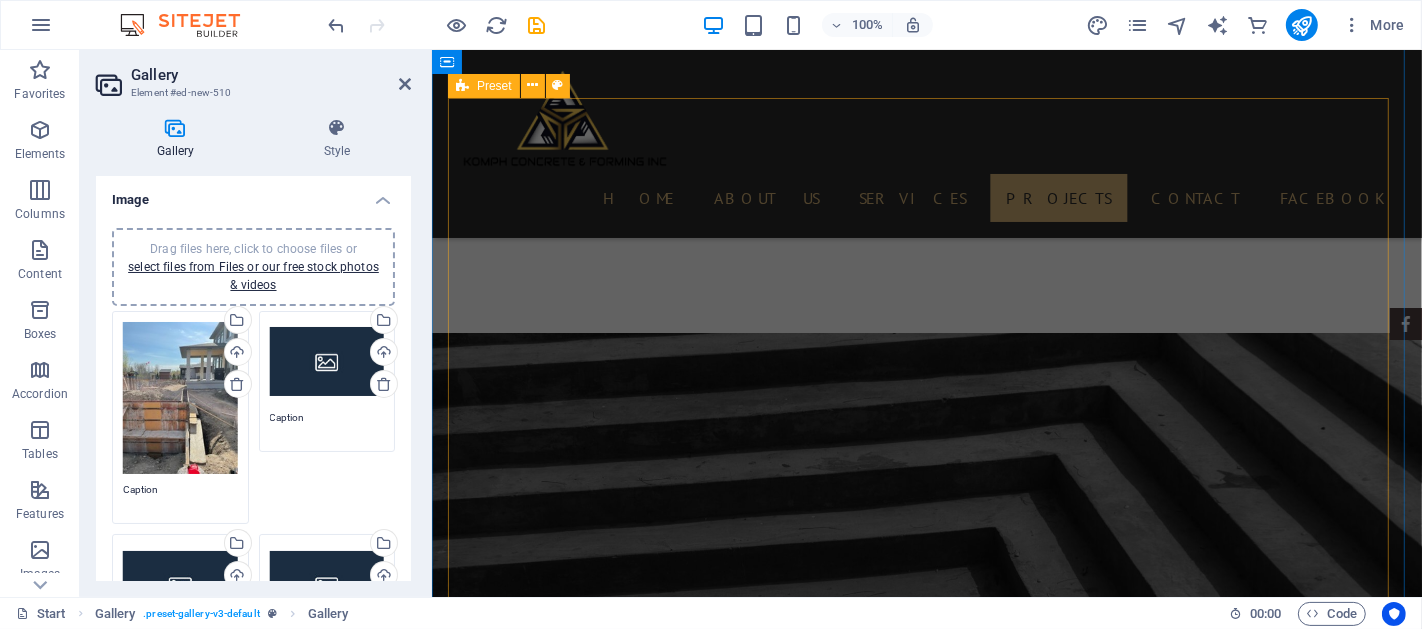scroll, scrollTop: 3919, scrollLeft: 0, axis: vertical 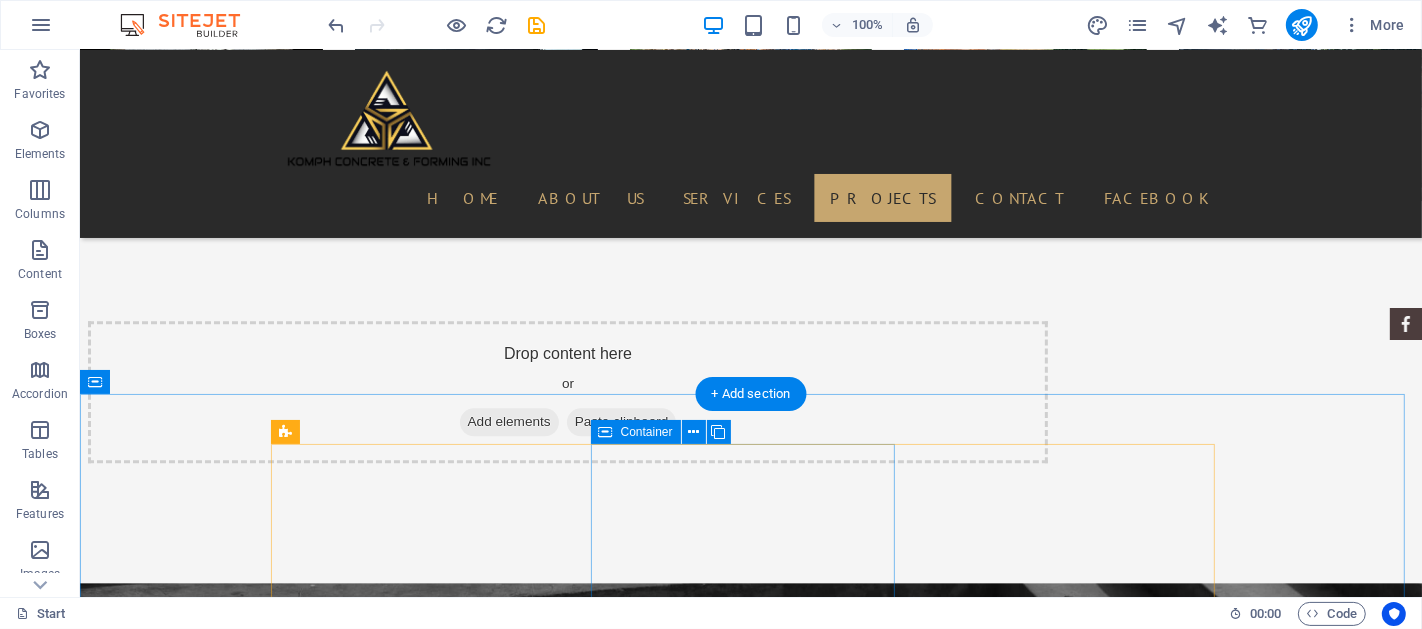 click on "Drop content here or  Add elements  Paste clipboard" at bounding box center [750, 3076] 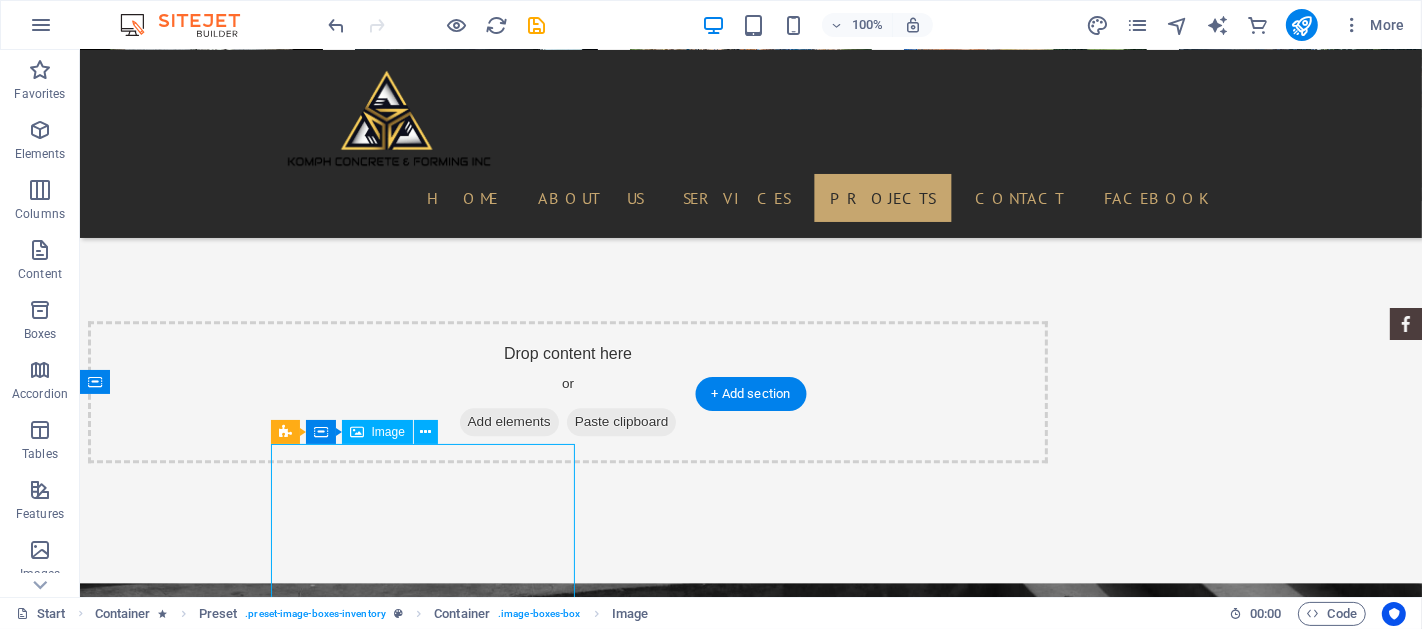 click at bounding box center (750, 2660) 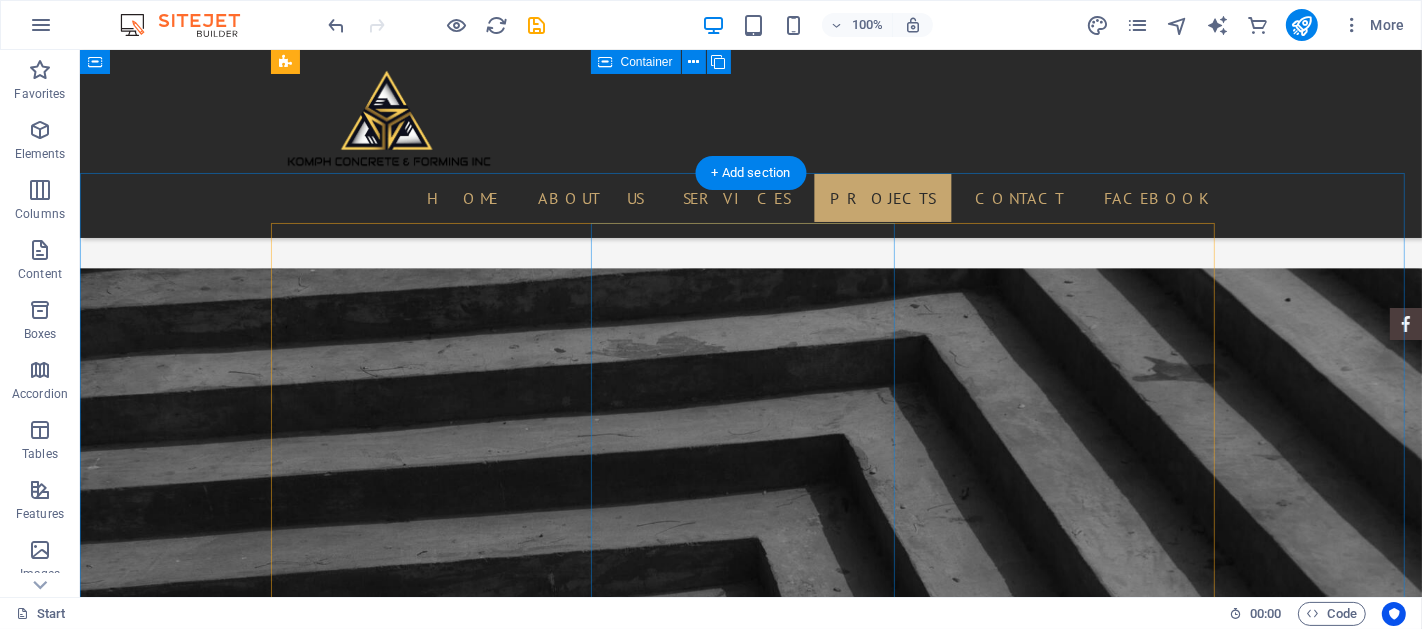 scroll, scrollTop: 4165, scrollLeft: 0, axis: vertical 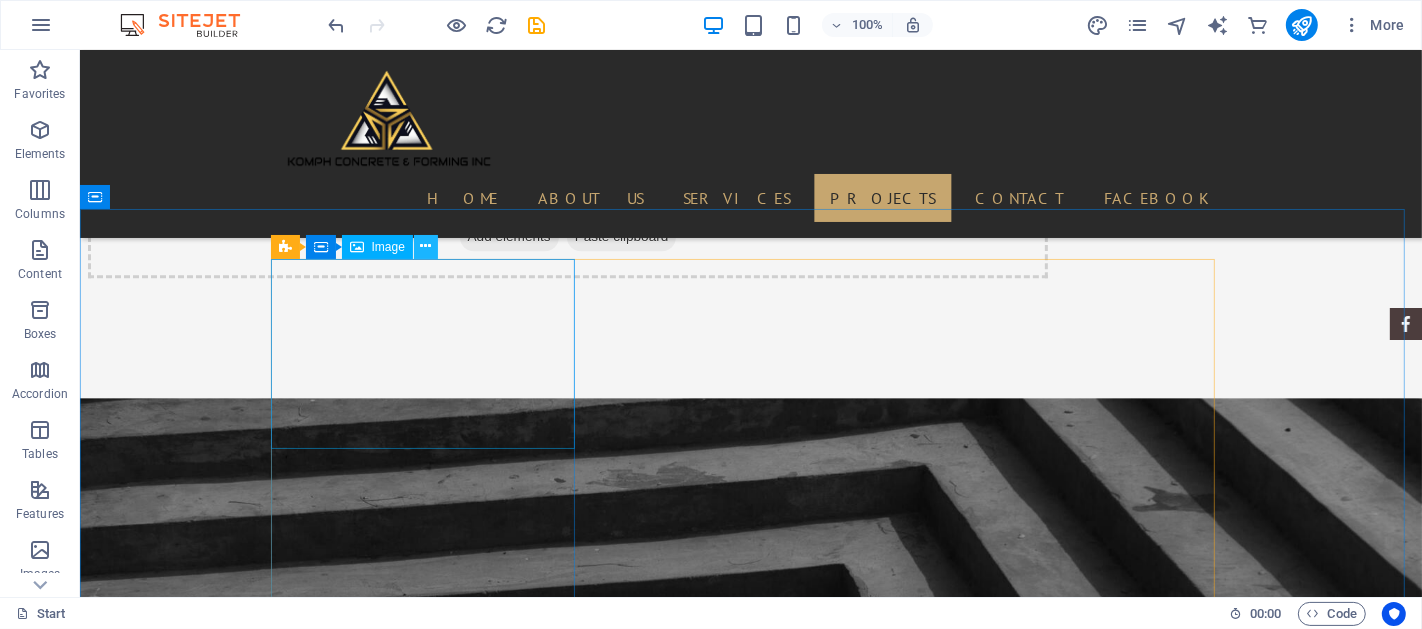 click at bounding box center [425, 246] 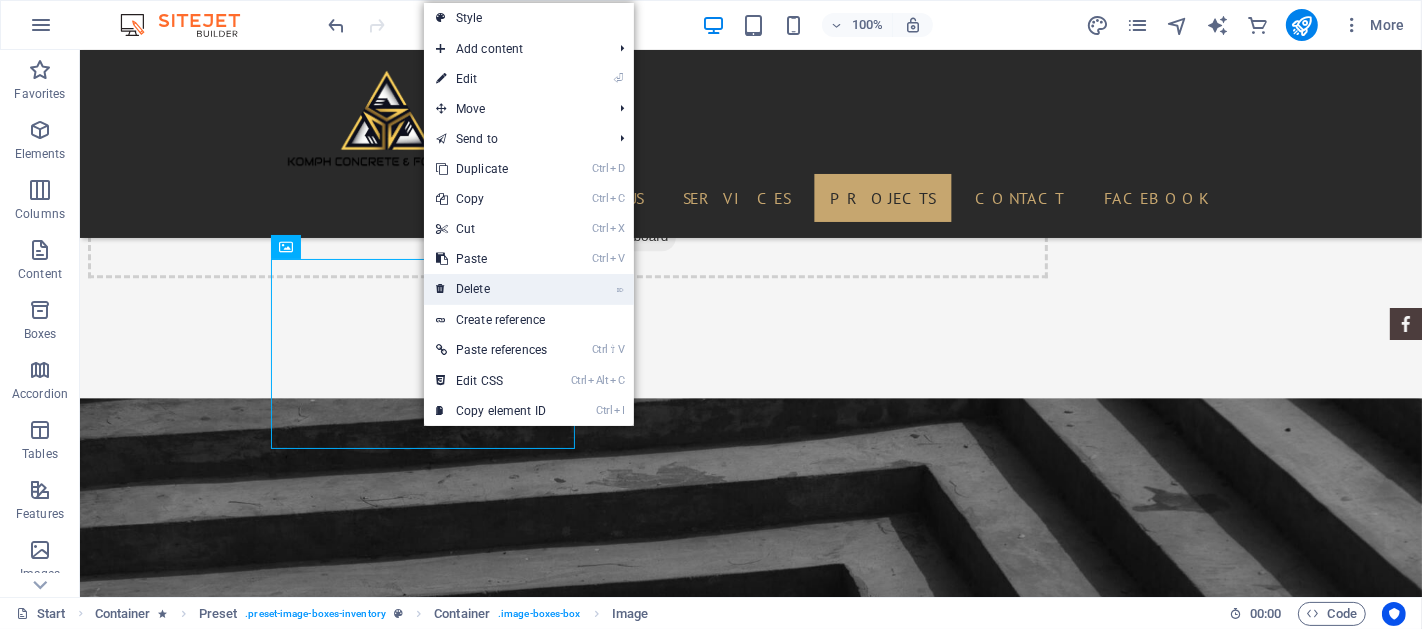 click on "⌦  Delete" at bounding box center [491, 289] 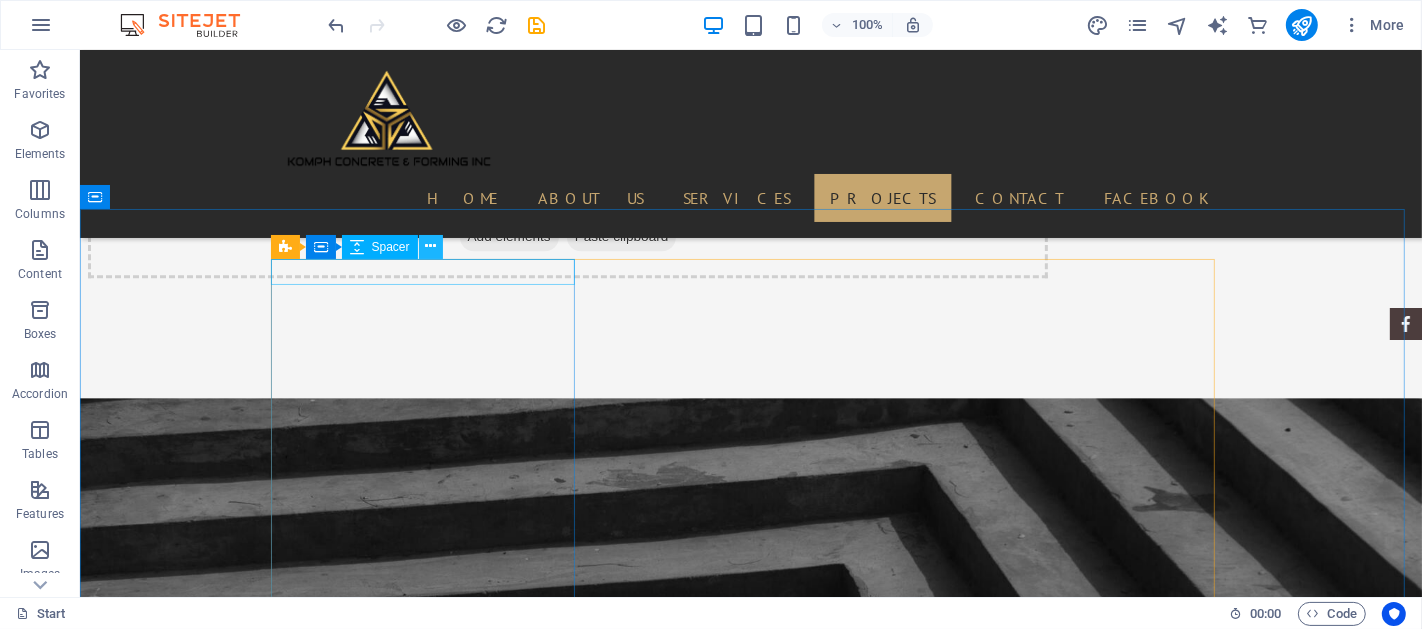 click at bounding box center [430, 246] 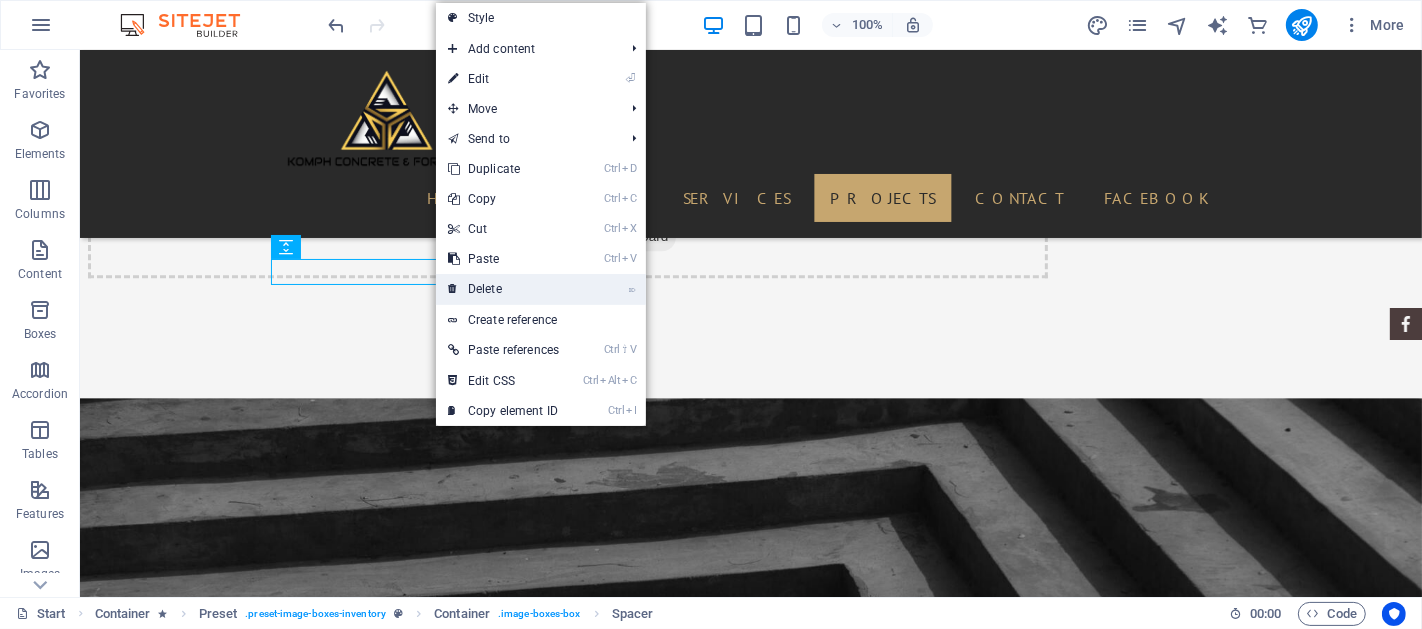 click on "⌦  Delete" at bounding box center (503, 289) 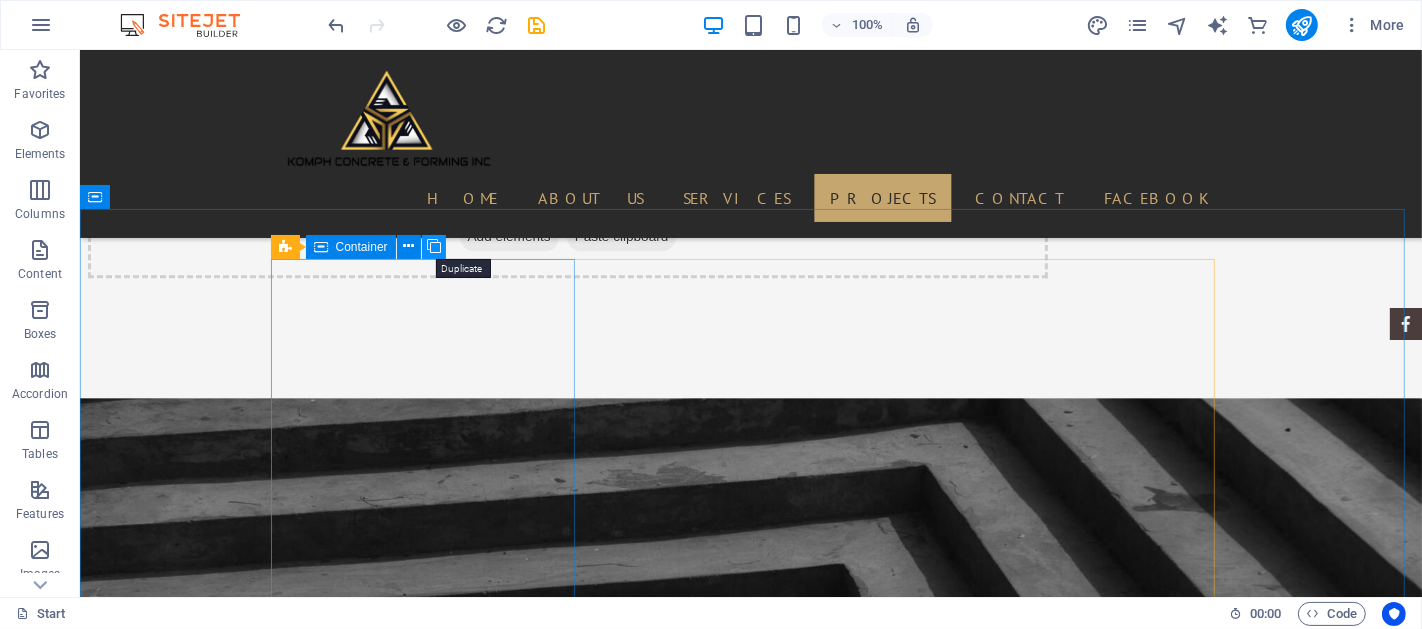 click at bounding box center [434, 246] 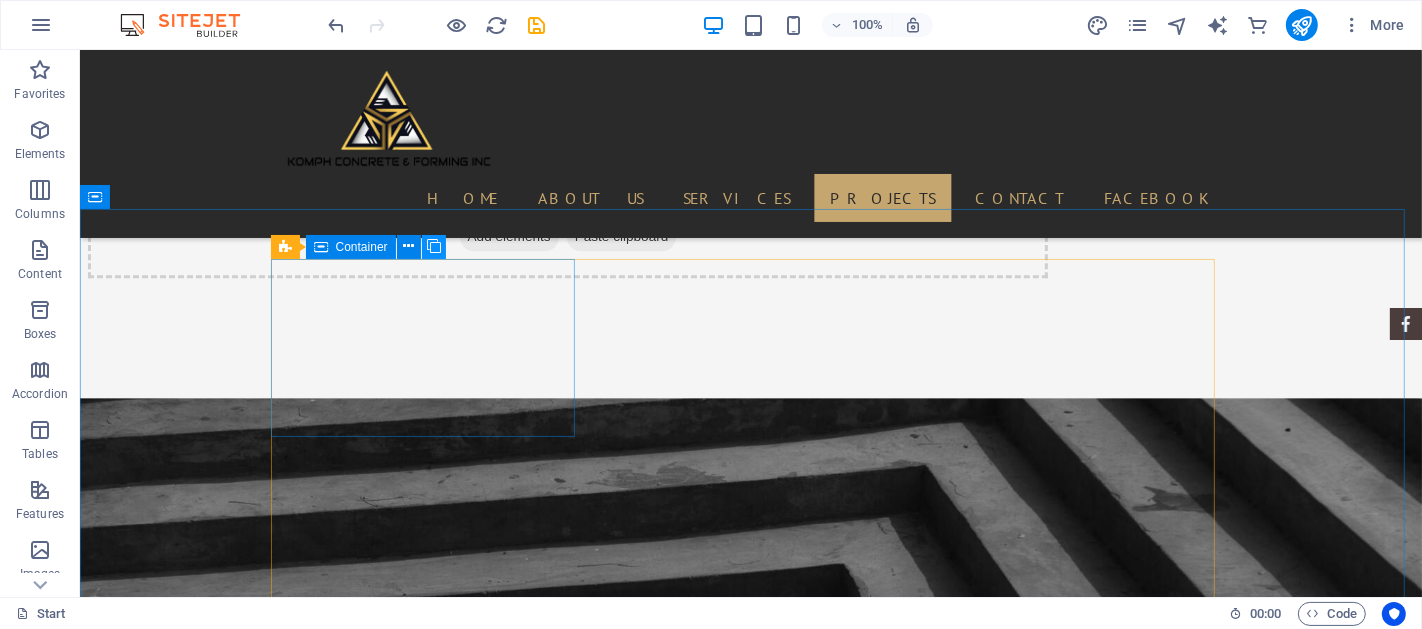 click at bounding box center (434, 246) 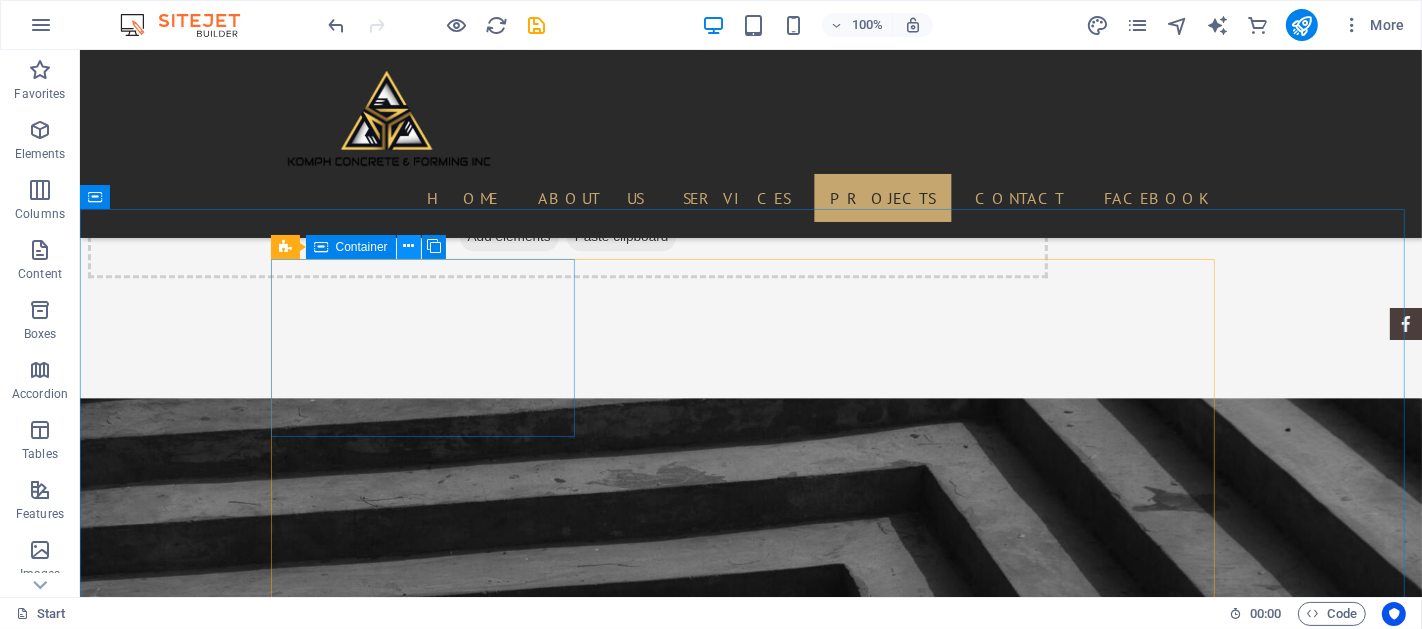 click at bounding box center (408, 246) 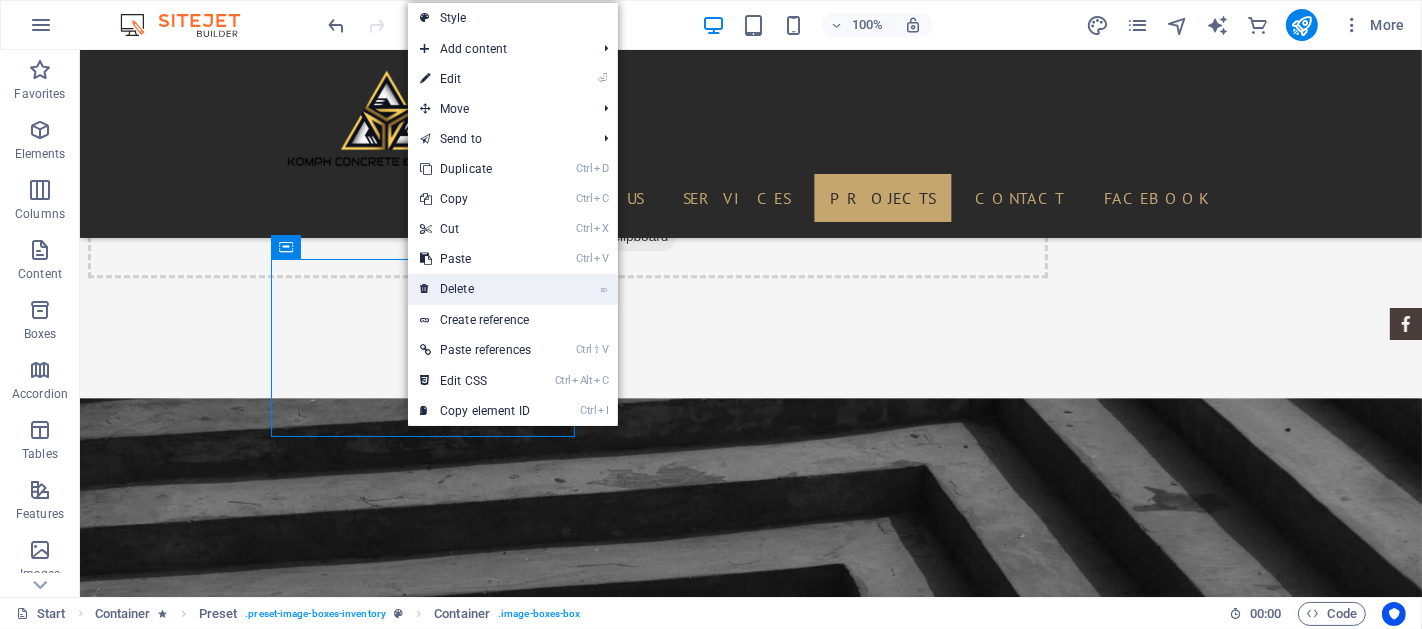 click on "⌦  Delete" at bounding box center (475, 289) 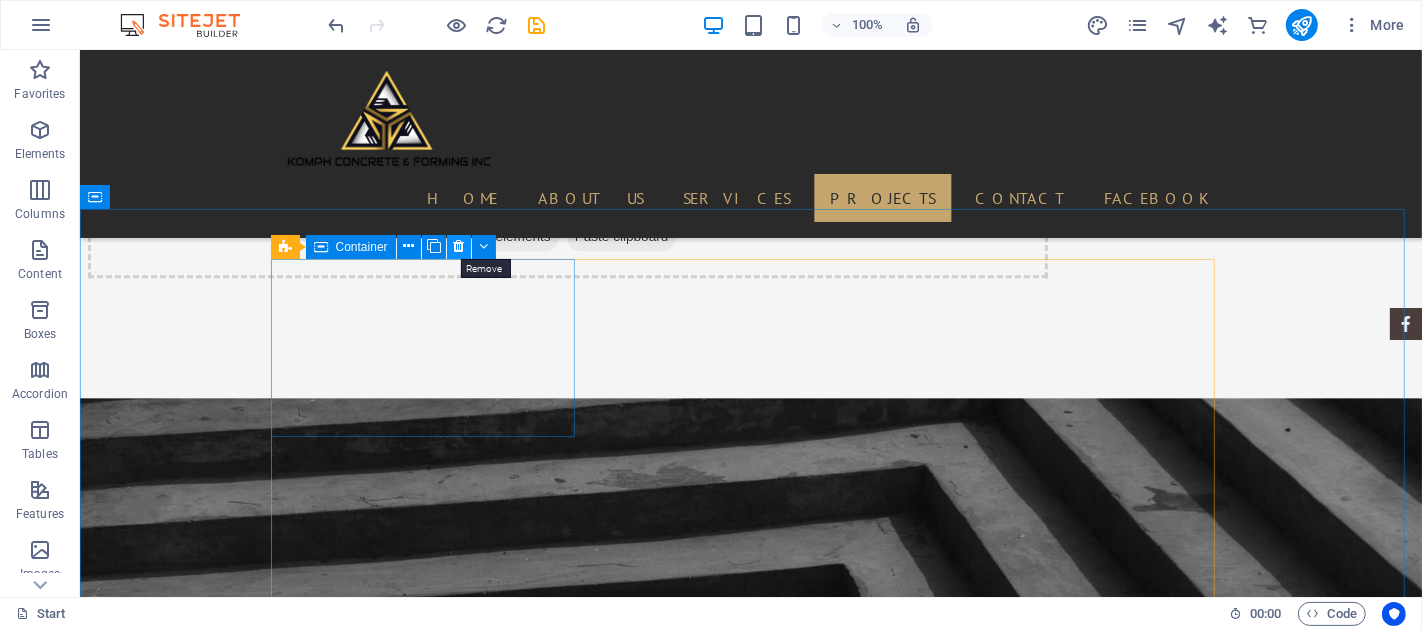 click at bounding box center [458, 246] 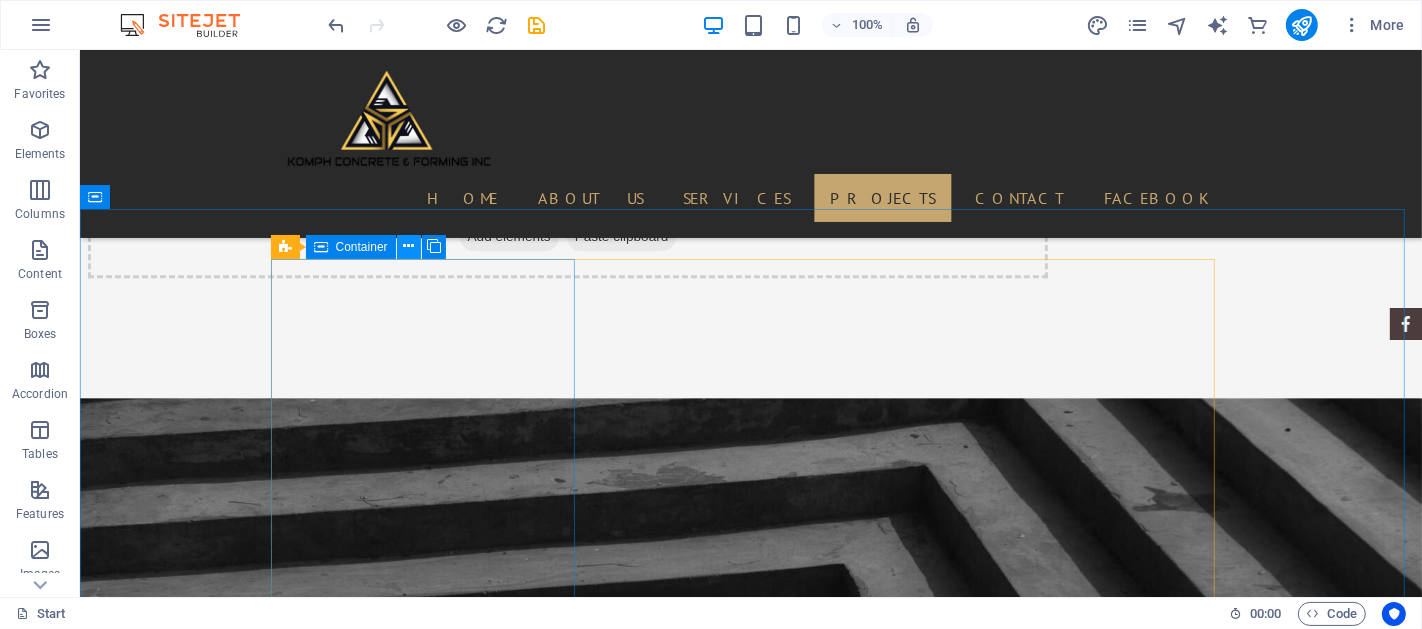 click at bounding box center [408, 246] 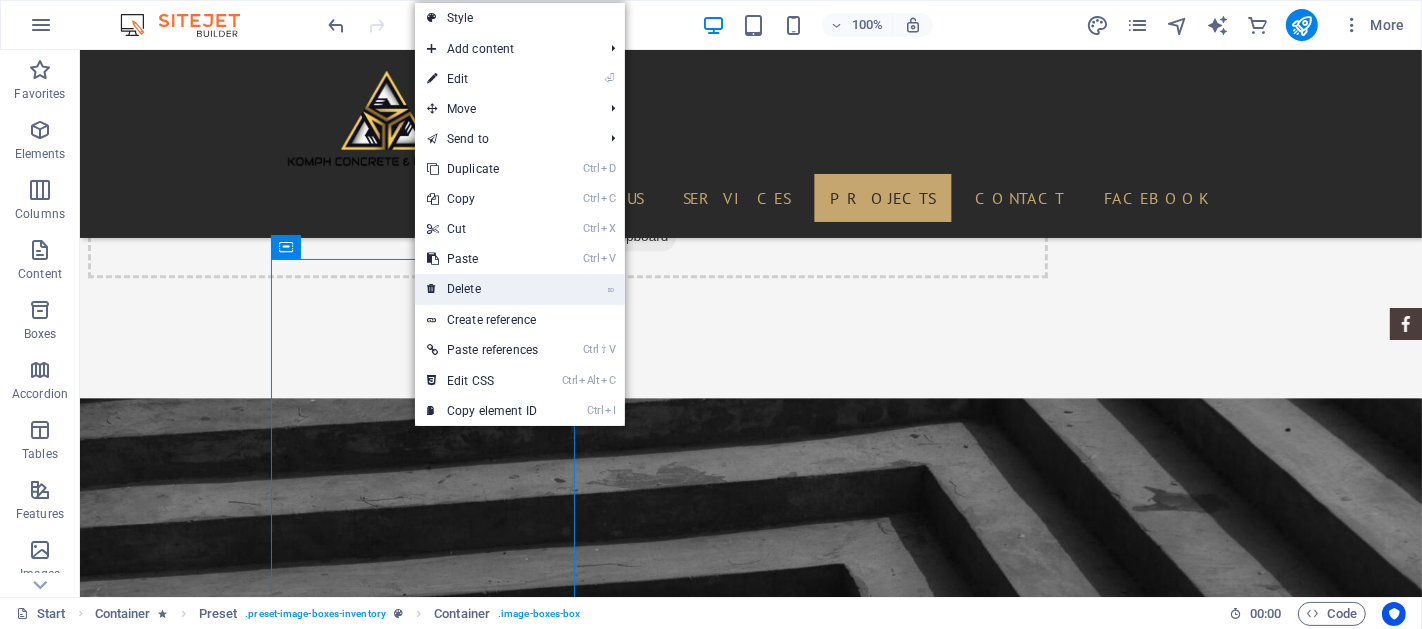 click on "⌦  Delete" at bounding box center [482, 289] 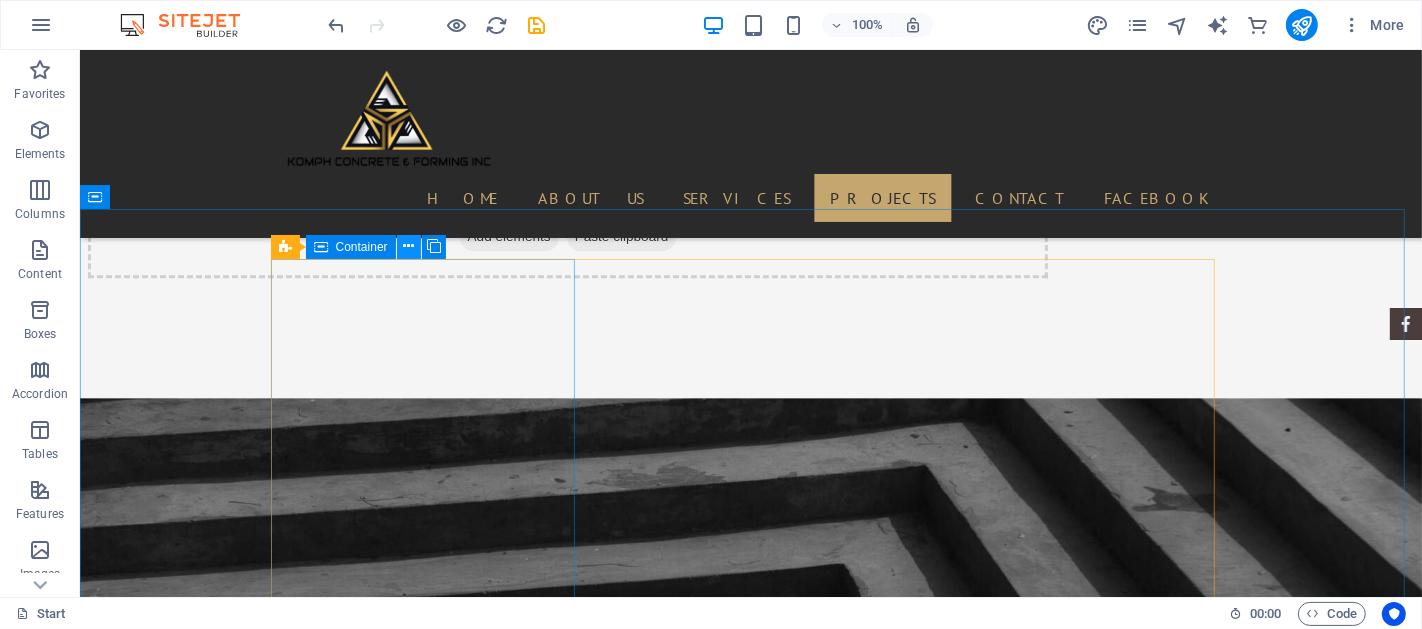 click at bounding box center (408, 246) 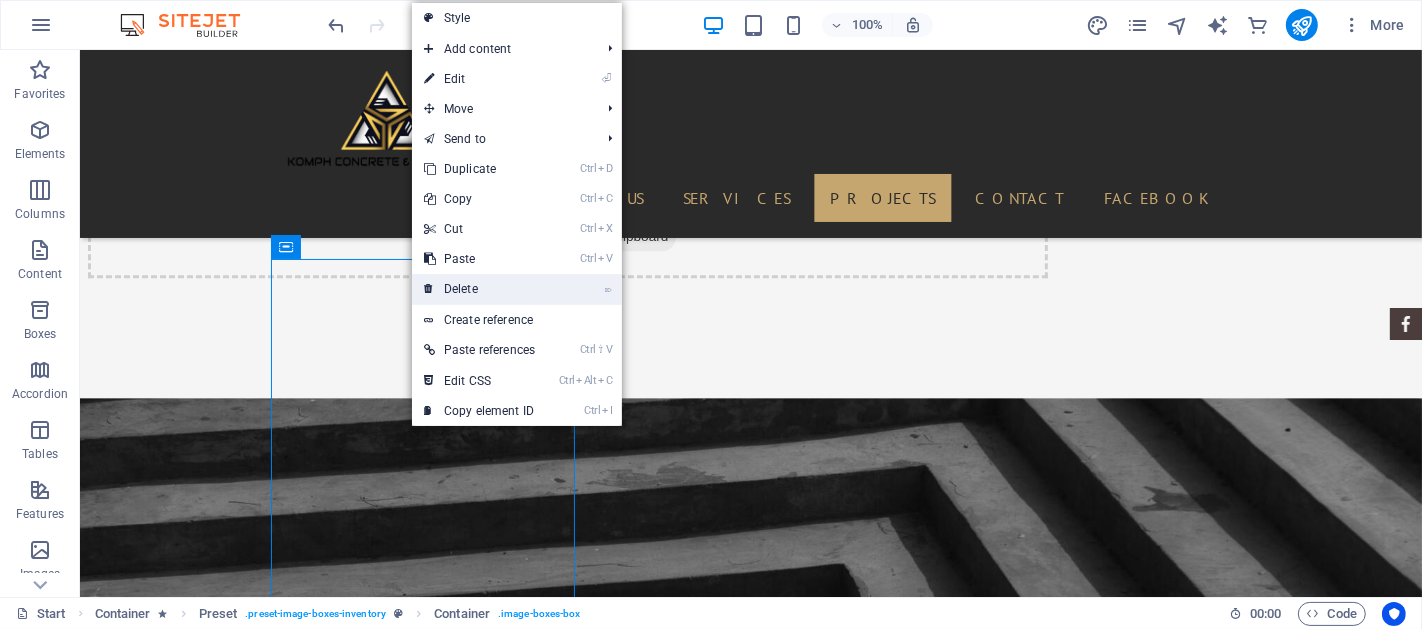 click on "⌦  Delete" at bounding box center [479, 289] 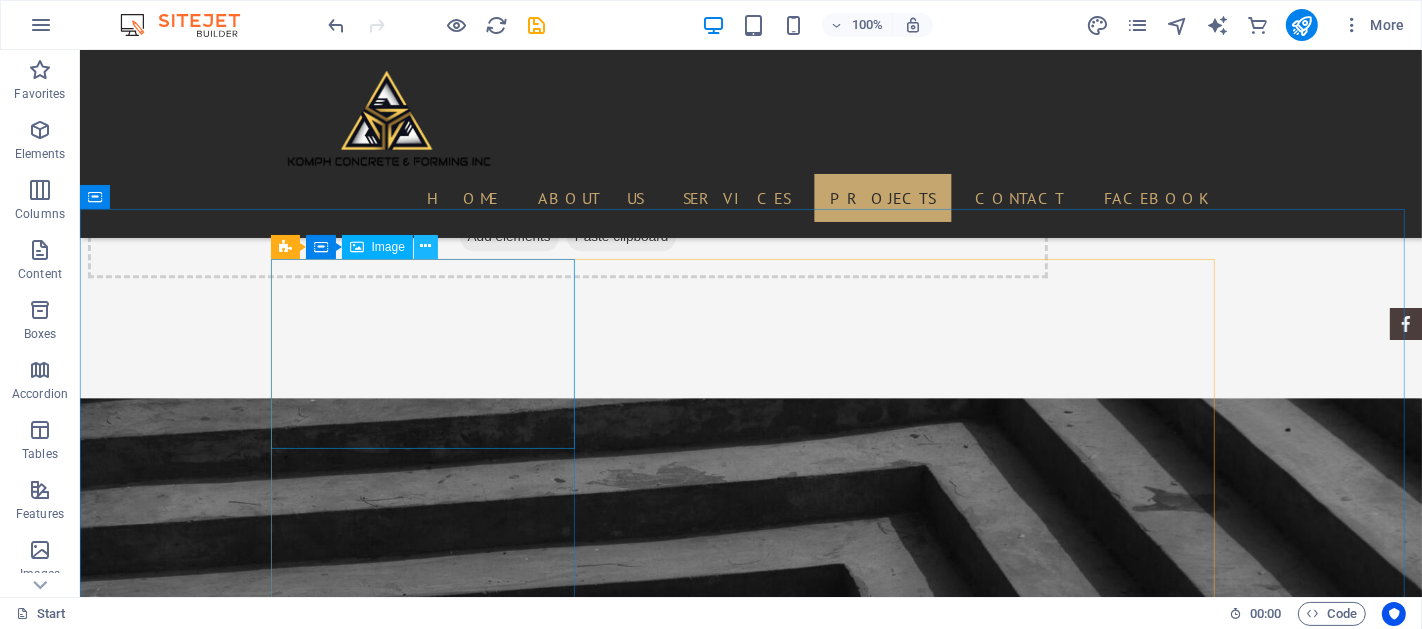 click at bounding box center [425, 246] 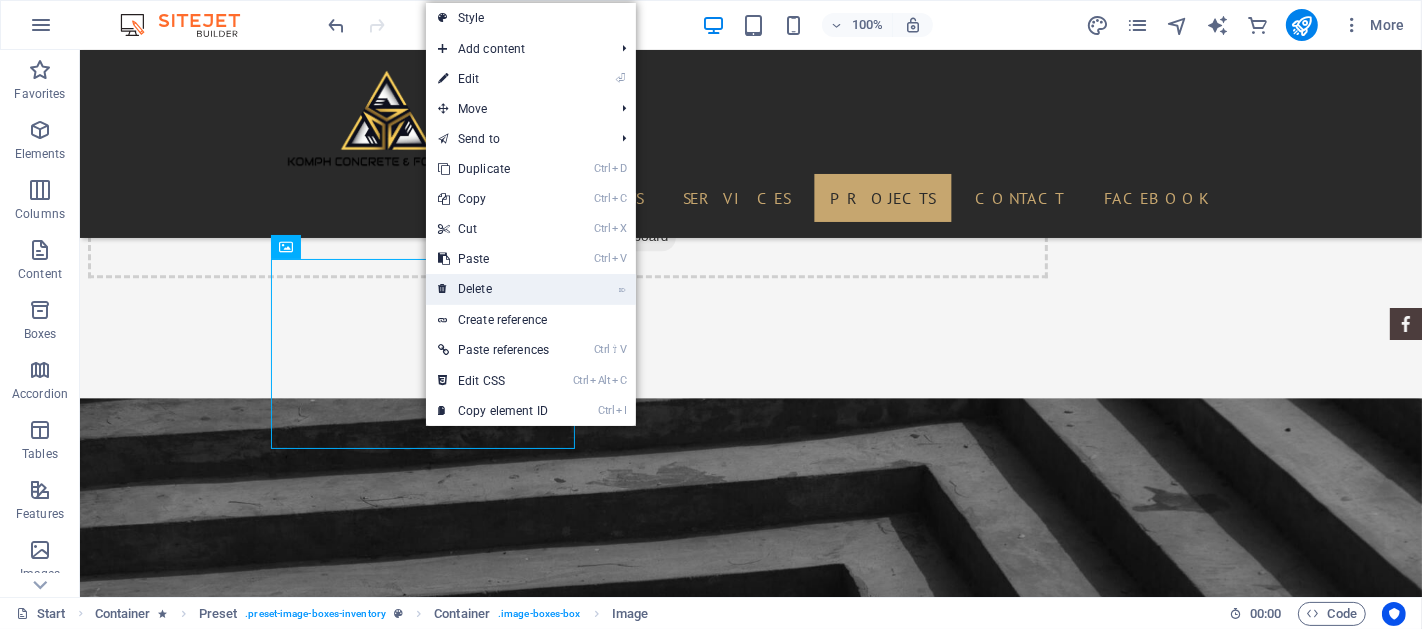 click on "⌦  Delete" at bounding box center (493, 289) 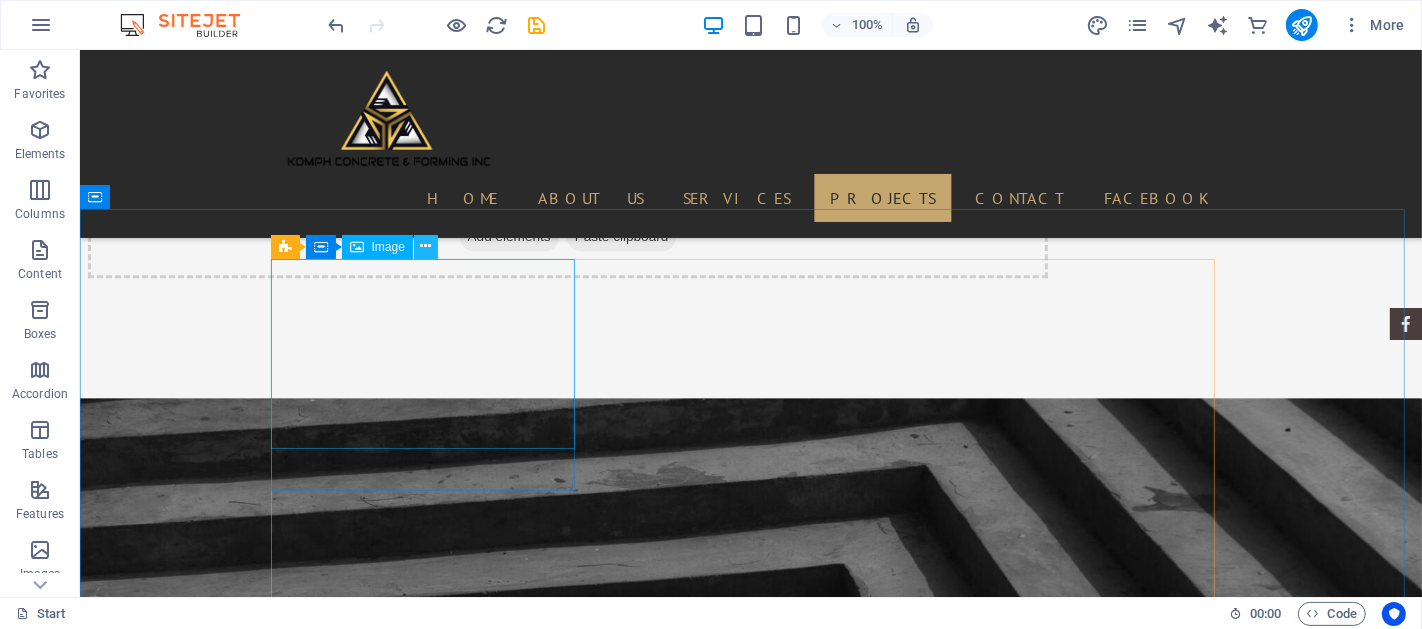 click at bounding box center (425, 246) 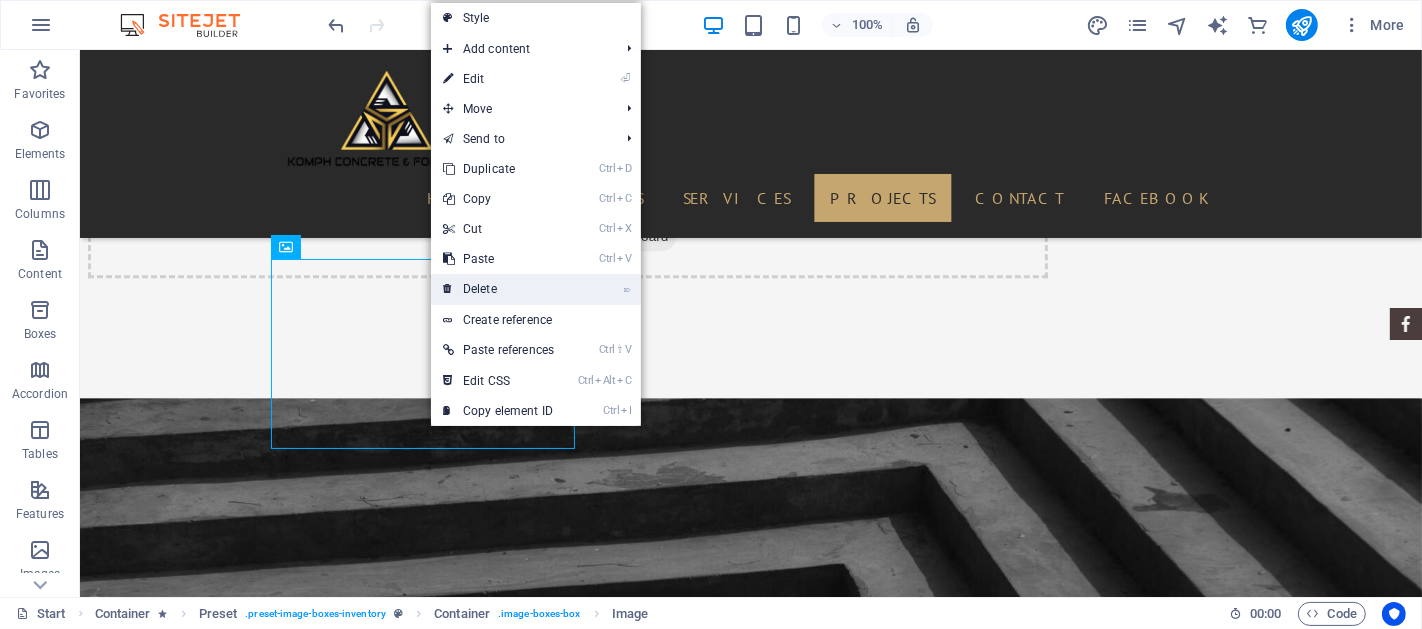 drag, startPoint x: 490, startPoint y: 286, endPoint x: 401, endPoint y: 234, distance: 103.077644 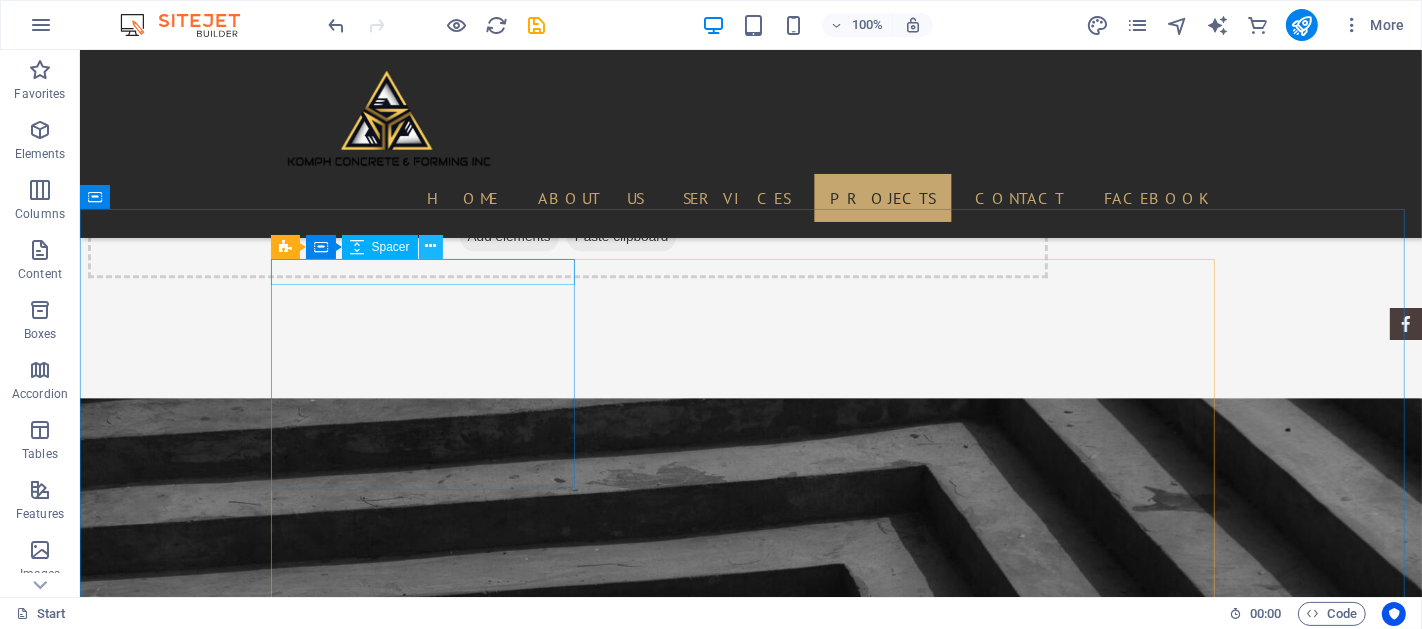 click at bounding box center (430, 246) 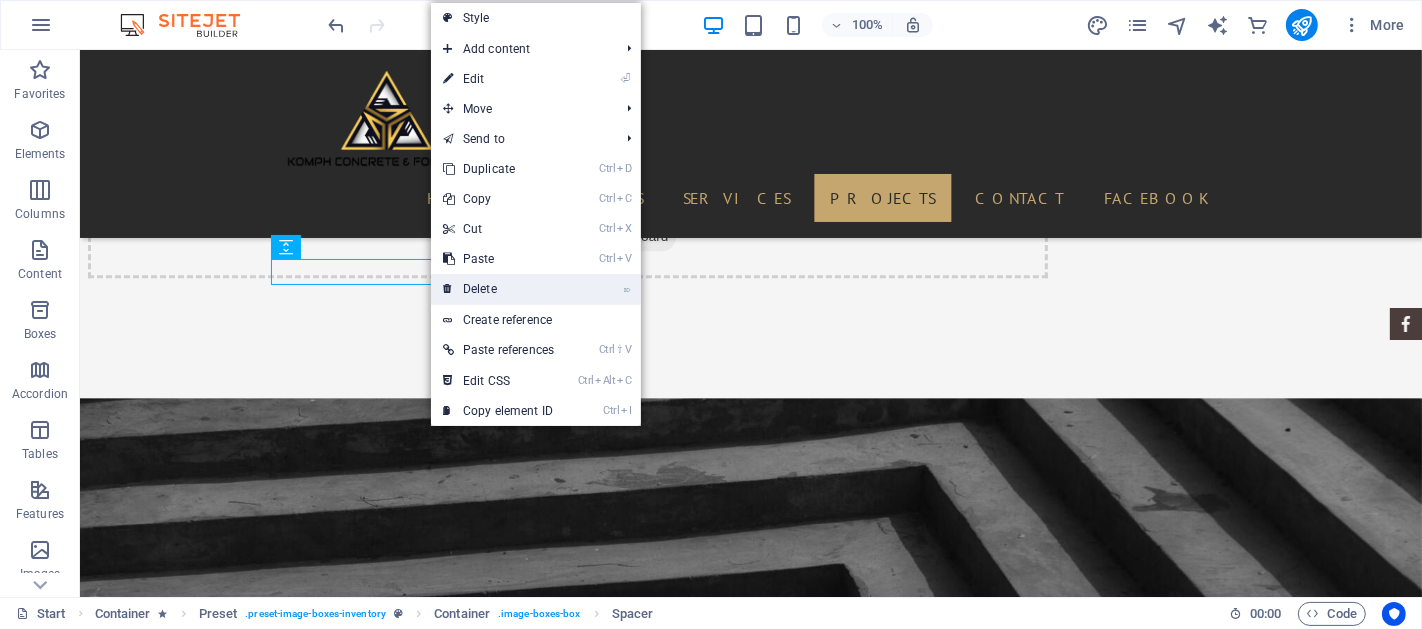 click on "⌦  Delete" at bounding box center [498, 289] 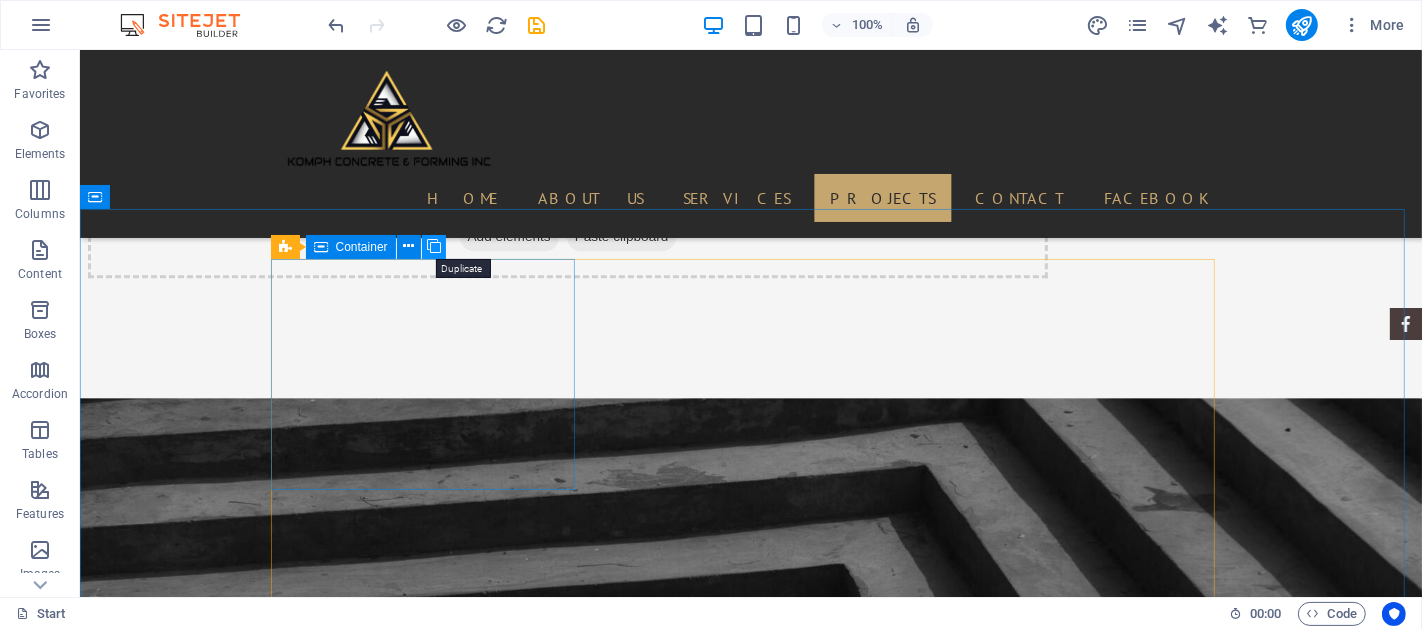 click at bounding box center (434, 246) 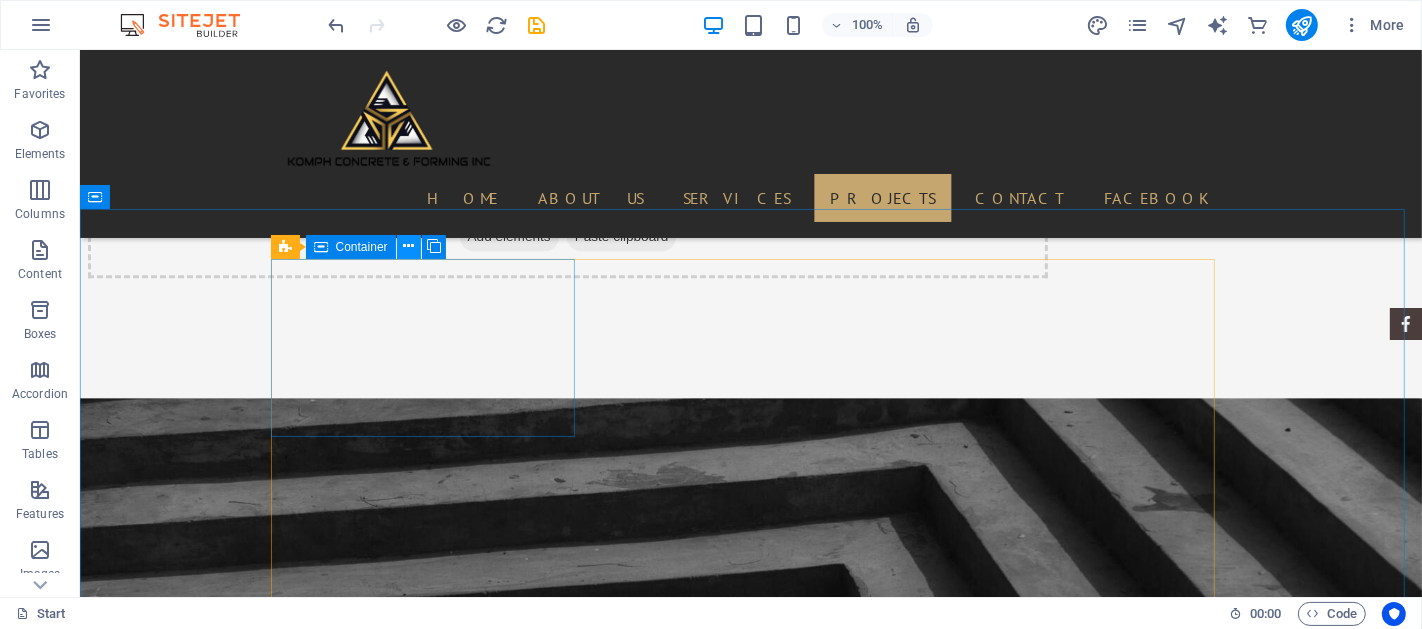 click at bounding box center (408, 246) 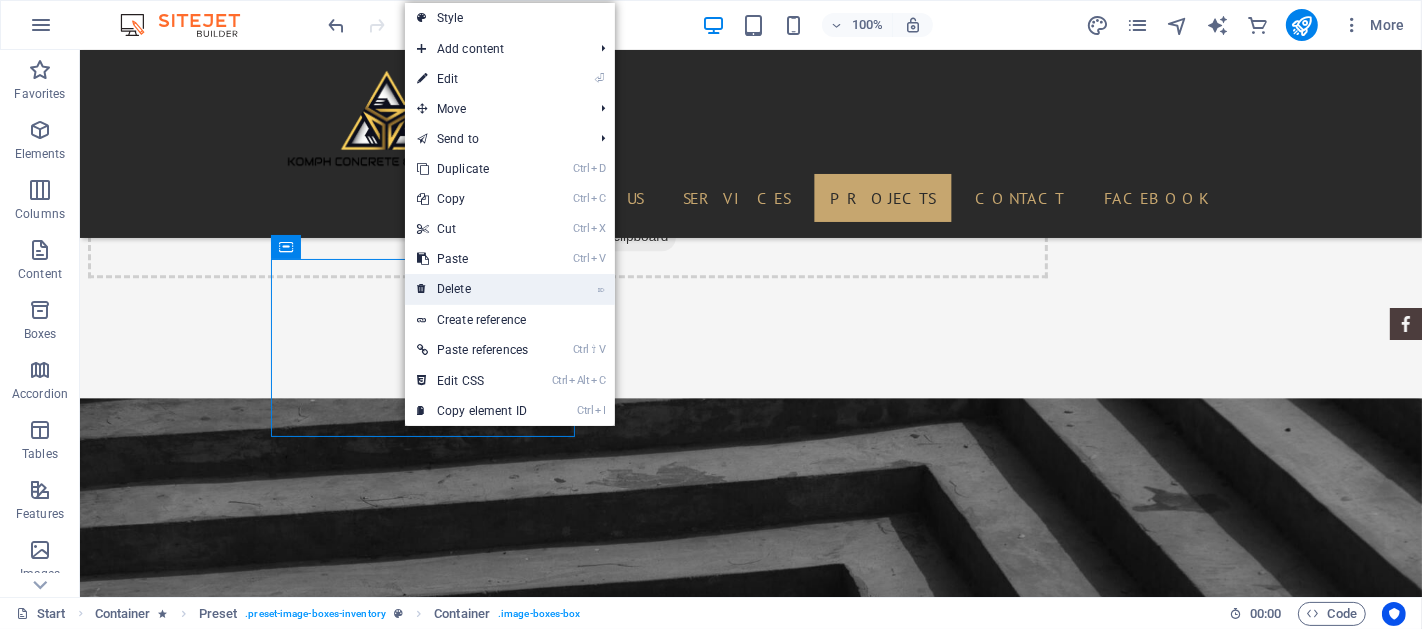 click on "⌦  Delete" at bounding box center [472, 289] 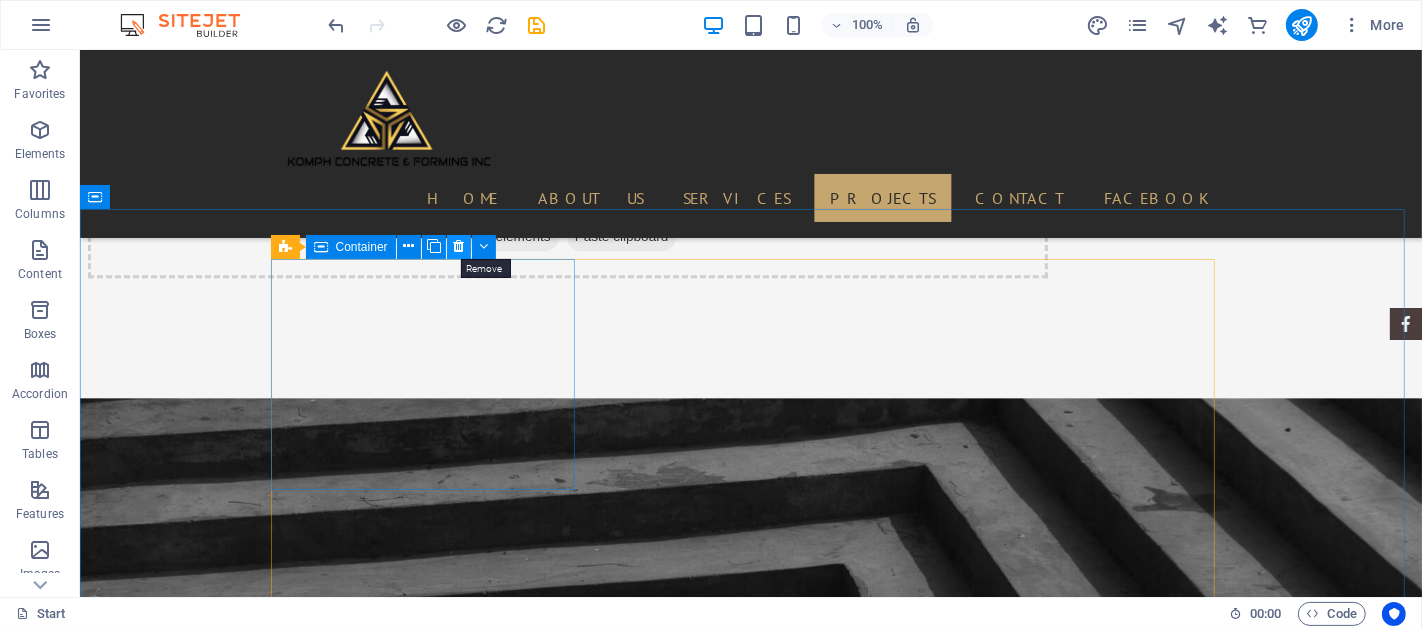 click at bounding box center (458, 246) 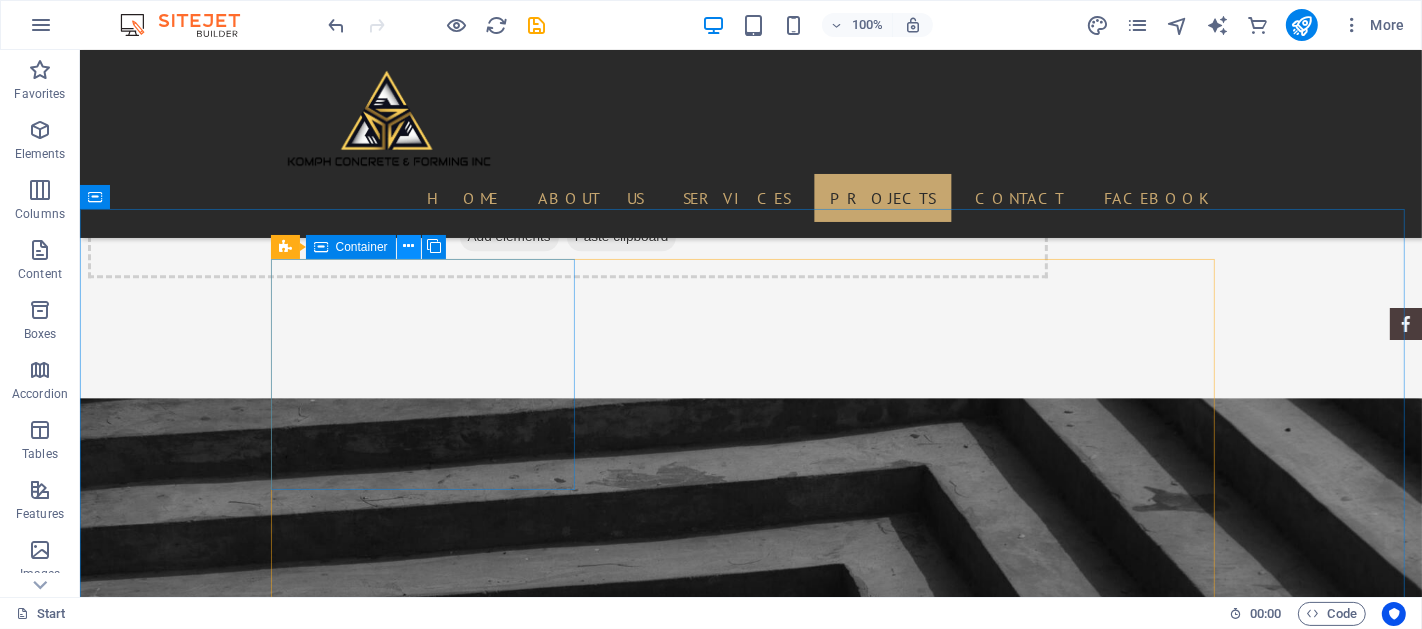 click at bounding box center (408, 246) 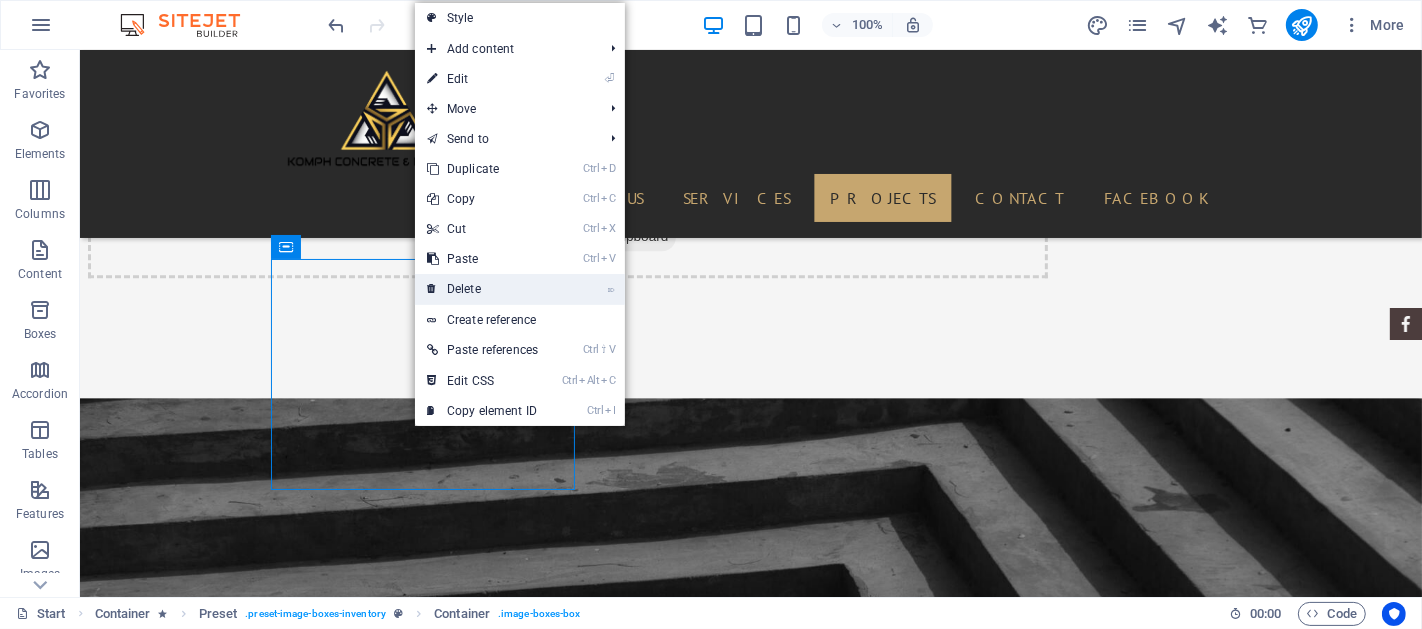 click on "⌦  Delete" at bounding box center [482, 289] 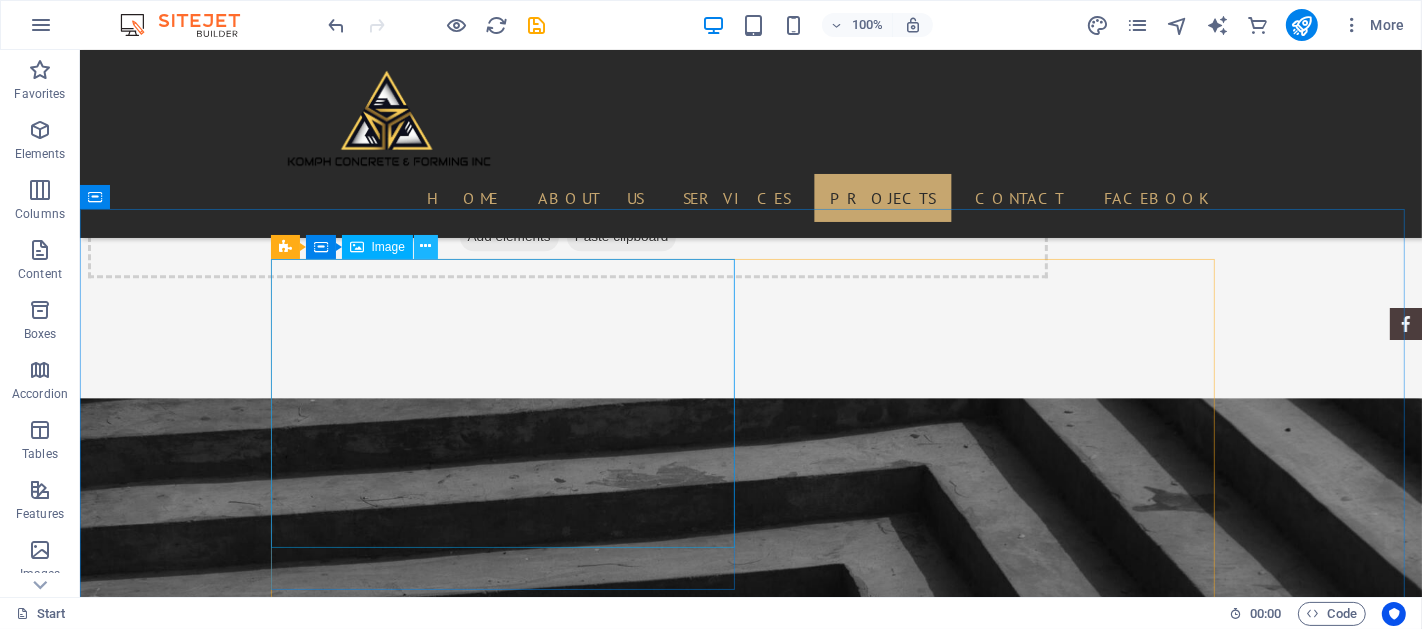 click at bounding box center (425, 246) 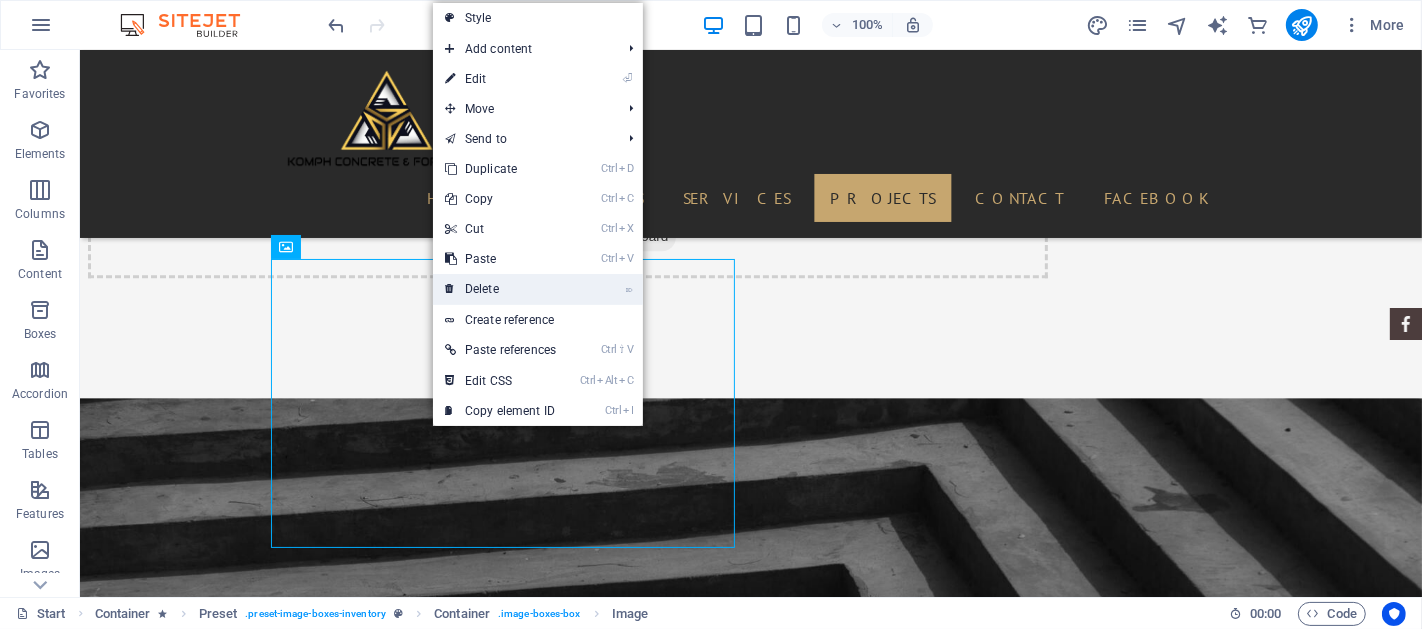 click on "⌦  Delete" at bounding box center [500, 289] 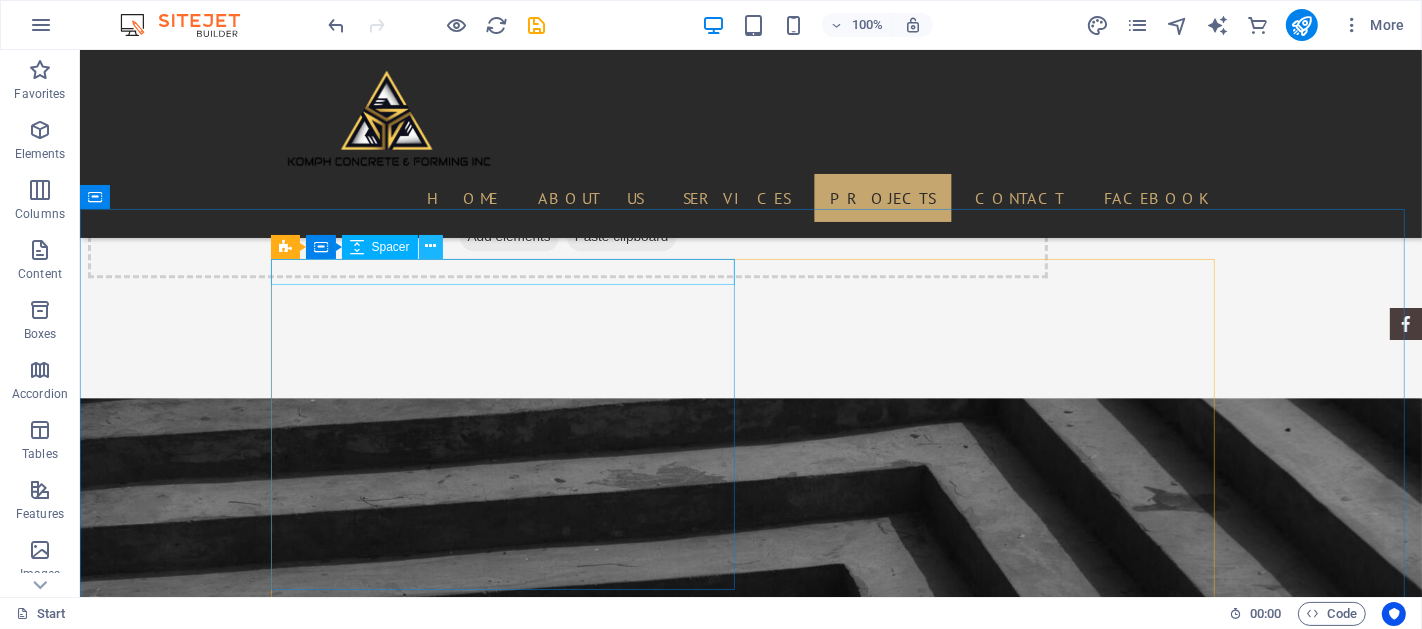 click at bounding box center [430, 246] 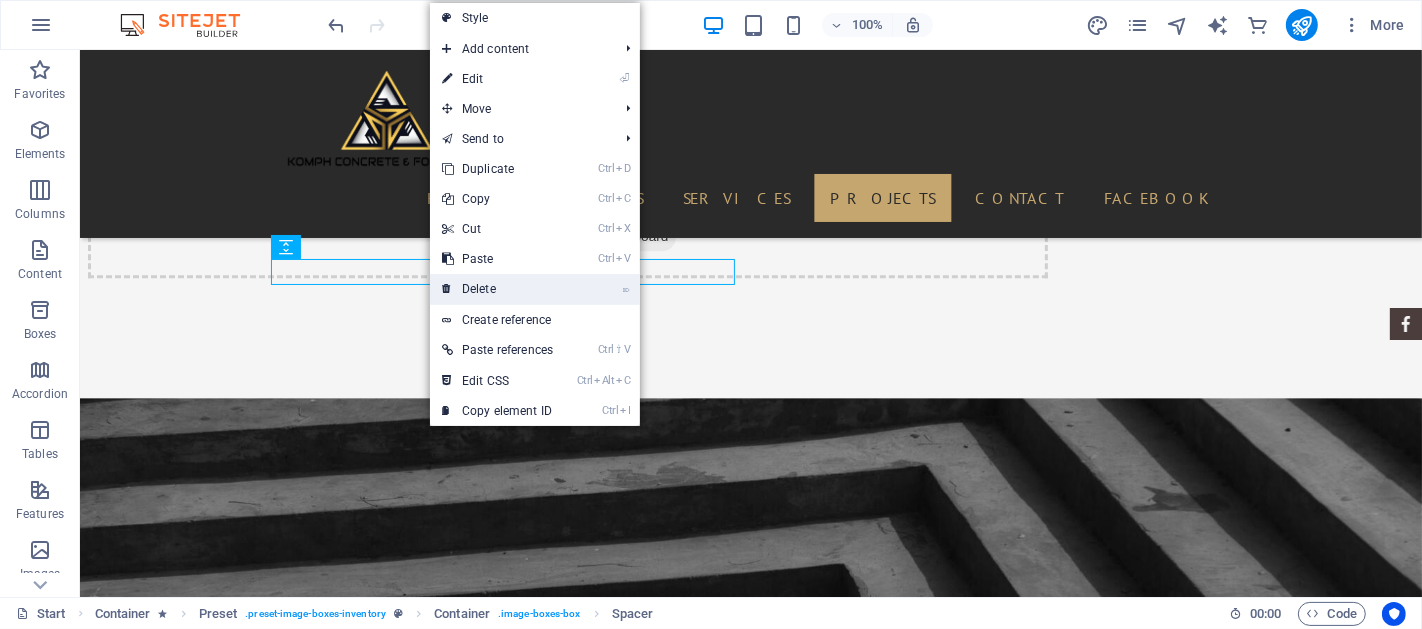 click on "⌦  Delete" at bounding box center (497, 289) 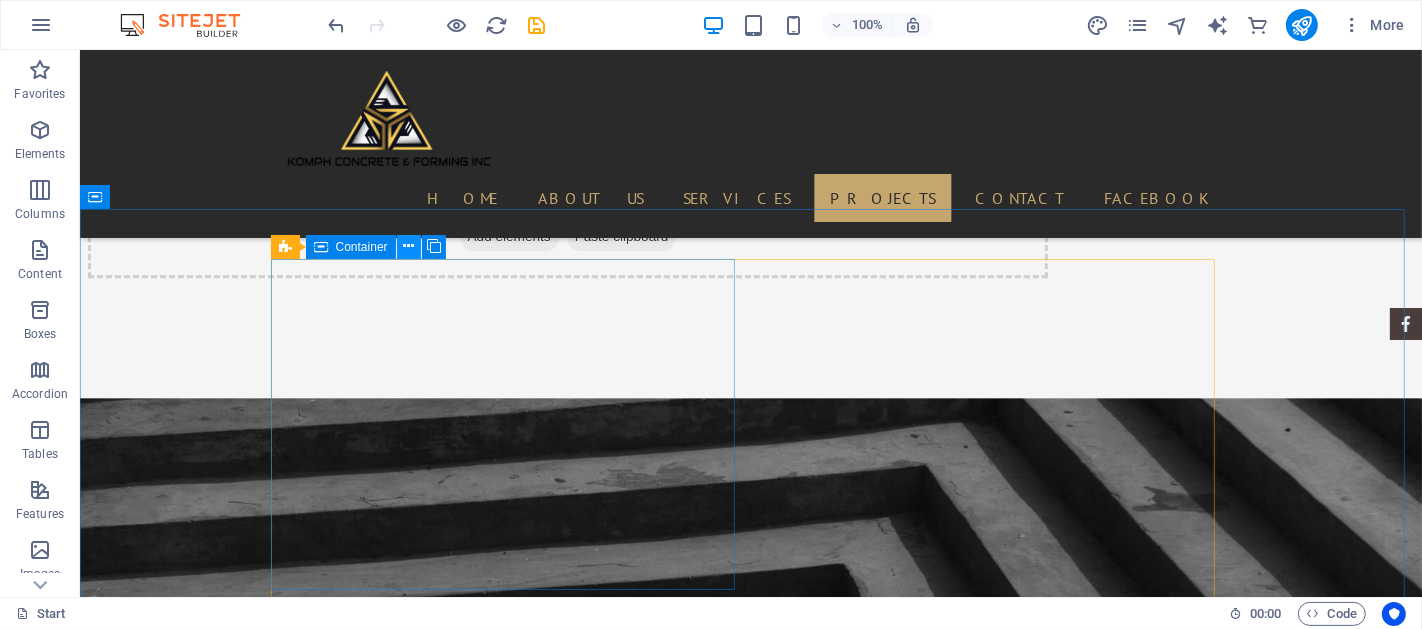 click at bounding box center (408, 246) 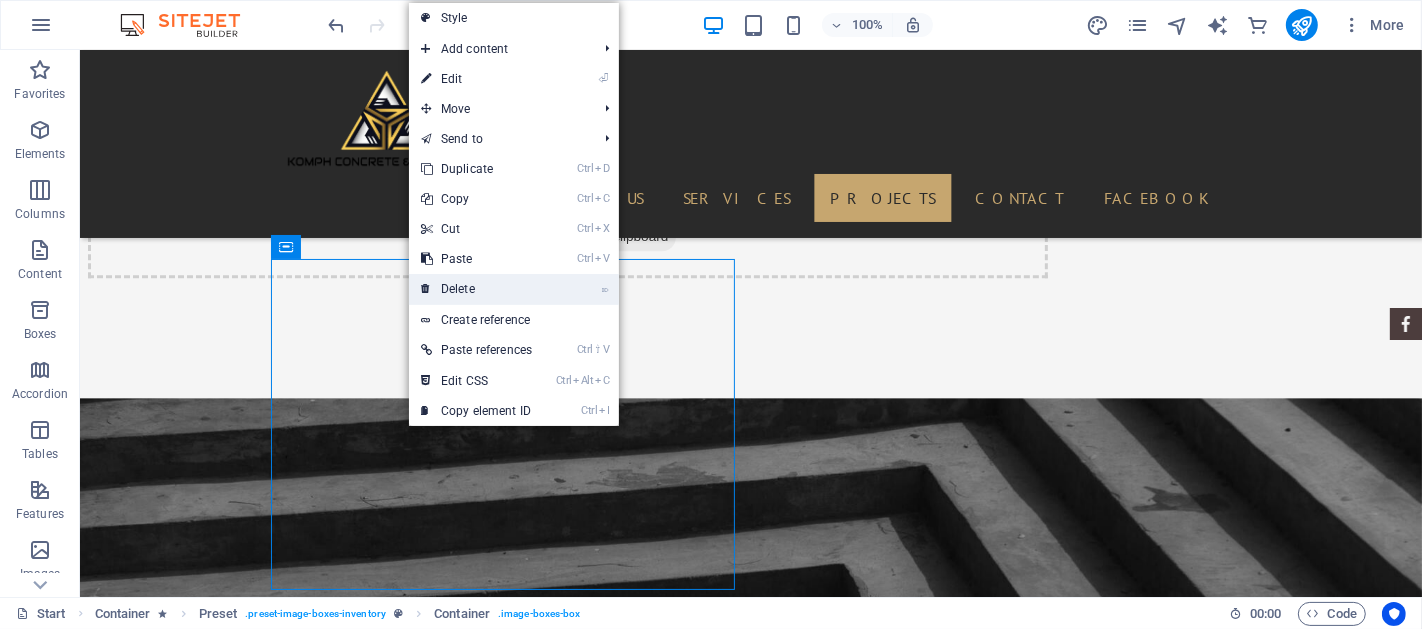 click on "⌦  Delete" at bounding box center [476, 289] 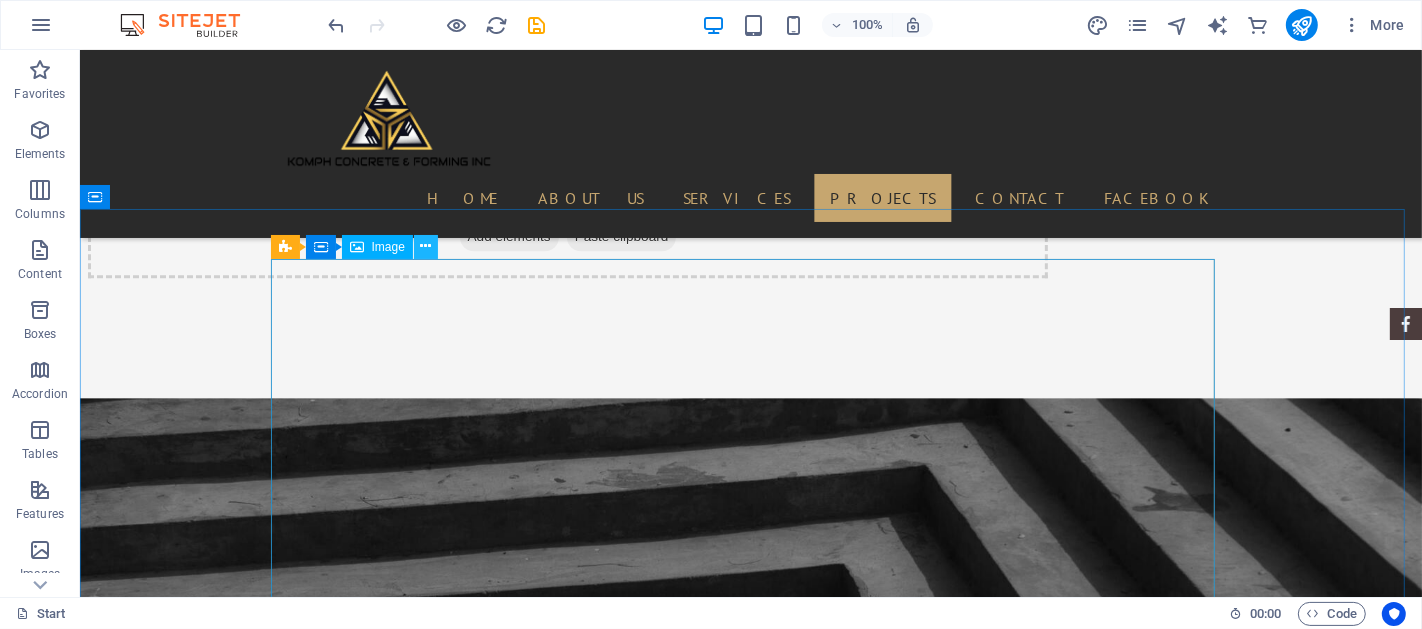click at bounding box center (425, 246) 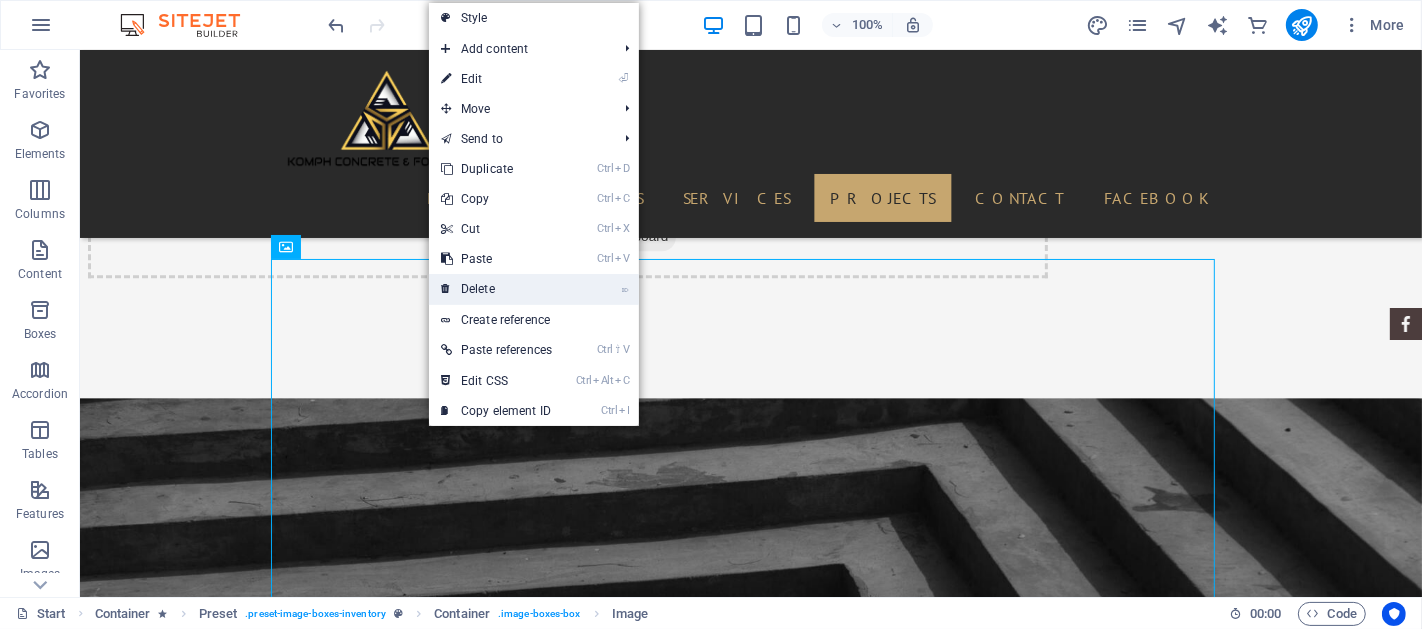 click on "⌦  Delete" at bounding box center [496, 289] 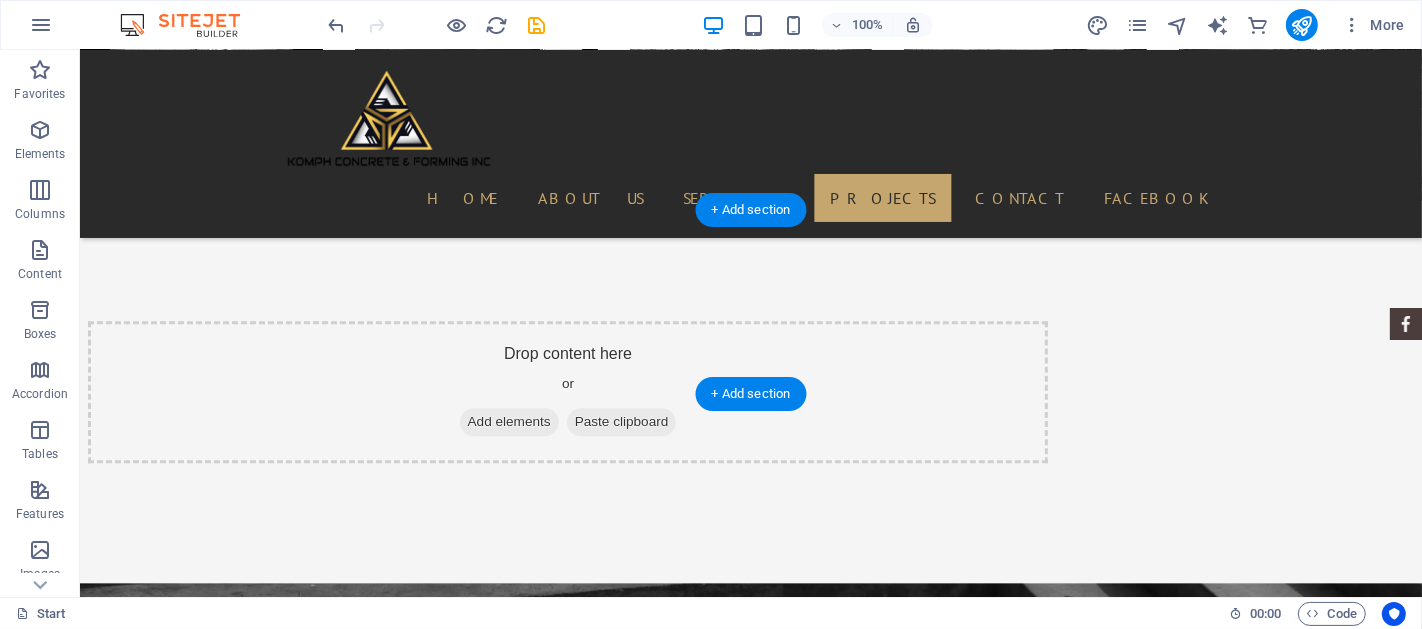 scroll, scrollTop: 4165, scrollLeft: 0, axis: vertical 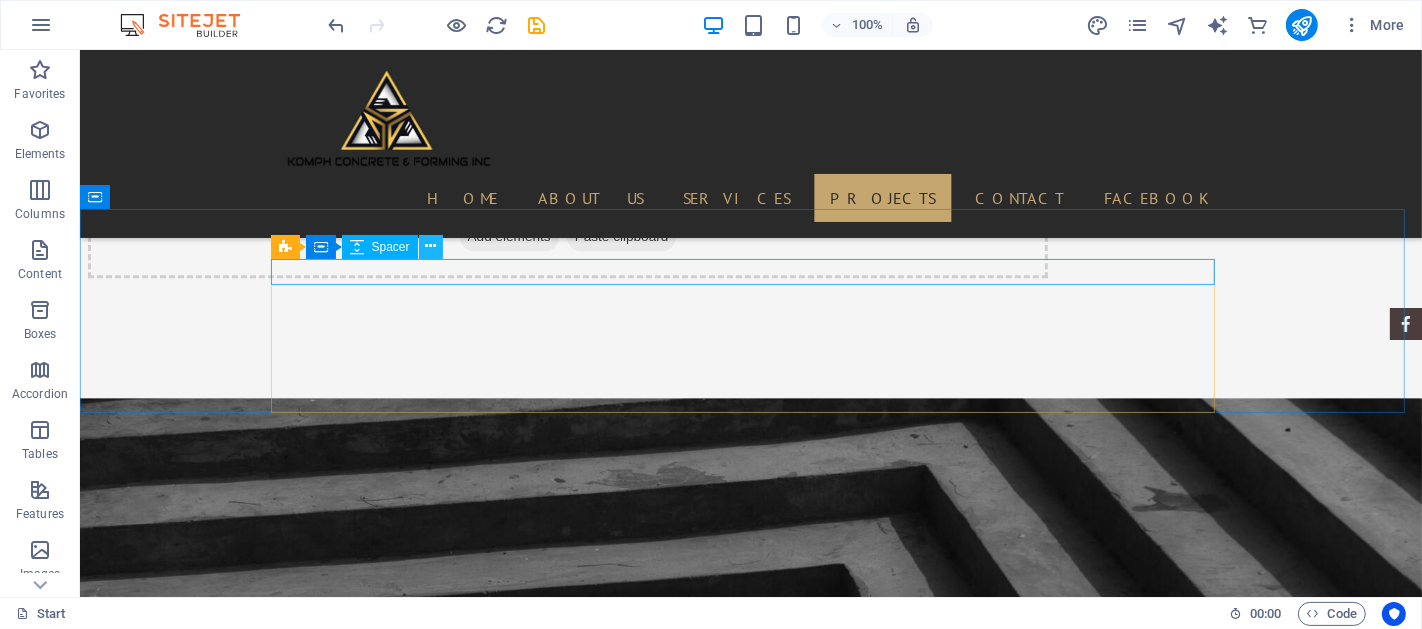 click at bounding box center [430, 246] 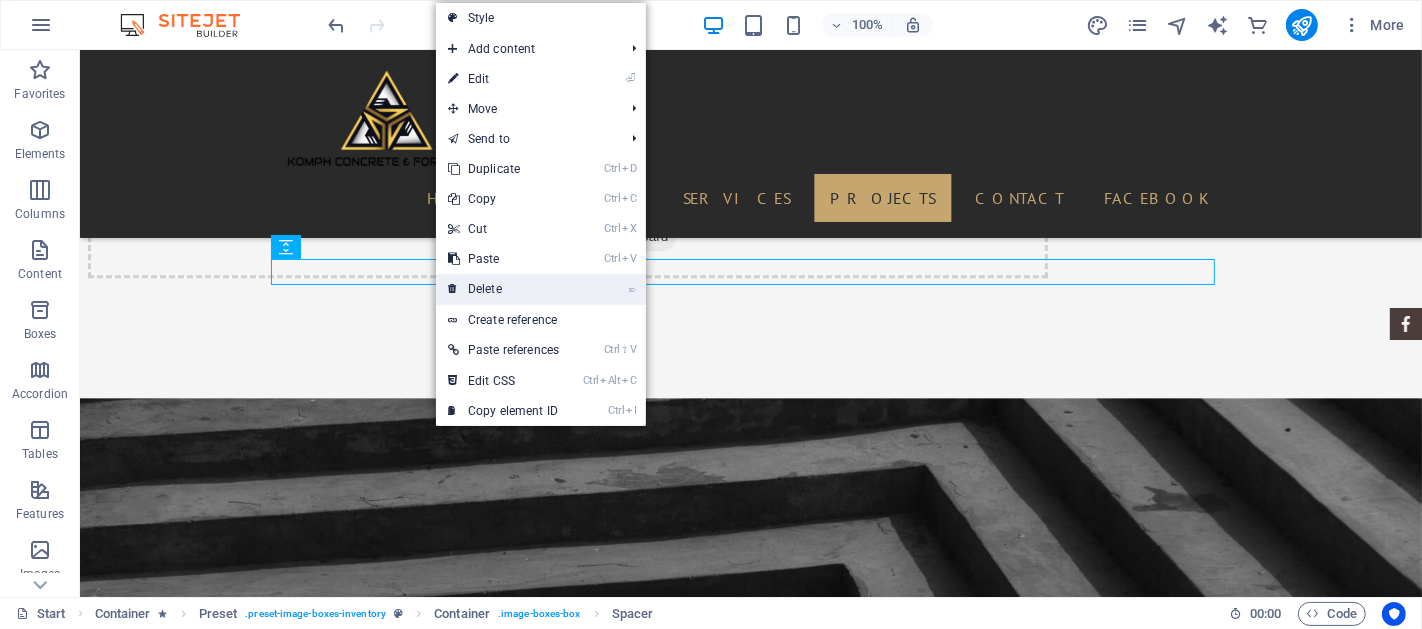 click on "⌦  Delete" at bounding box center (503, 289) 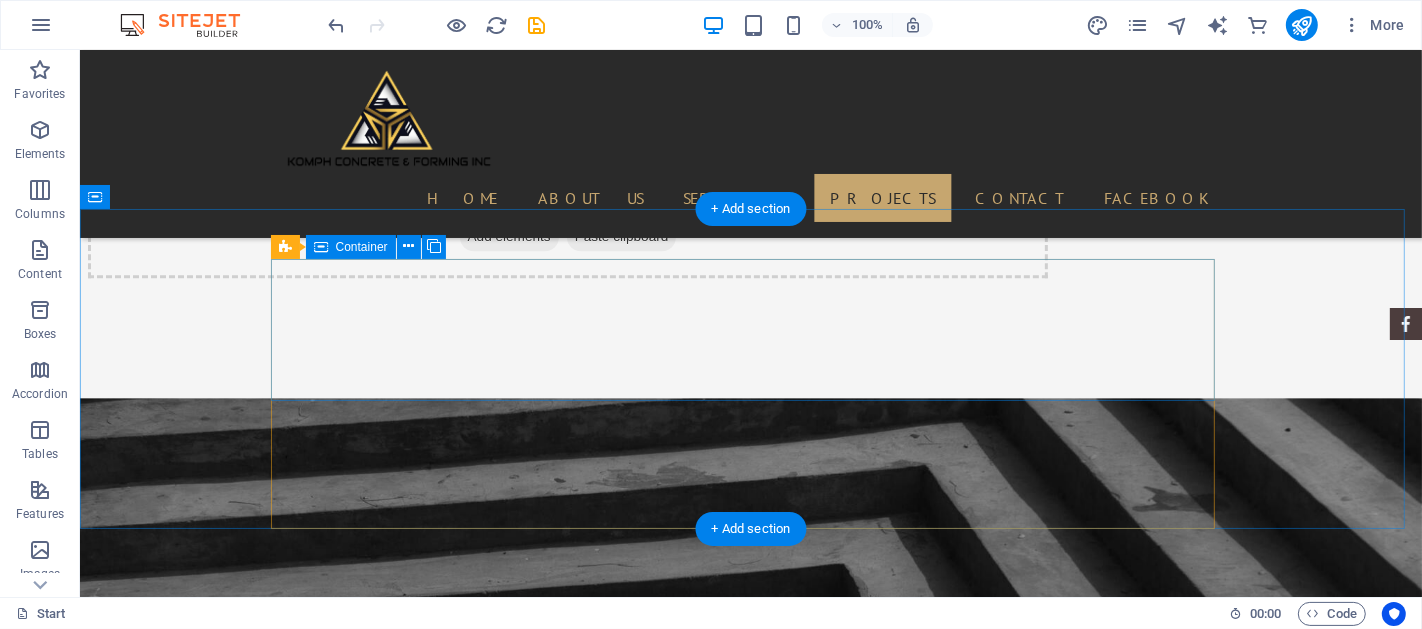 scroll, scrollTop: 3980, scrollLeft: 0, axis: vertical 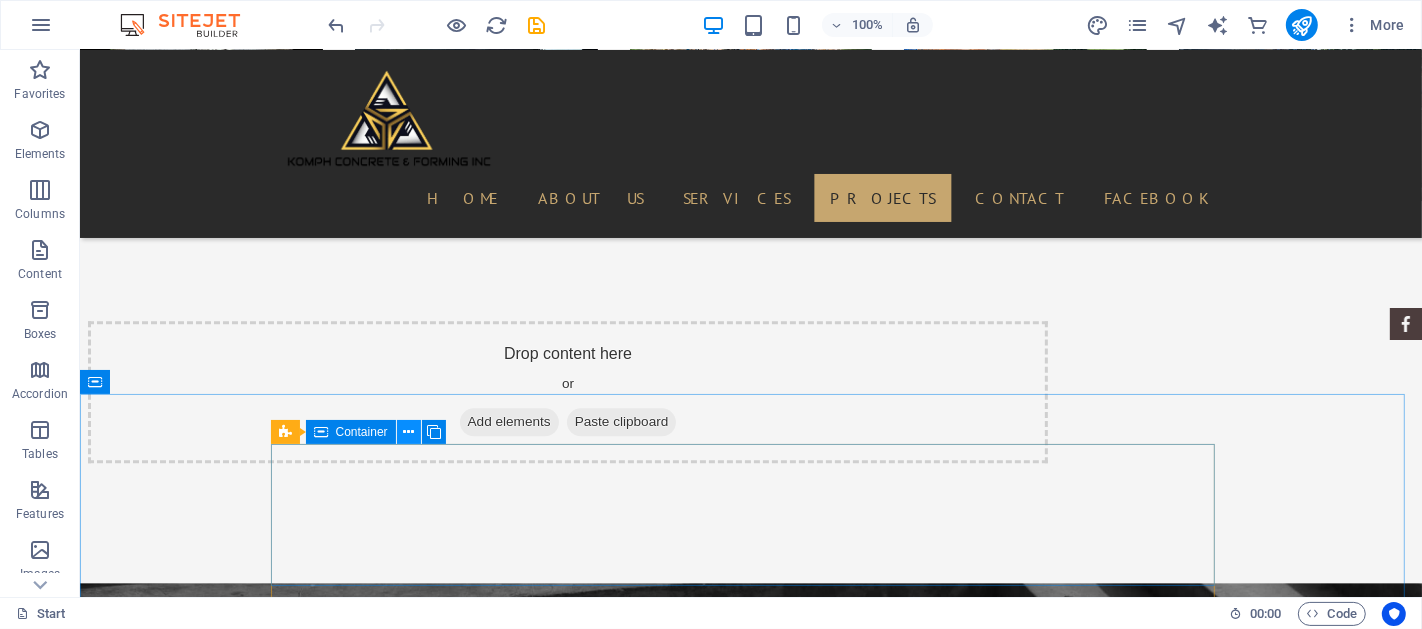 click at bounding box center (408, 432) 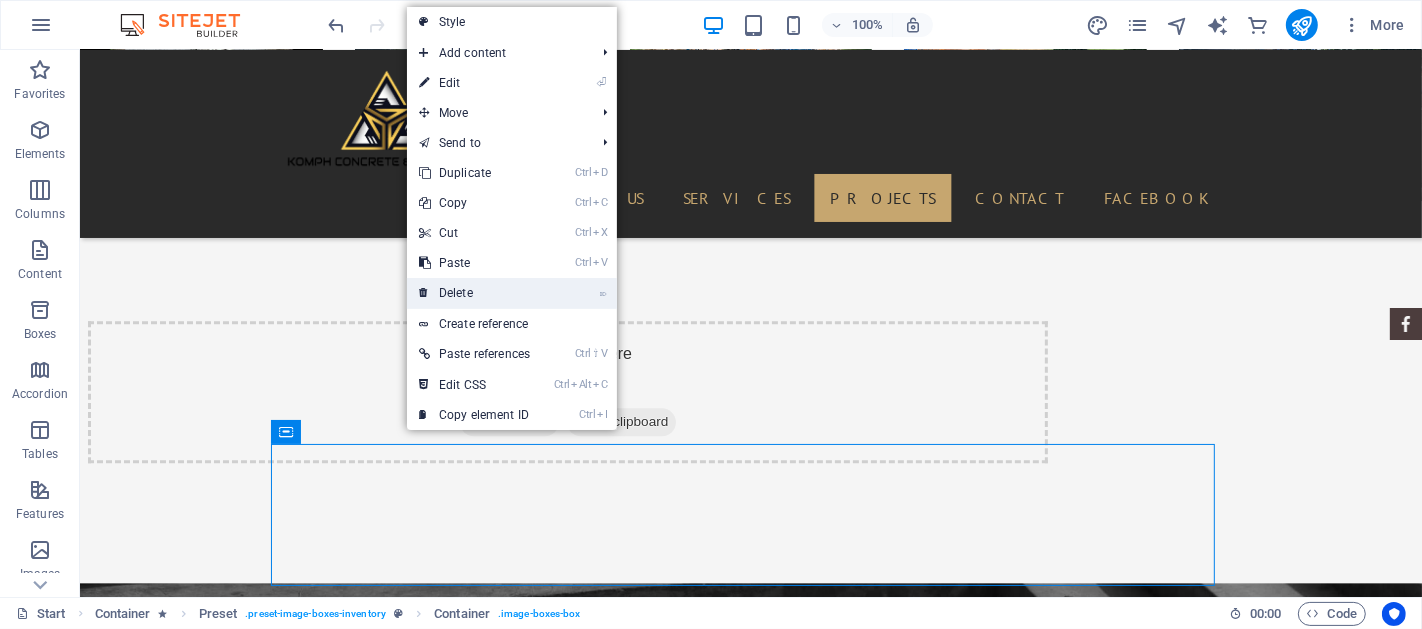 click on "⌦  Delete" at bounding box center (474, 293) 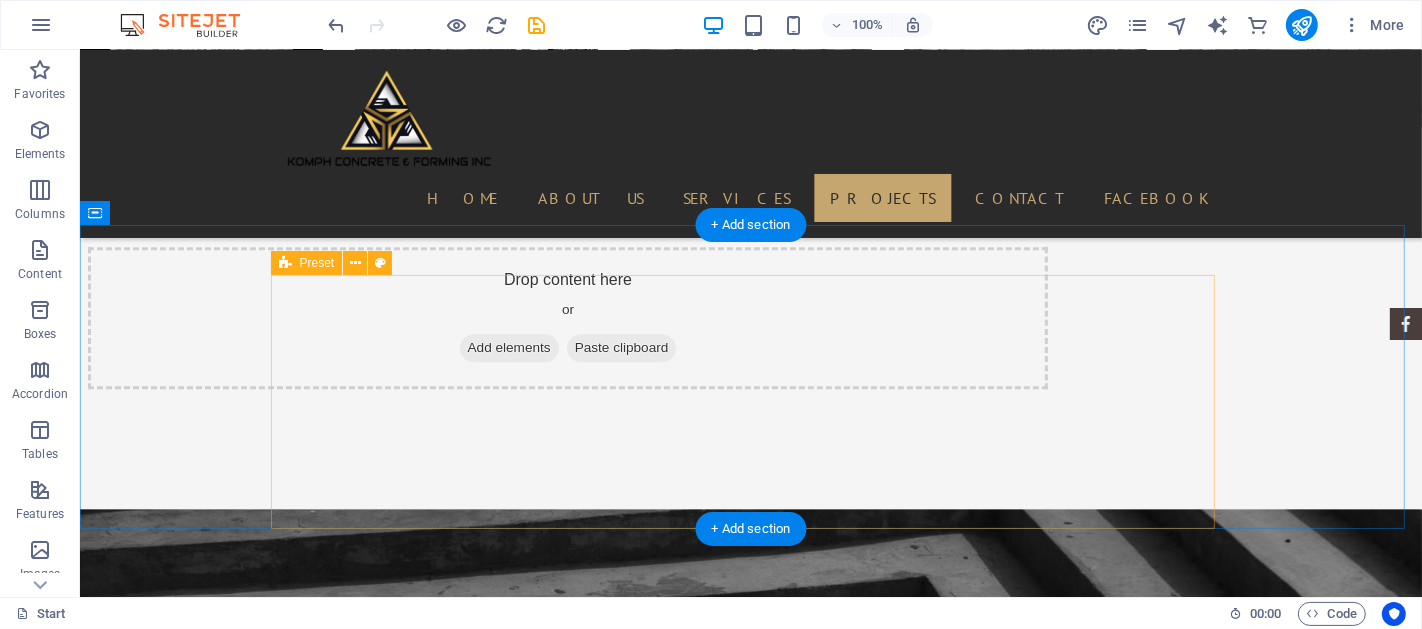 scroll, scrollTop: 4165, scrollLeft: 0, axis: vertical 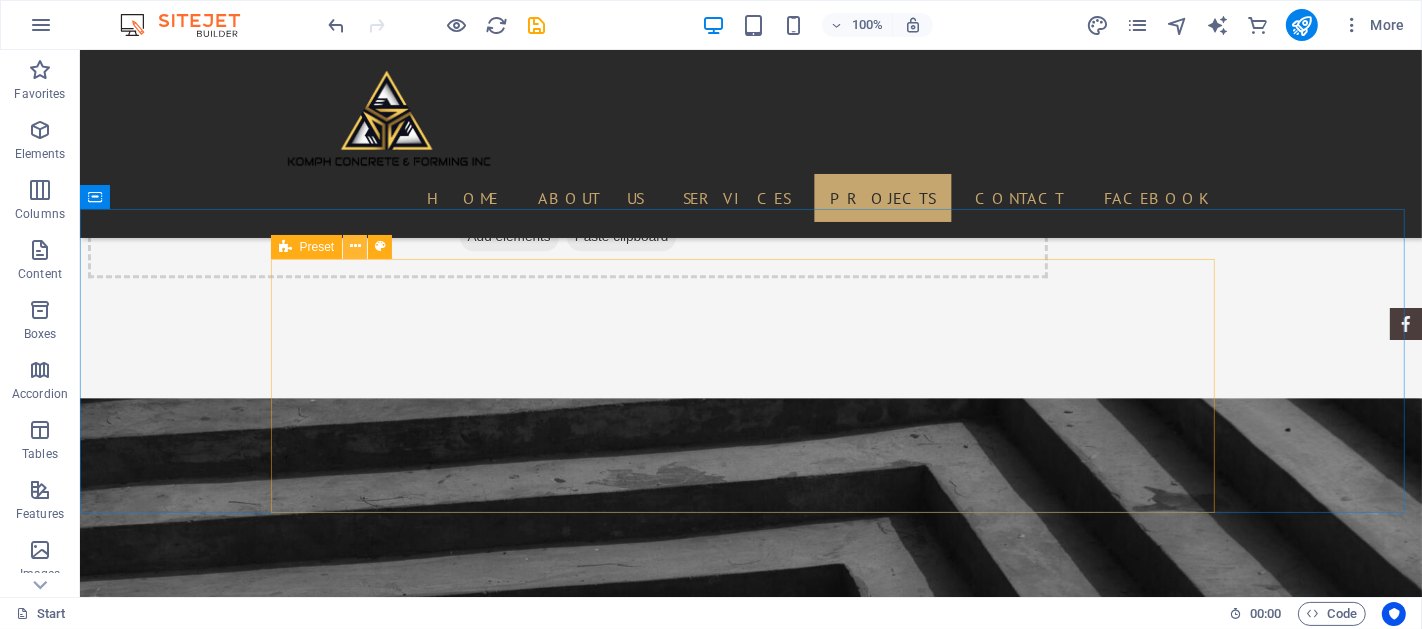 click at bounding box center (355, 246) 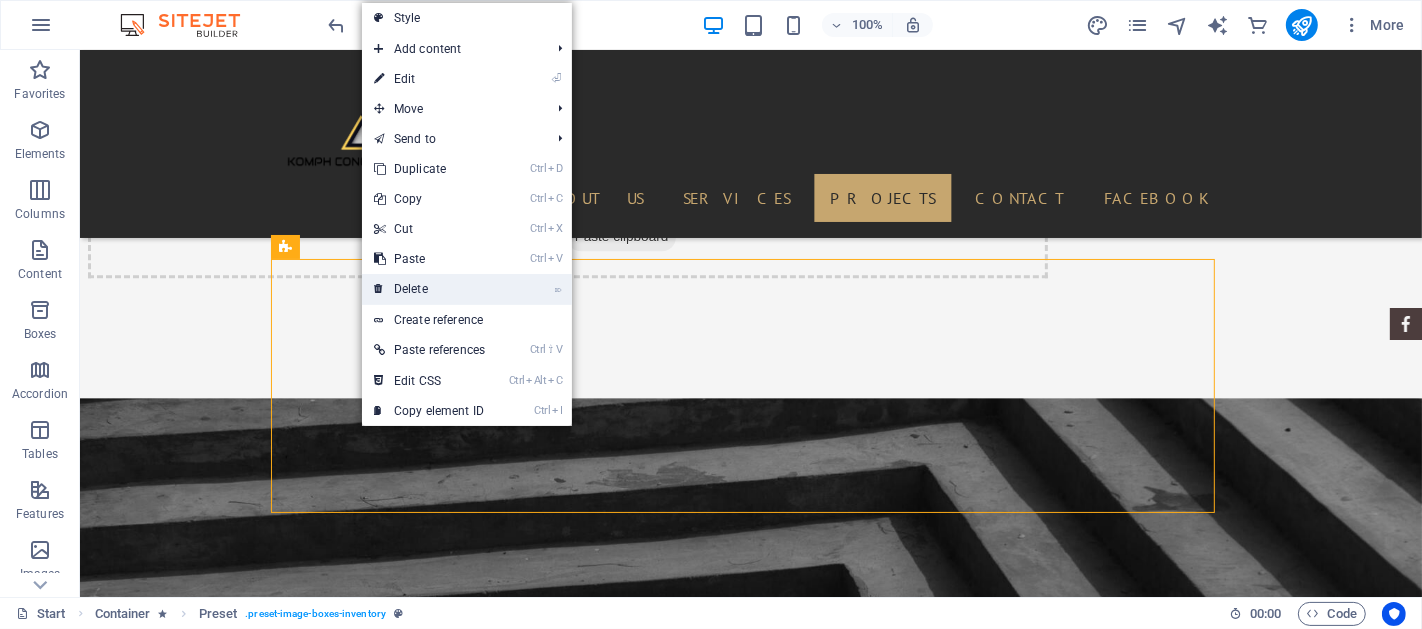 click on "⌦  Delete" at bounding box center [429, 289] 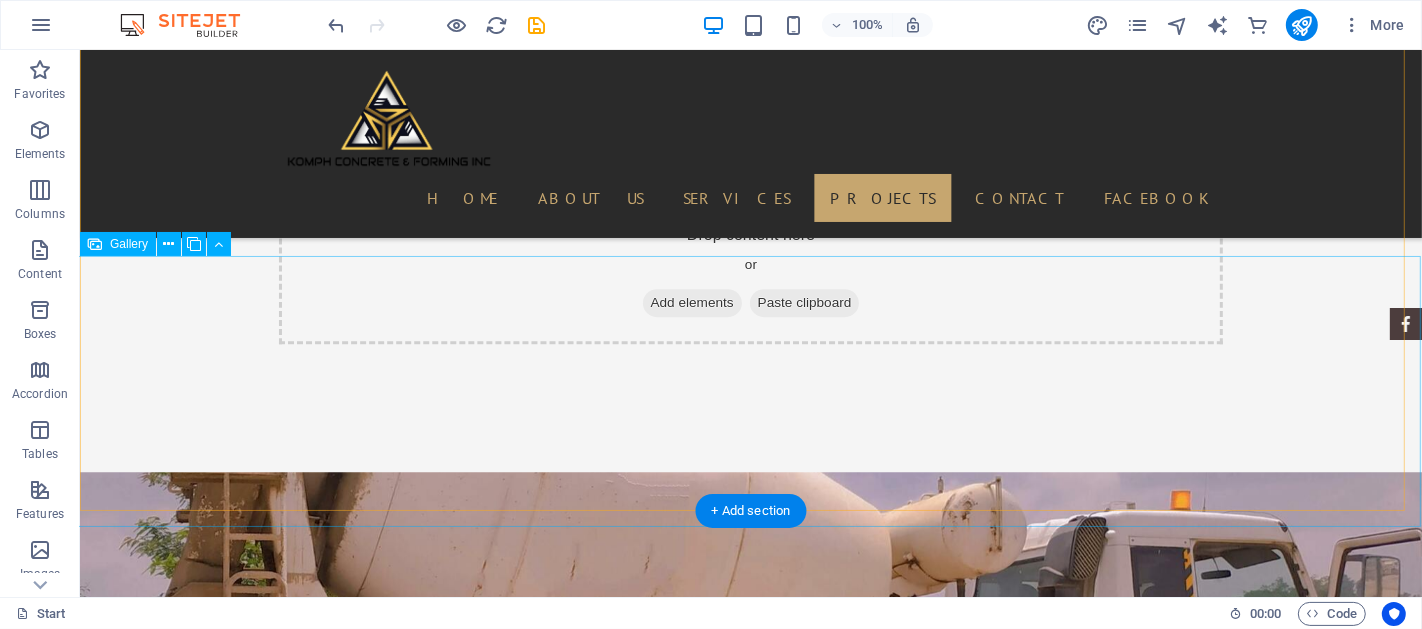 scroll, scrollTop: 5276, scrollLeft: 0, axis: vertical 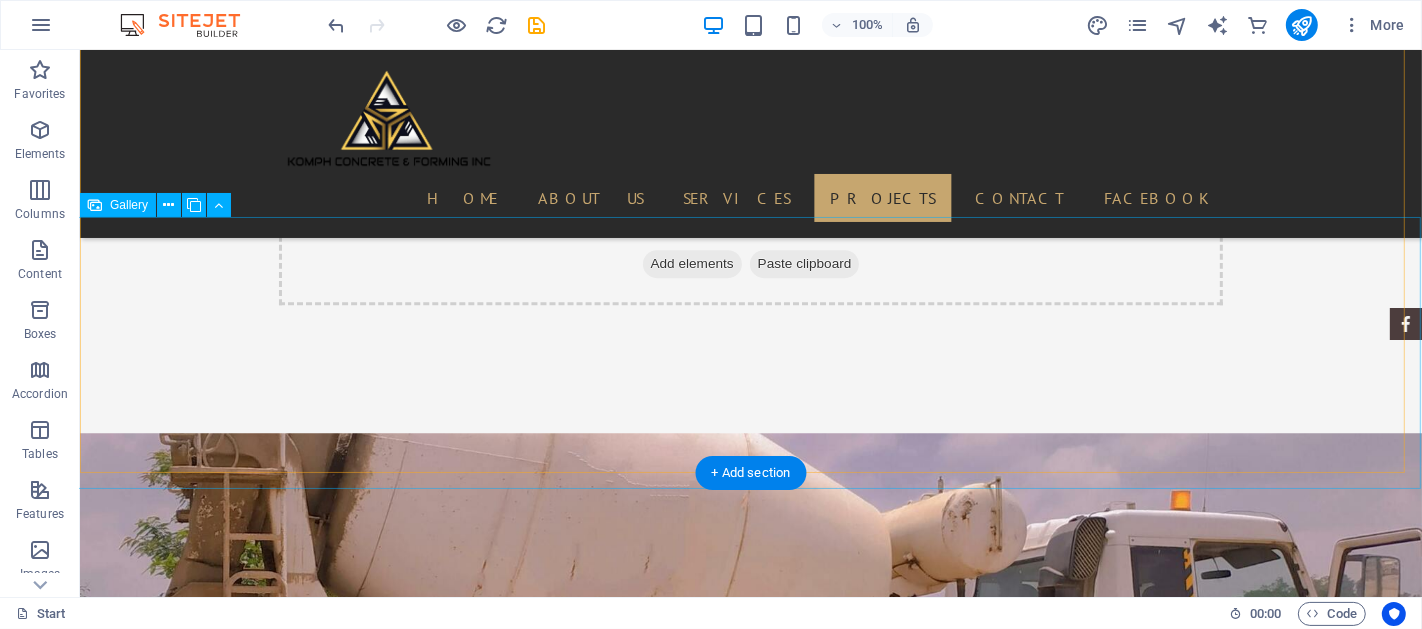 click at bounding box center [1299, 2289] 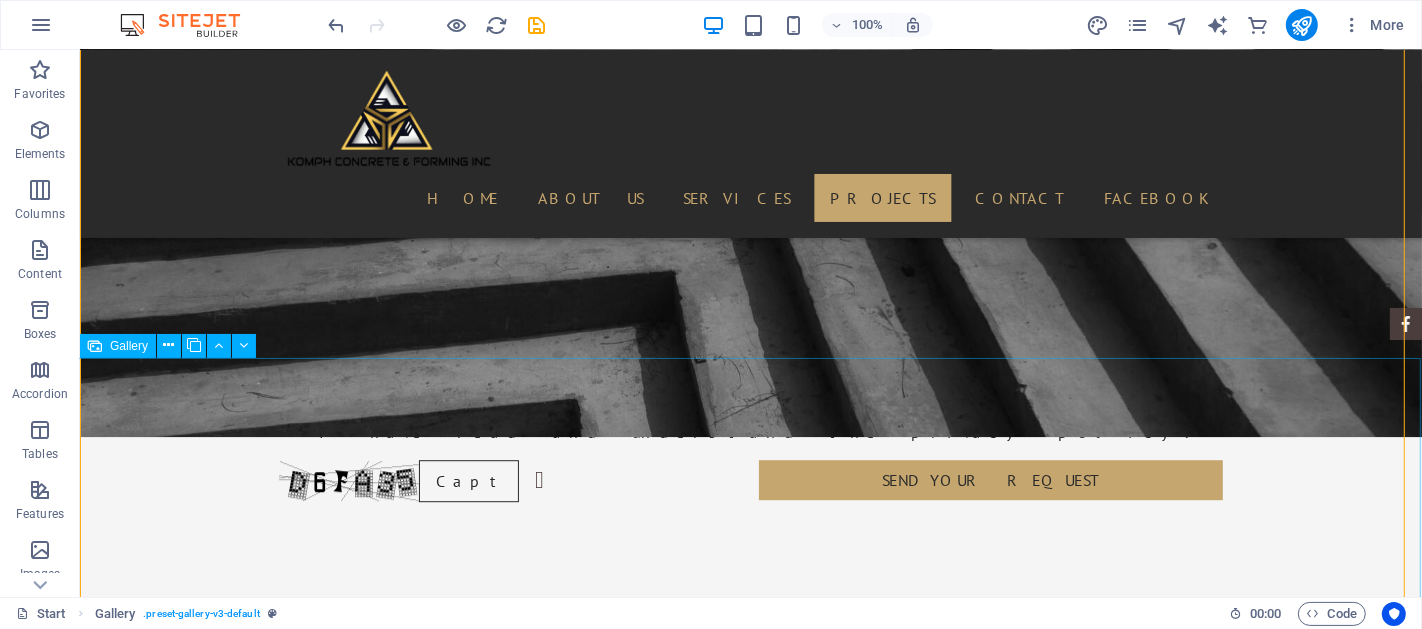 scroll, scrollTop: 4535, scrollLeft: 0, axis: vertical 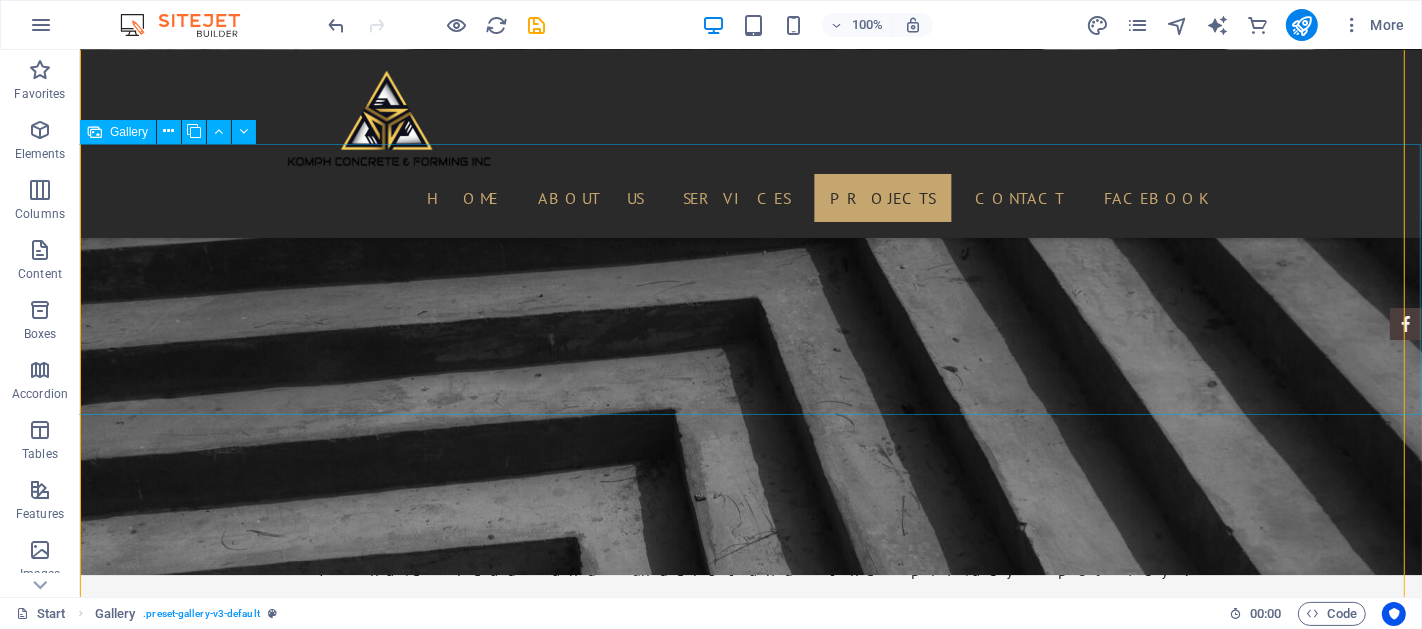 click at bounding box center (475, 2206) 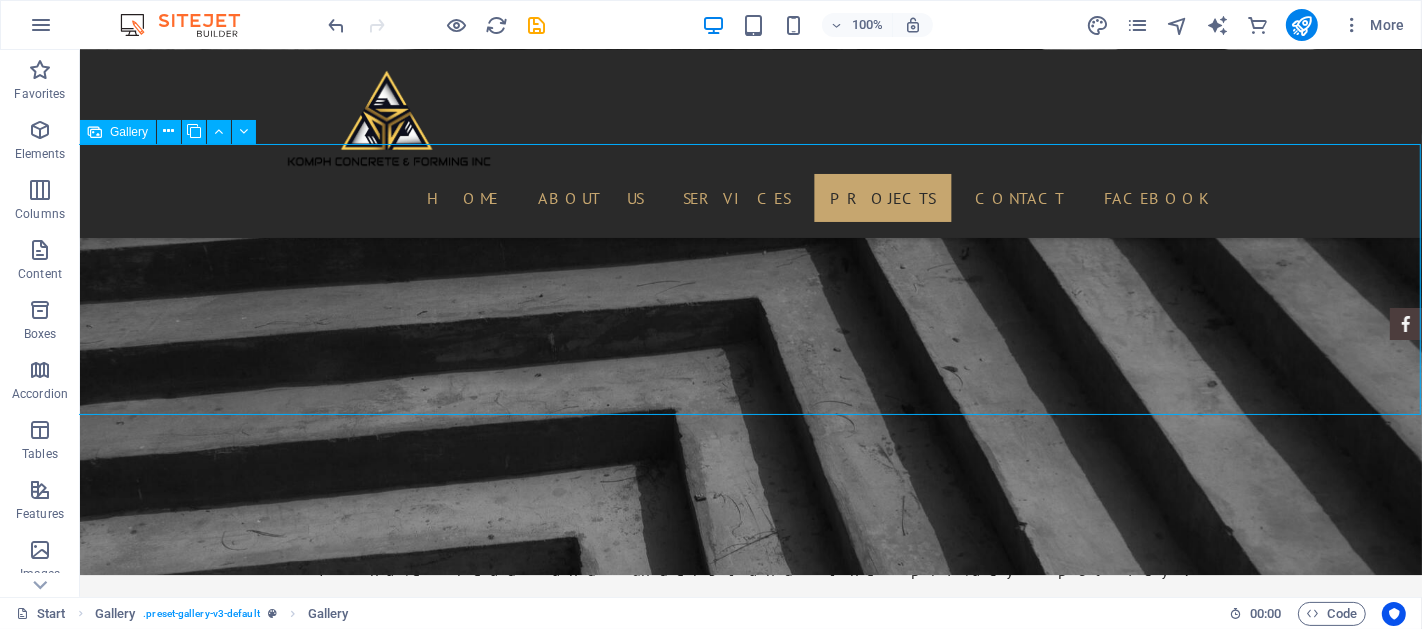 click at bounding box center (475, 2206) 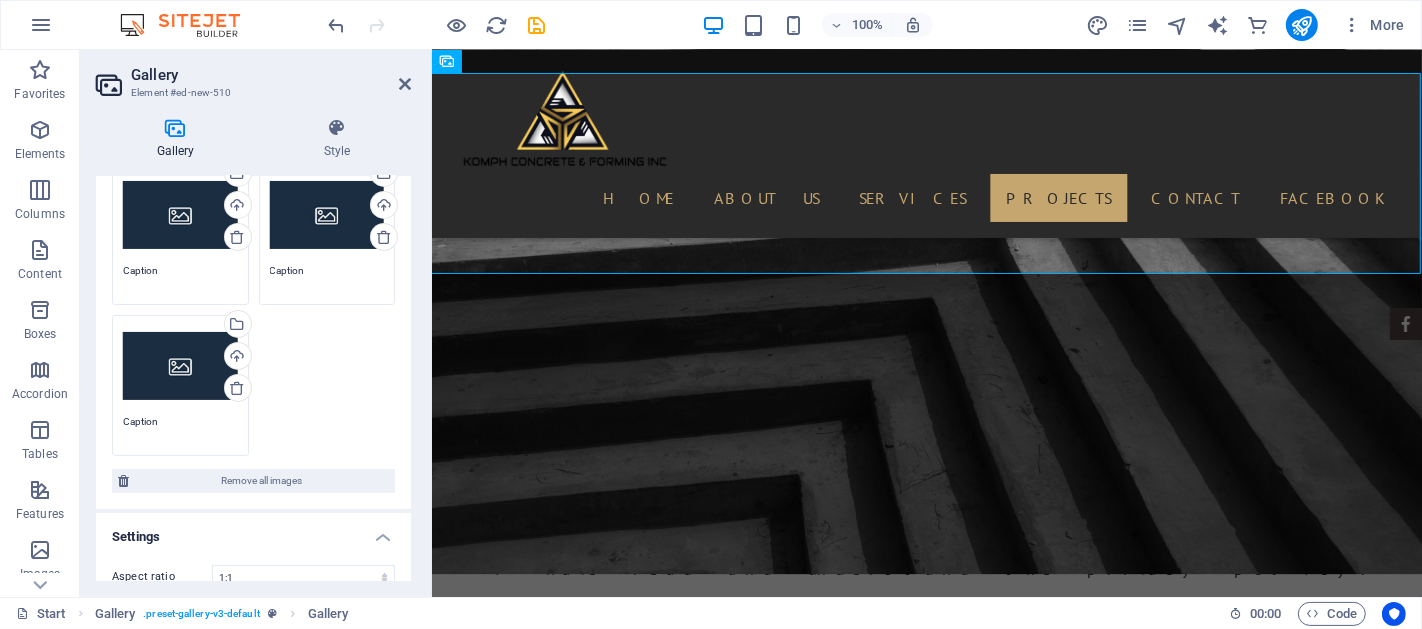 scroll, scrollTop: 555, scrollLeft: 0, axis: vertical 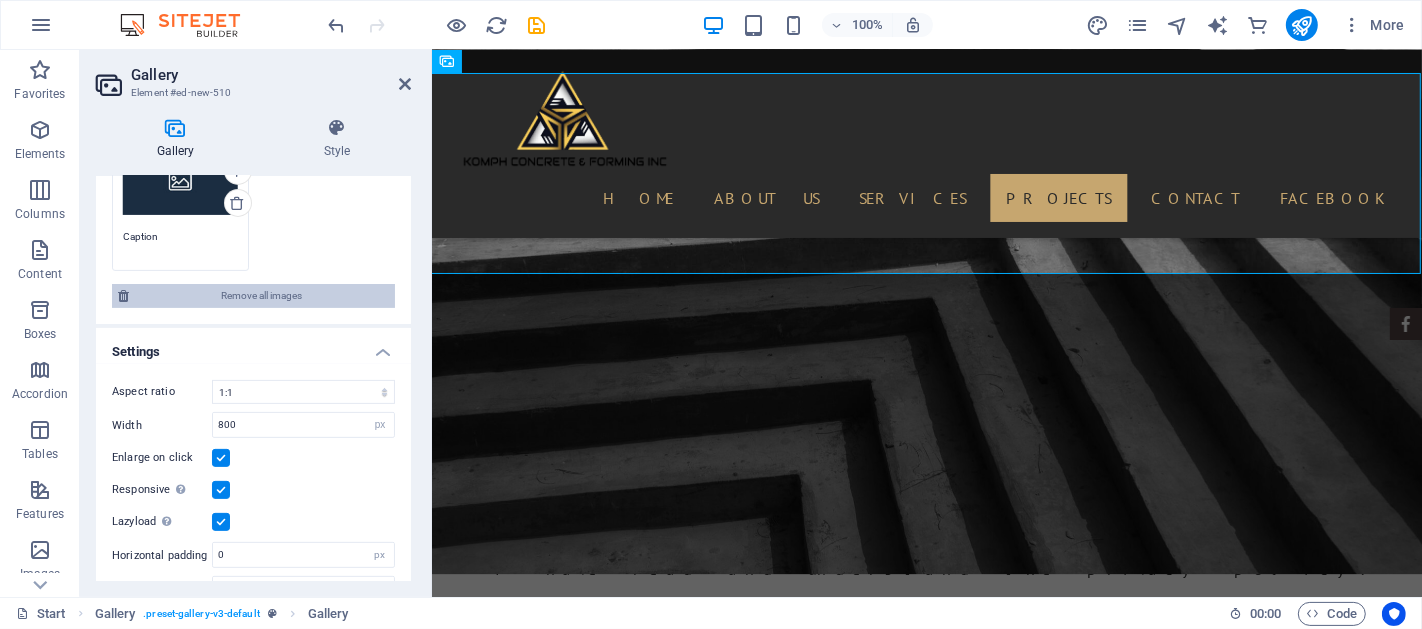 click on "Remove all images" at bounding box center (262, 296) 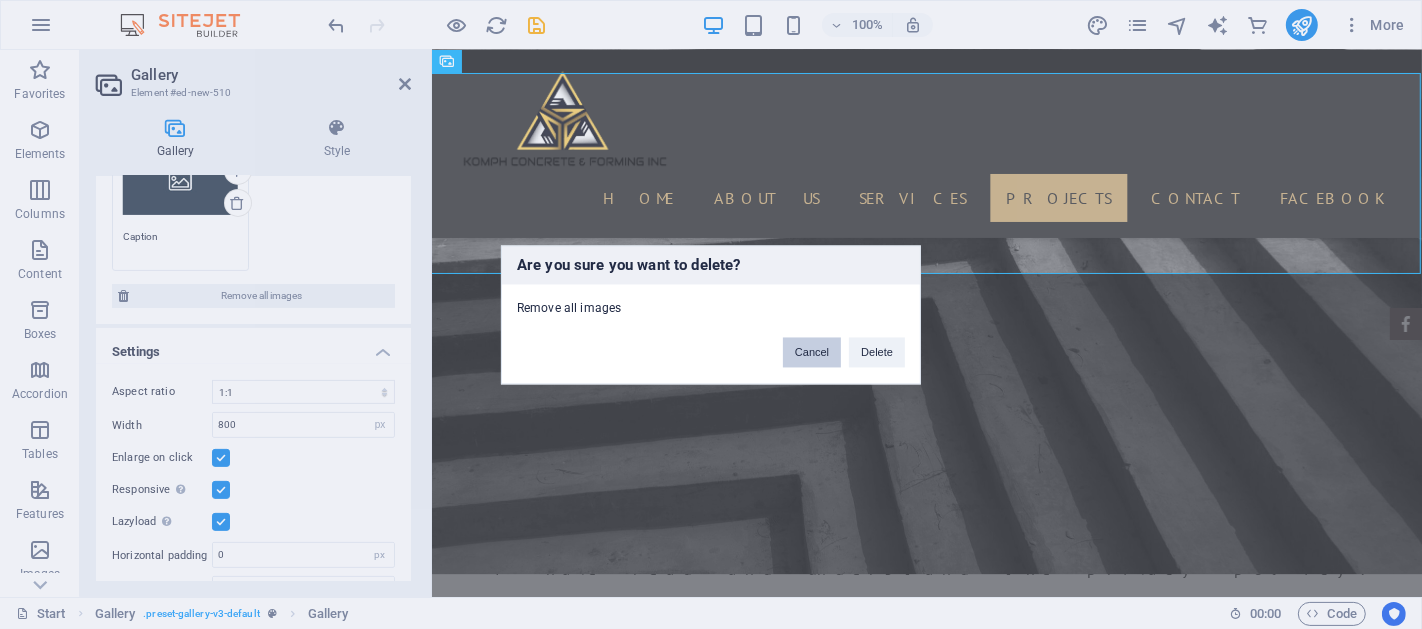 drag, startPoint x: 817, startPoint y: 352, endPoint x: 383, endPoint y: 303, distance: 436.75735 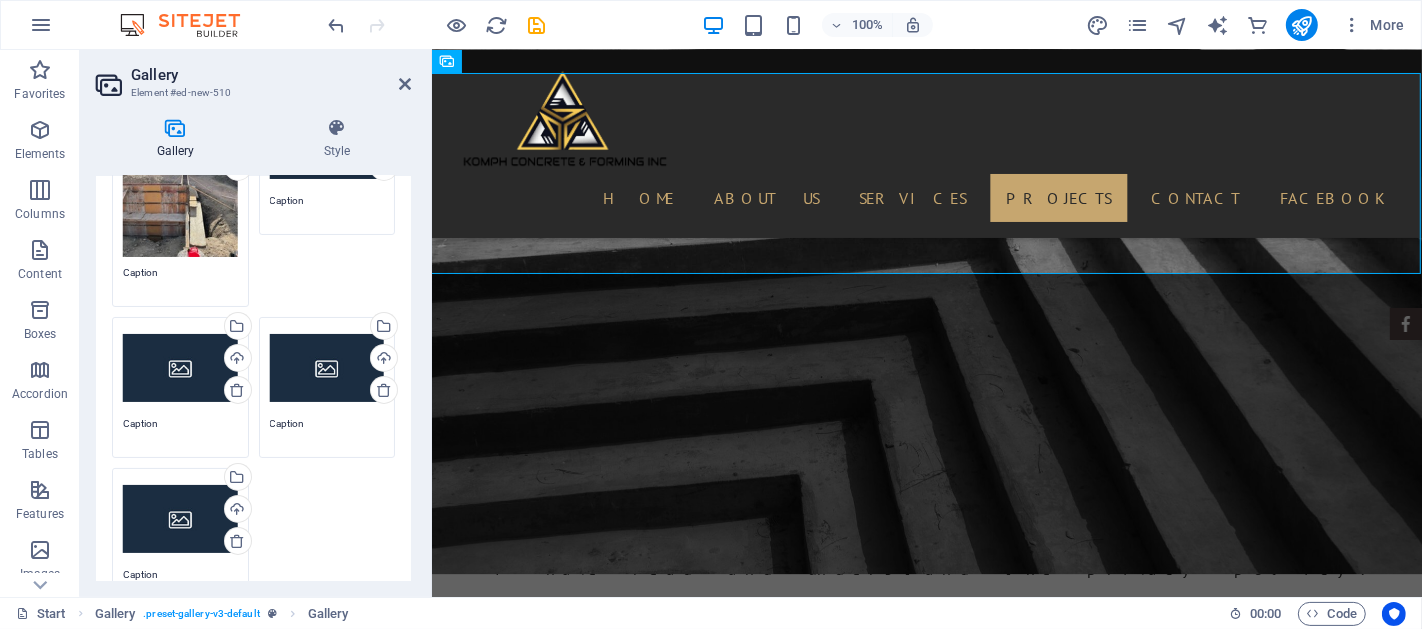 scroll, scrollTop: 402, scrollLeft: 0, axis: vertical 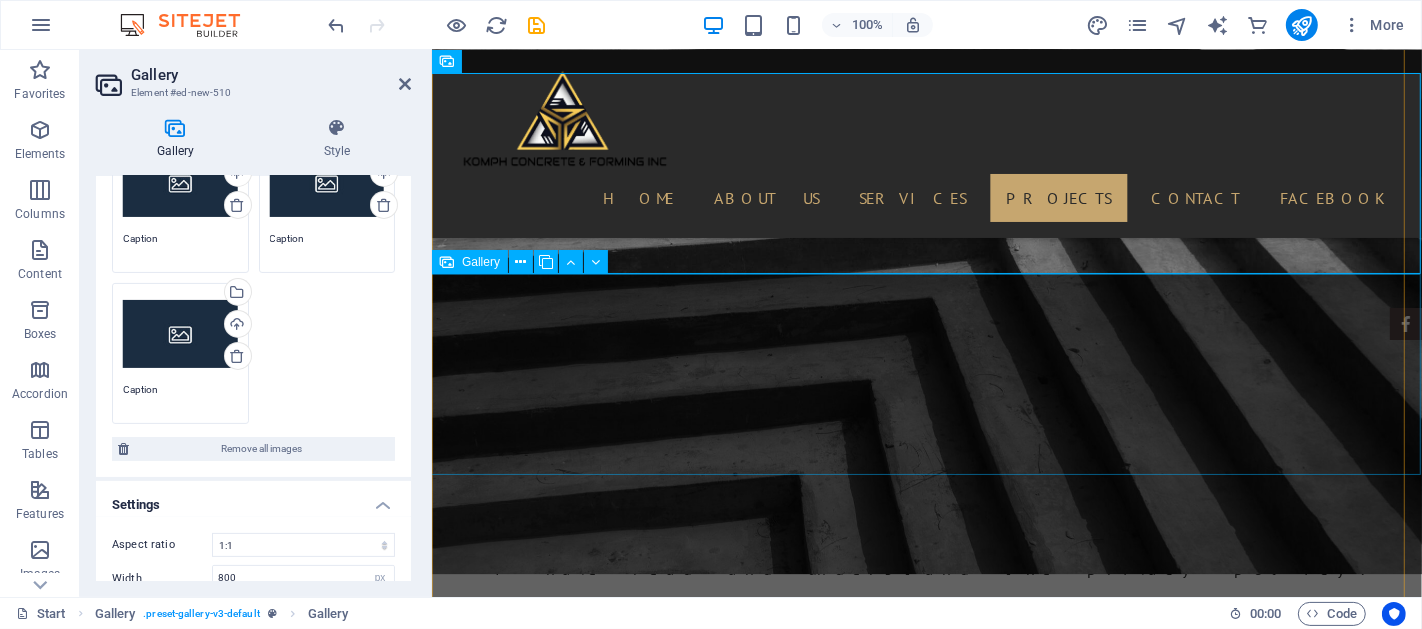 click at bounding box center [517, 2304] 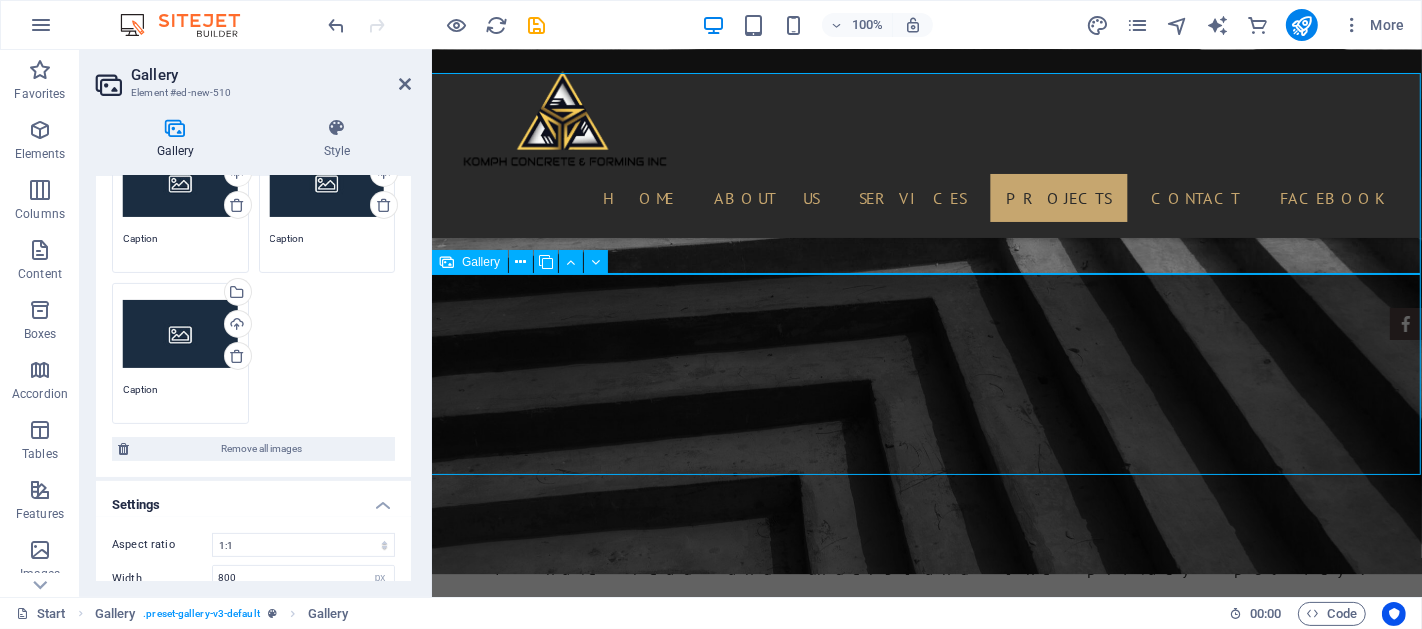 scroll, scrollTop: 4535, scrollLeft: 0, axis: vertical 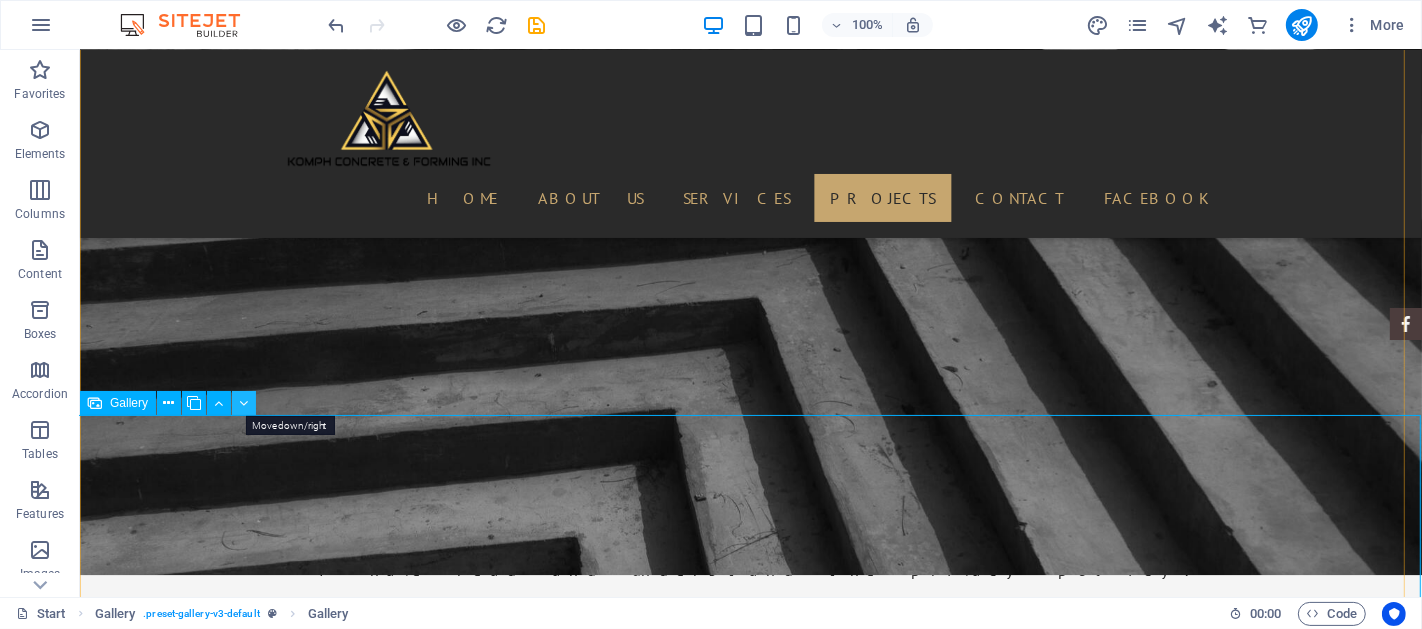 click at bounding box center (244, 403) 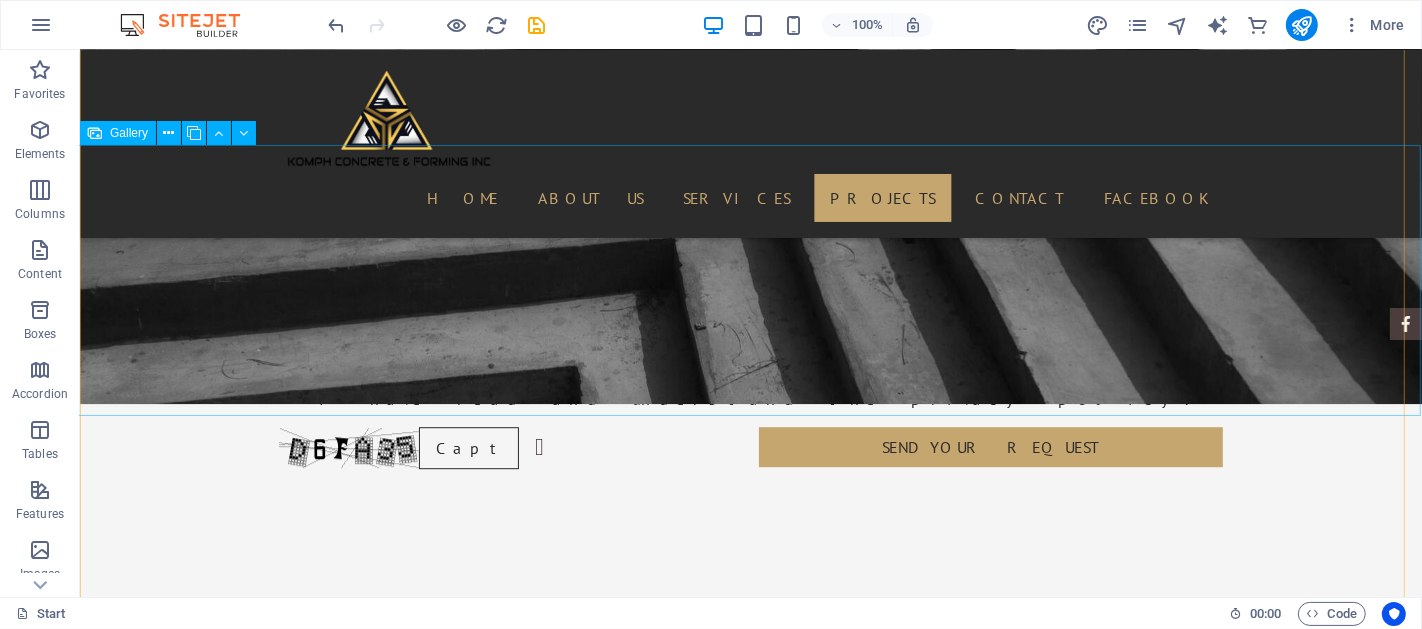 scroll, scrollTop: 4663, scrollLeft: 0, axis: vertical 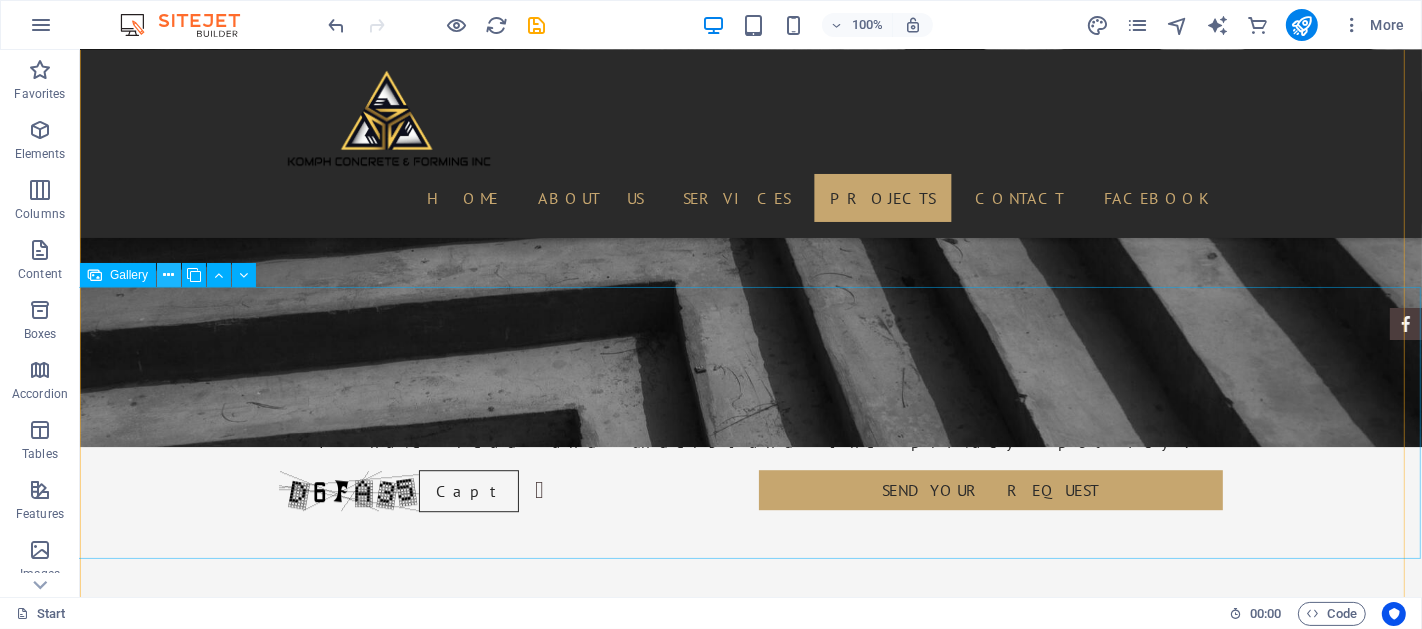 click at bounding box center (169, 275) 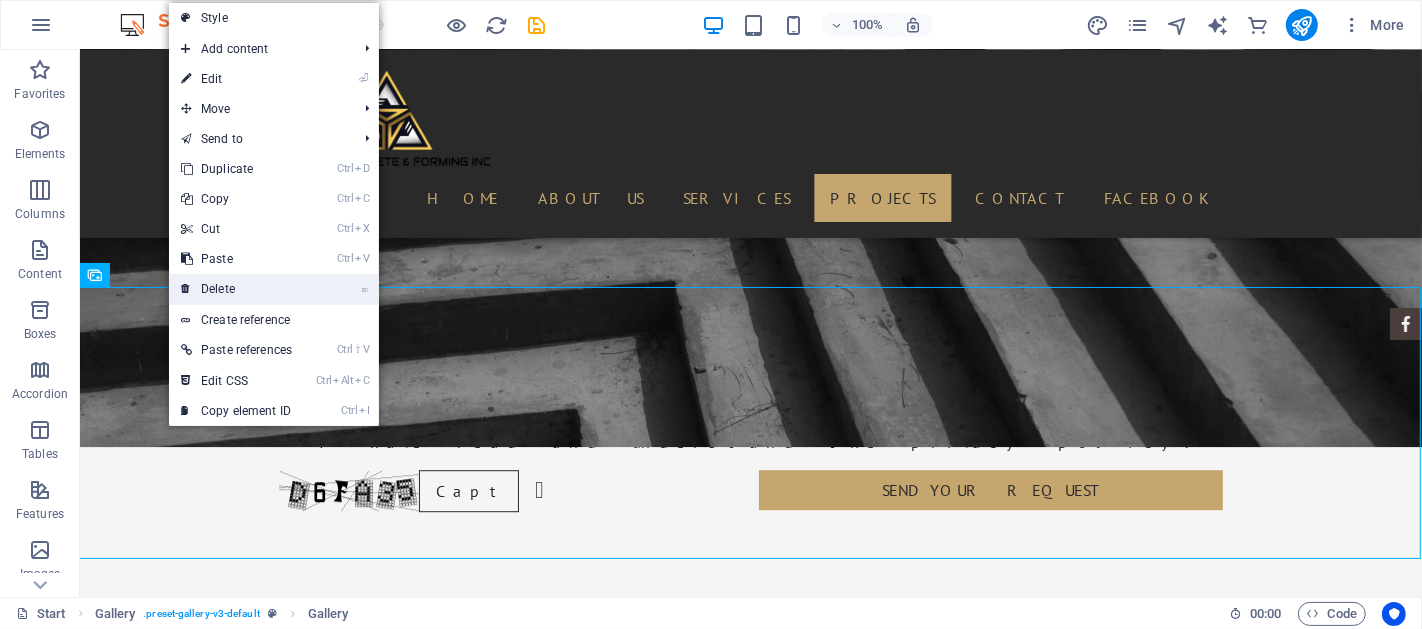 click on "⌦  Delete" at bounding box center (236, 289) 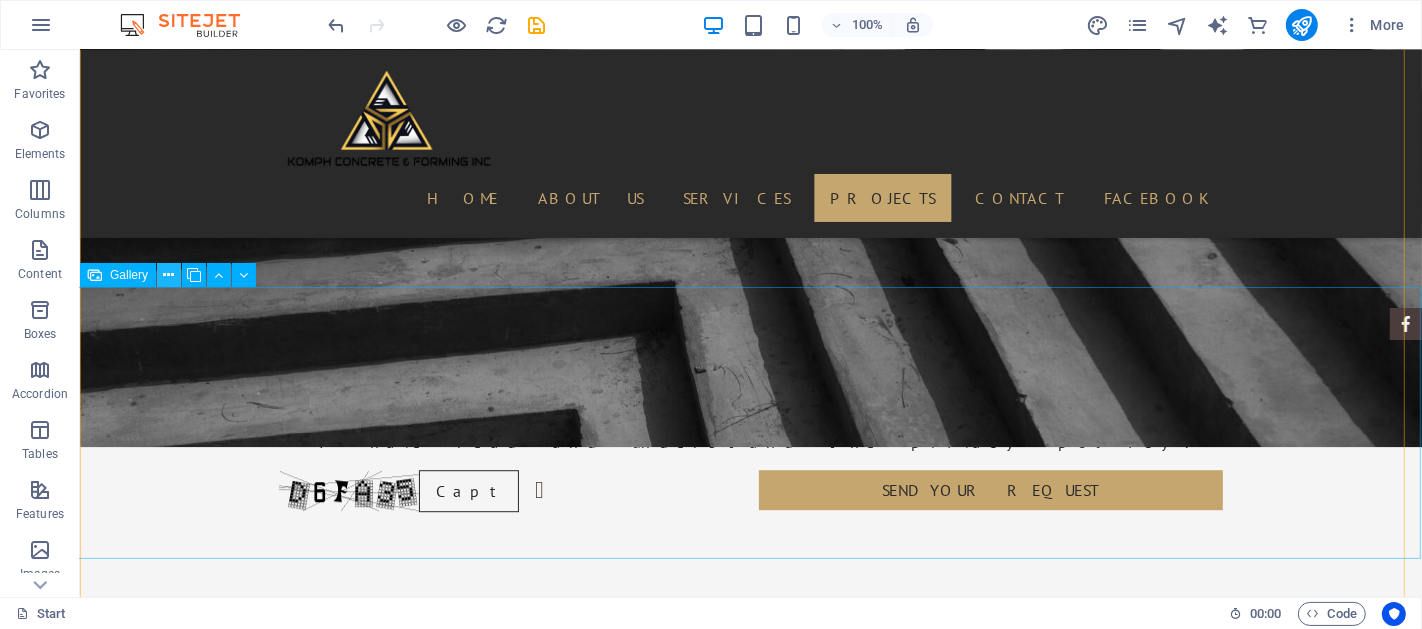 click at bounding box center [169, 275] 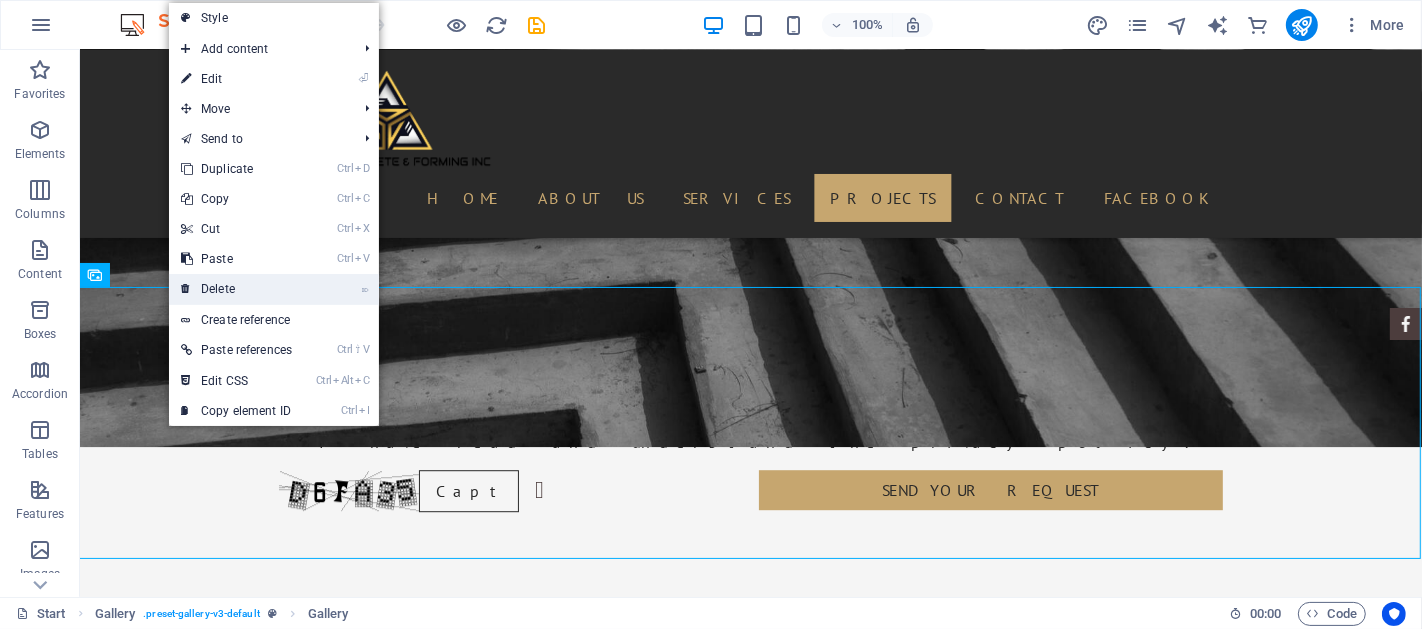 click on "⌦  Delete" at bounding box center [236, 289] 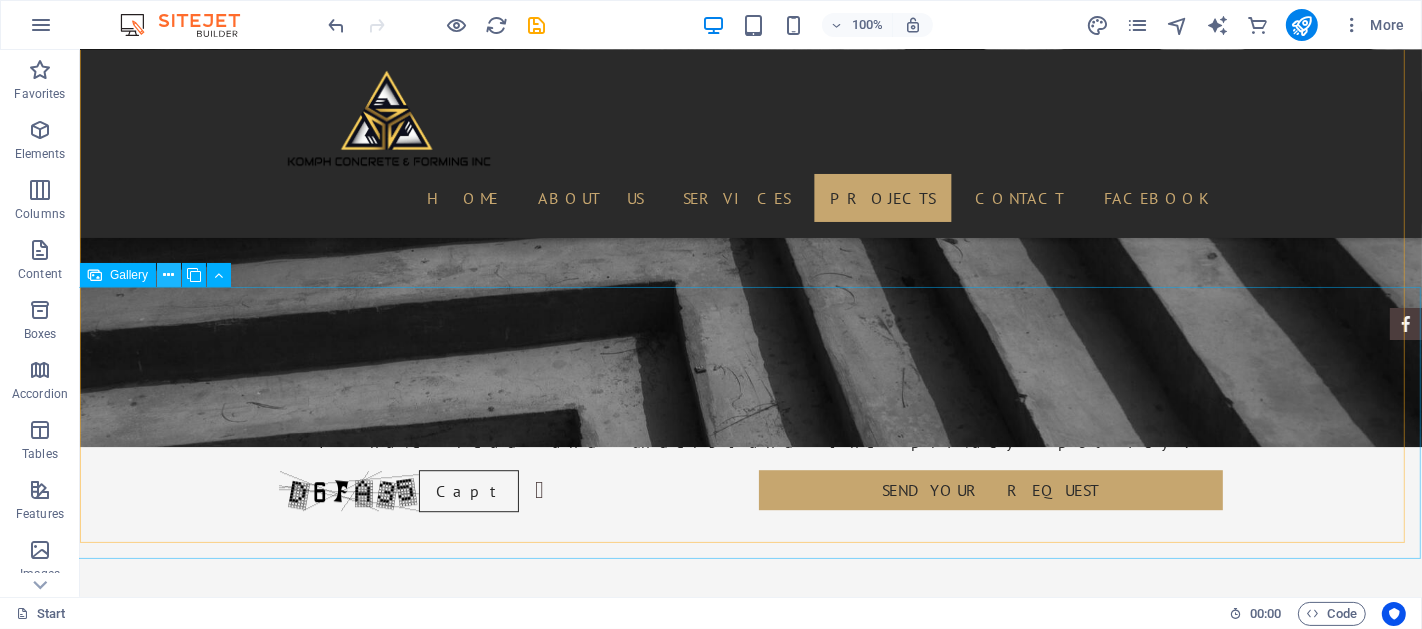 click at bounding box center (169, 275) 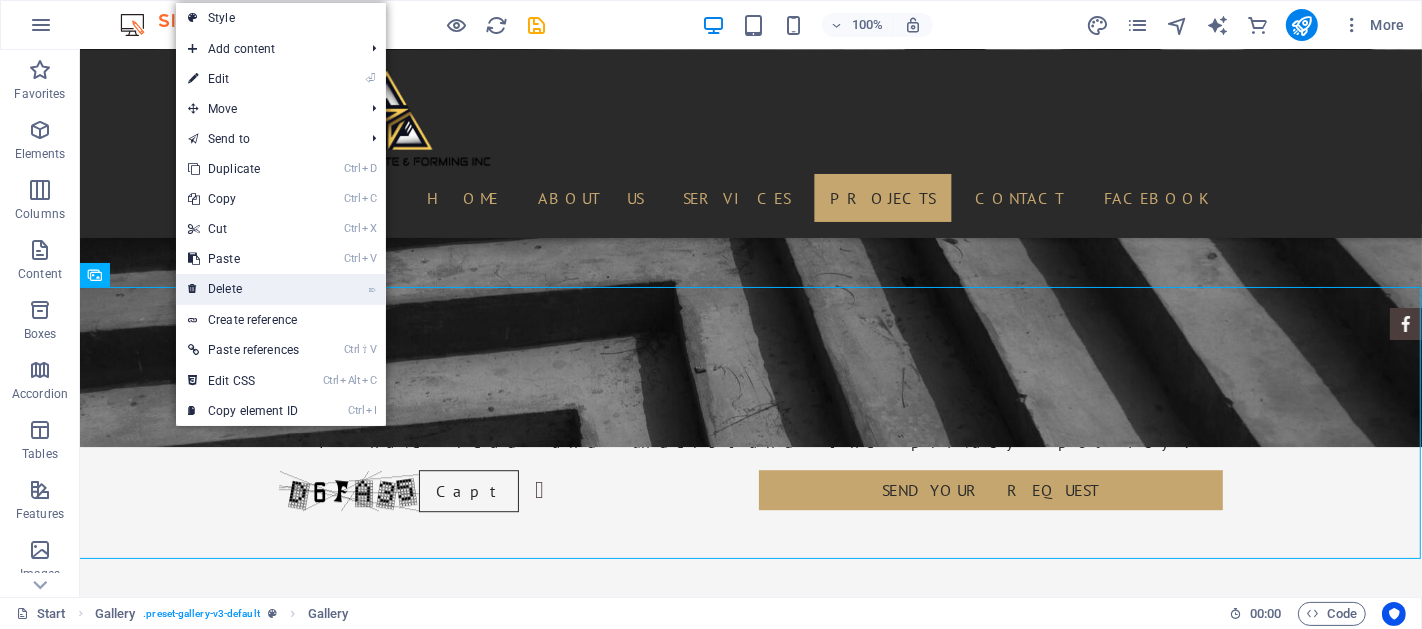 click on "⌦  Delete" at bounding box center [243, 289] 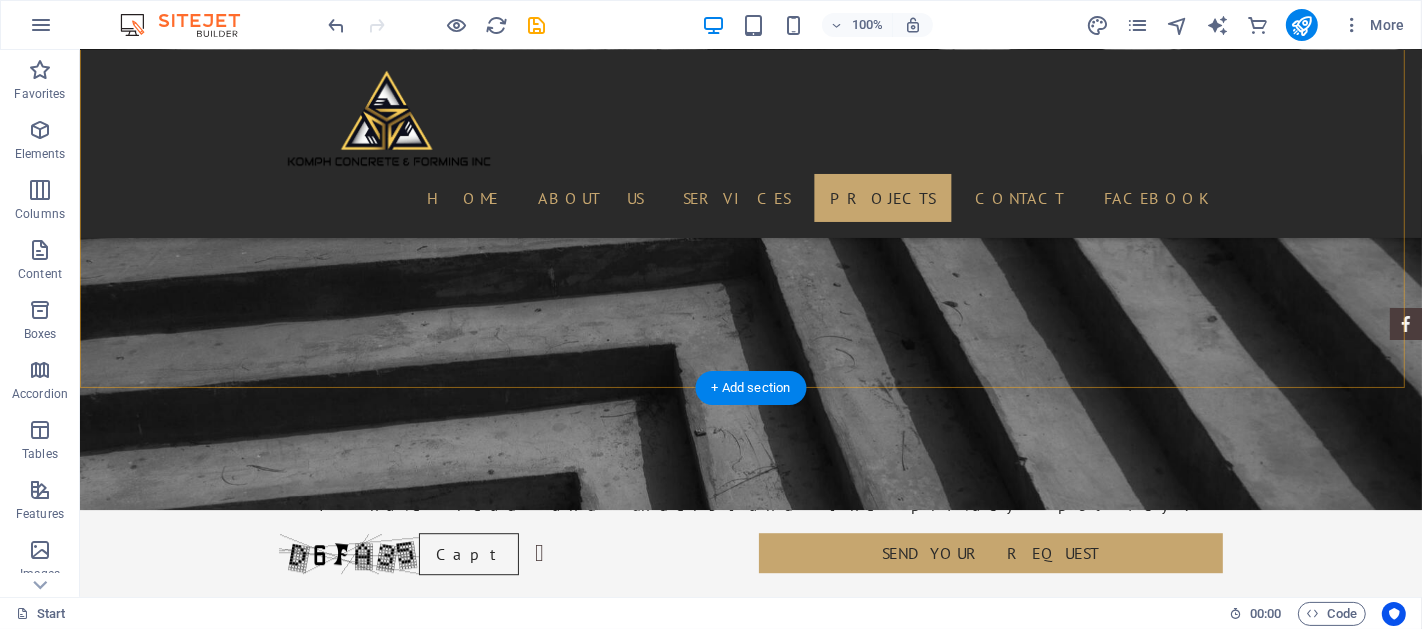 scroll, scrollTop: 4663, scrollLeft: 0, axis: vertical 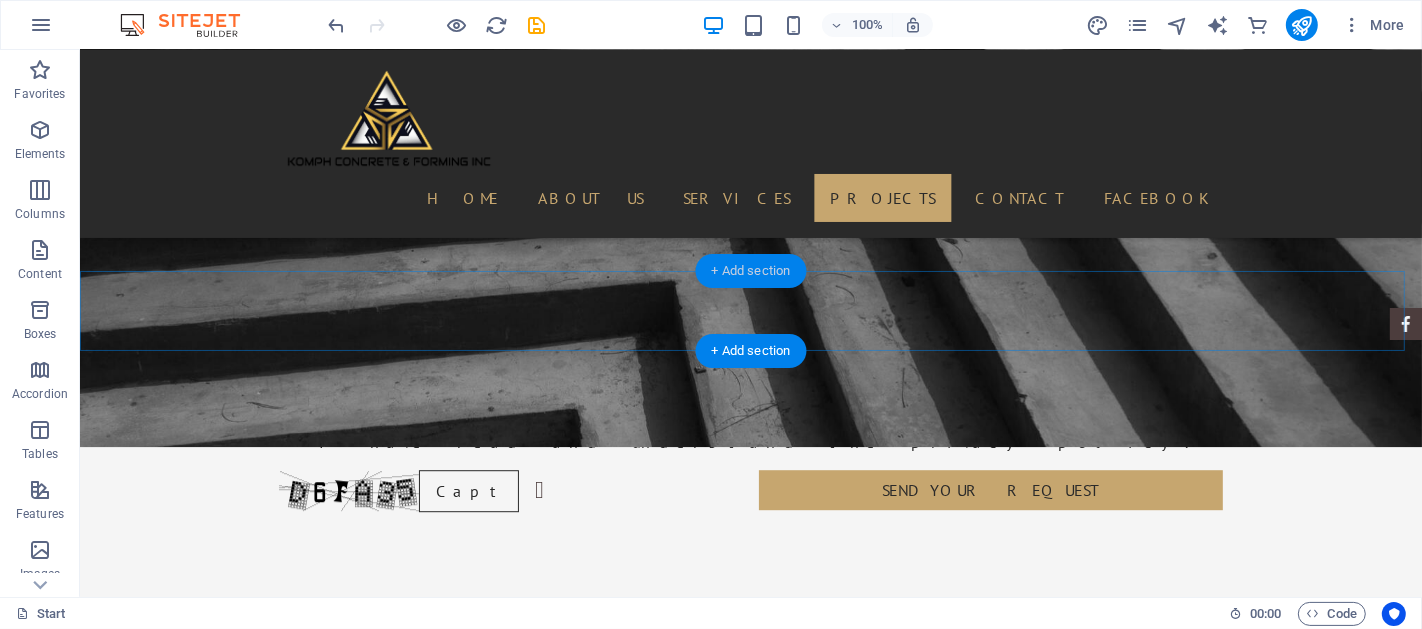 click on "+ Add section" at bounding box center [751, 271] 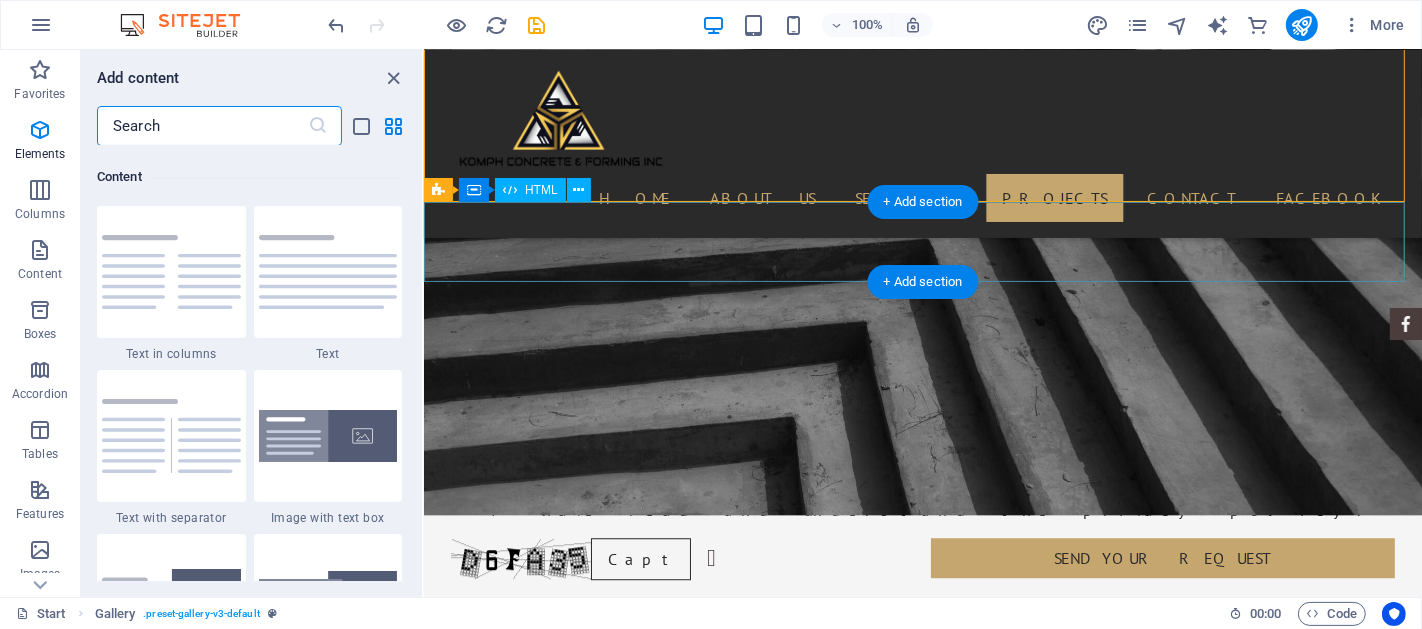 scroll, scrollTop: 3499, scrollLeft: 0, axis: vertical 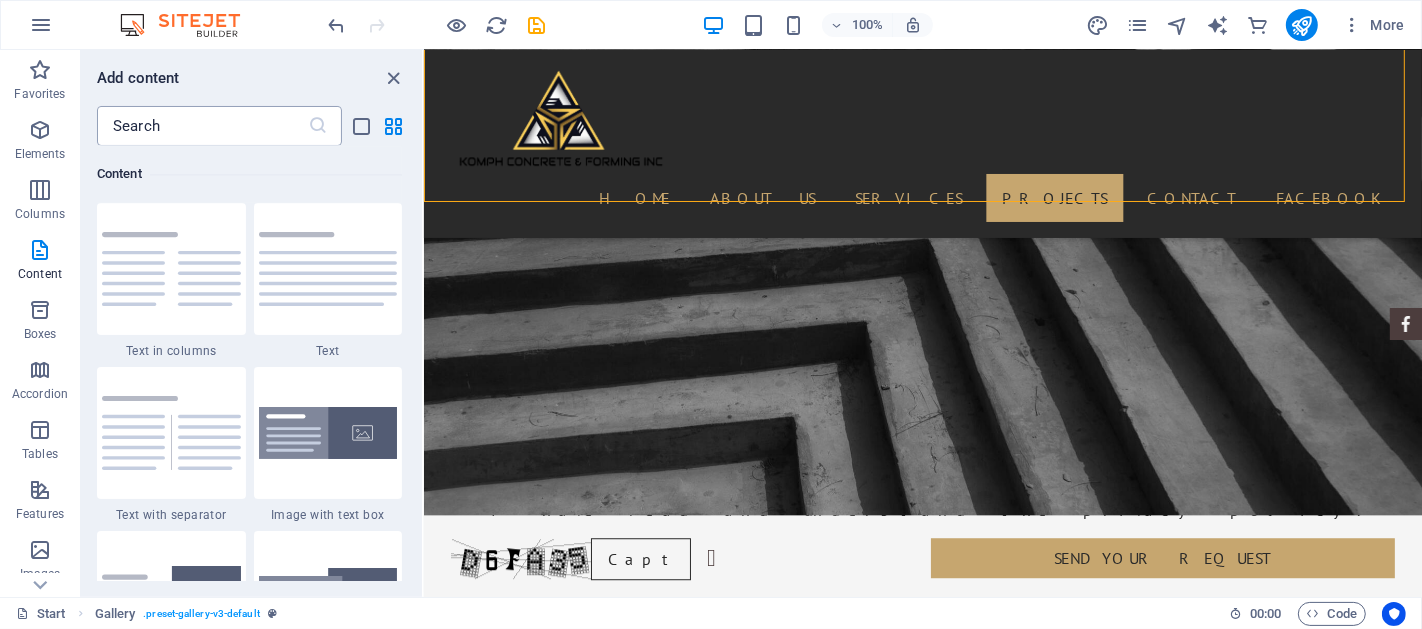 click at bounding box center (202, 126) 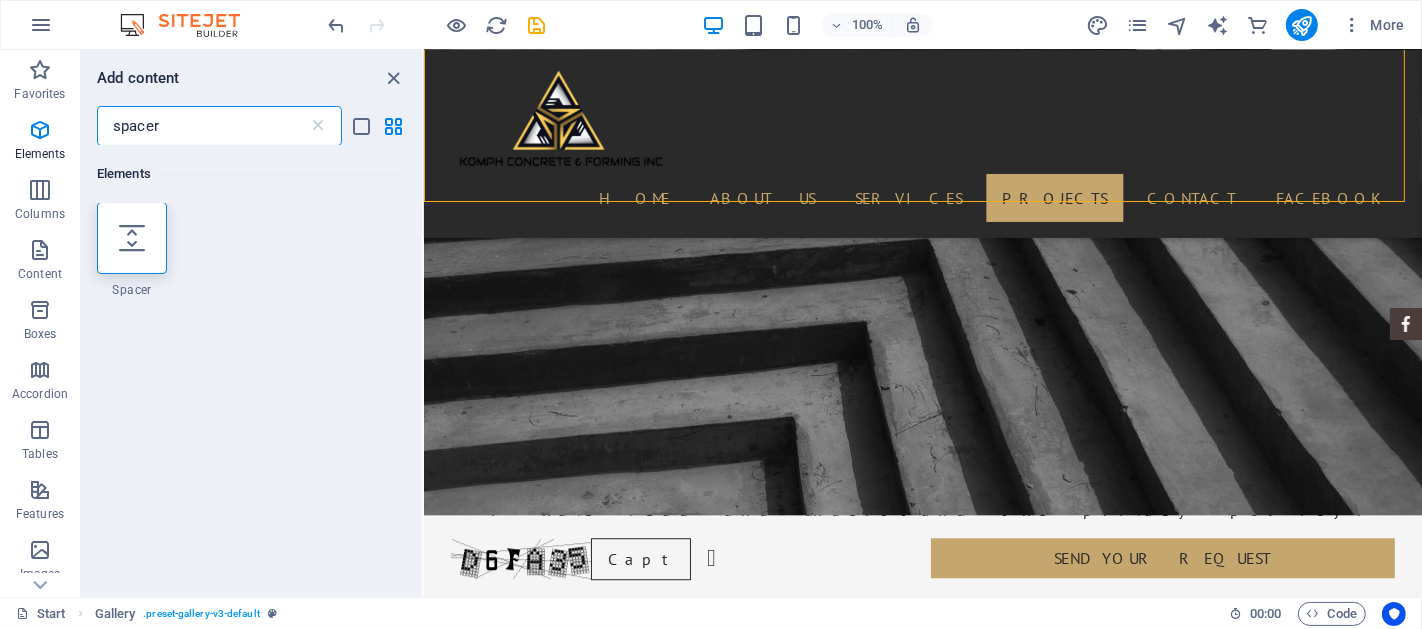 scroll, scrollTop: 0, scrollLeft: 0, axis: both 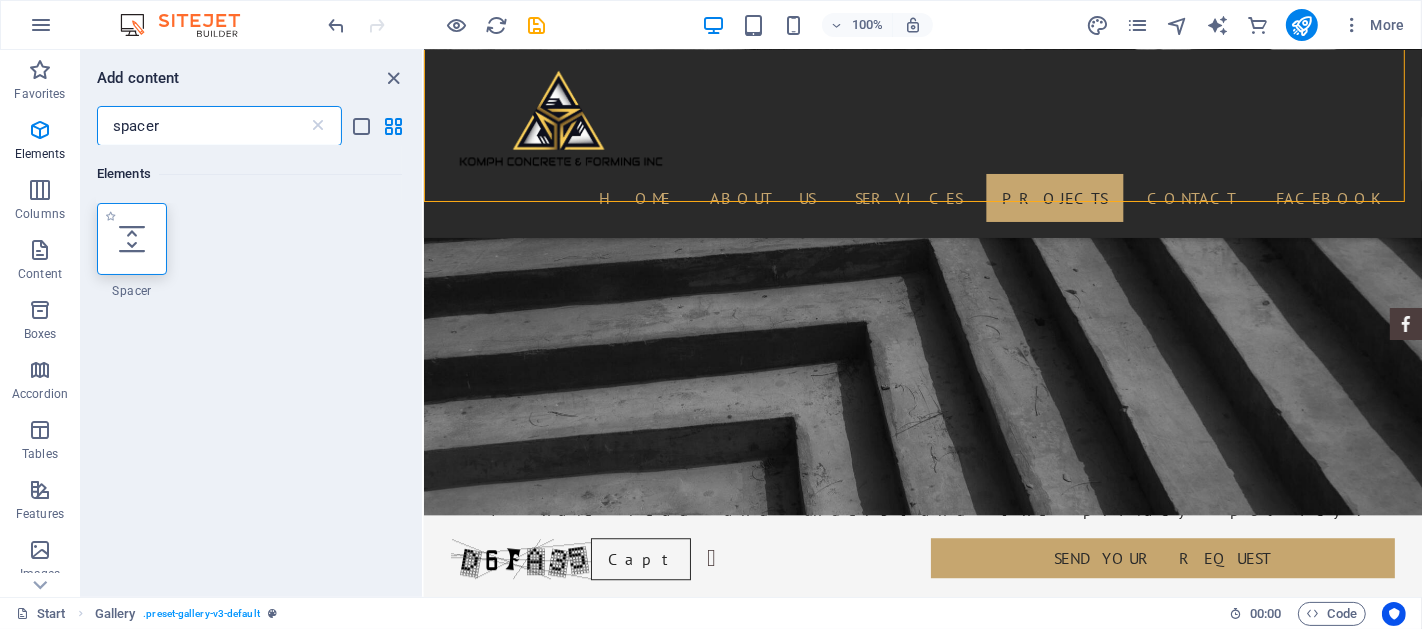 type on "spacer" 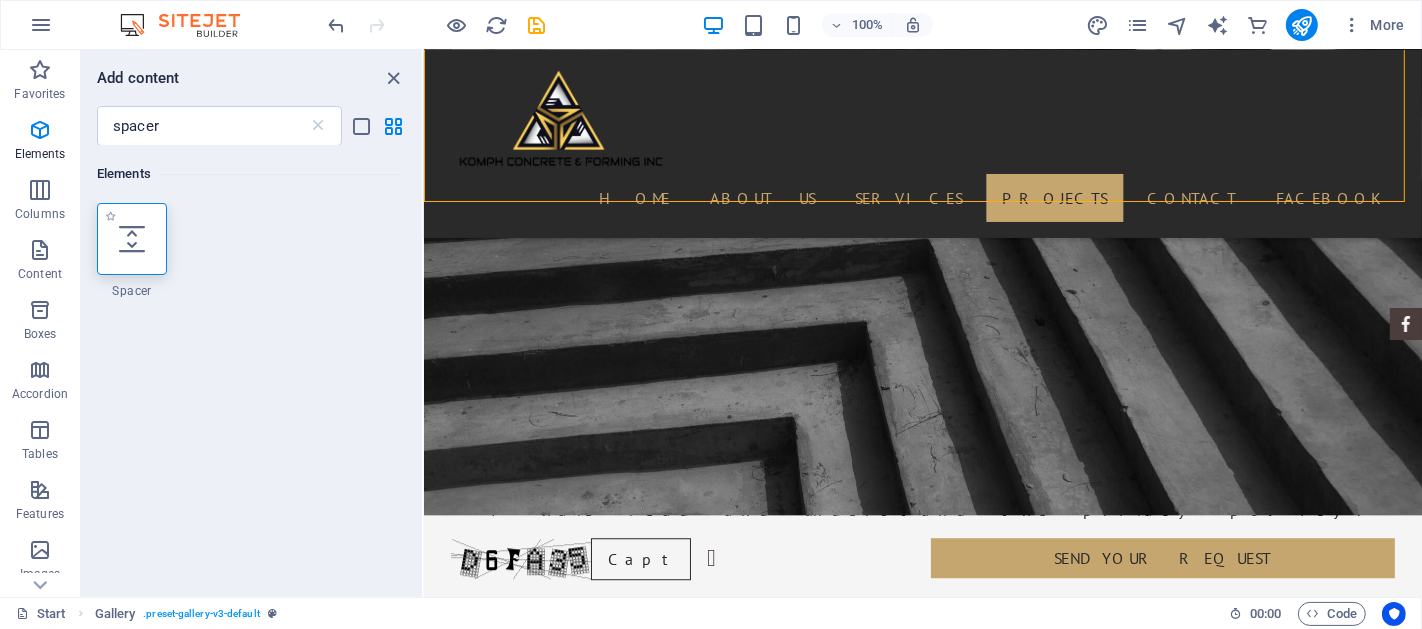 click at bounding box center [132, 239] 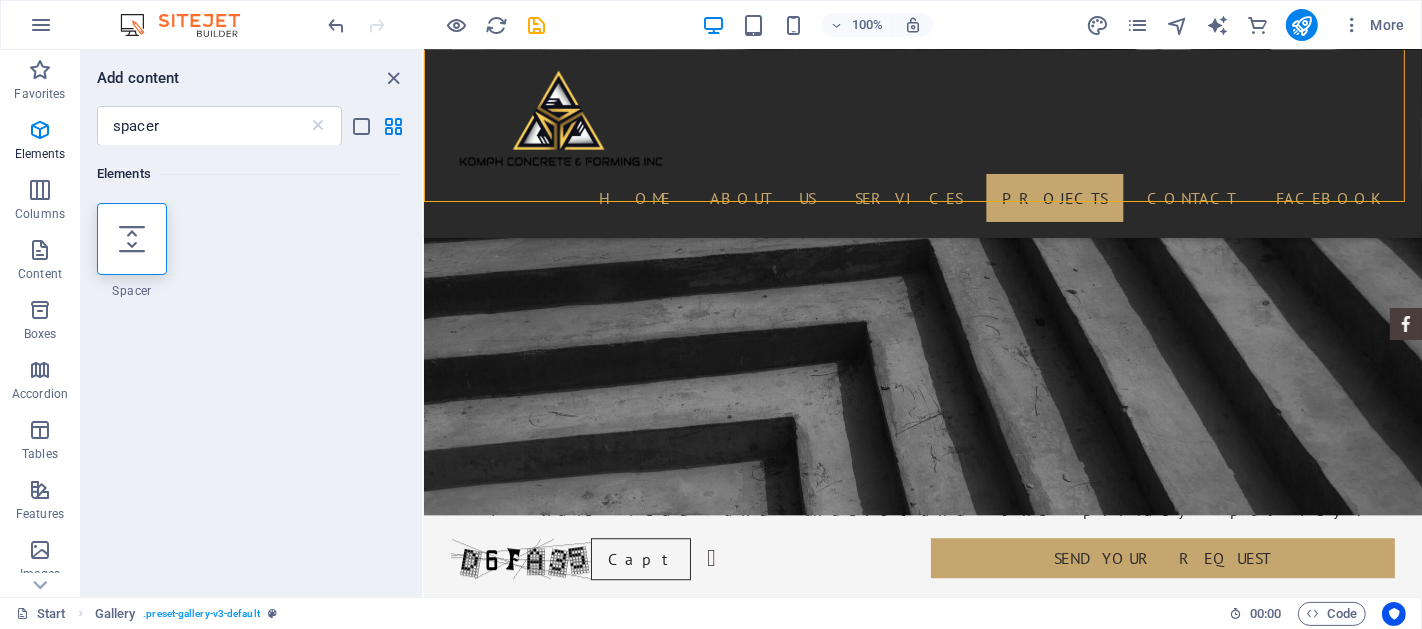 select on "px" 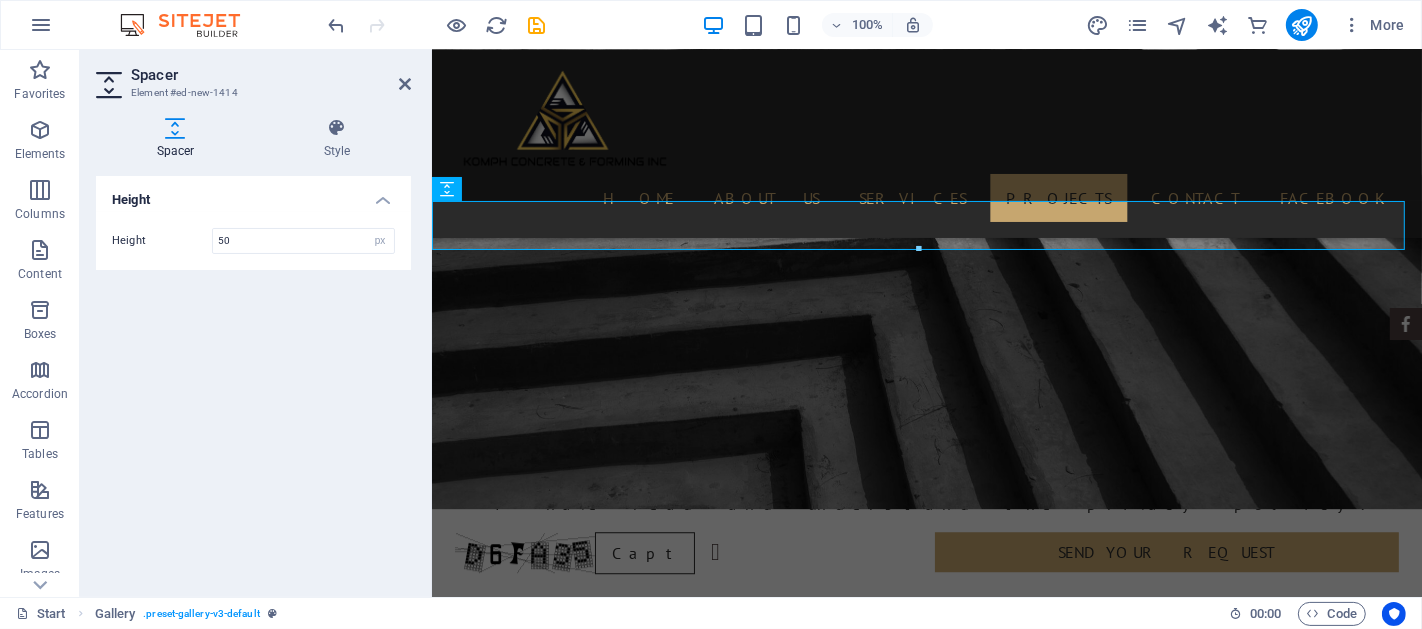 scroll, scrollTop: 4347, scrollLeft: 0, axis: vertical 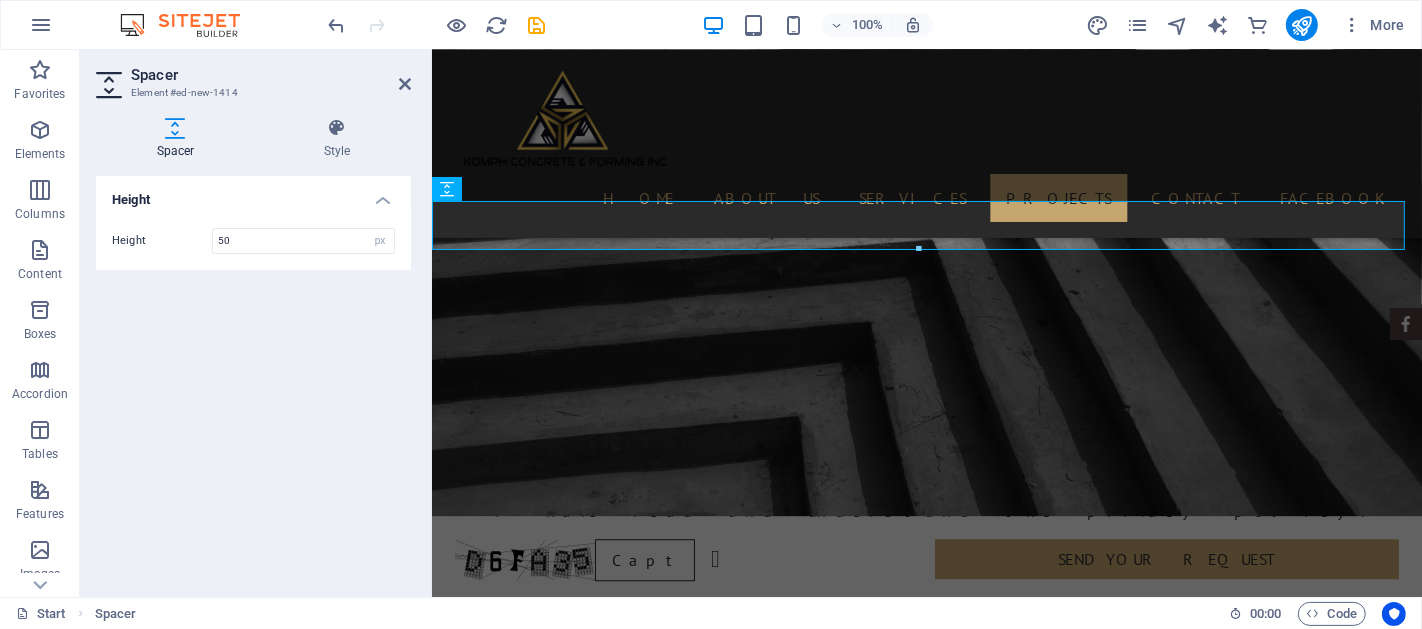 click at bounding box center [918, 249] 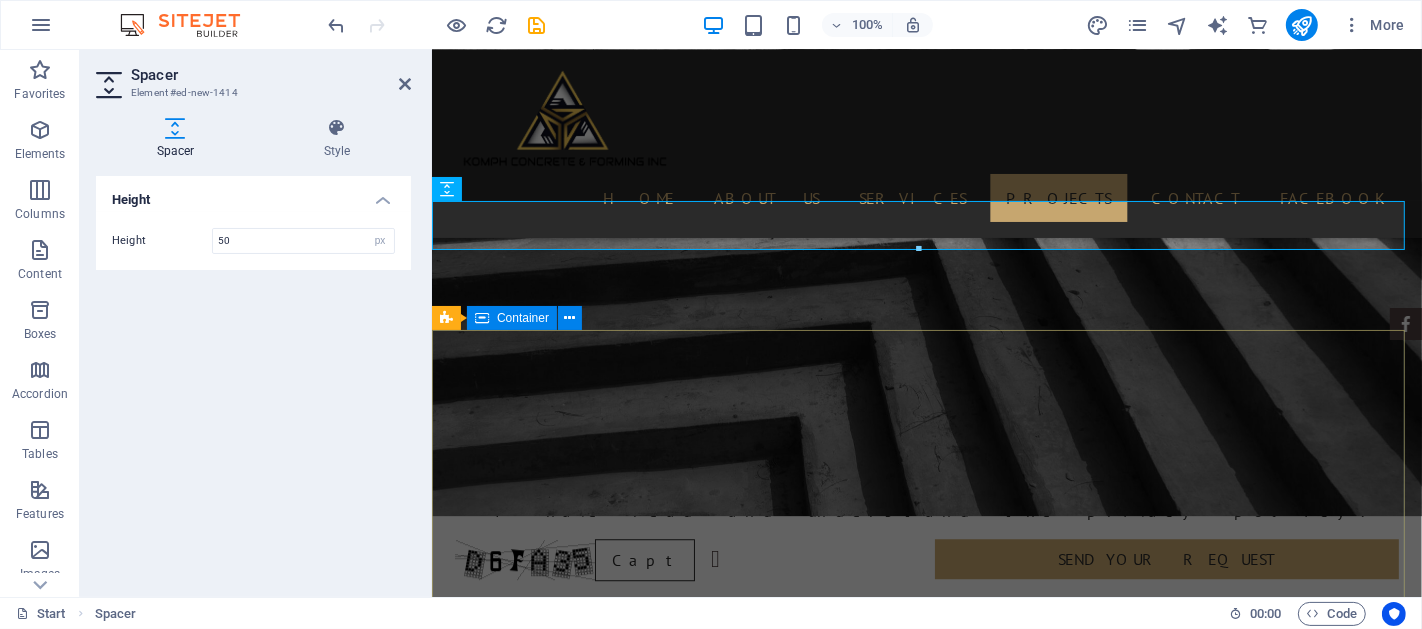 click on "Contact komphconcrete.ca ([AREA]) [PHONE] komphconcrete@[DOMAIN] Copyright komphconcrete.ca © 2025 Legal Notice Privacy Policy I have read and understand the privacy policy. Unreadable? Load new Send" at bounding box center [926, 3087] 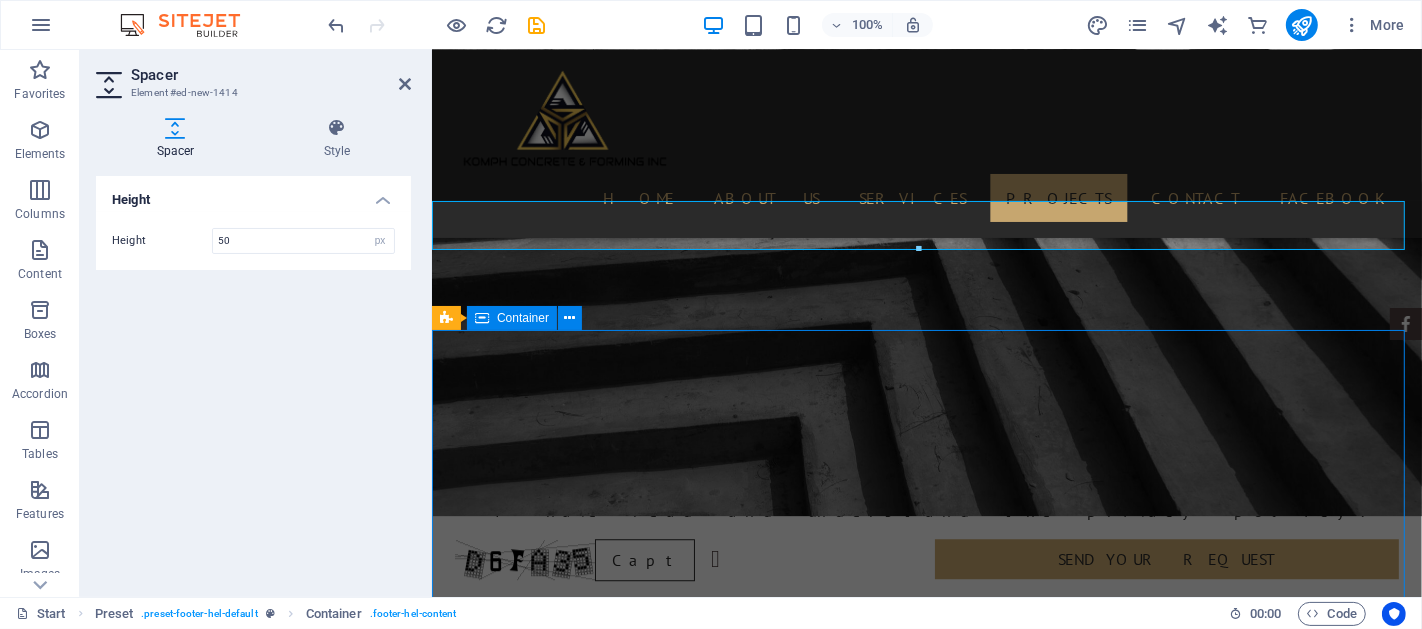 scroll, scrollTop: 4663, scrollLeft: 0, axis: vertical 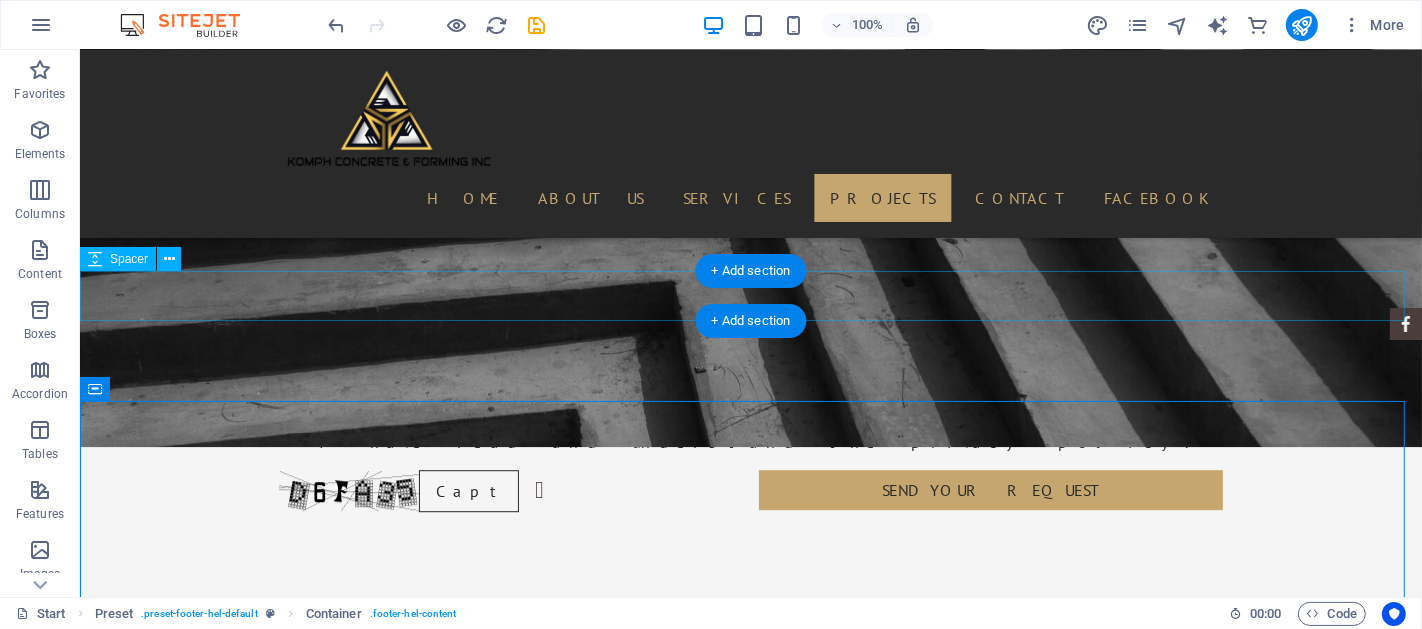 click at bounding box center [750, 2224] 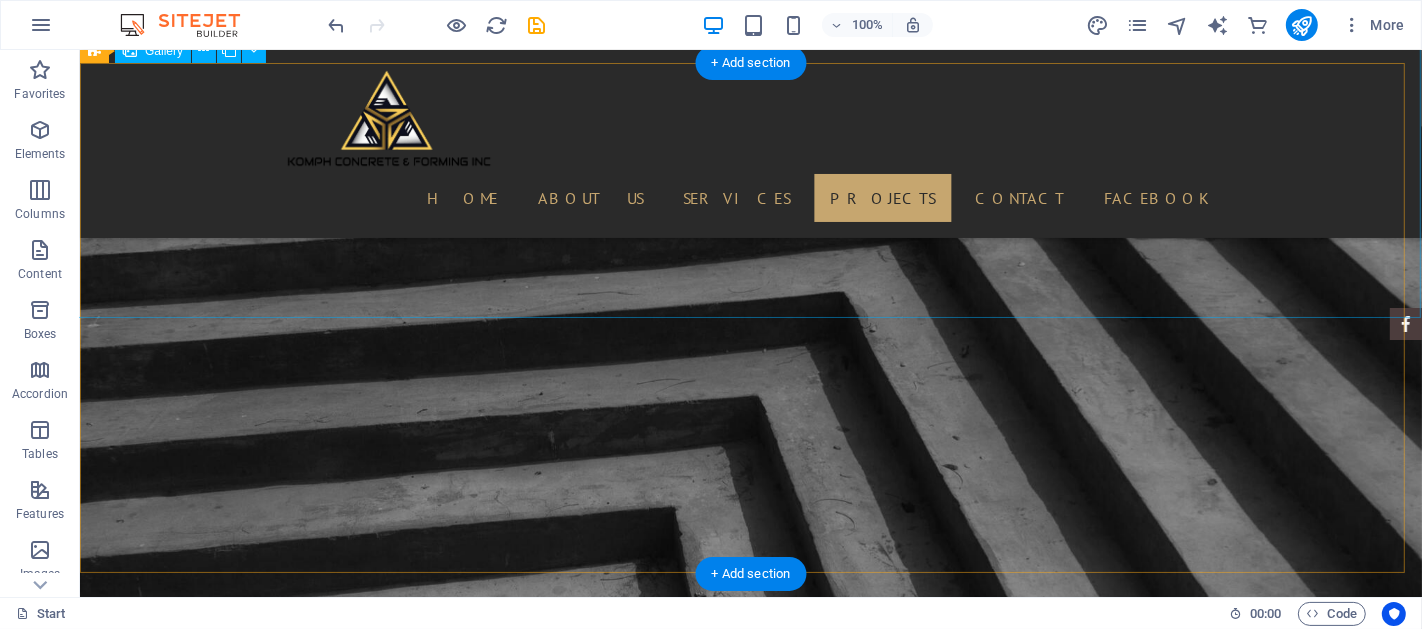 scroll, scrollTop: 4478, scrollLeft: 0, axis: vertical 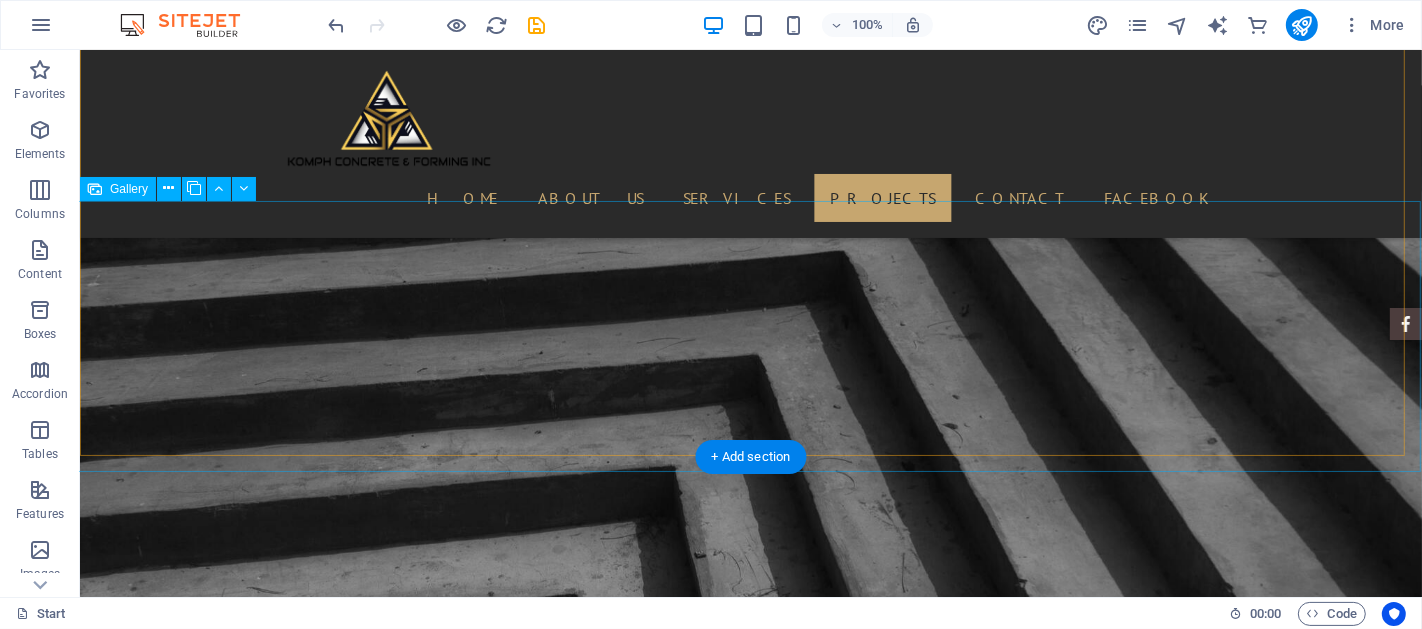 click at bounding box center (475, 2263) 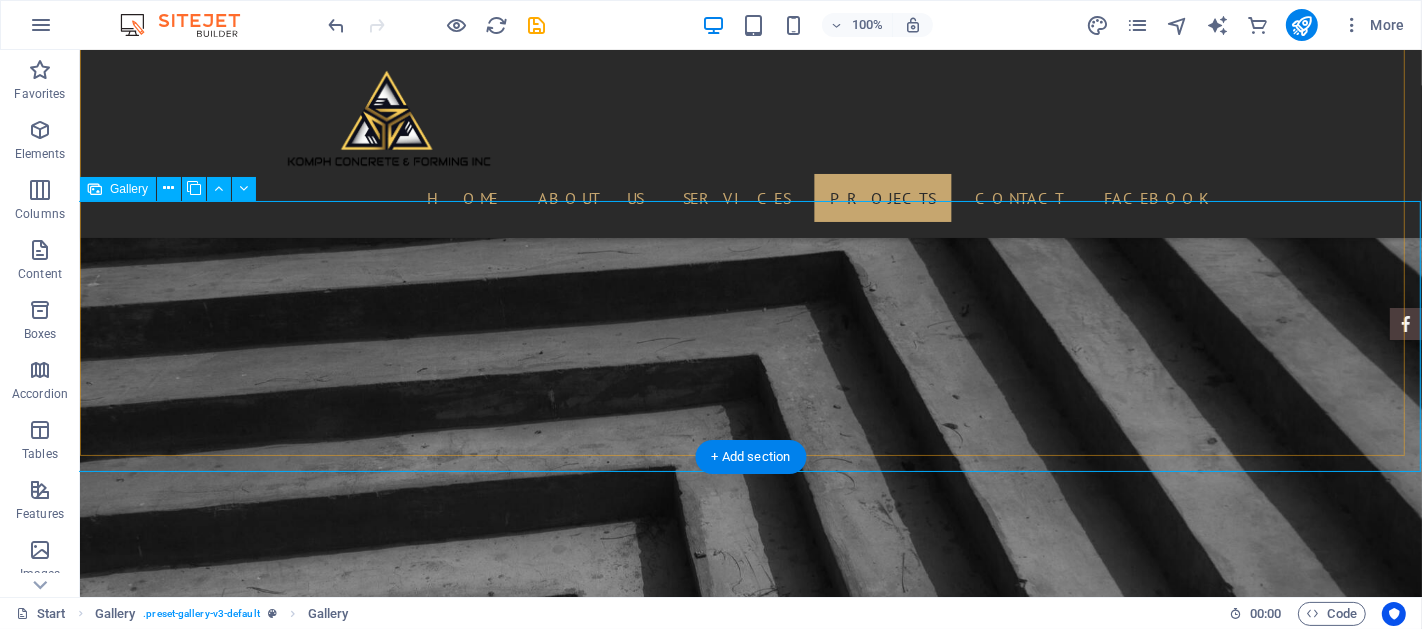 click at bounding box center [475, 2263] 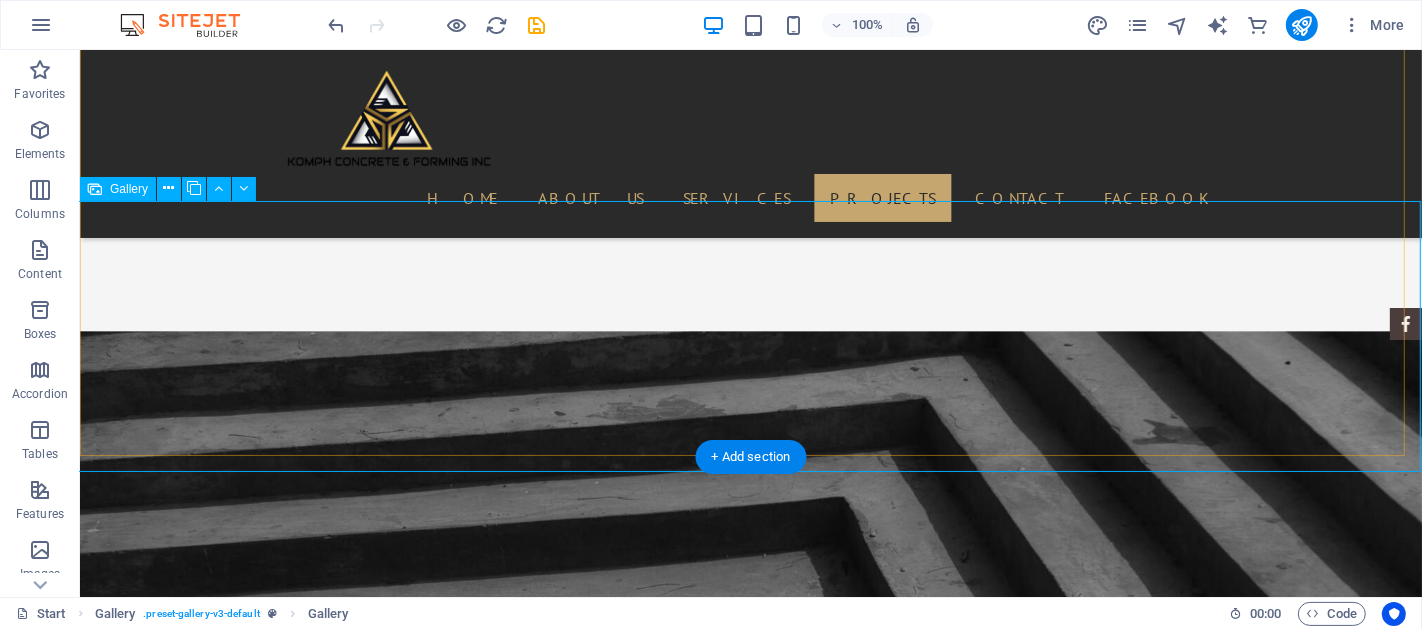 select on "4" 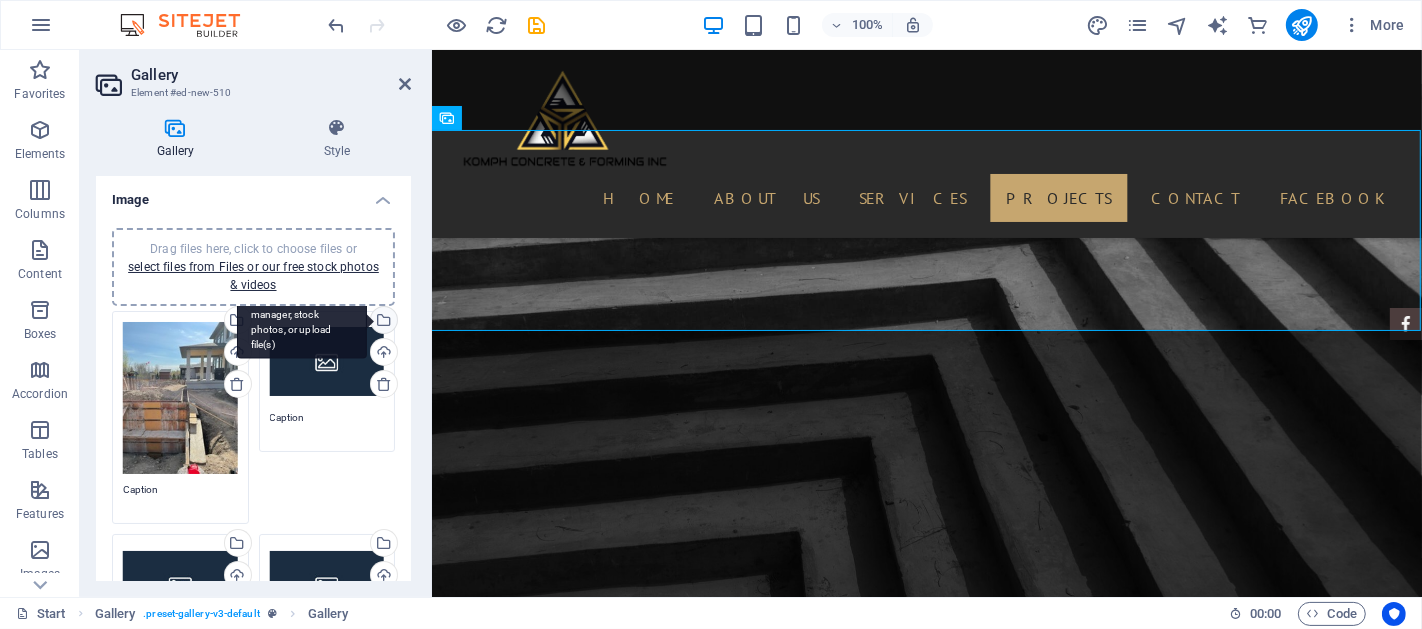 click on "Select files from the file manager, stock photos, or upload file(s)" at bounding box center (382, 322) 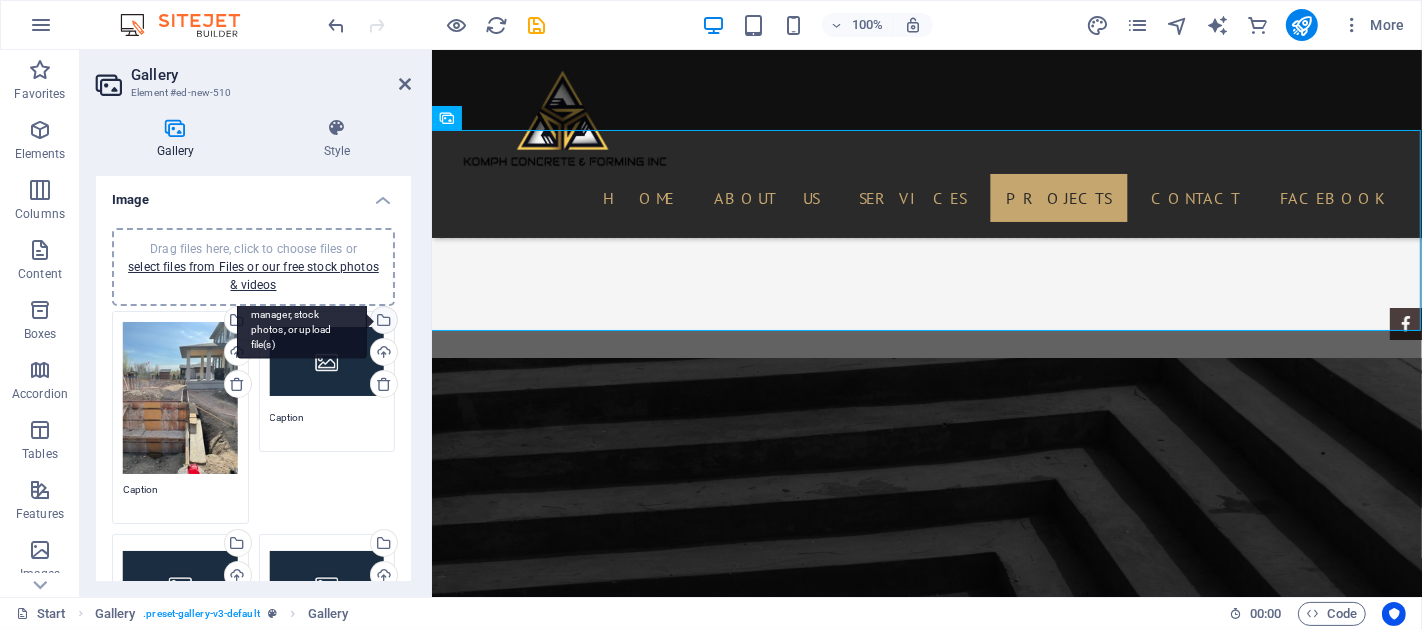 scroll, scrollTop: 4460, scrollLeft: 0, axis: vertical 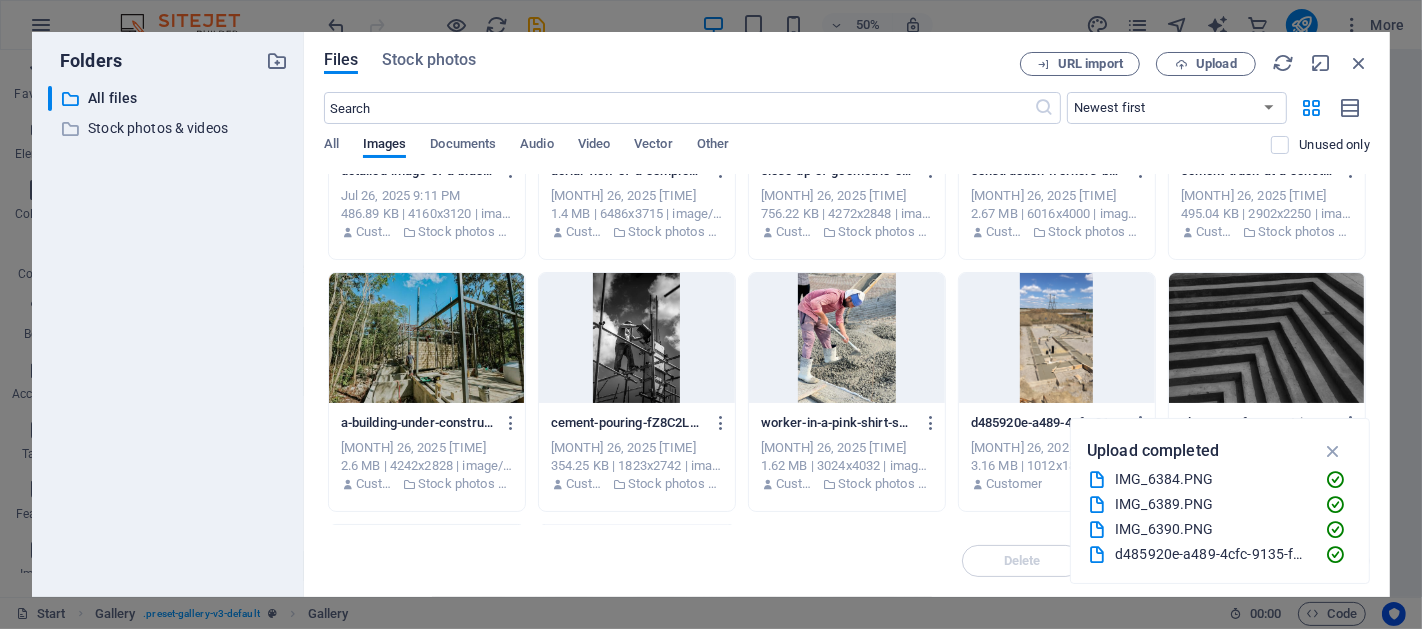 click at bounding box center (637, 338) 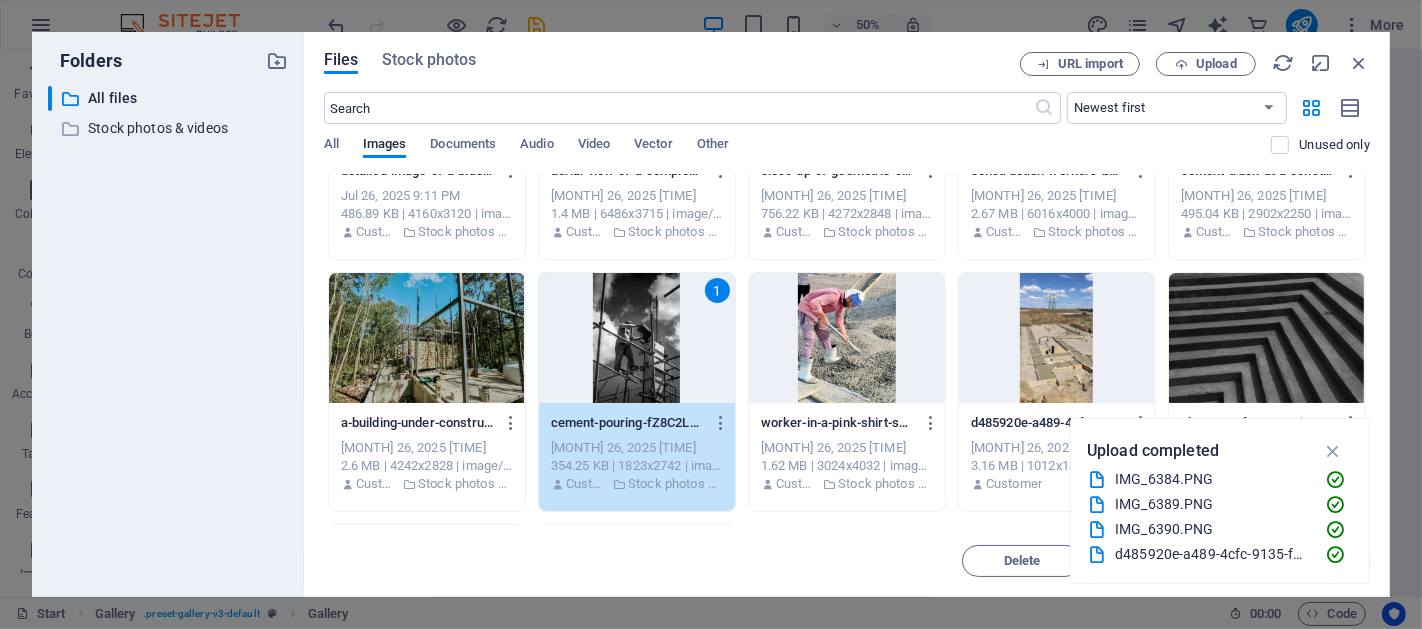 click on "1" at bounding box center (637, 338) 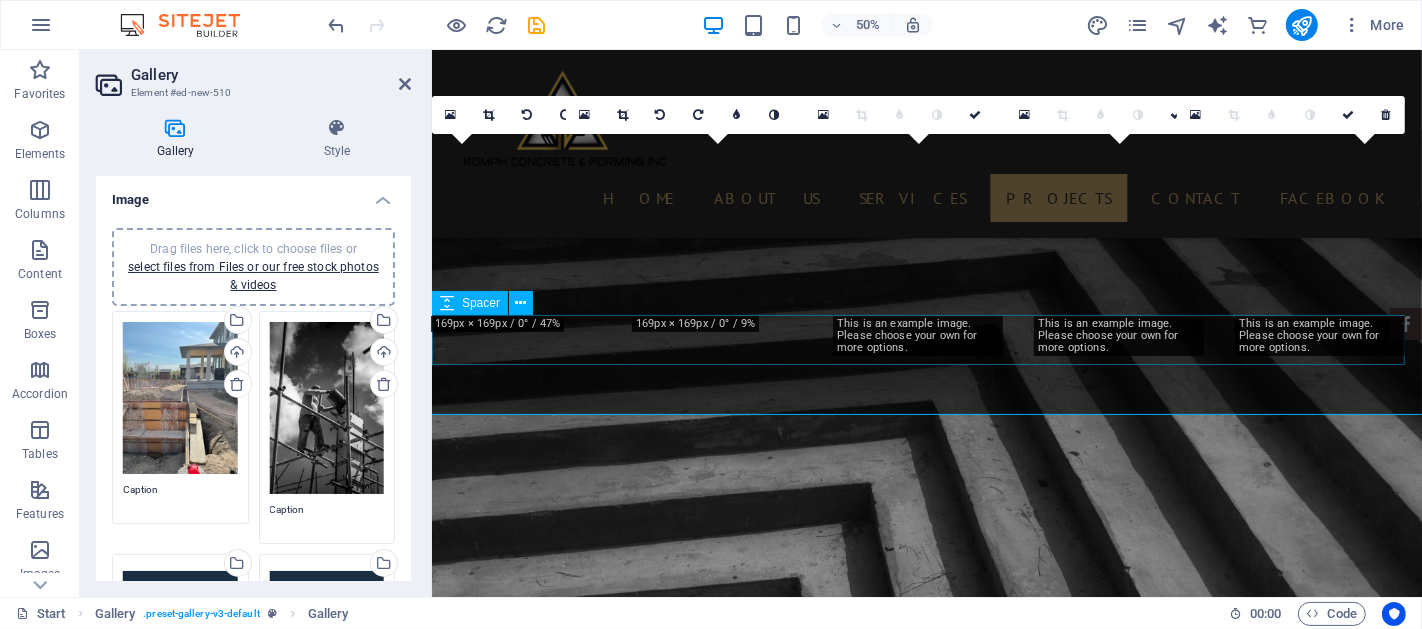 scroll, scrollTop: 4232, scrollLeft: 0, axis: vertical 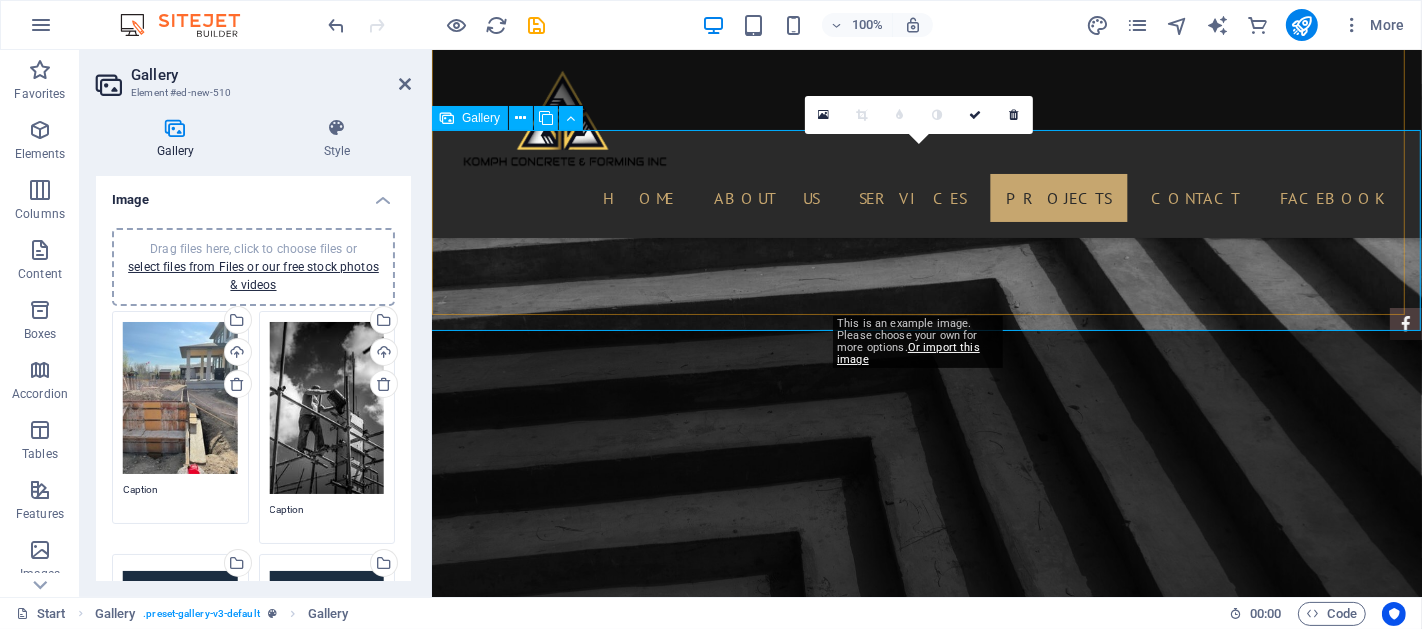 click at bounding box center [926, 2157] 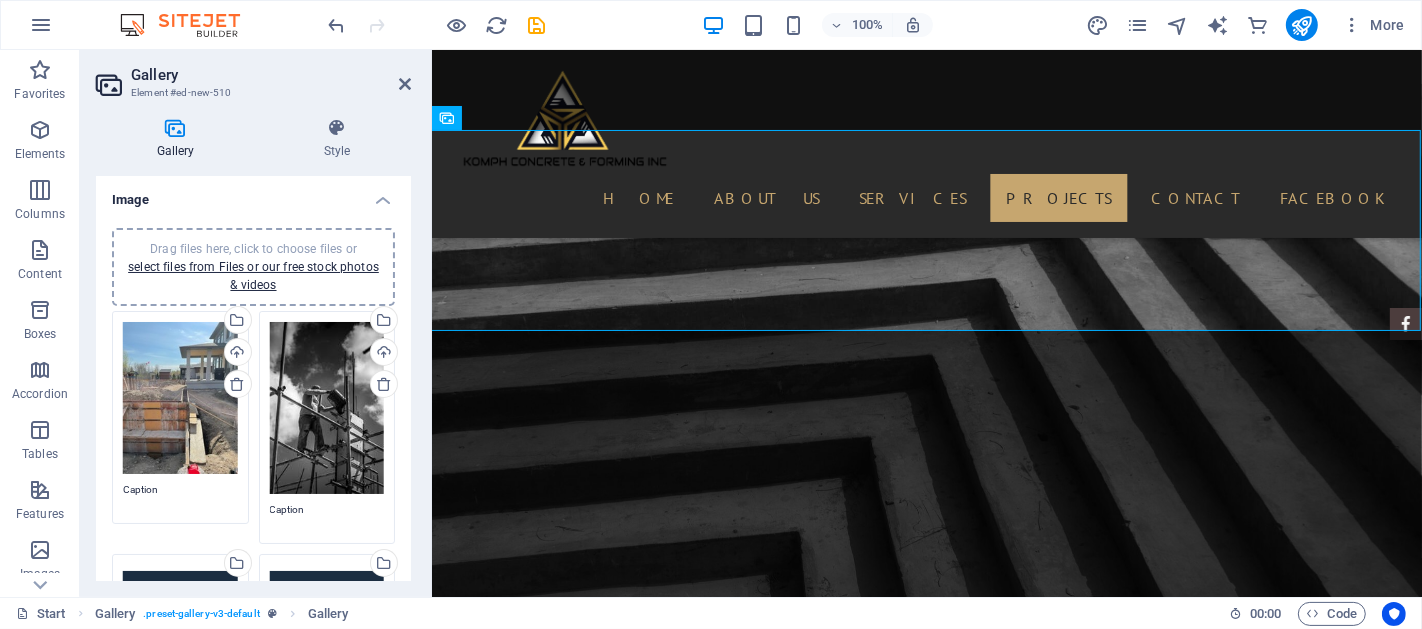 scroll, scrollTop: 185, scrollLeft: 0, axis: vertical 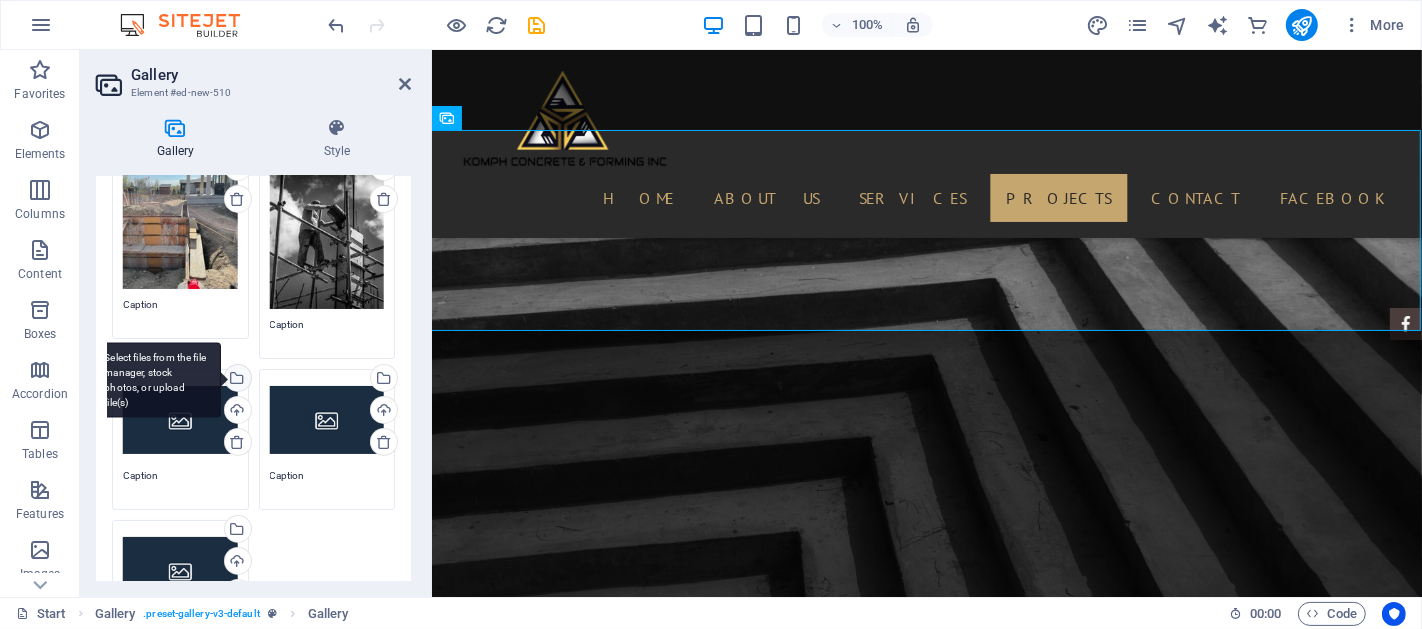 click on "Select files from the file manager, stock photos, or upload file(s)" at bounding box center (236, 380) 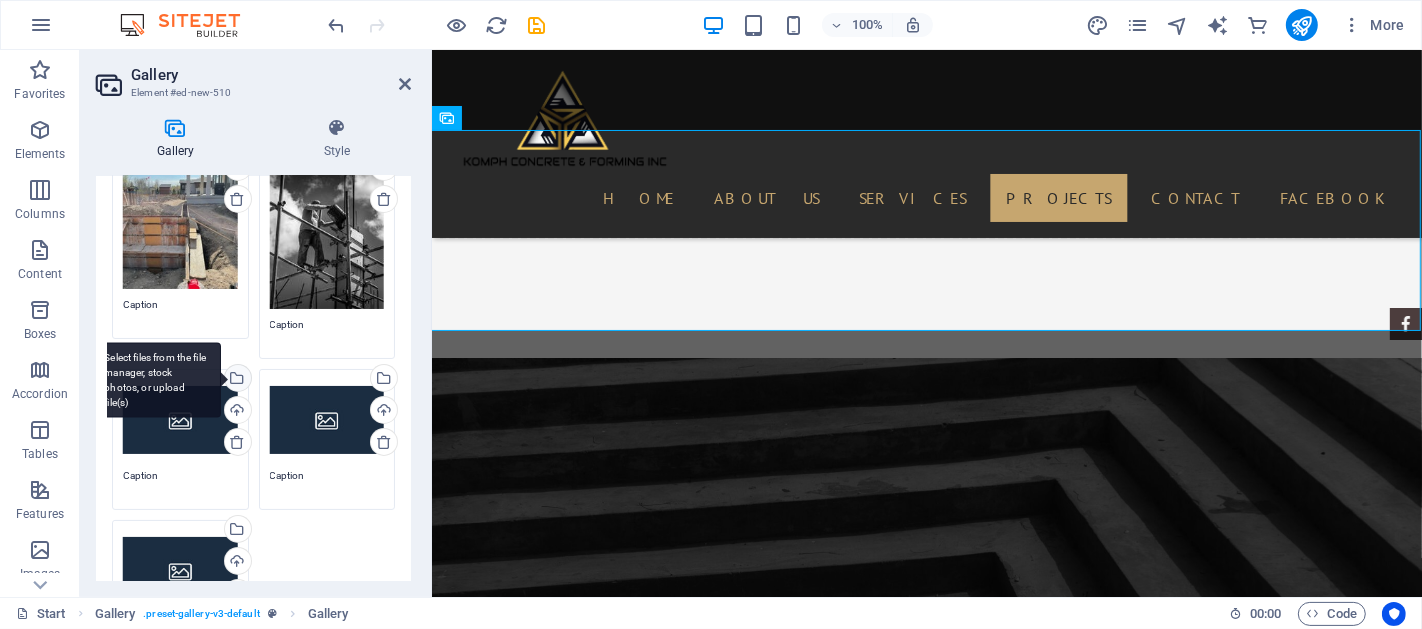 scroll, scrollTop: 4460, scrollLeft: 0, axis: vertical 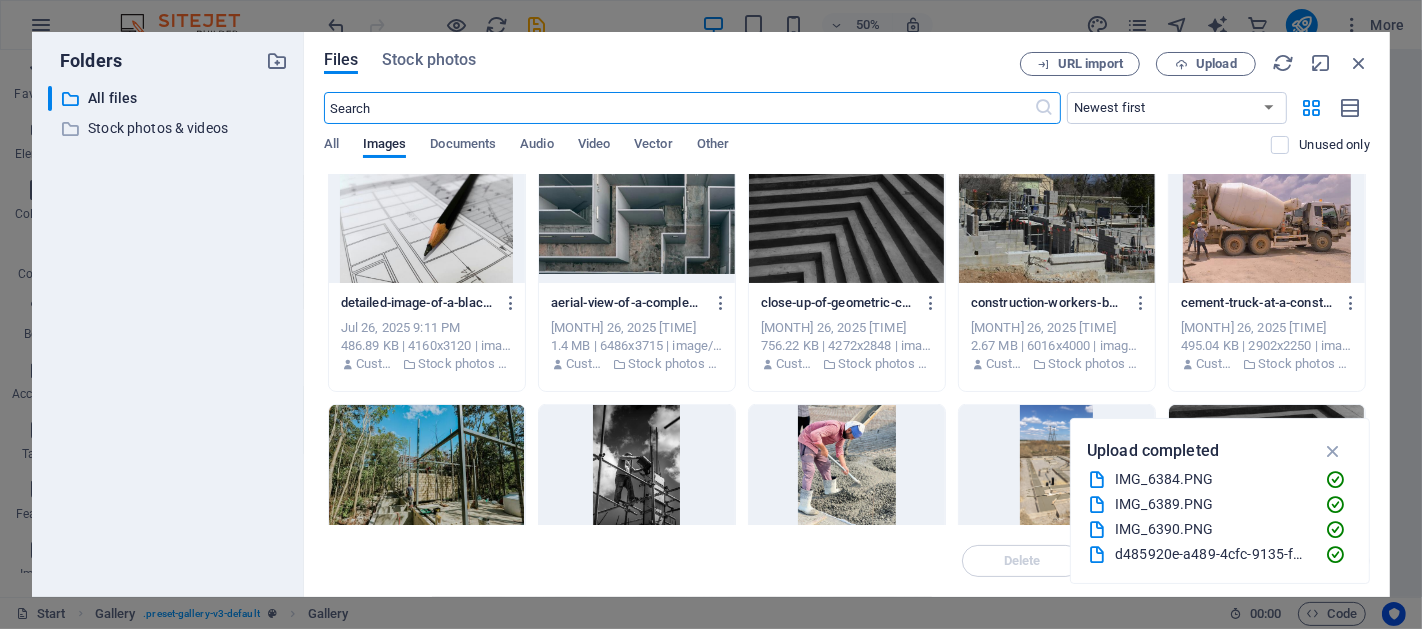 click at bounding box center [1267, 218] 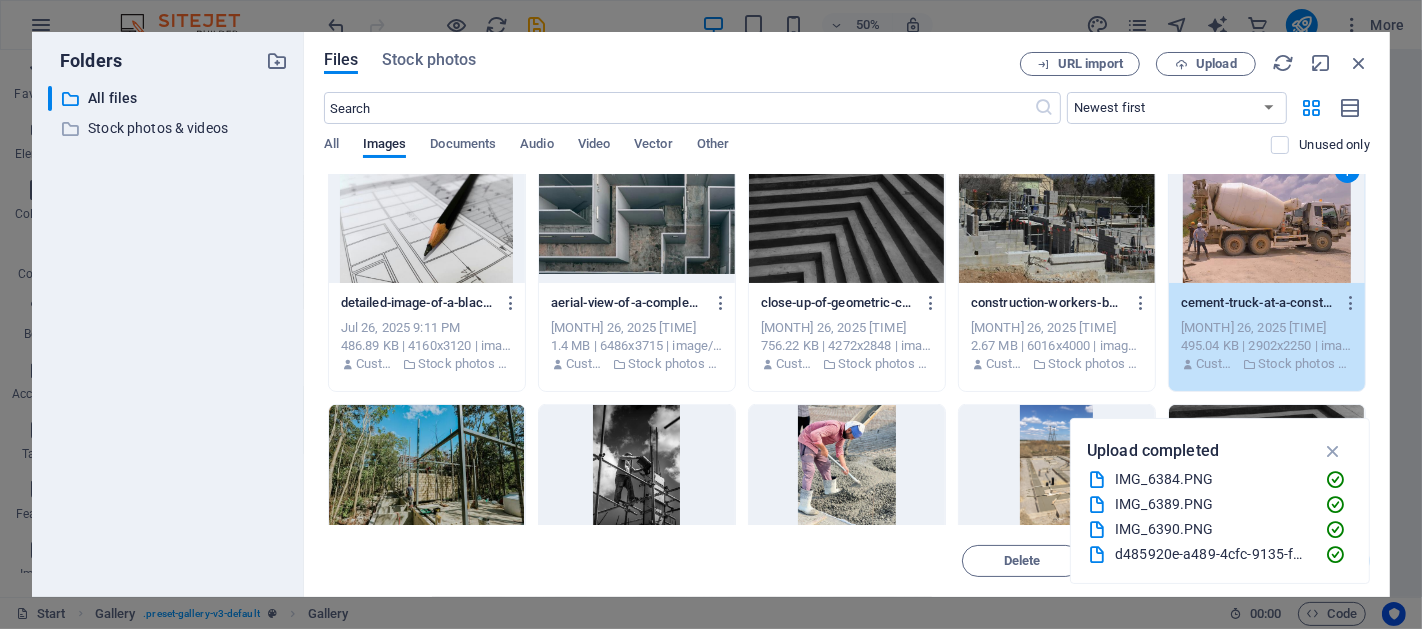 click on "1" at bounding box center [1267, 218] 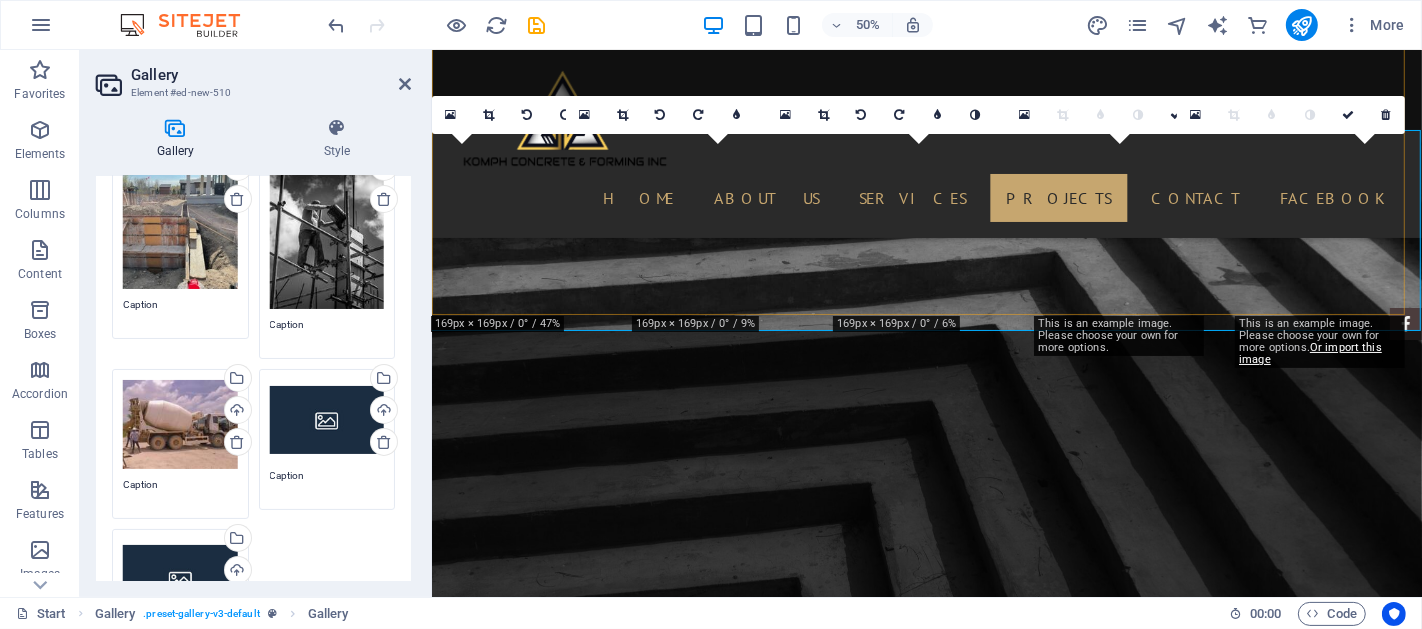 scroll, scrollTop: 4232, scrollLeft: 0, axis: vertical 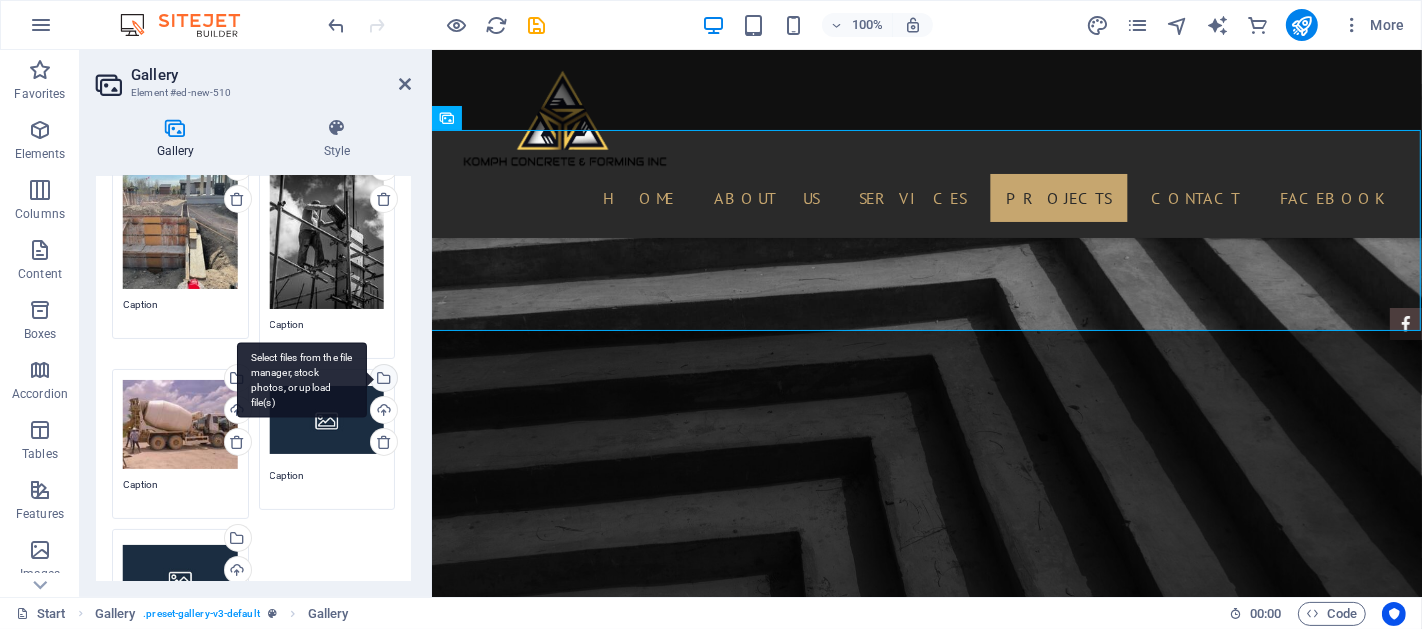 click on "Select files from the file manager, stock photos, or upload file(s)" at bounding box center [382, 380] 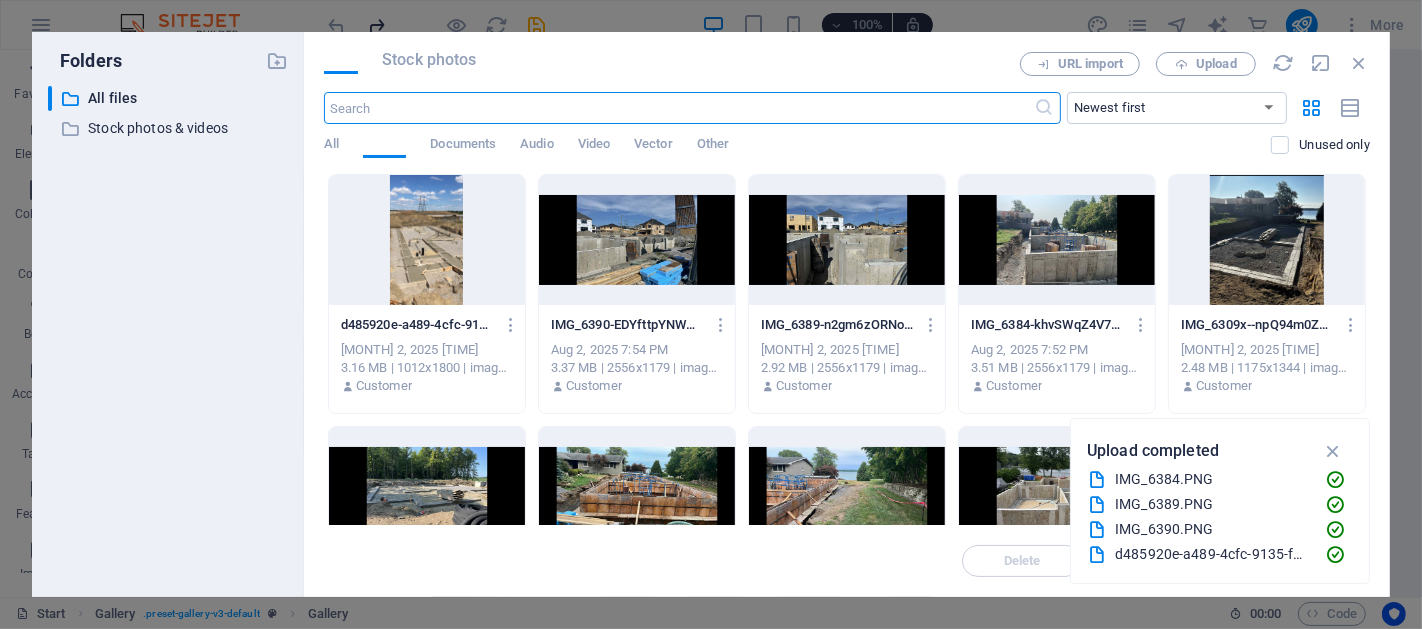scroll, scrollTop: 4460, scrollLeft: 0, axis: vertical 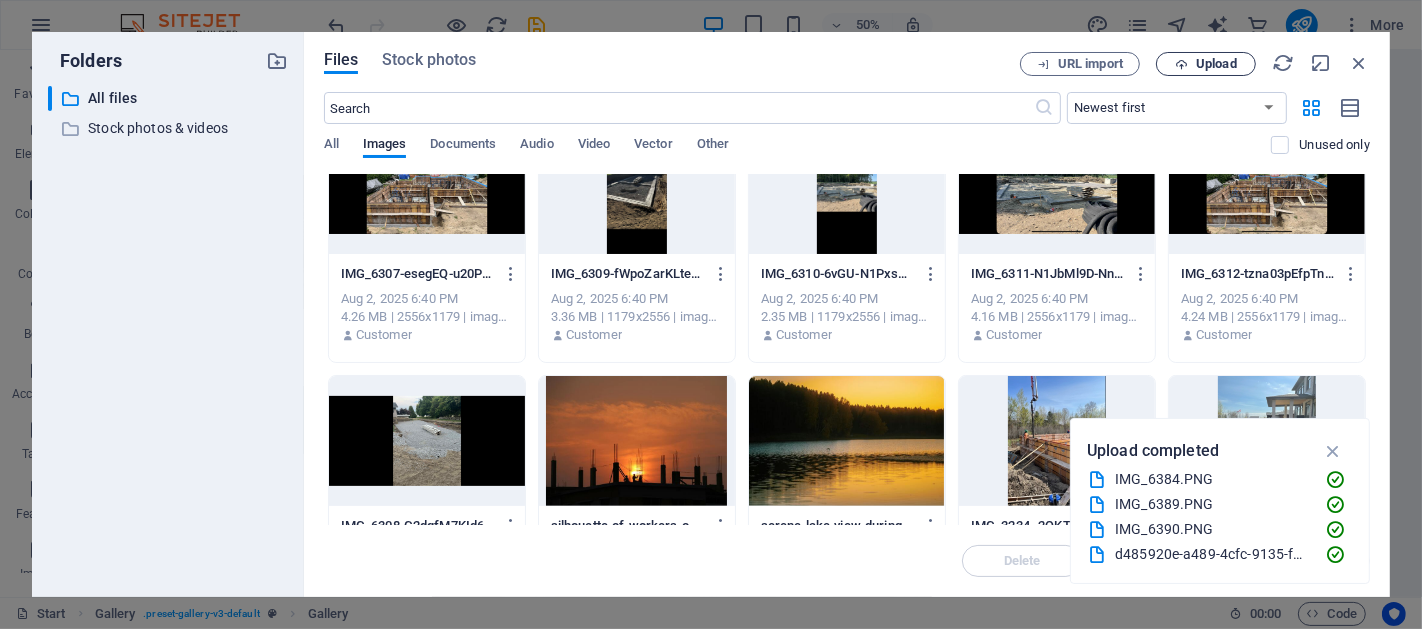 click on "Upload" at bounding box center (1216, 64) 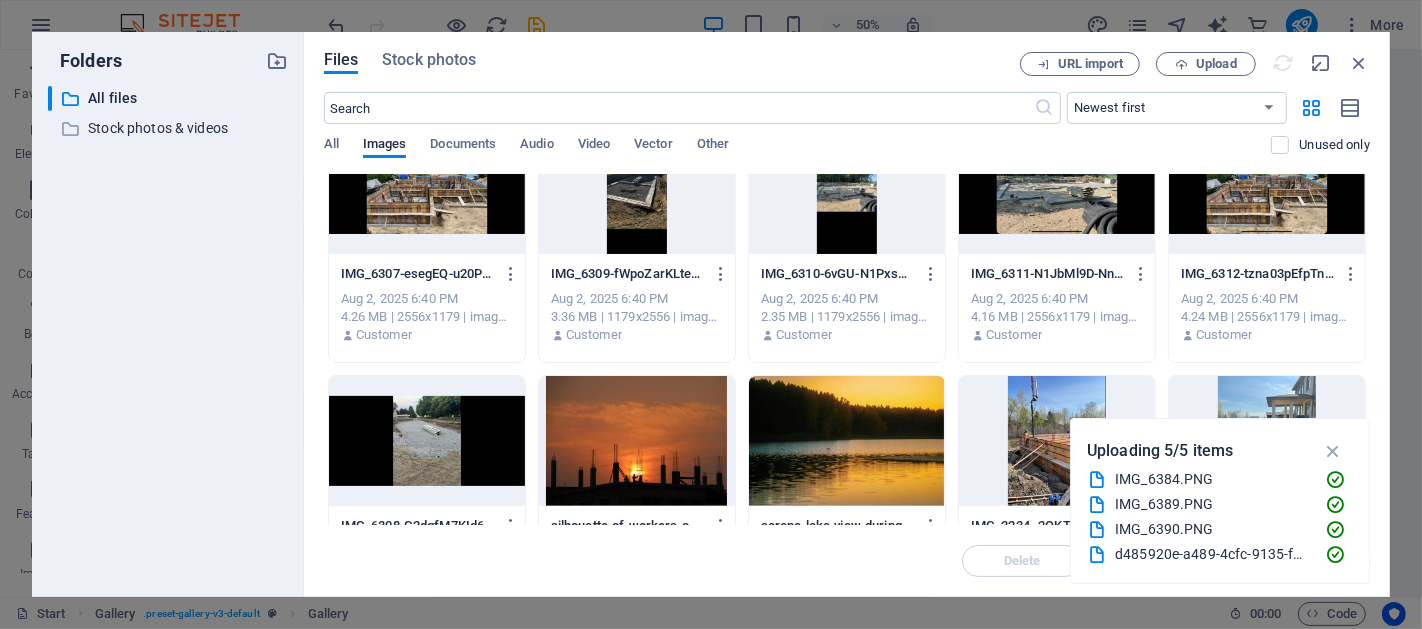scroll, scrollTop: 4232, scrollLeft: 0, axis: vertical 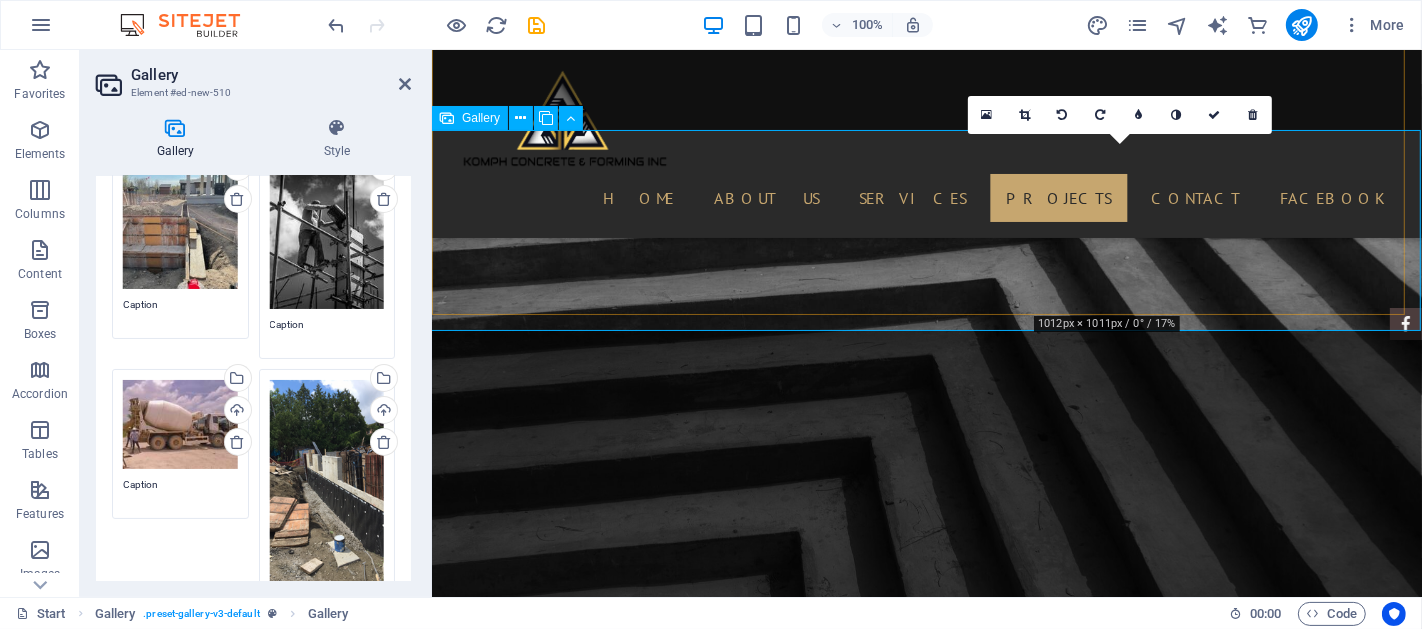 drag, startPoint x: 1112, startPoint y: 275, endPoint x: 1064, endPoint y: 254, distance: 52.392746 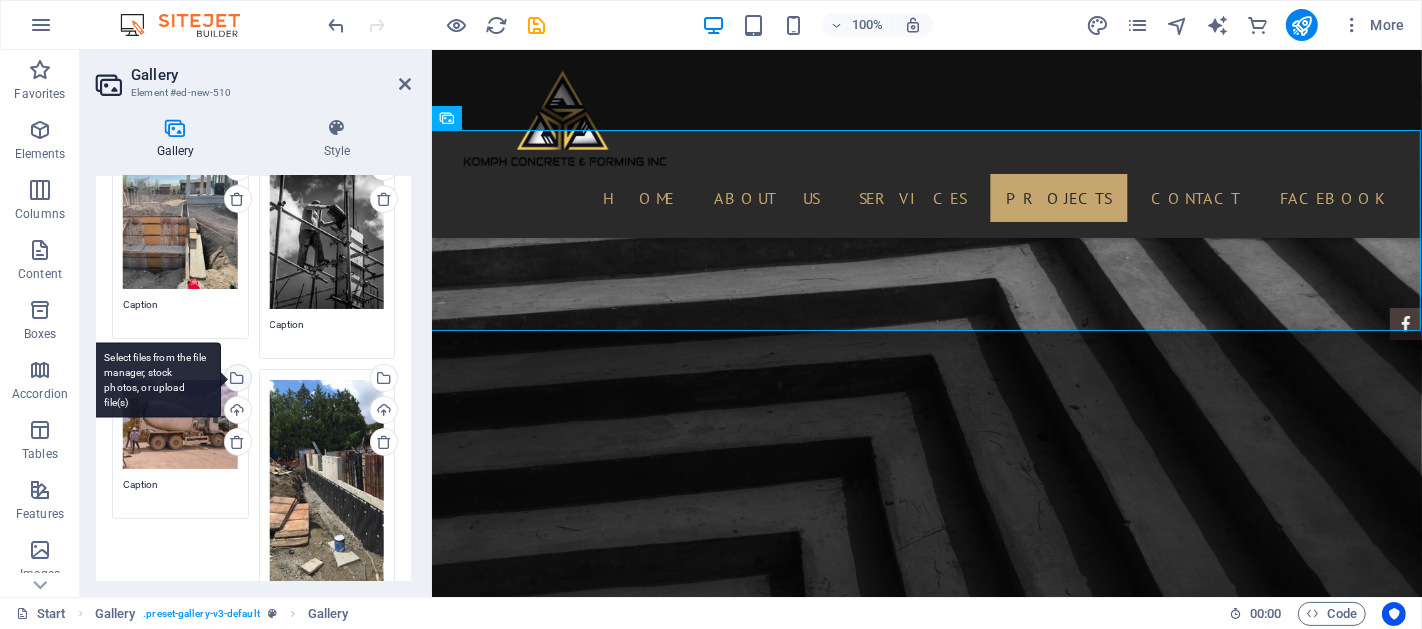 click on "Select files from the file manager, stock photos, or upload file(s)" at bounding box center (236, 380) 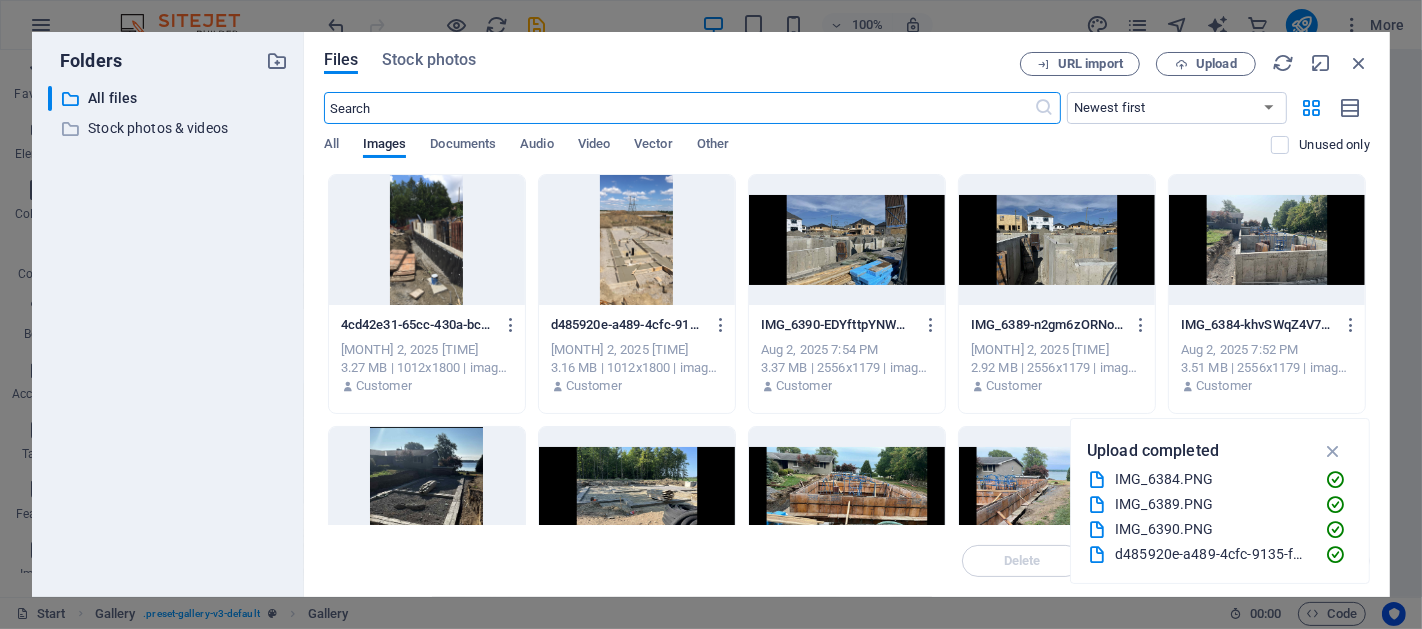scroll, scrollTop: 4460, scrollLeft: 0, axis: vertical 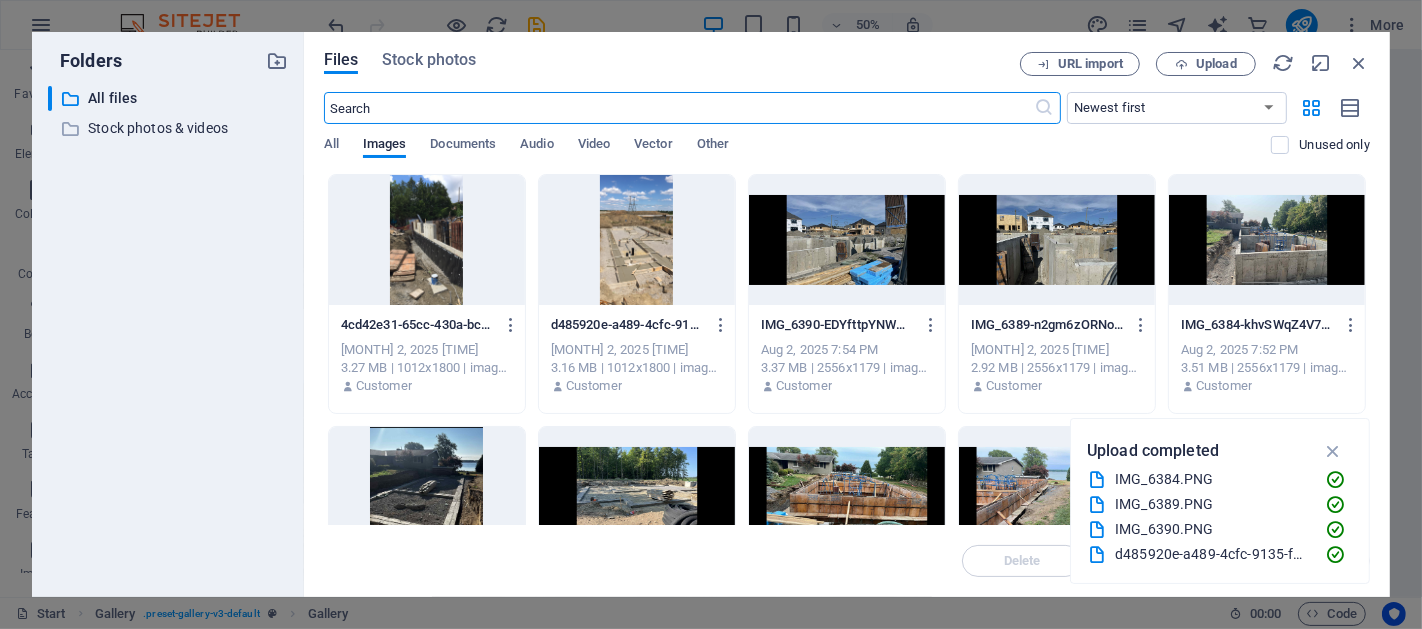 click at bounding box center (427, 240) 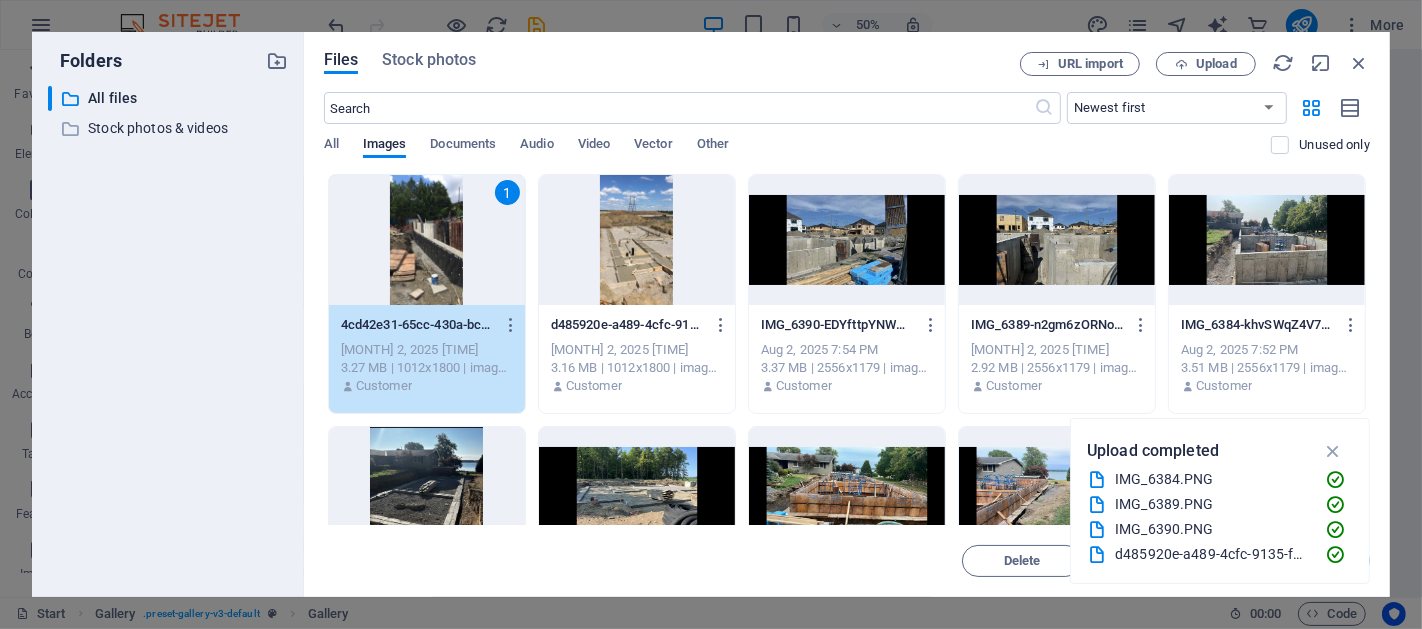 click on "1" at bounding box center [427, 240] 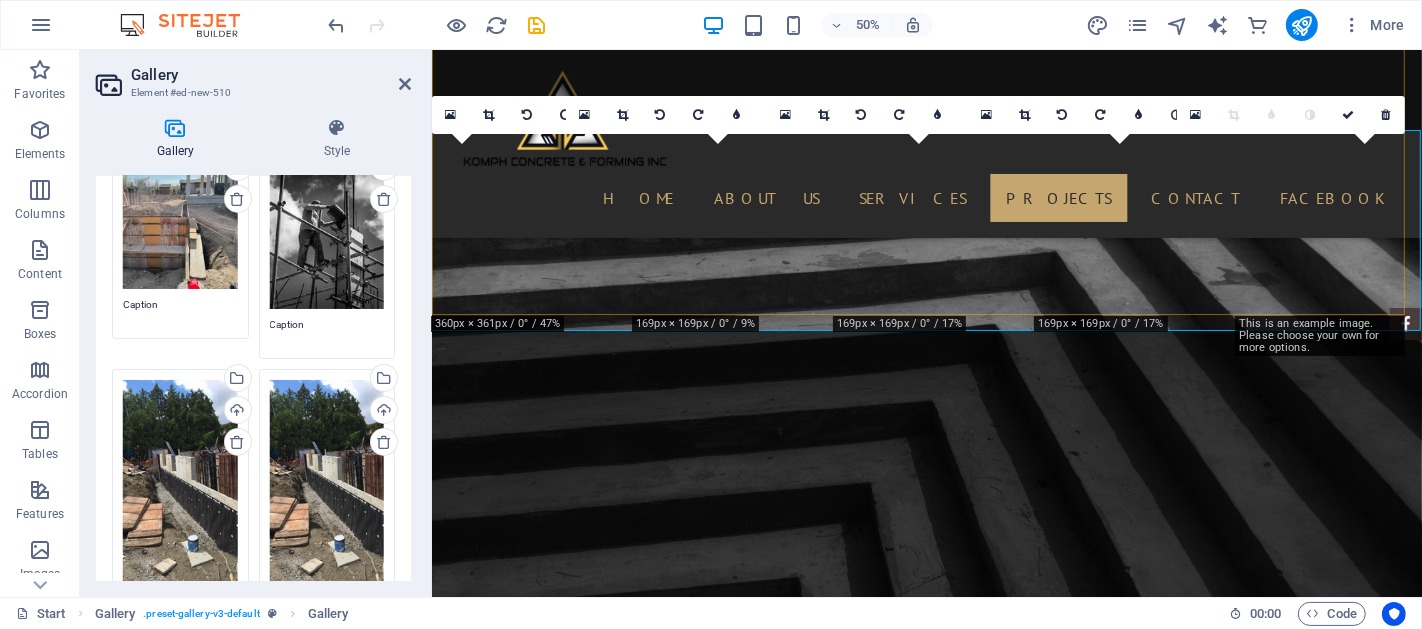 scroll, scrollTop: 4232, scrollLeft: 0, axis: vertical 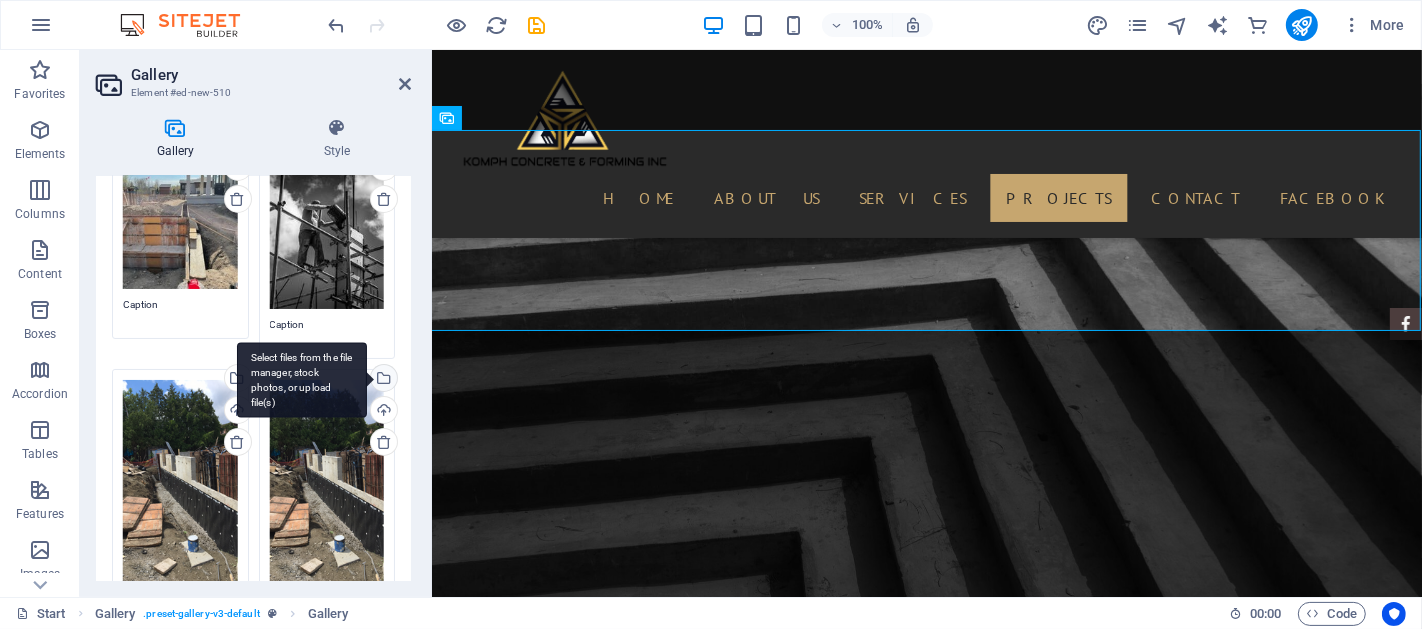 click on "Select files from the file manager, stock photos, or upload file(s)" at bounding box center (382, 380) 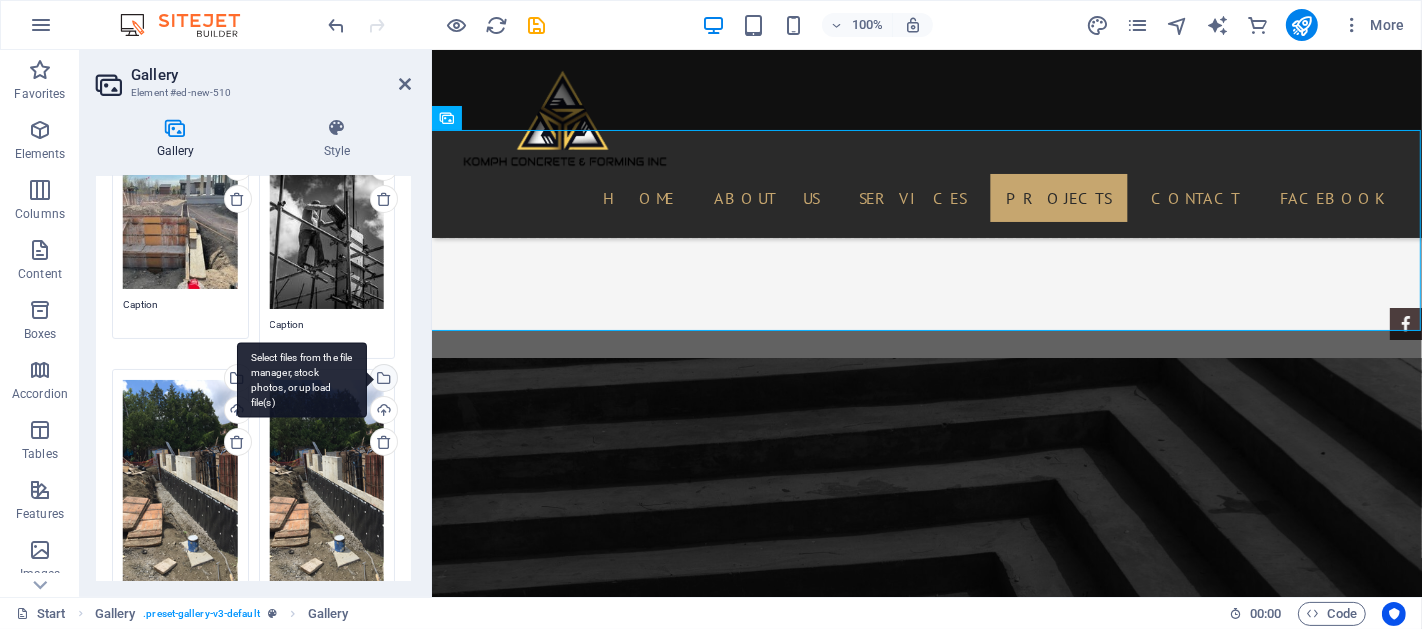 scroll, scrollTop: 4460, scrollLeft: 0, axis: vertical 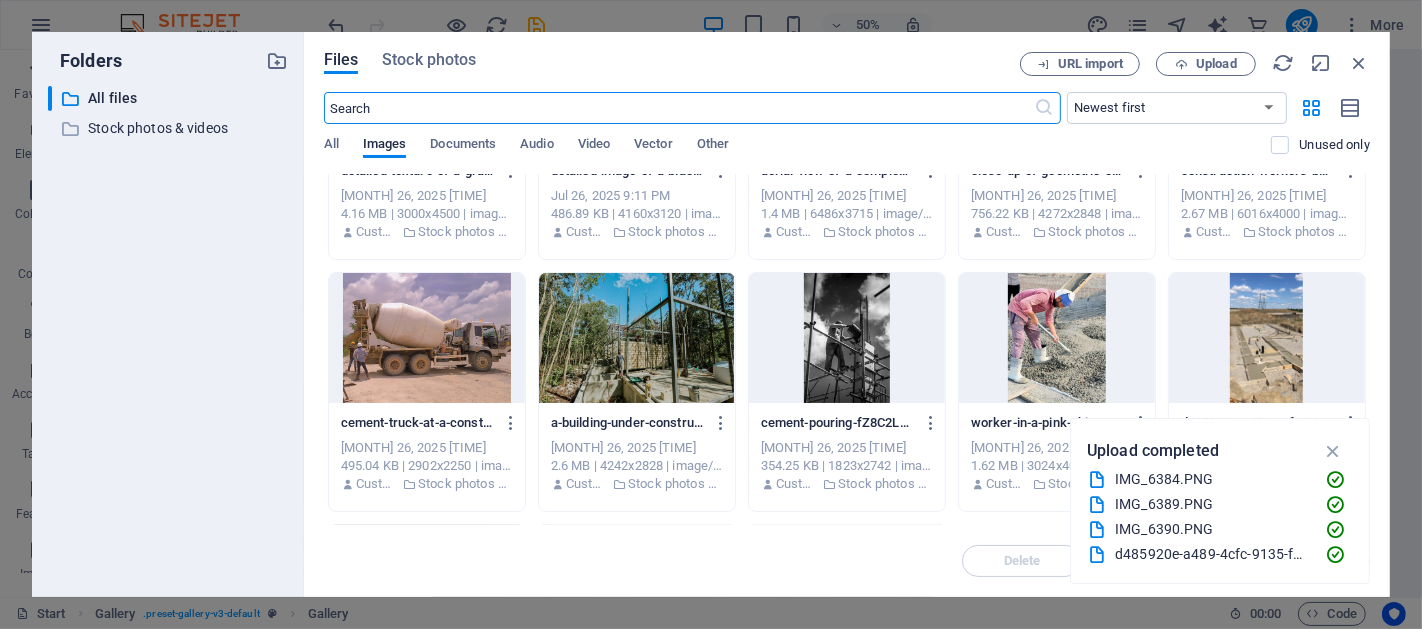 click at bounding box center [427, 338] 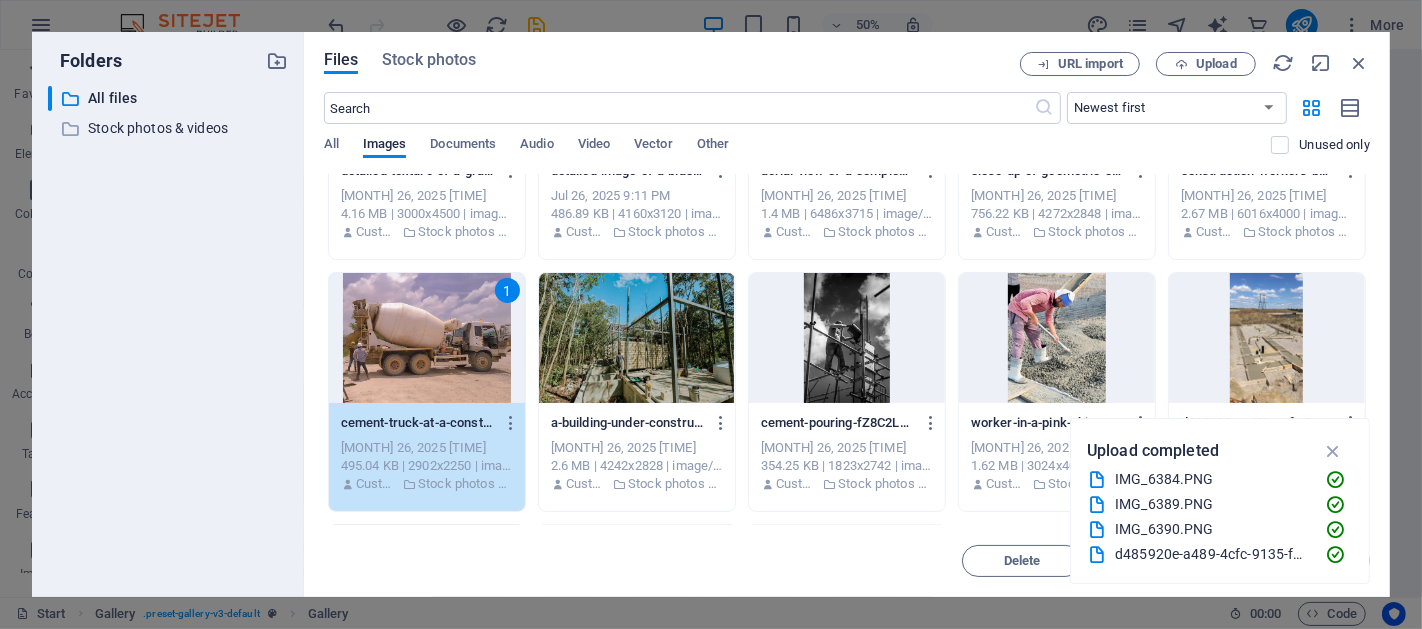 click on "1" at bounding box center (427, 338) 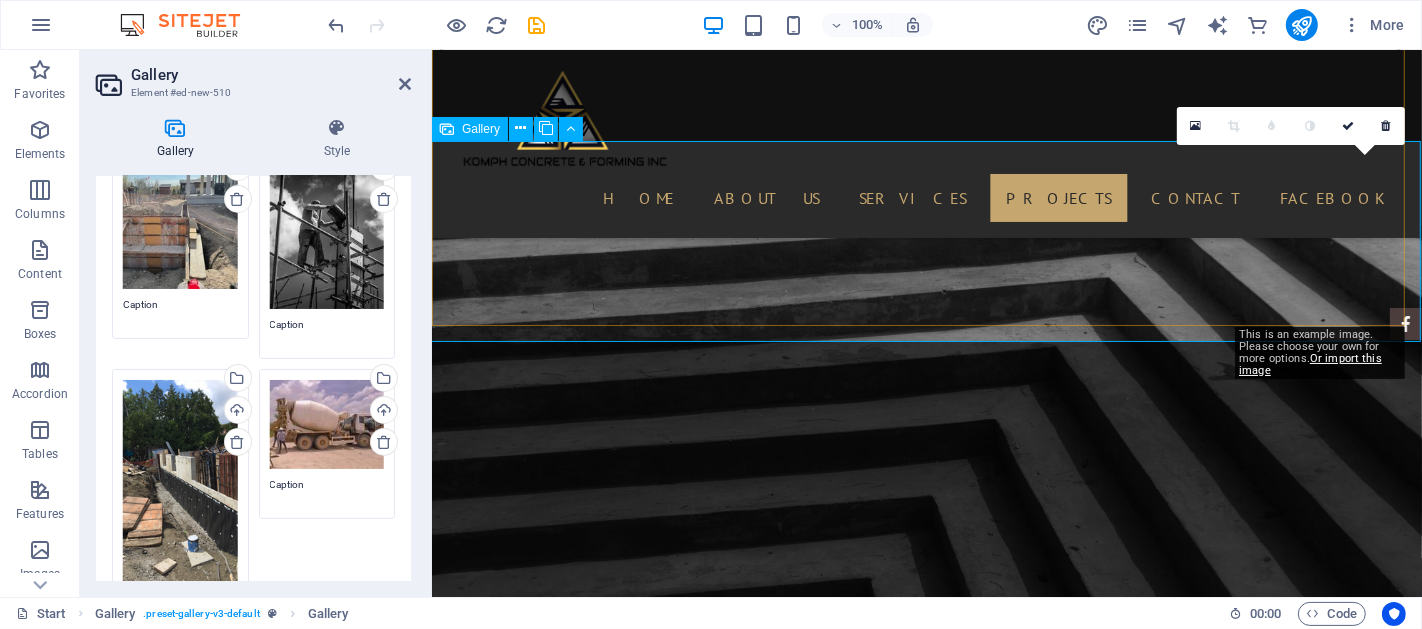 scroll, scrollTop: 4047, scrollLeft: 0, axis: vertical 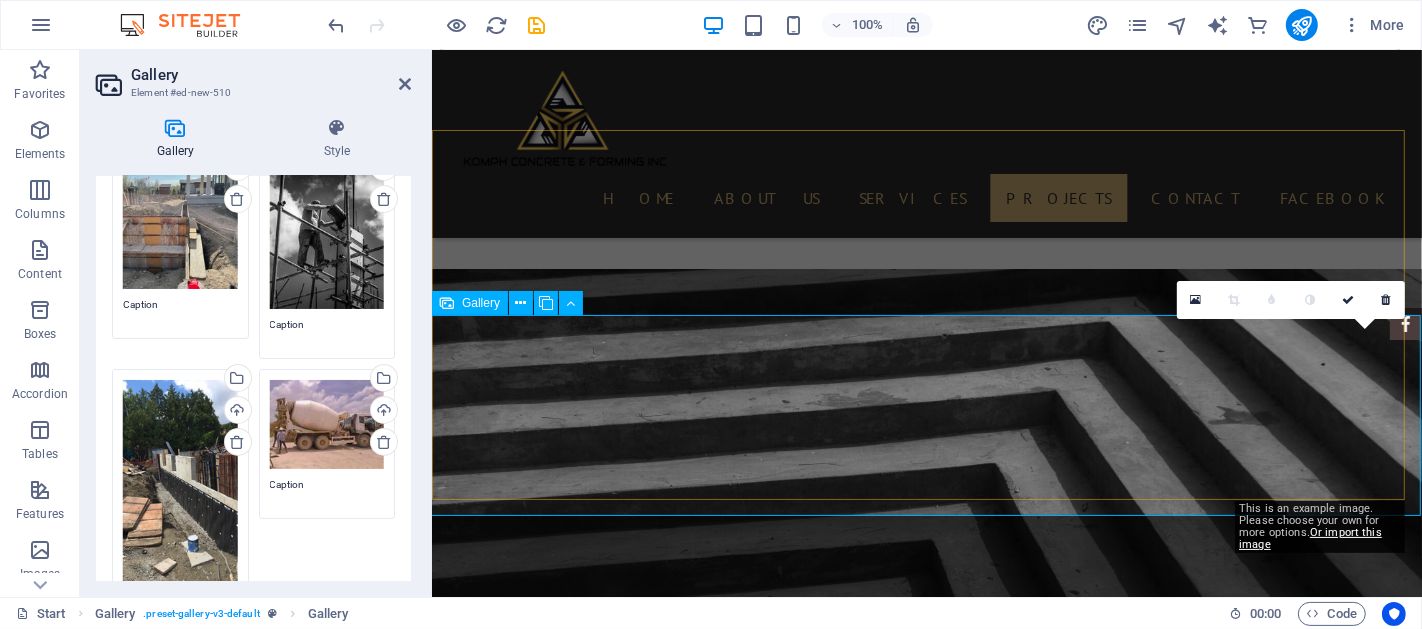click at bounding box center (1335, 2342) 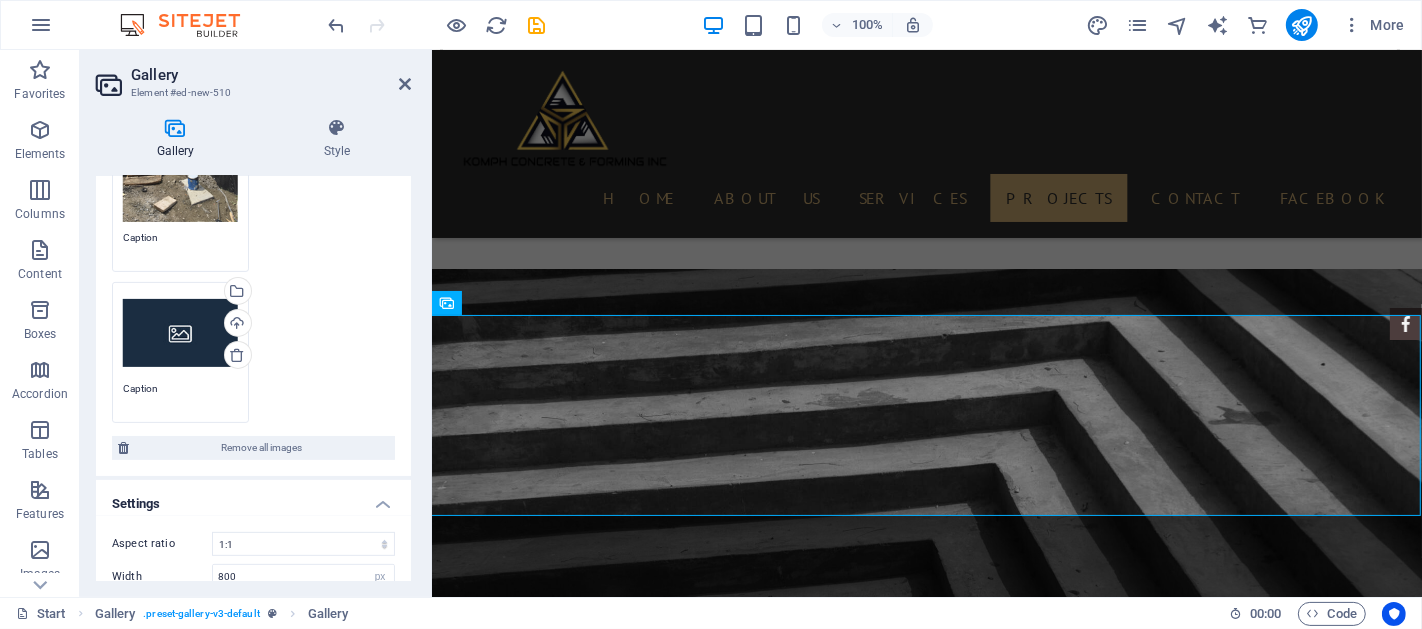 scroll, scrollTop: 555, scrollLeft: 0, axis: vertical 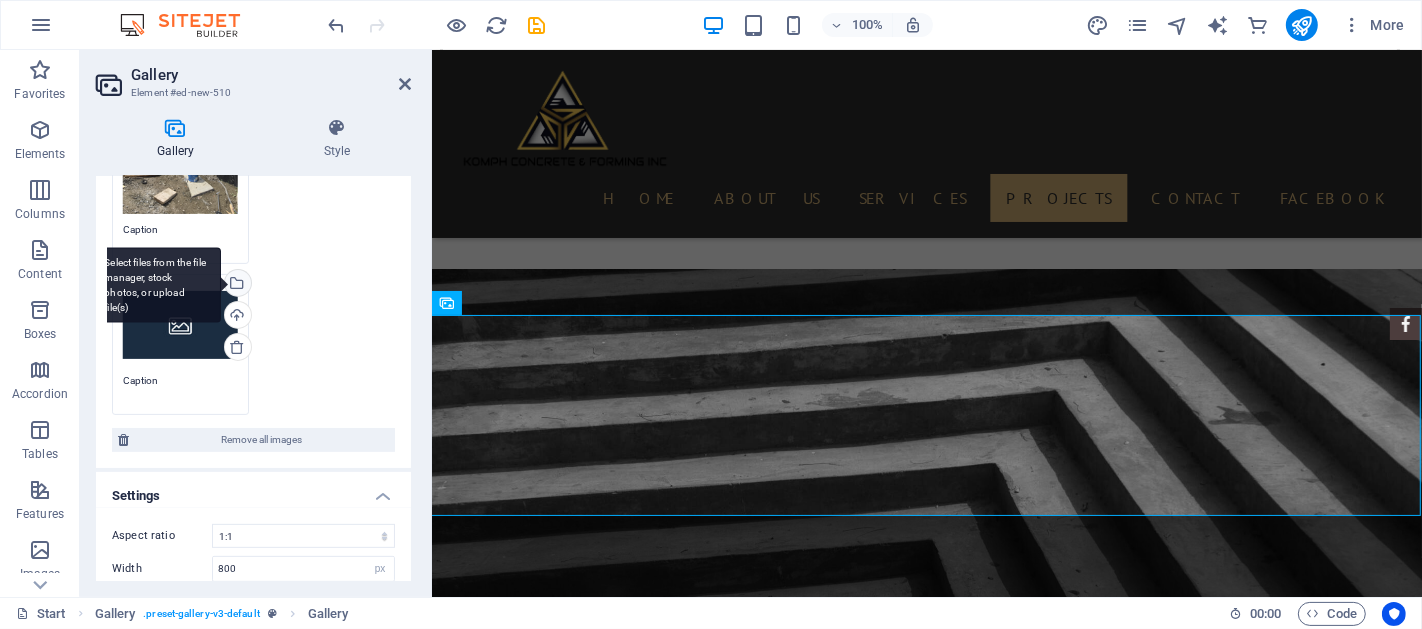click on "Select files from the file manager, stock photos, or upload file(s)" at bounding box center [156, 285] 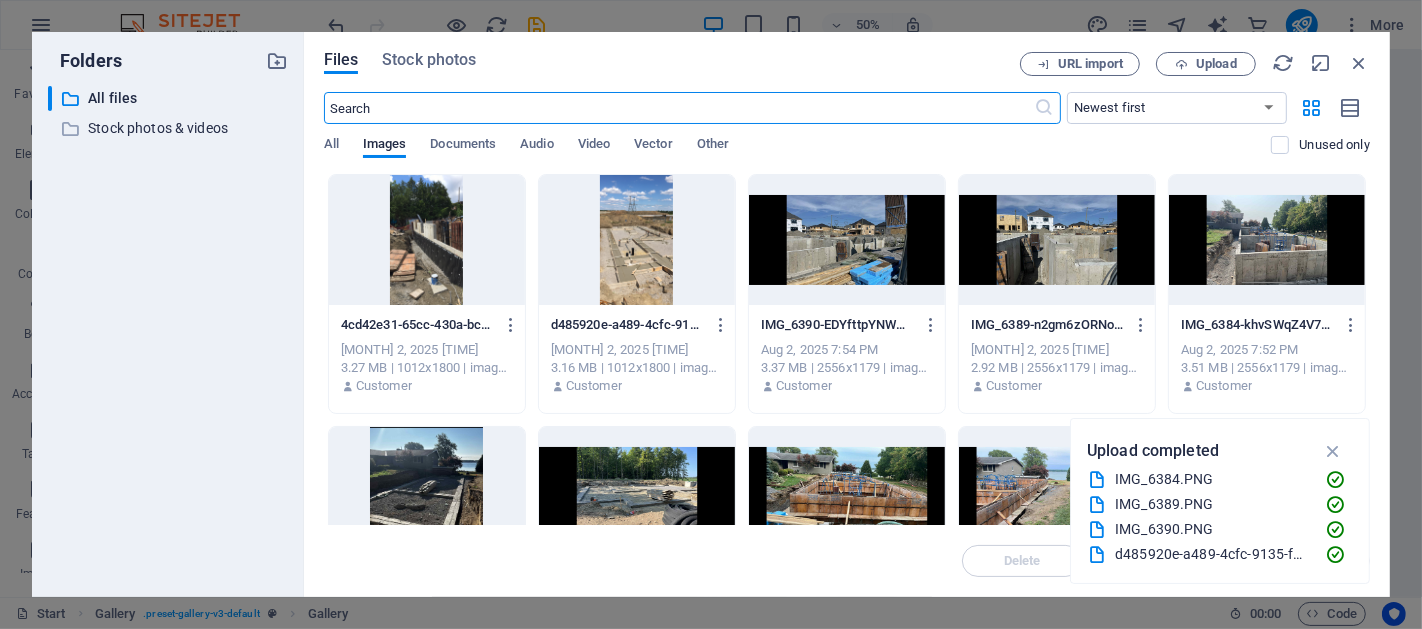 scroll, scrollTop: 4328, scrollLeft: 0, axis: vertical 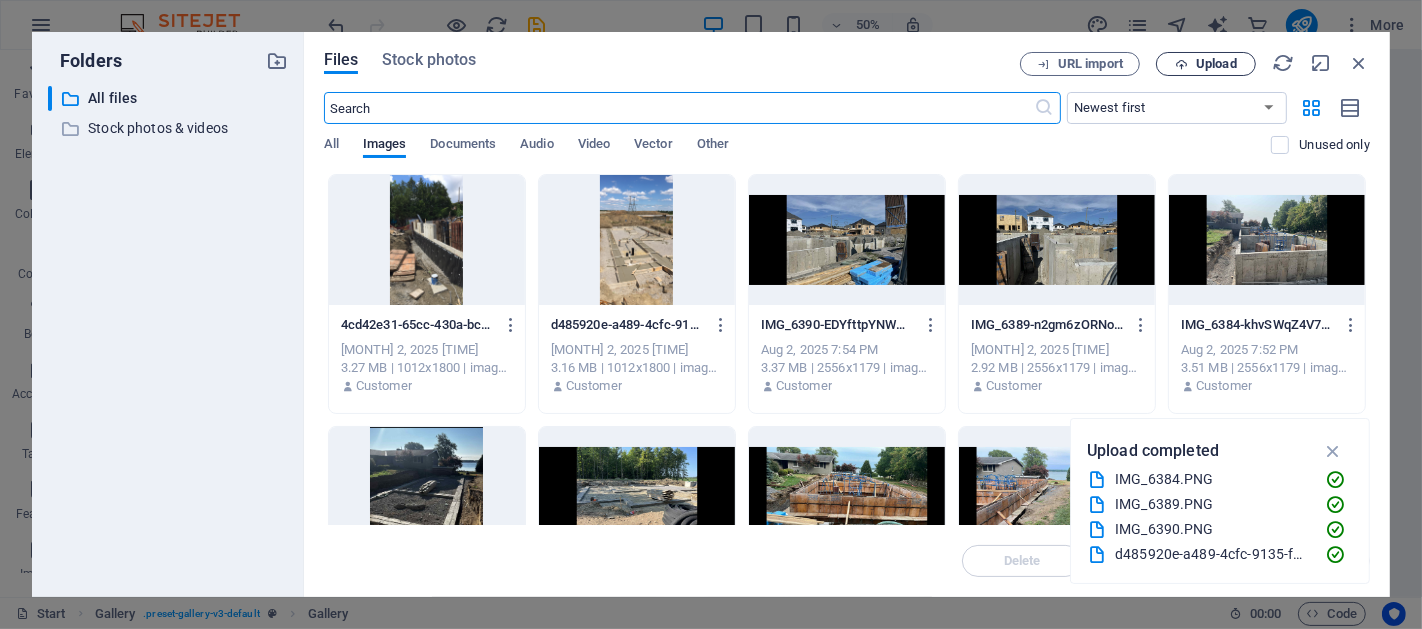 click on "Upload" at bounding box center (1216, 64) 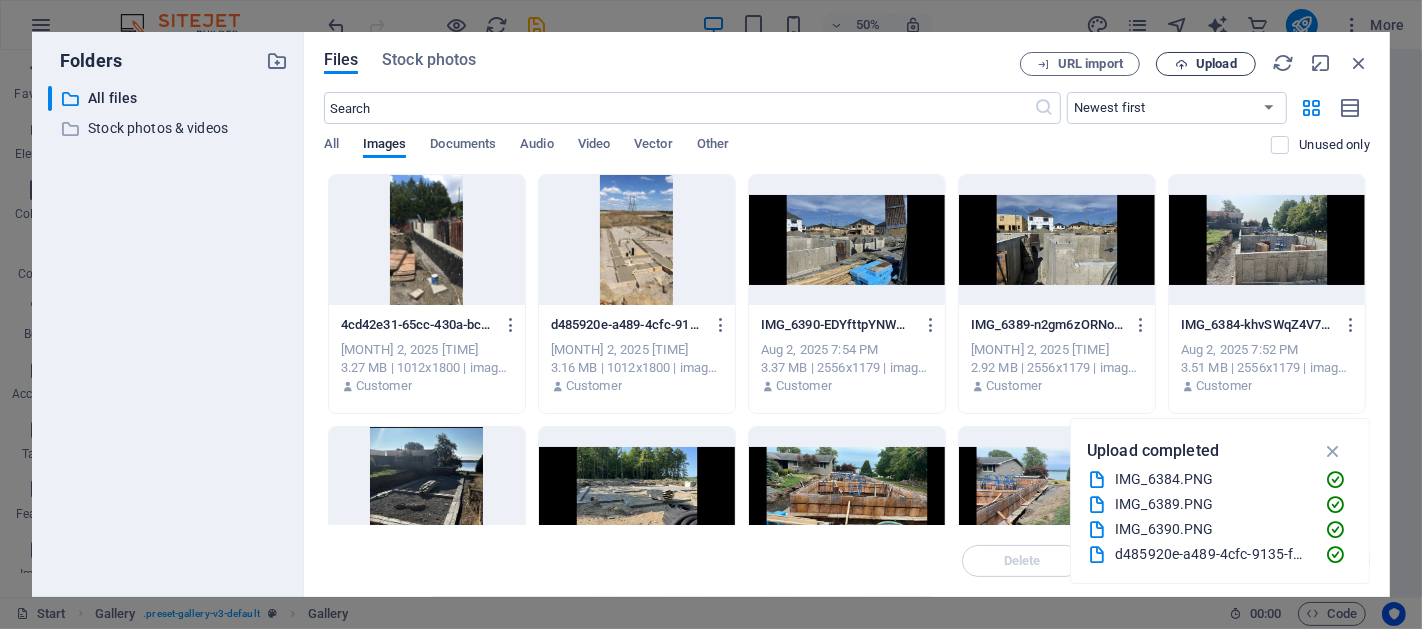 click on "Upload" at bounding box center (1216, 64) 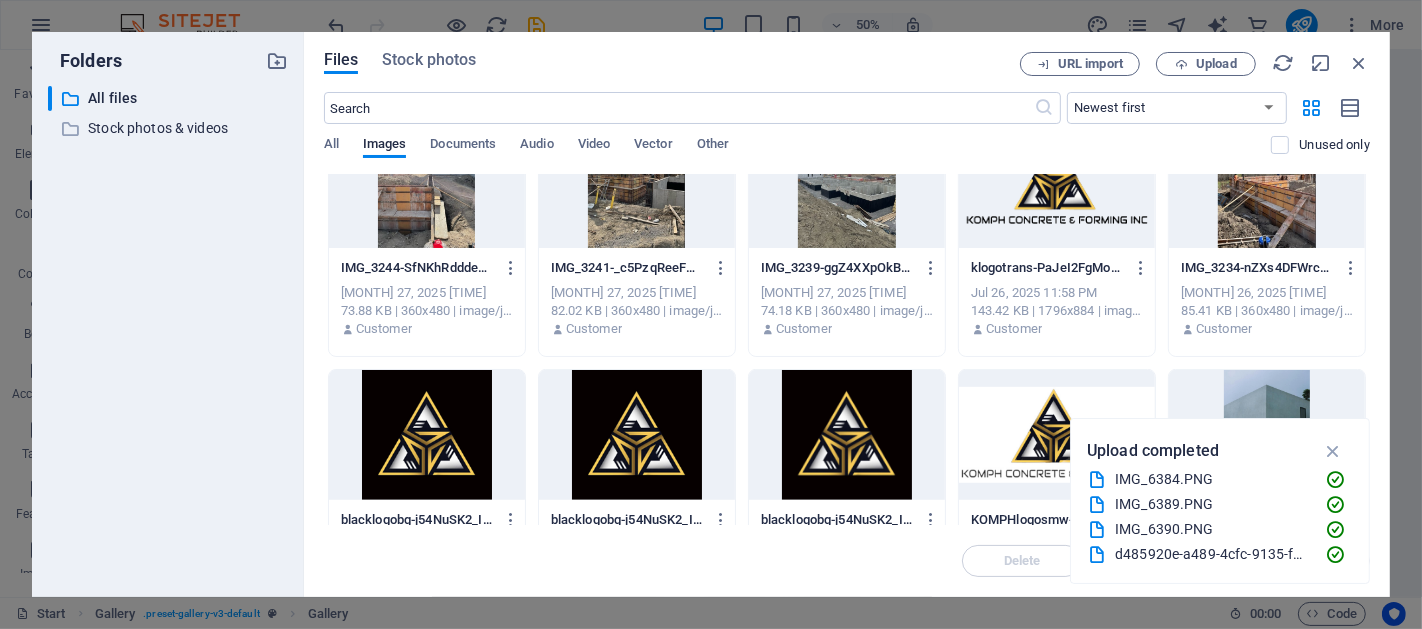 scroll, scrollTop: 1111, scrollLeft: 0, axis: vertical 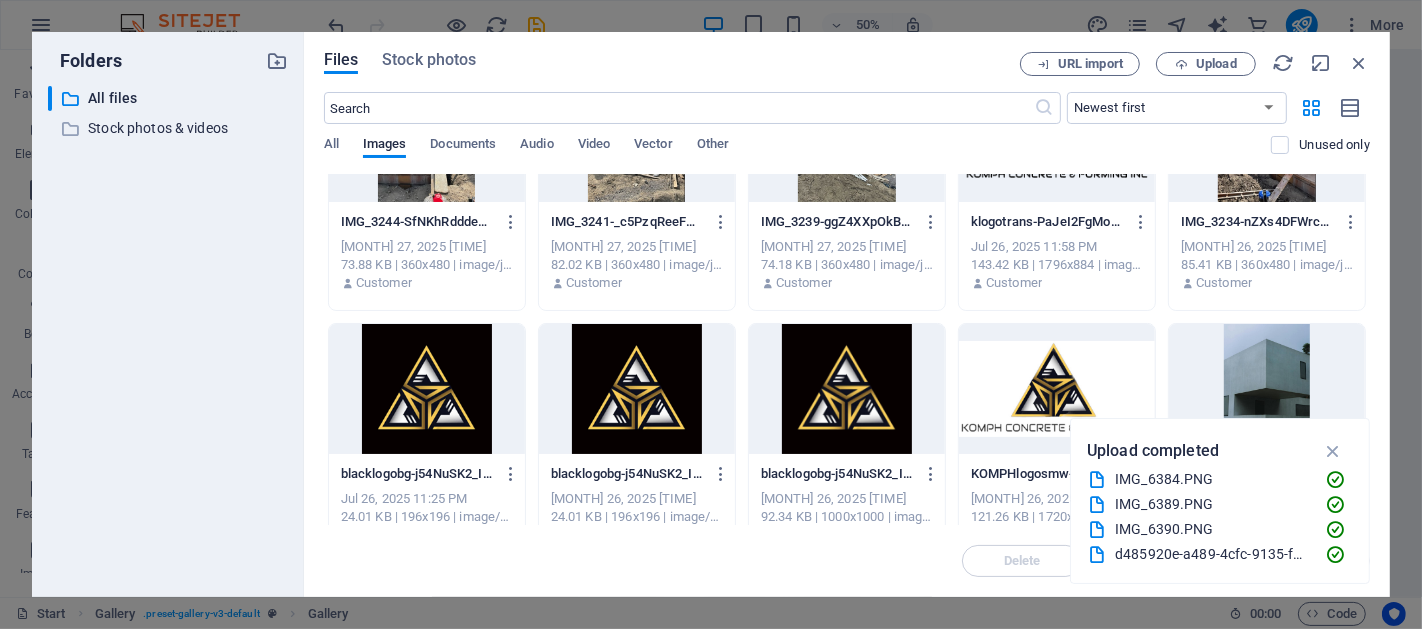 click at bounding box center (1057, 389) 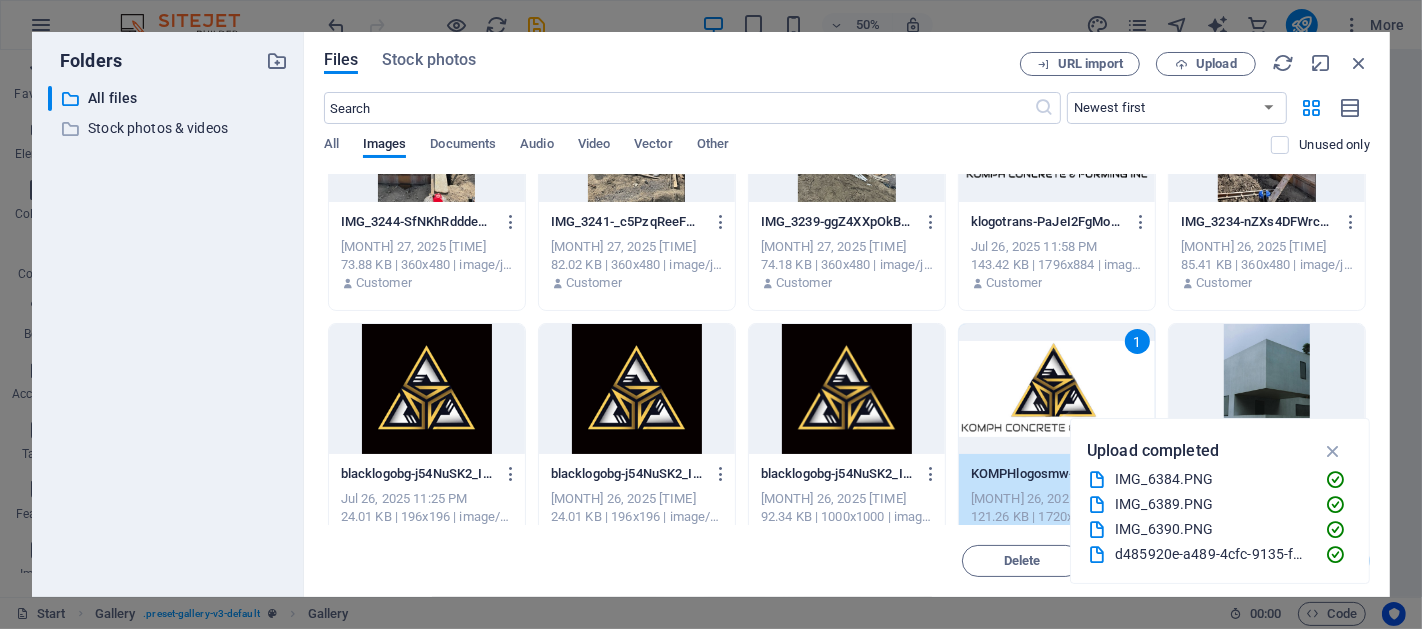 click on "1" at bounding box center [1057, 389] 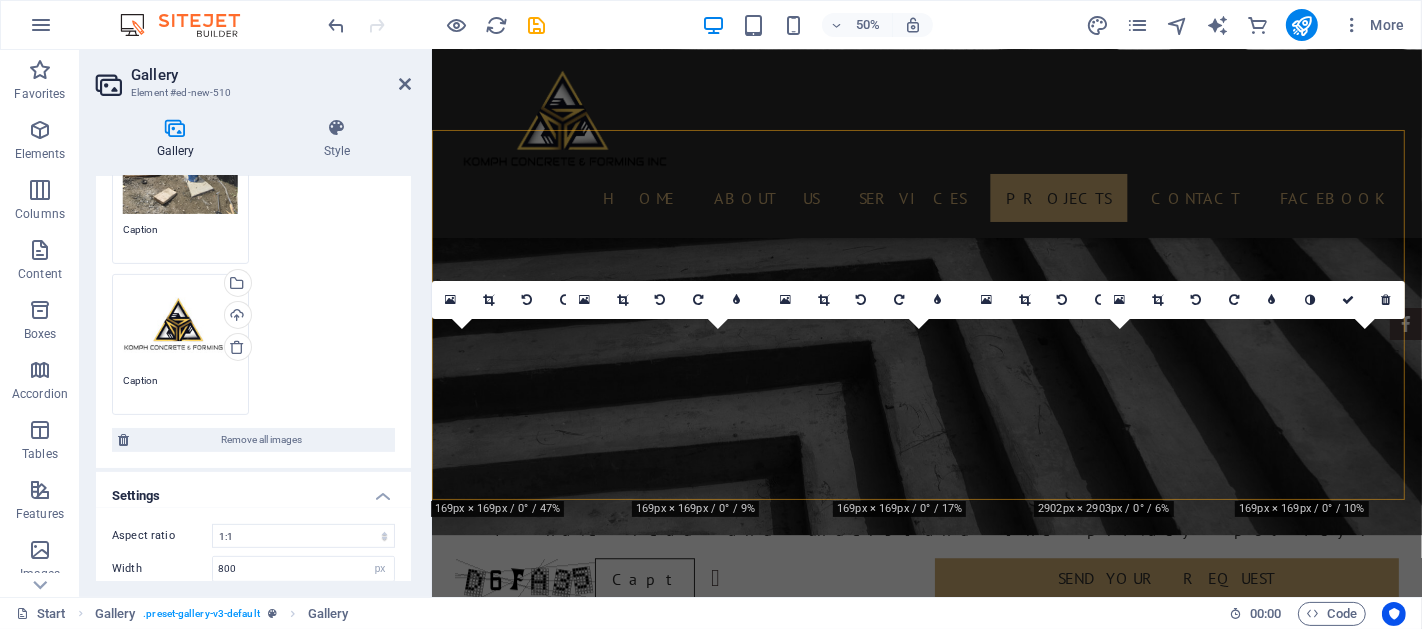 scroll, scrollTop: 4047, scrollLeft: 0, axis: vertical 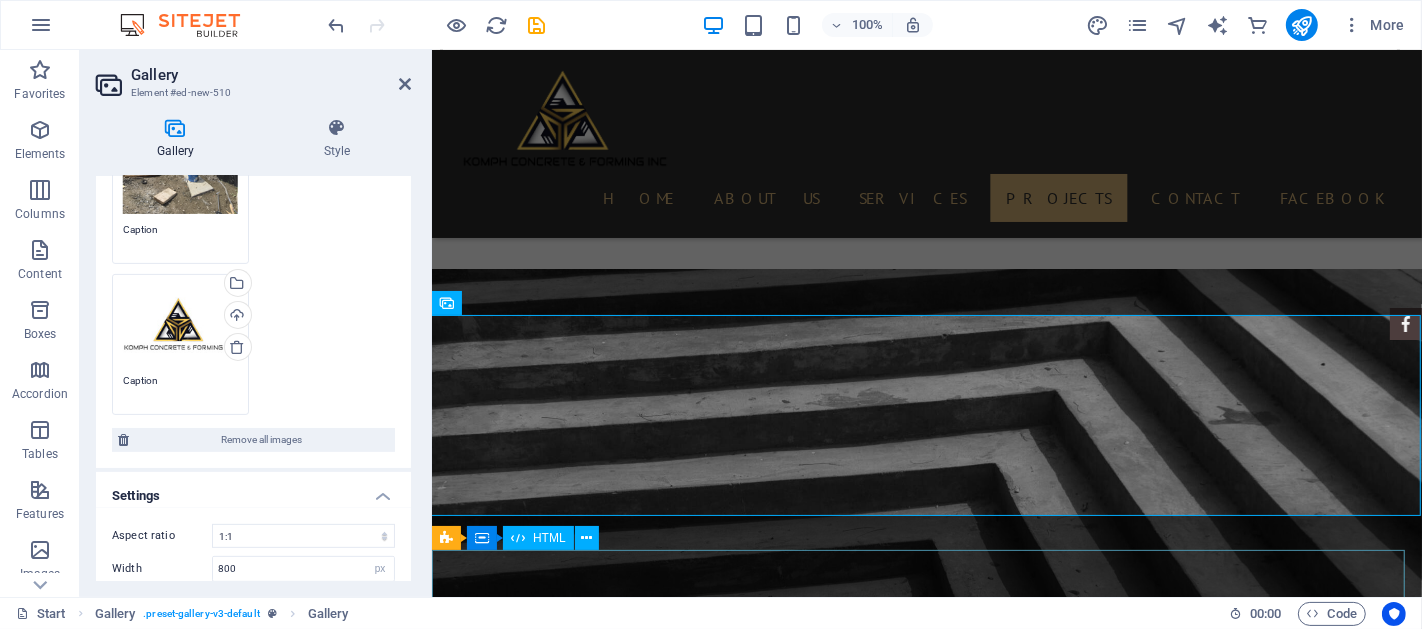 click at bounding box center (926, 2832) 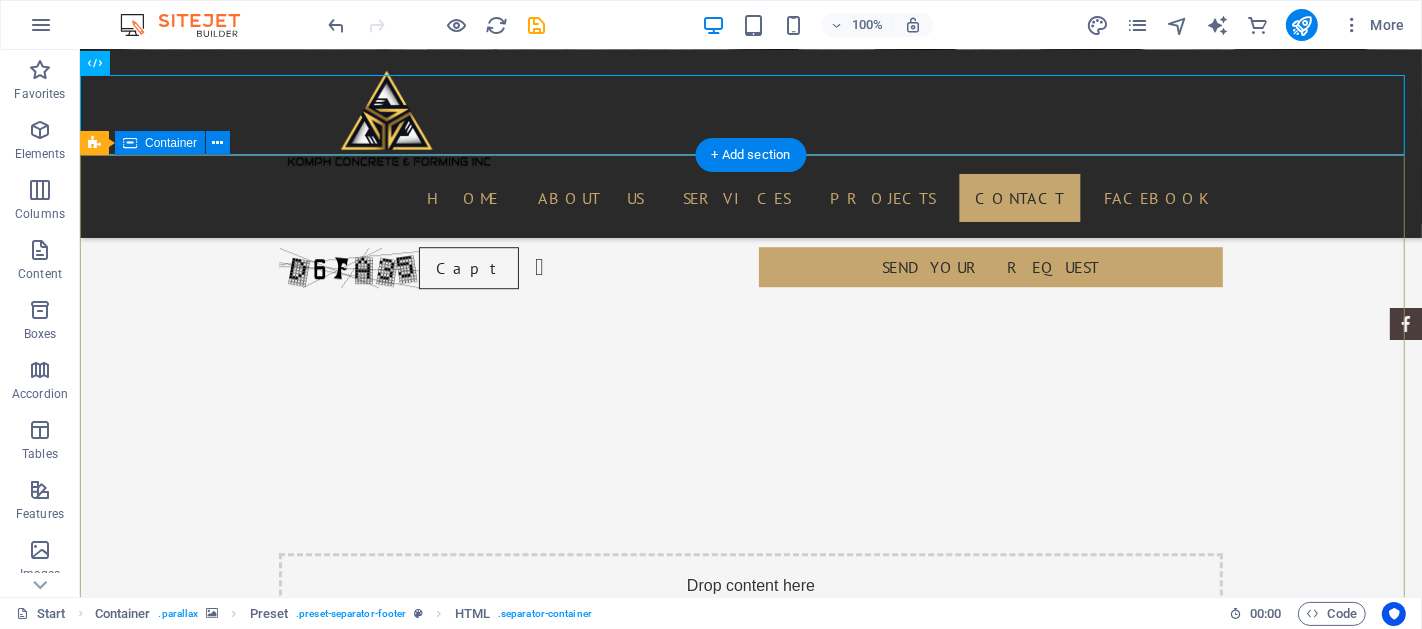 scroll, scrollTop: 5071, scrollLeft: 0, axis: vertical 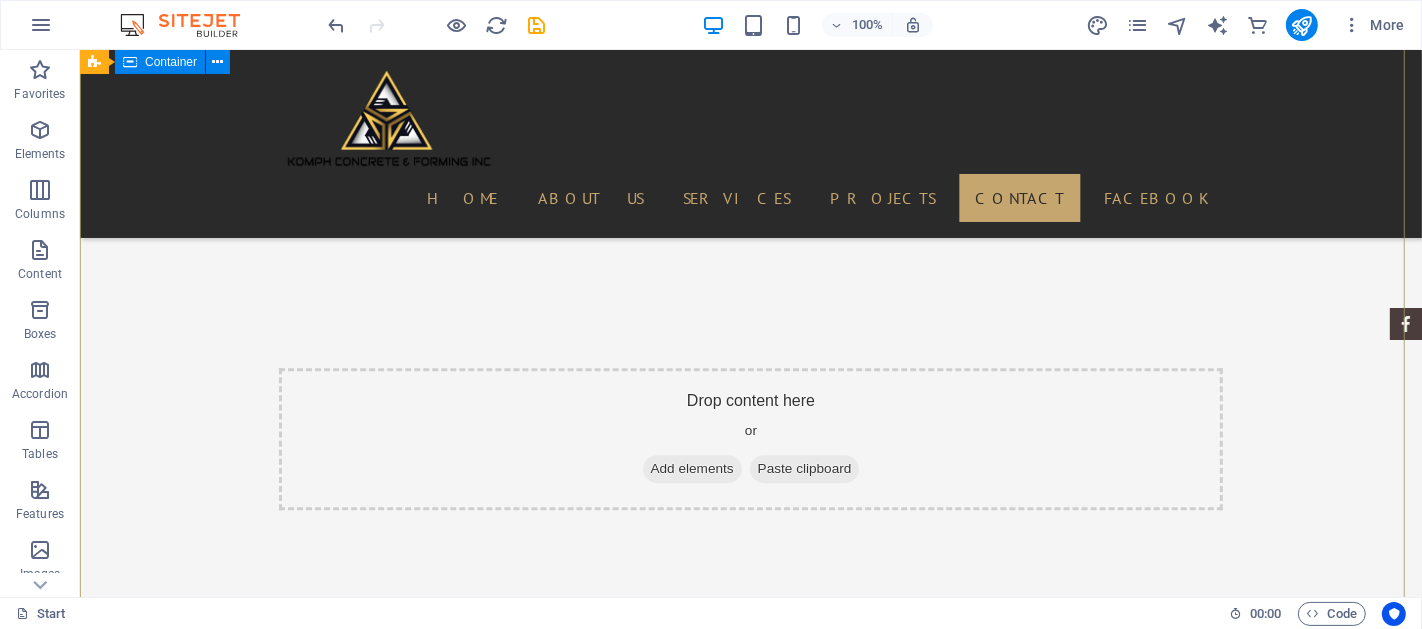 click on "Contact komphconcrete.ca ([AREA]) [PHONE] komphconcrete@[DOMAIN] Copyright komphconcrete.ca © 2025 Legal Notice Privacy Policy I have read and understand the privacy policy. Unreadable? Load new Send" at bounding box center (750, 2750) 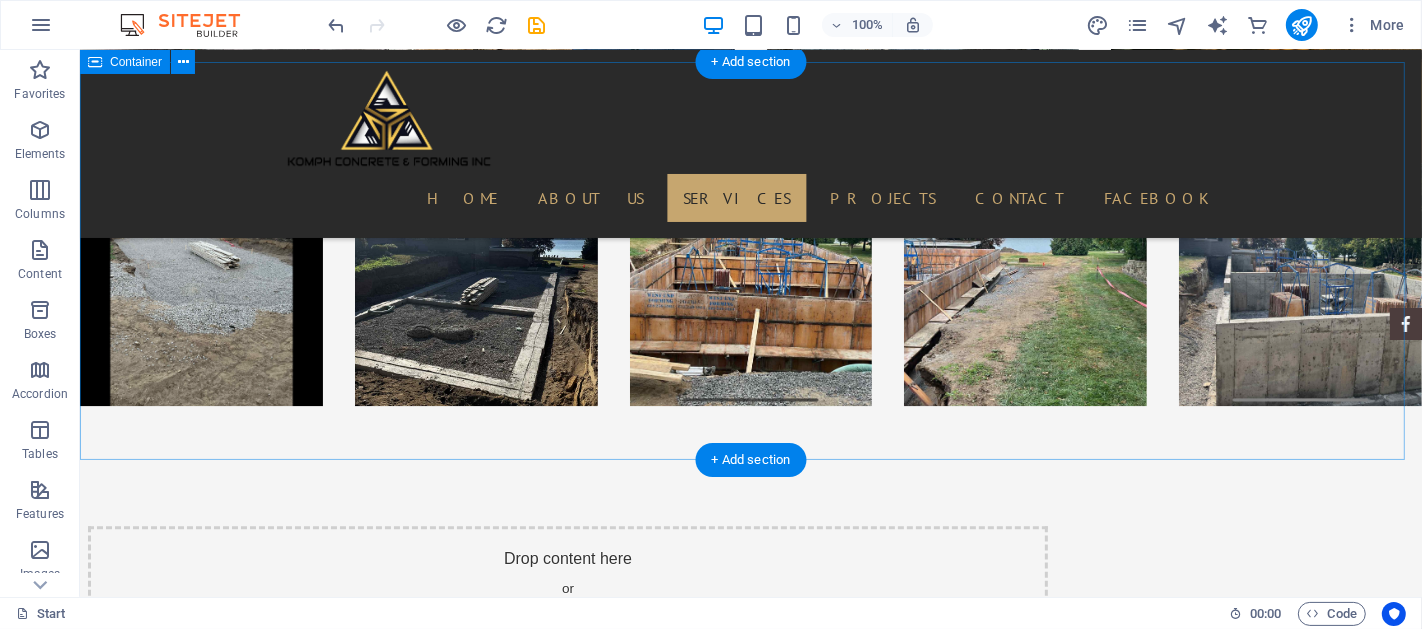 scroll, scrollTop: 3590, scrollLeft: 0, axis: vertical 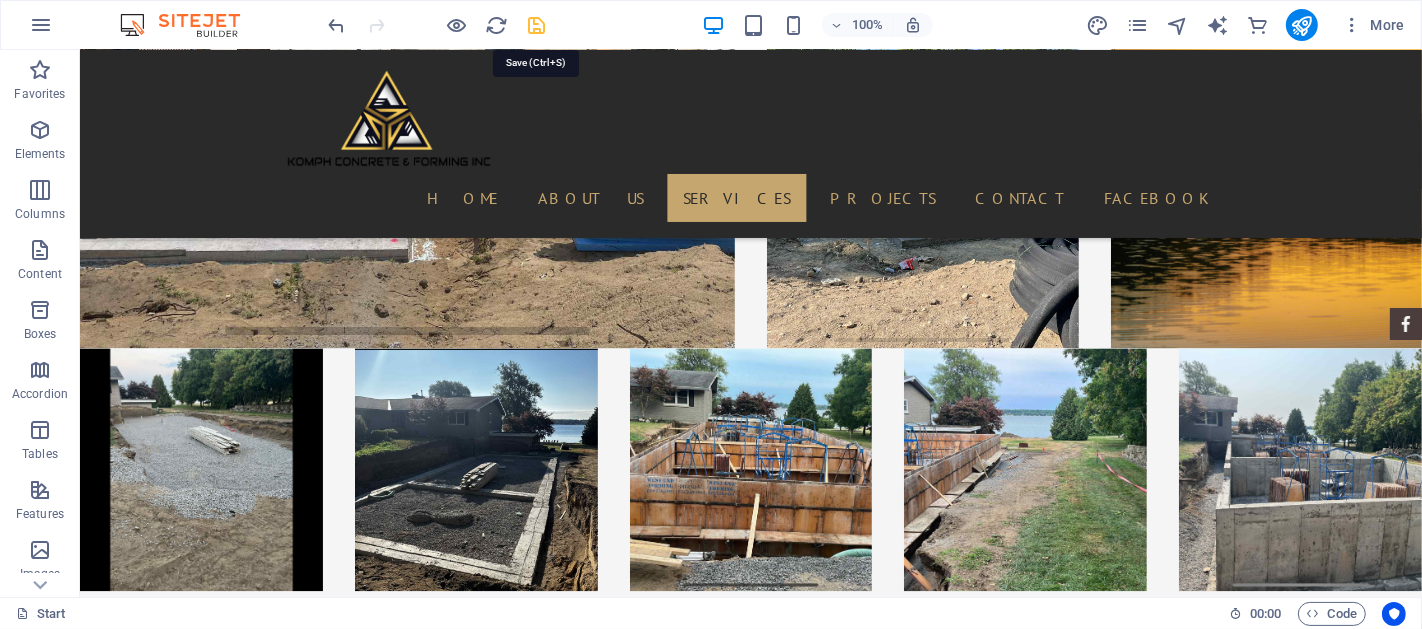 click at bounding box center [537, 25] 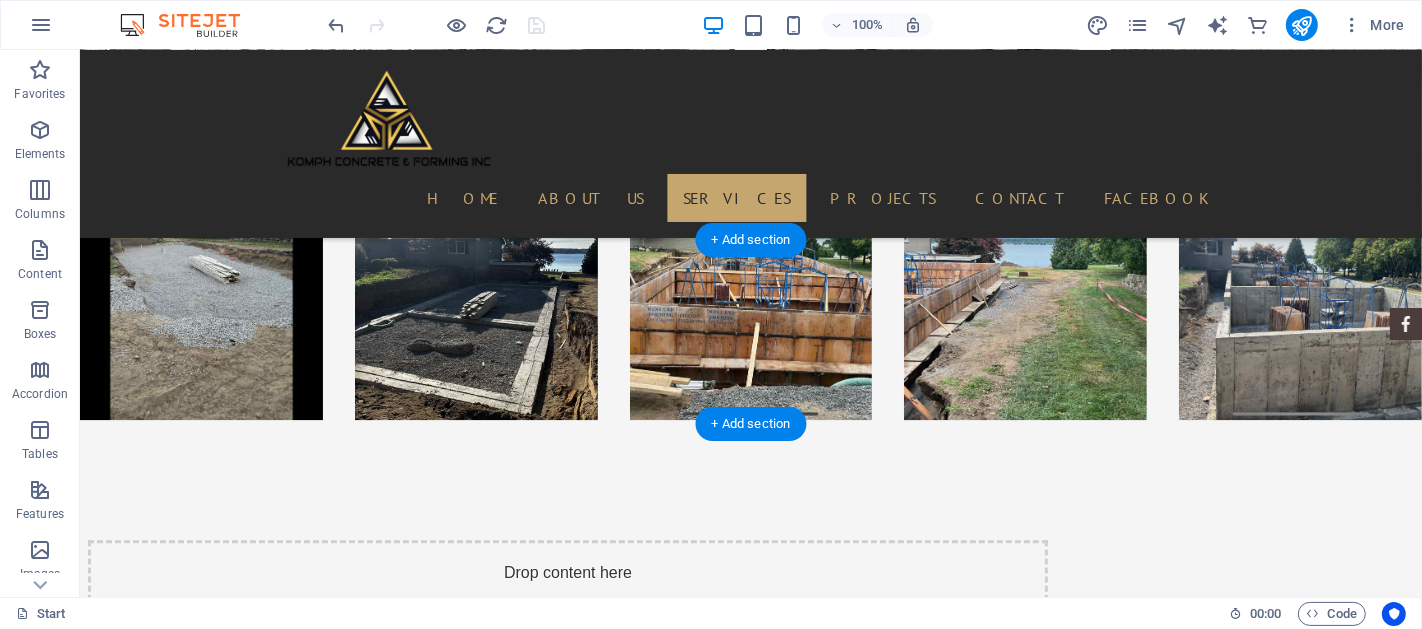 scroll, scrollTop: 3590, scrollLeft: 0, axis: vertical 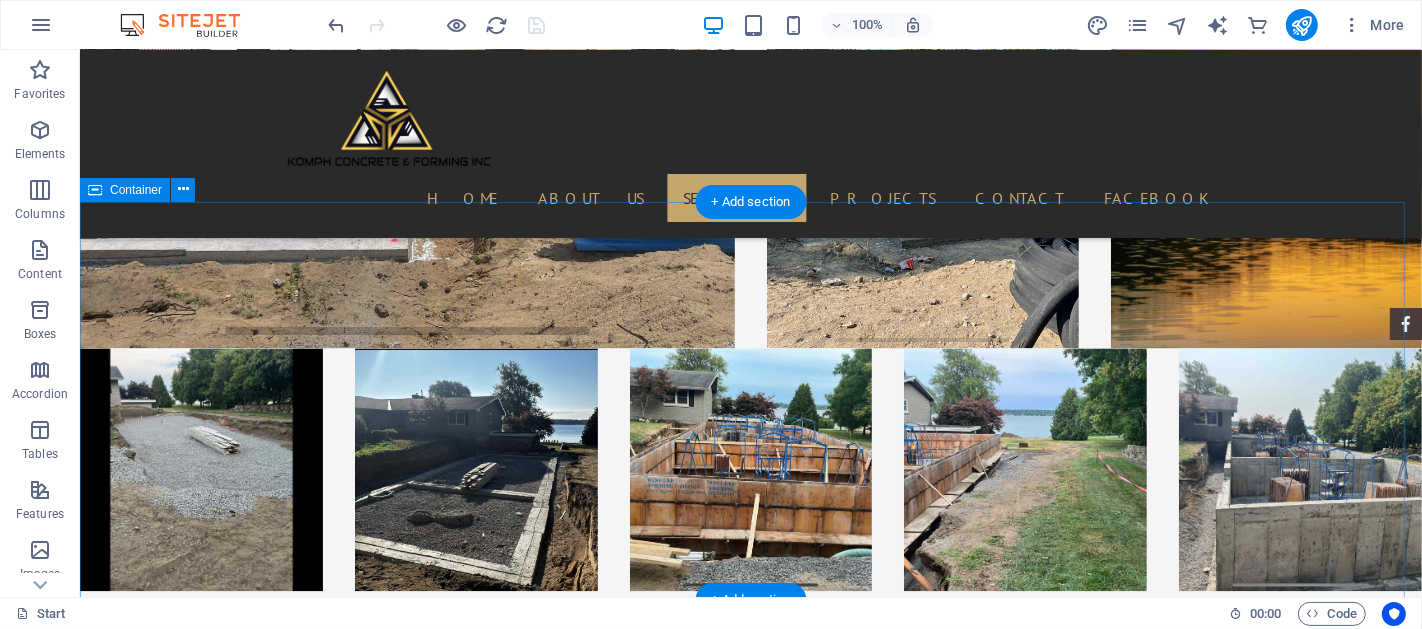 click on "Drop content here or  Add elements  Paste clipboard" at bounding box center [750, 1920] 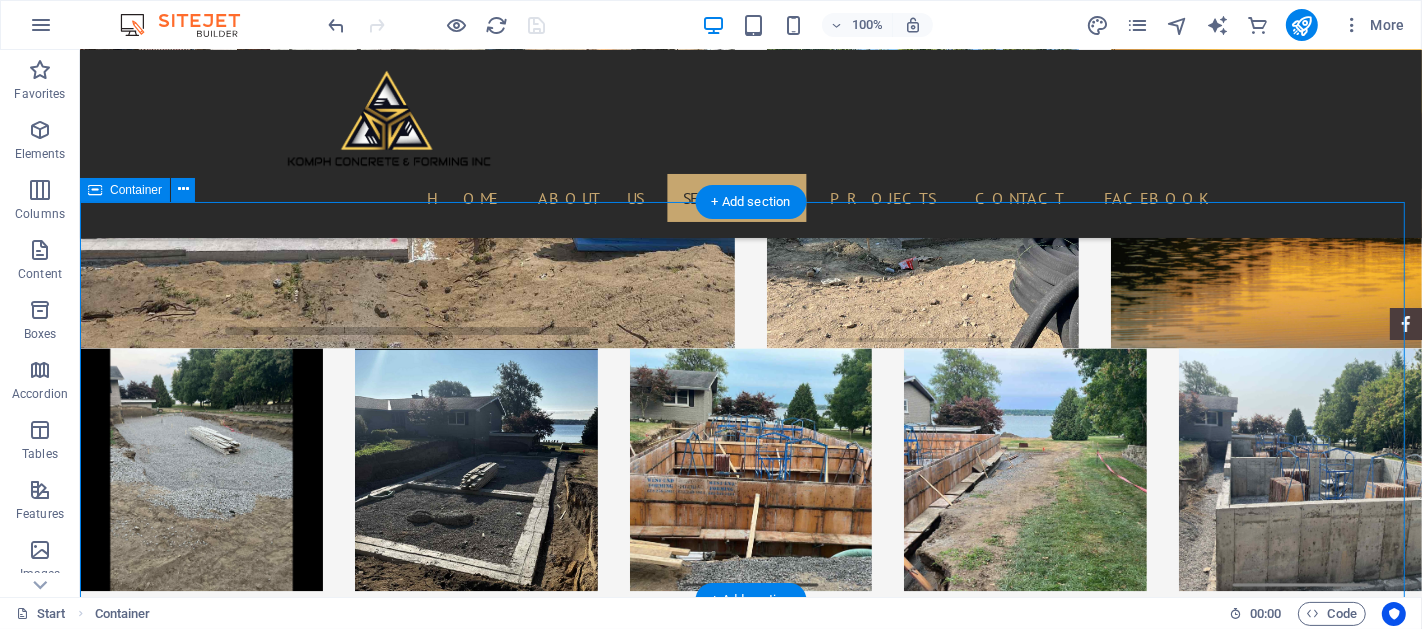 click on "Drop content here or  Add elements  Paste clipboard" at bounding box center (750, 1920) 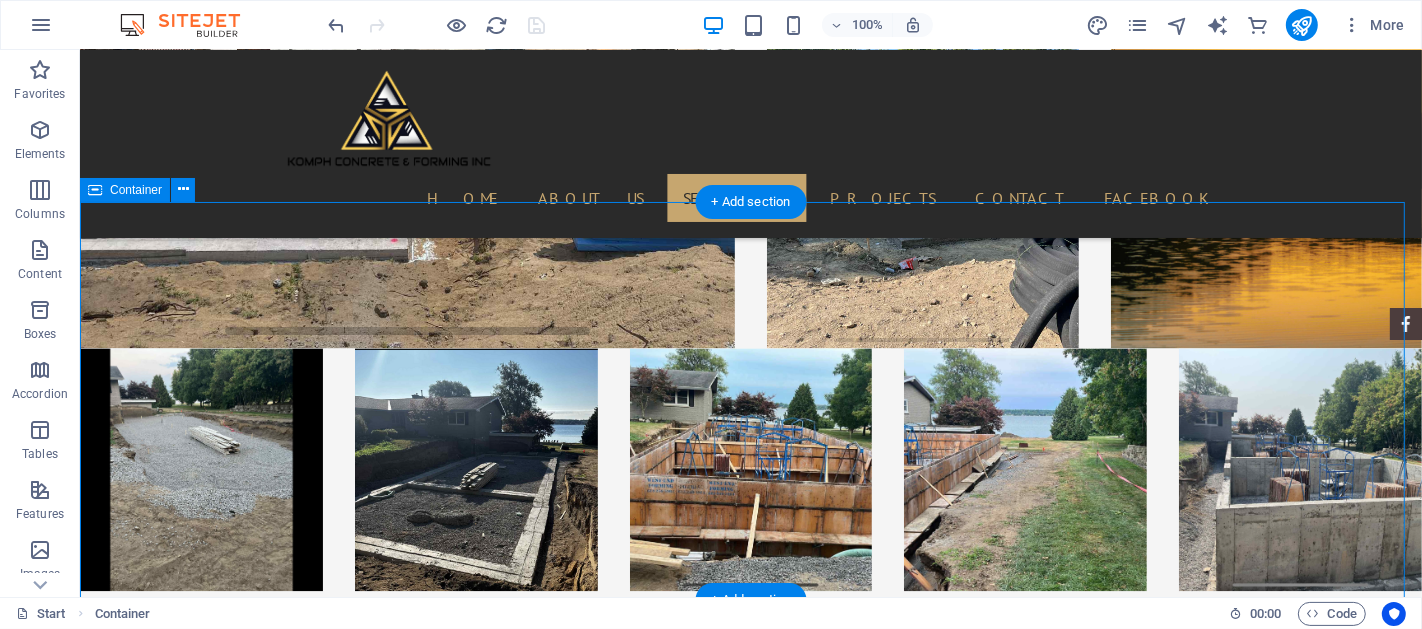 click on "Drop content here or  Add elements  Paste clipboard" at bounding box center (750, 1920) 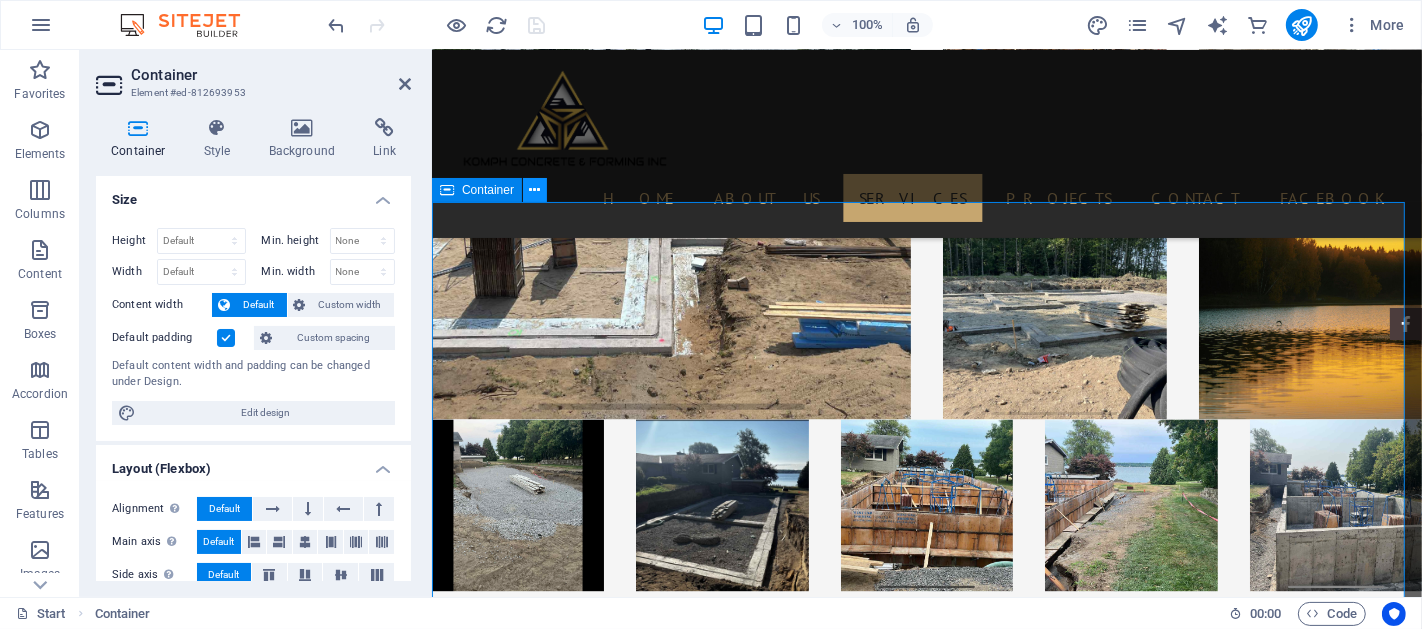 click at bounding box center [535, 190] 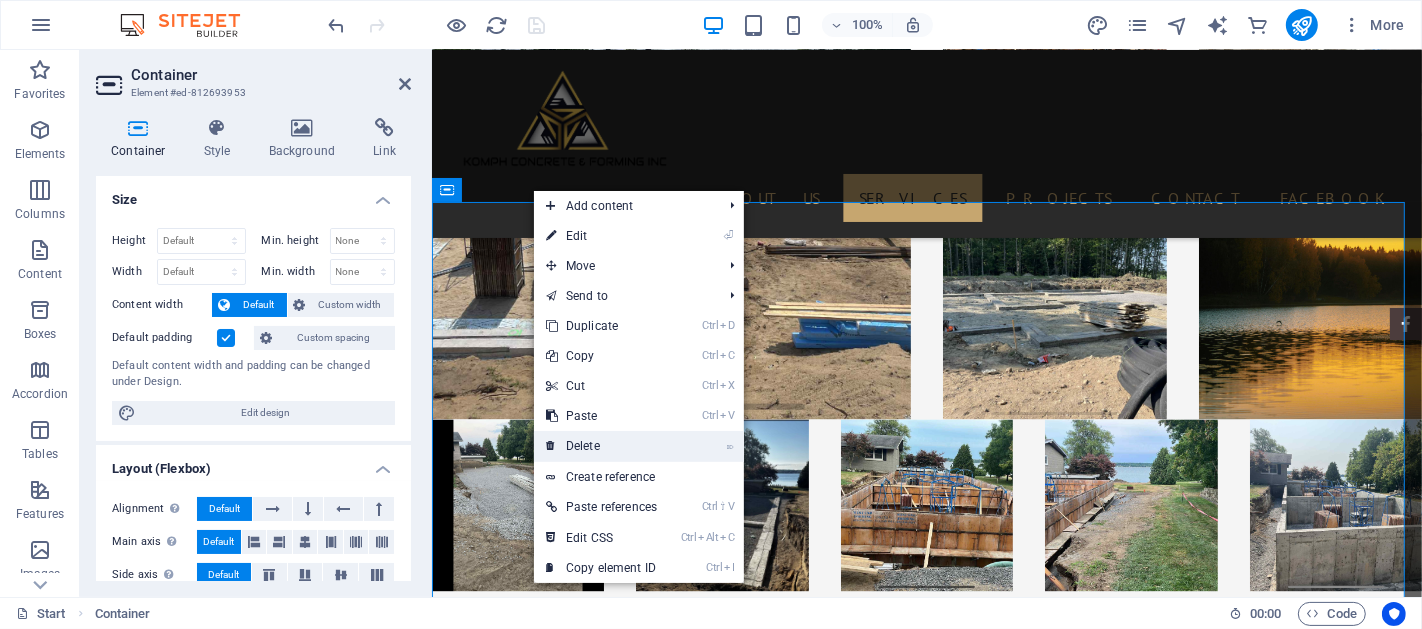 click on "⌦  Delete" at bounding box center (601, 446) 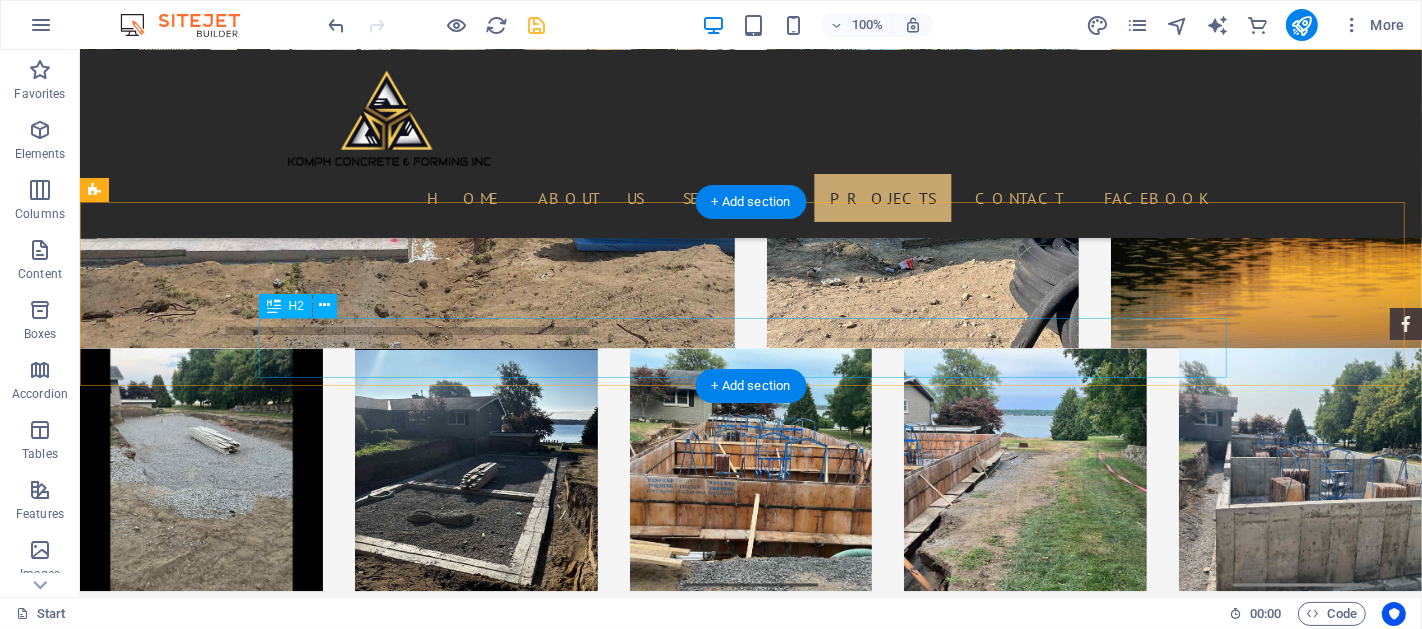 scroll, scrollTop: 3405, scrollLeft: 0, axis: vertical 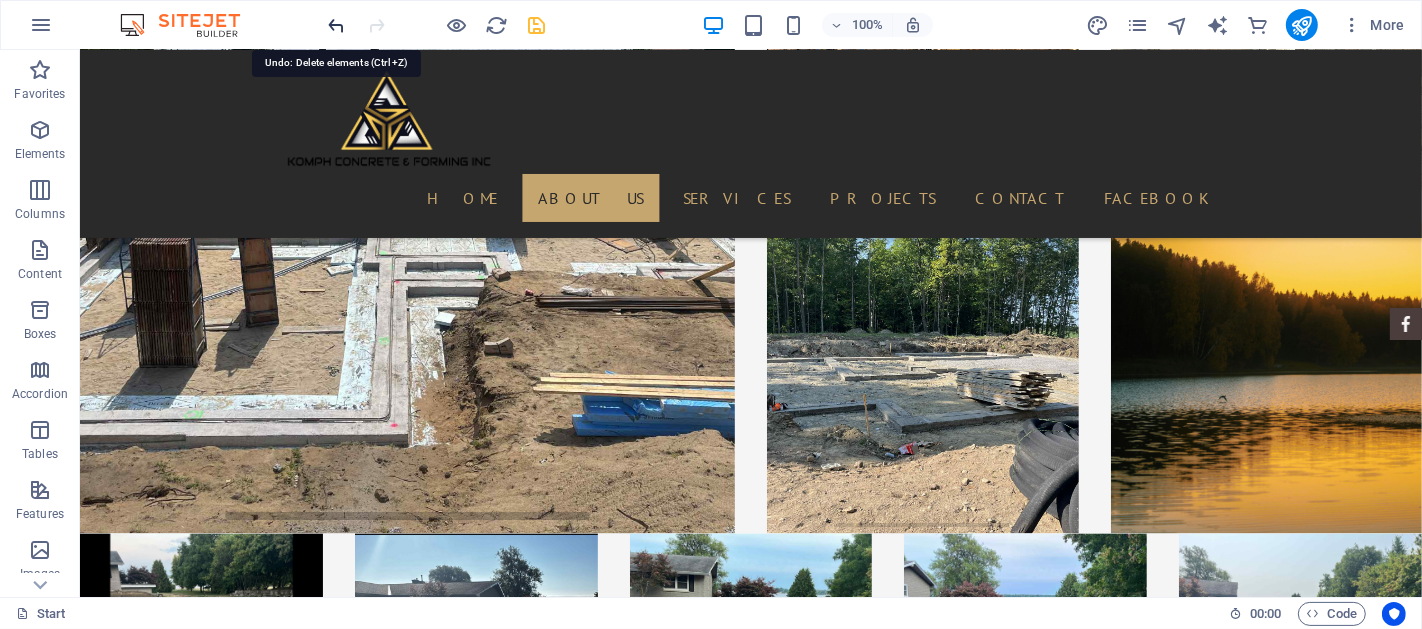 click at bounding box center [337, 25] 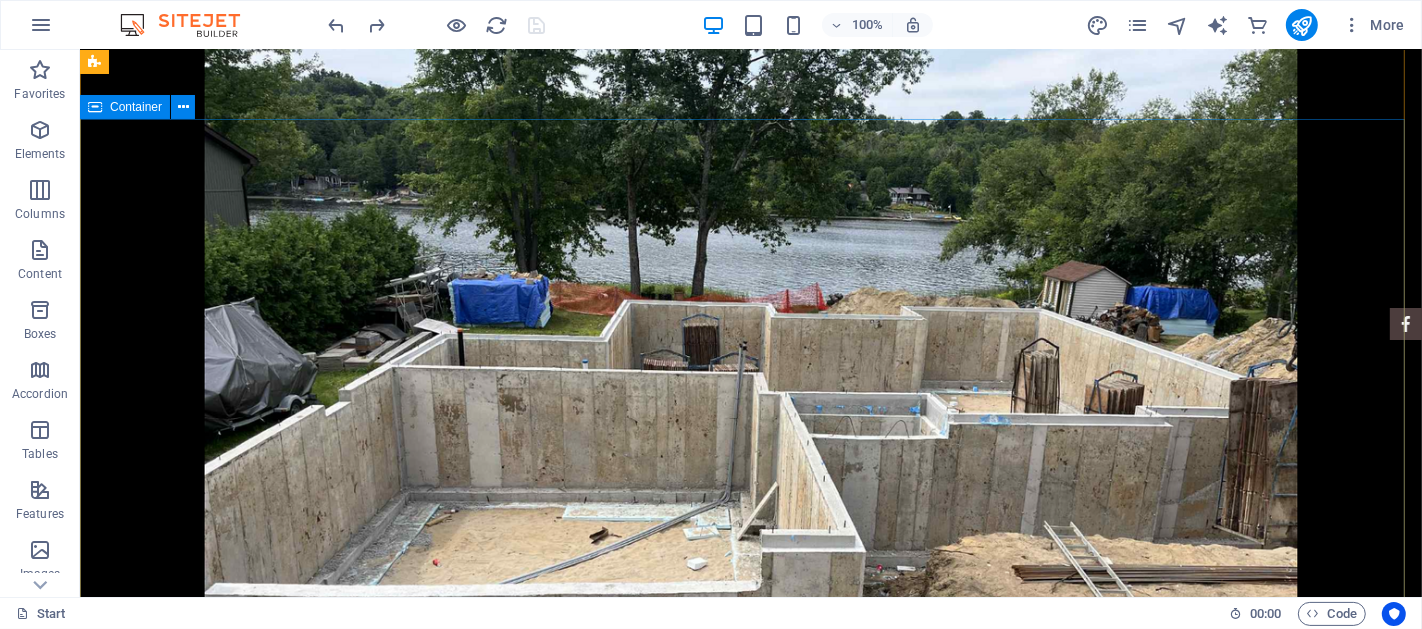 scroll, scrollTop: 0, scrollLeft: 0, axis: both 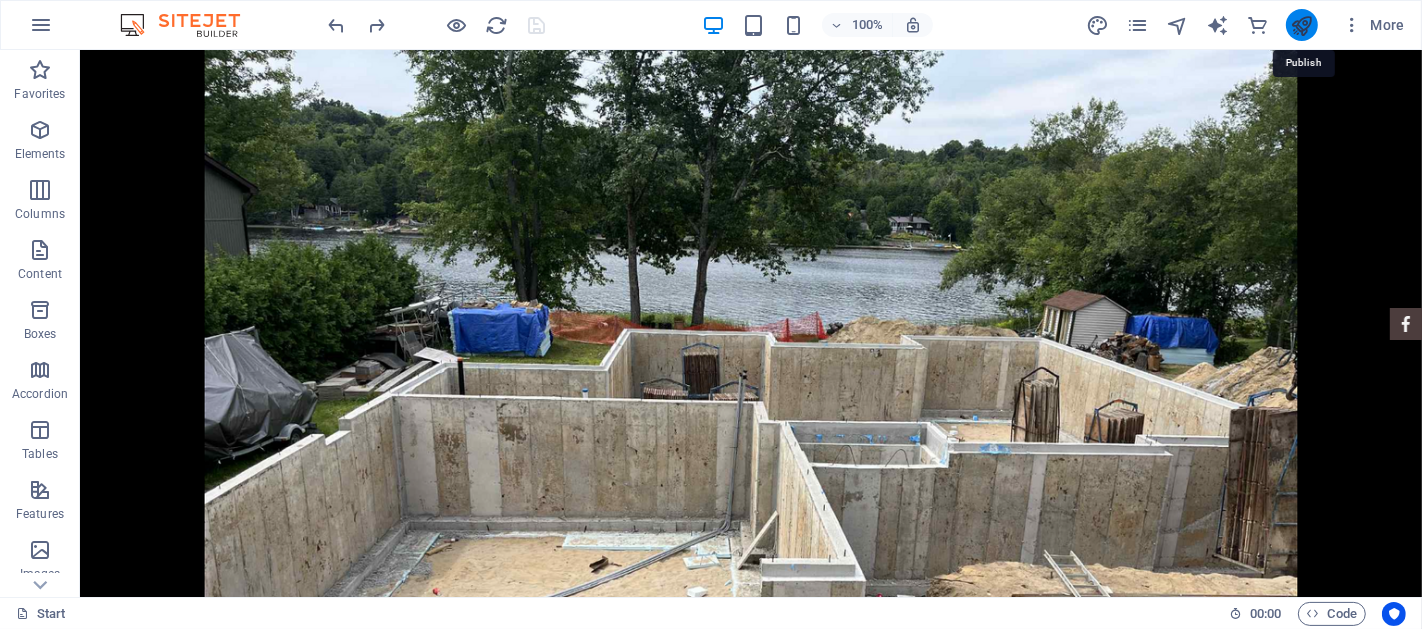 click at bounding box center (1301, 25) 